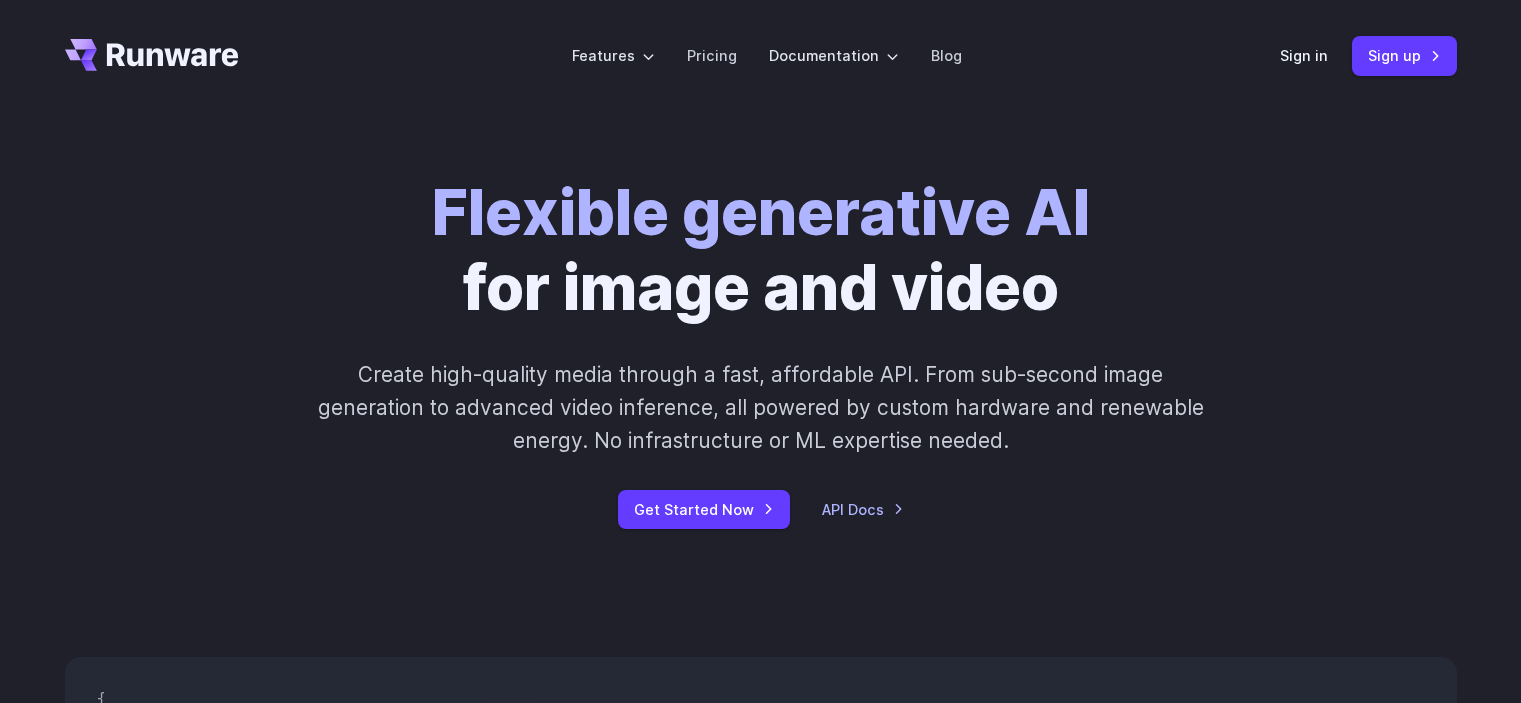 scroll, scrollTop: 0, scrollLeft: 0, axis: both 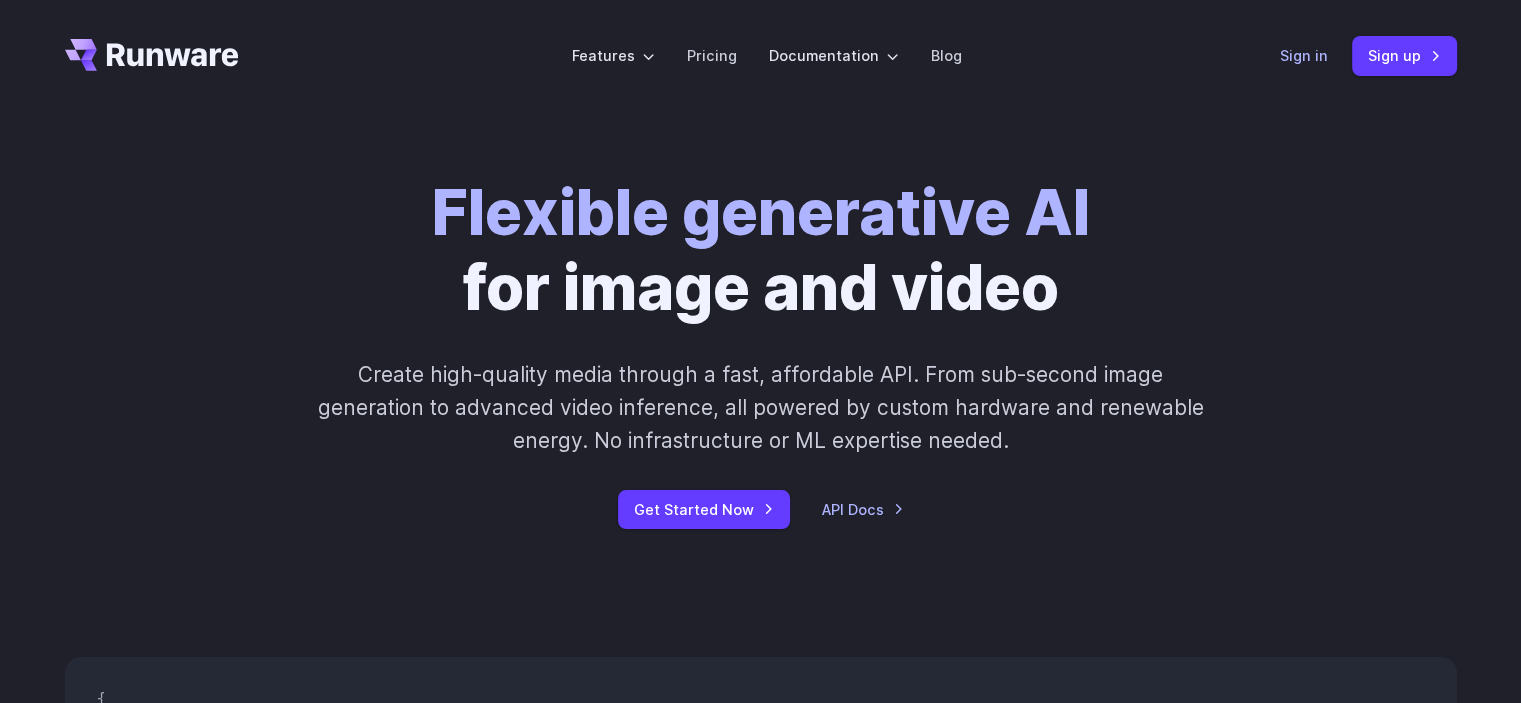 click on "Sign in" at bounding box center (1304, 55) 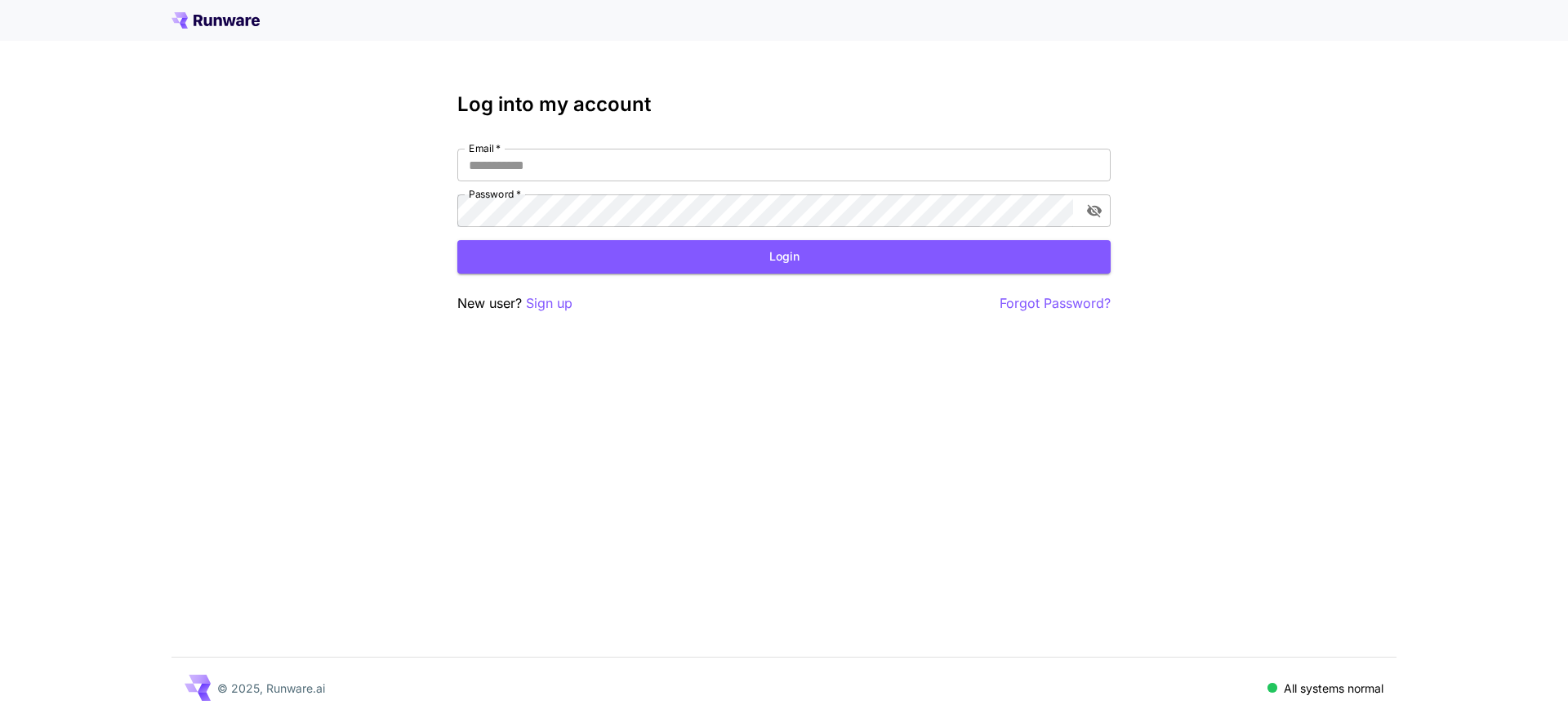scroll, scrollTop: 0, scrollLeft: 0, axis: both 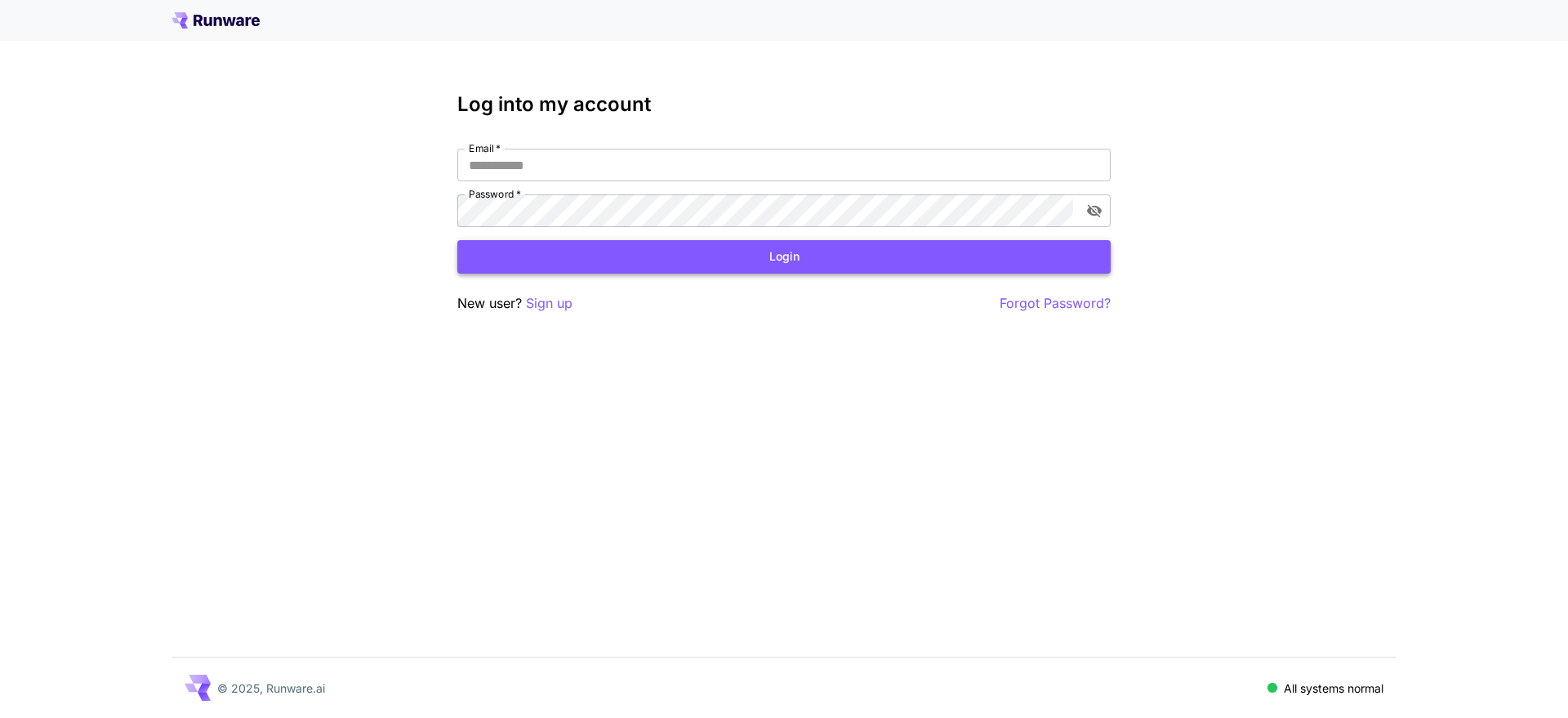type on "**********" 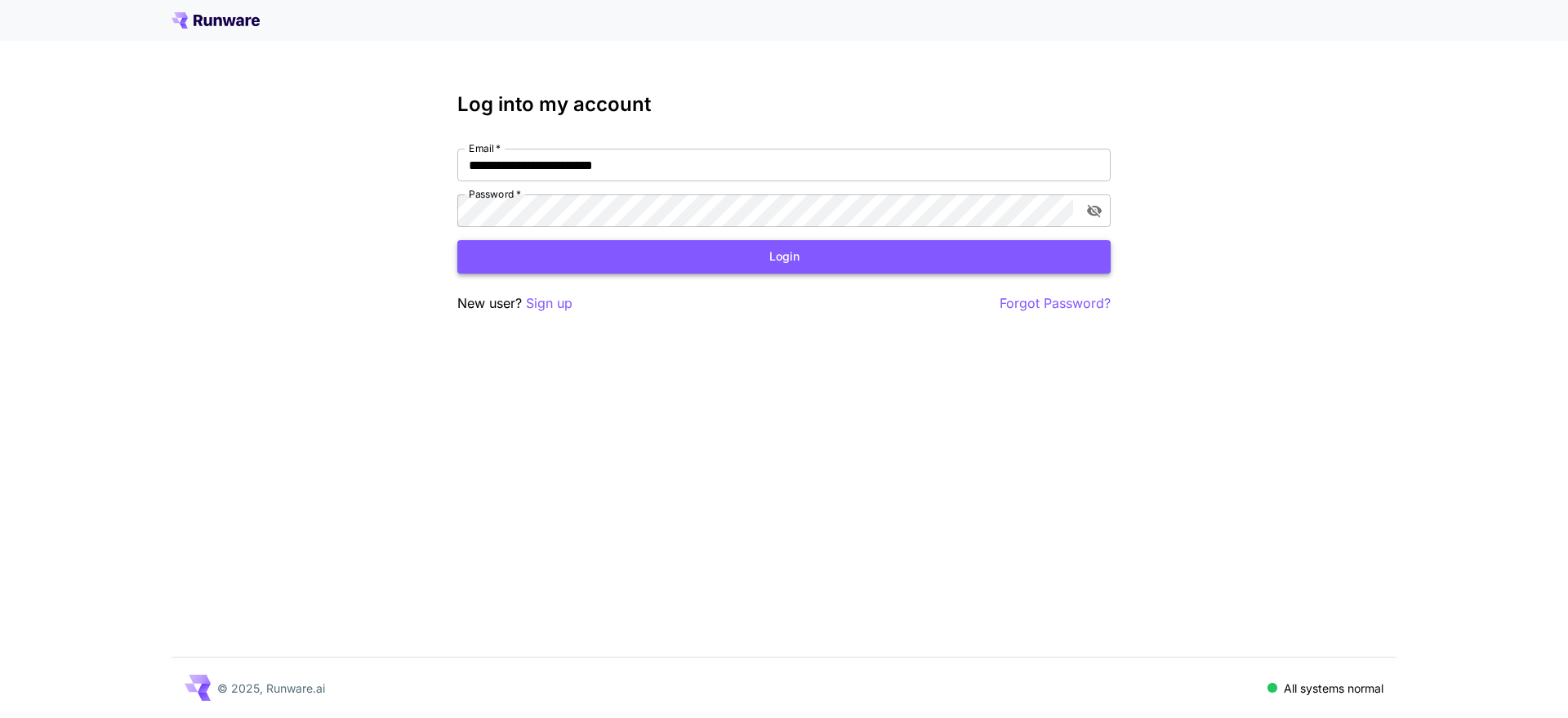 click on "Login" at bounding box center (784, 256) 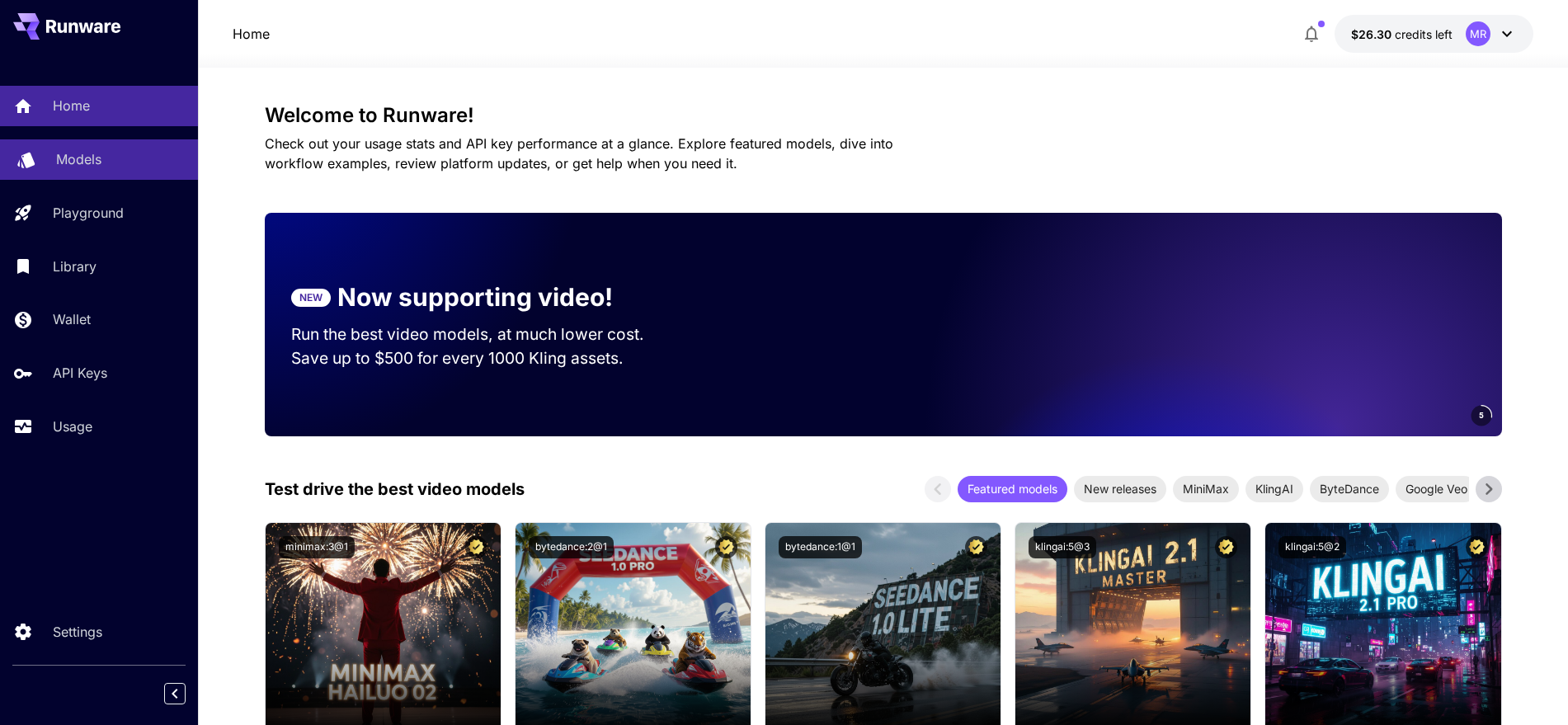 click on "Models" at bounding box center [99, 159] 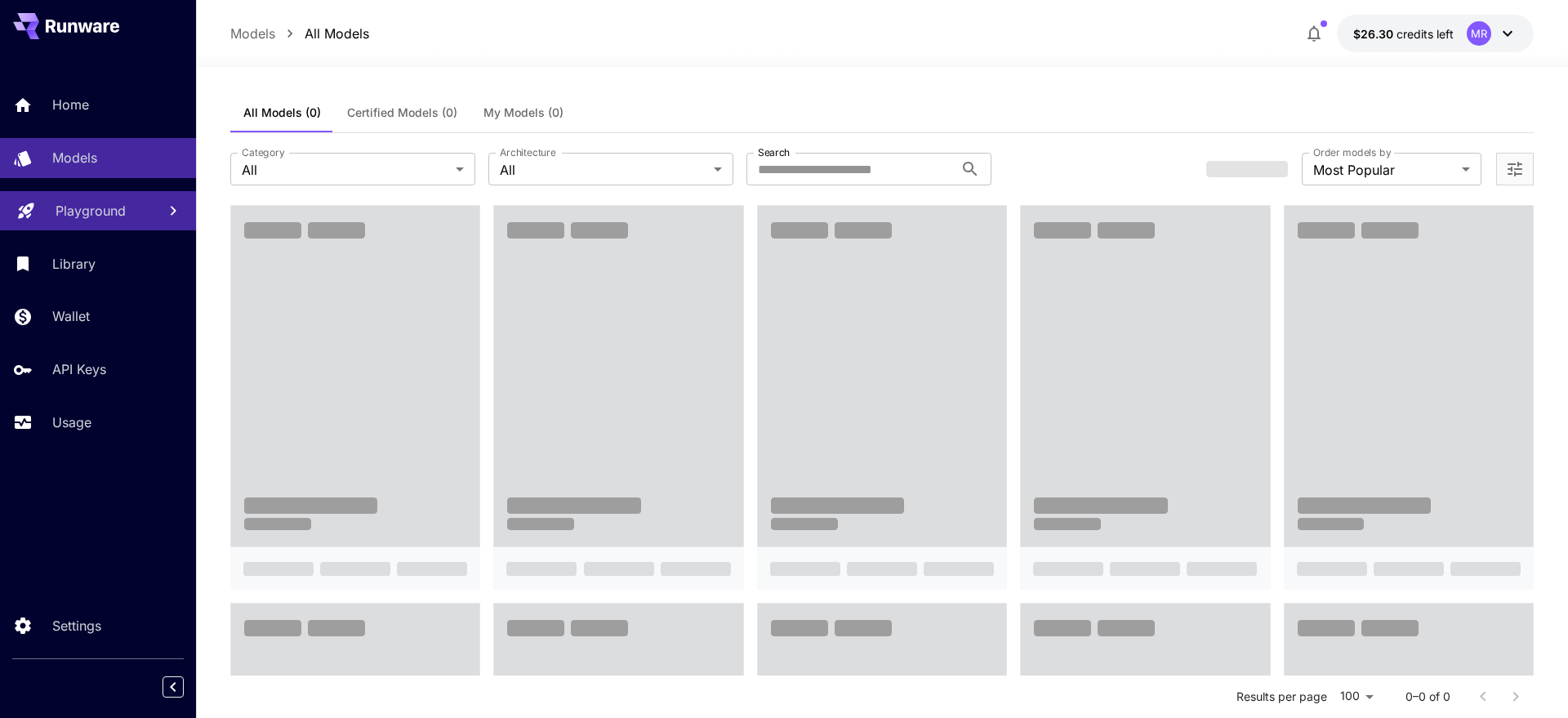 click on "Playground" at bounding box center [98, 211] 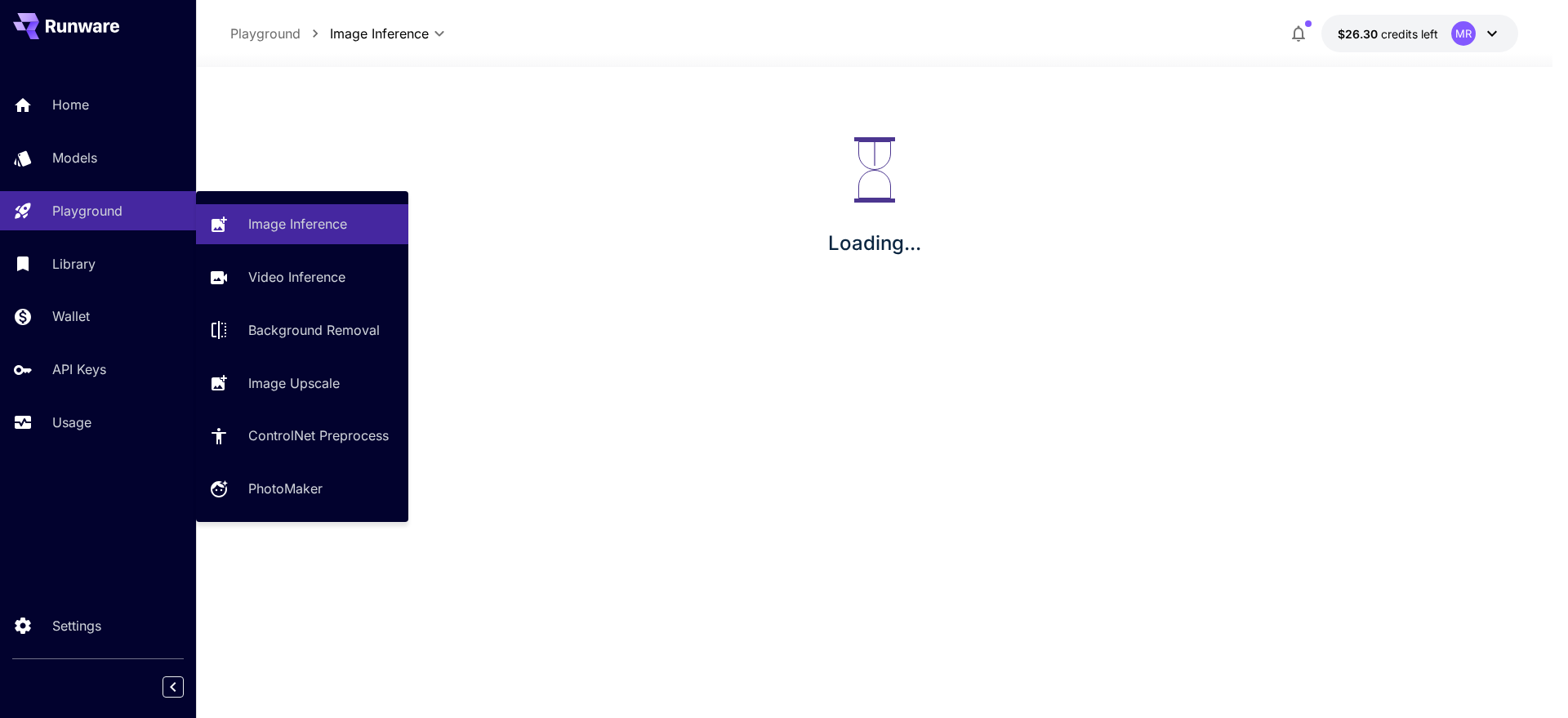 click on "Image Inference Video Inference Background Removal Image Upscale ControlNet Preprocess PhotoMaker" at bounding box center [302, 356] 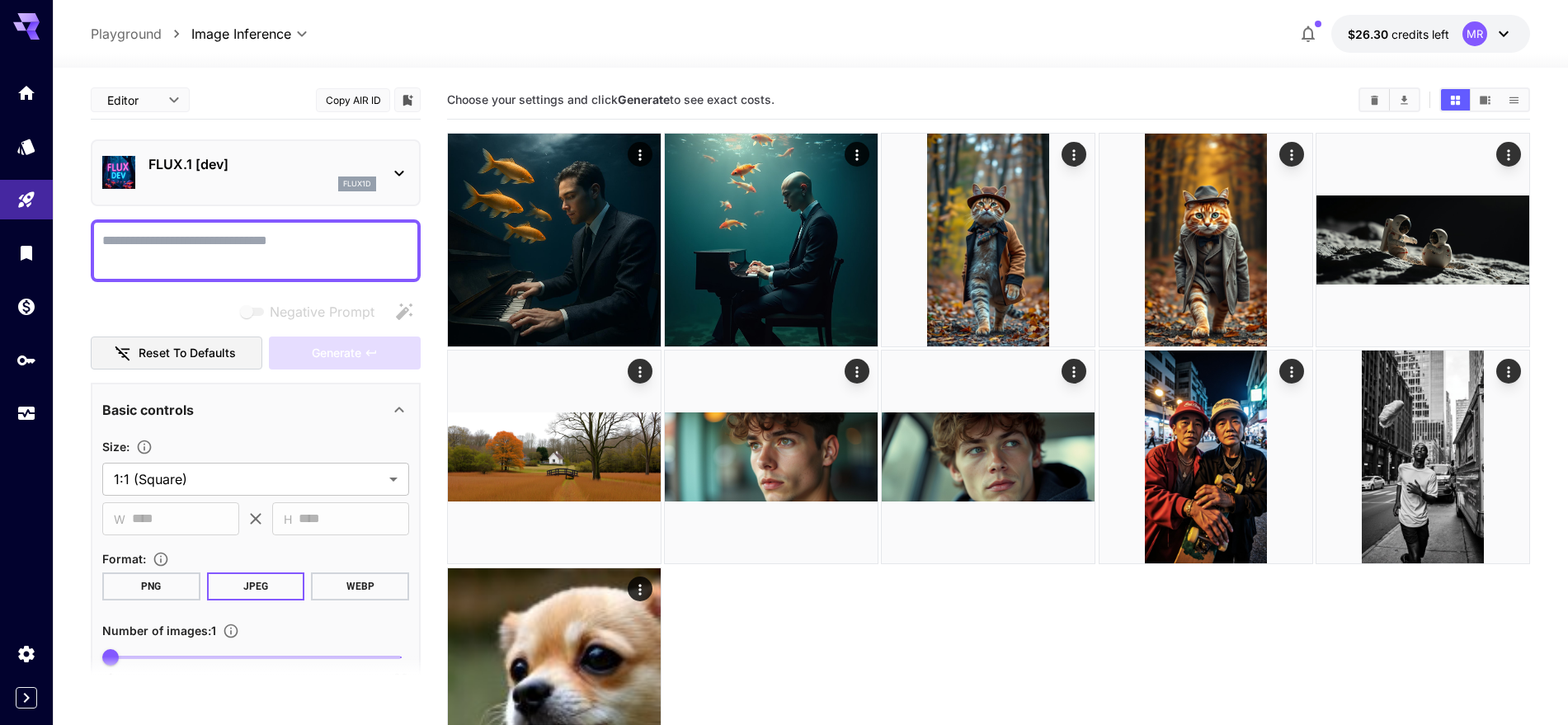 click on "FLUX.1 [dev] flux1d" at bounding box center (256, 172) 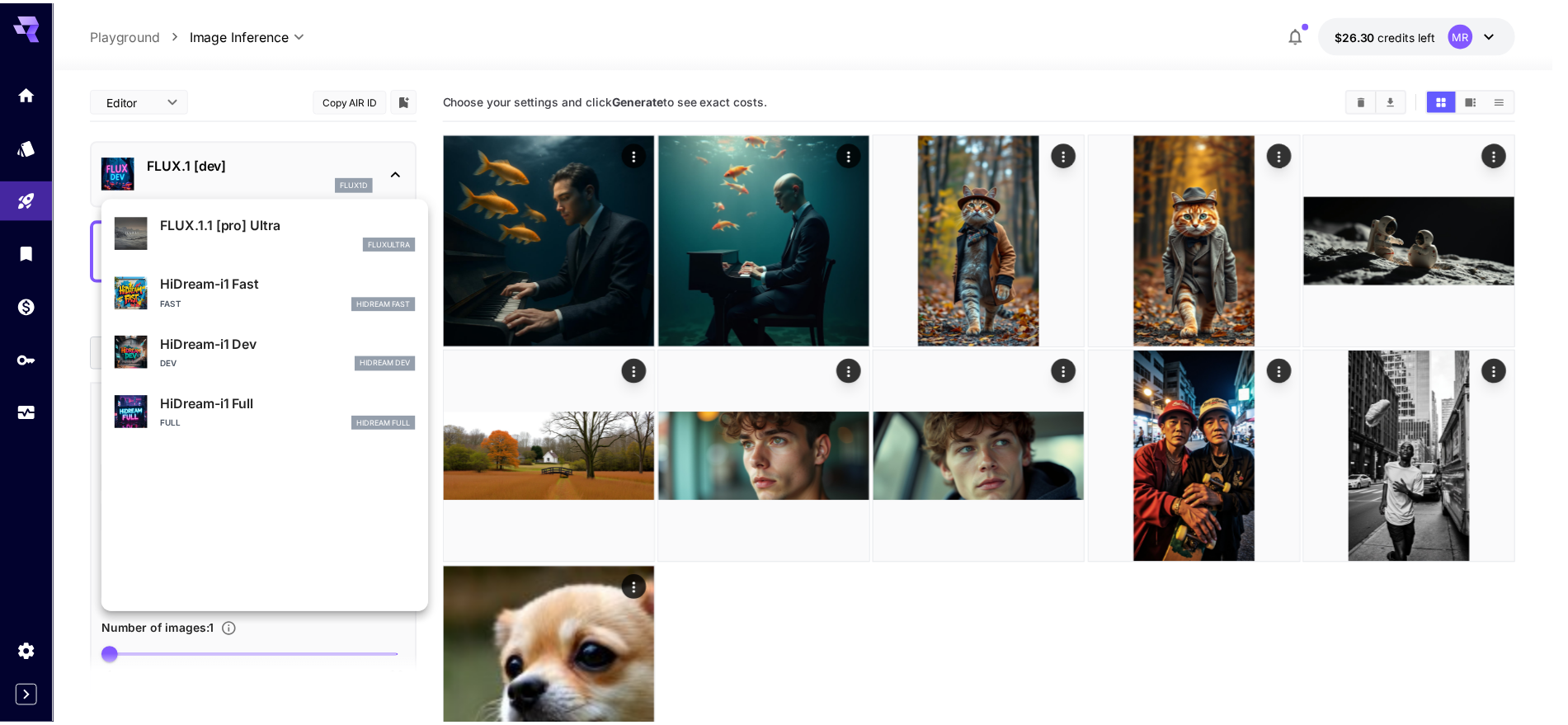 scroll, scrollTop: 853, scrollLeft: 0, axis: vertical 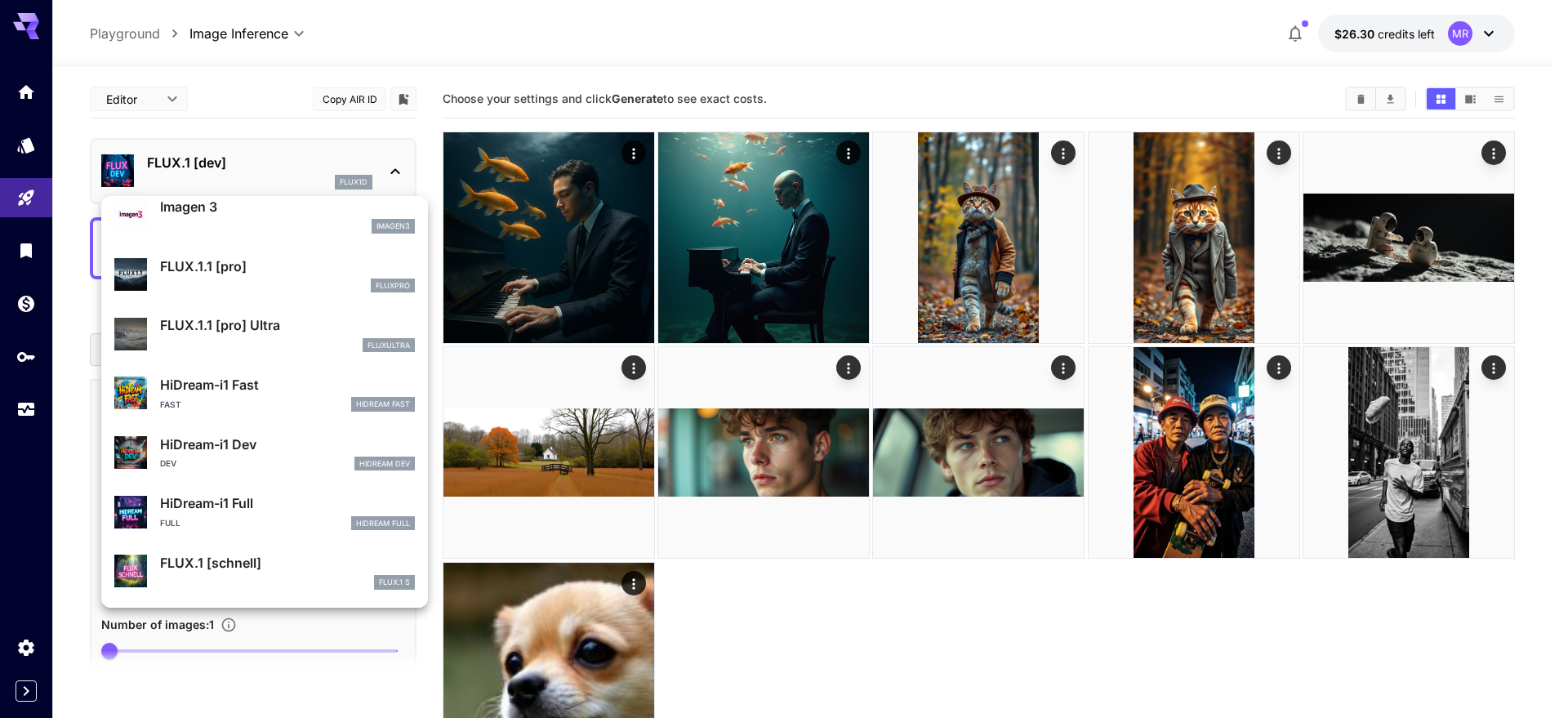 click on "FLUX.1 [schnell]" at bounding box center (287, 563) 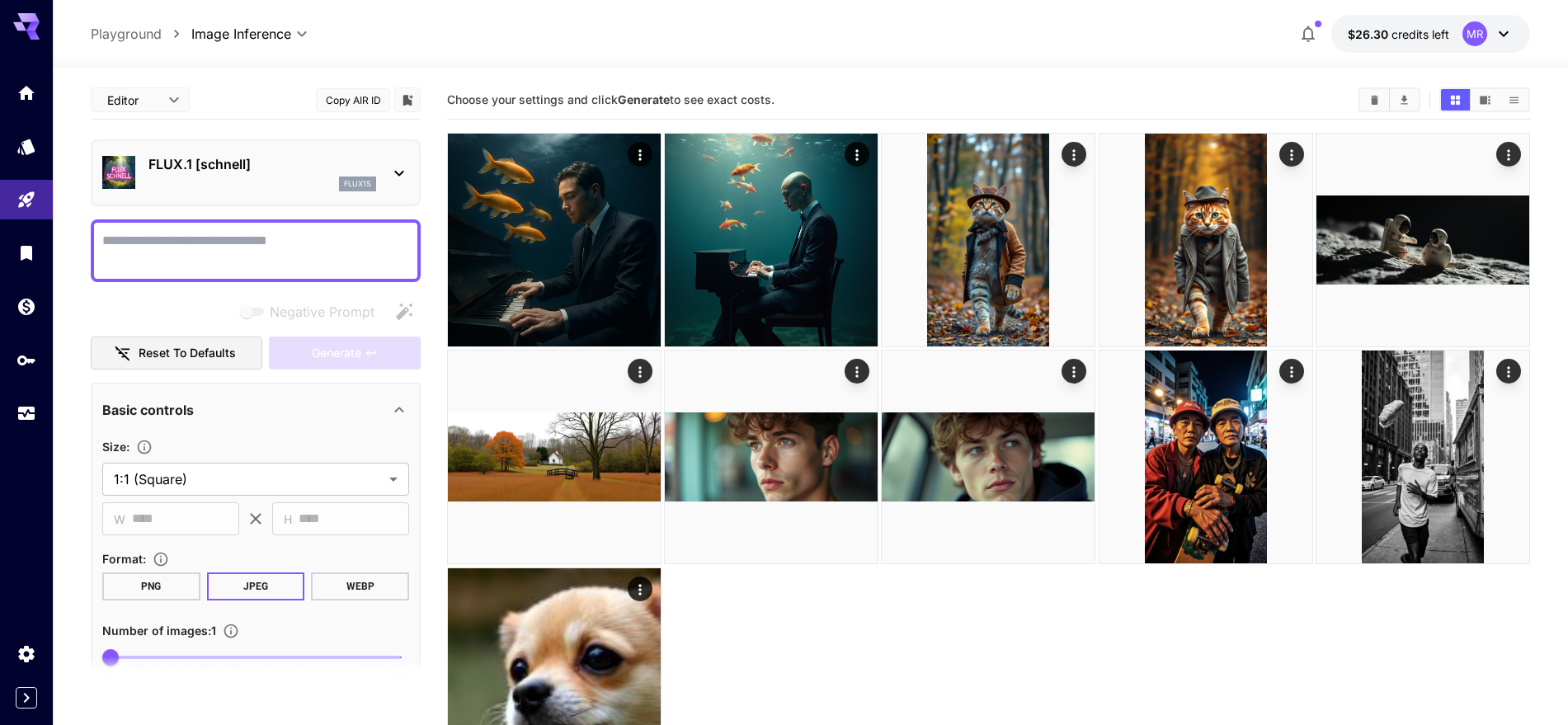 click on "Negative Prompt" at bounding box center [256, 251] 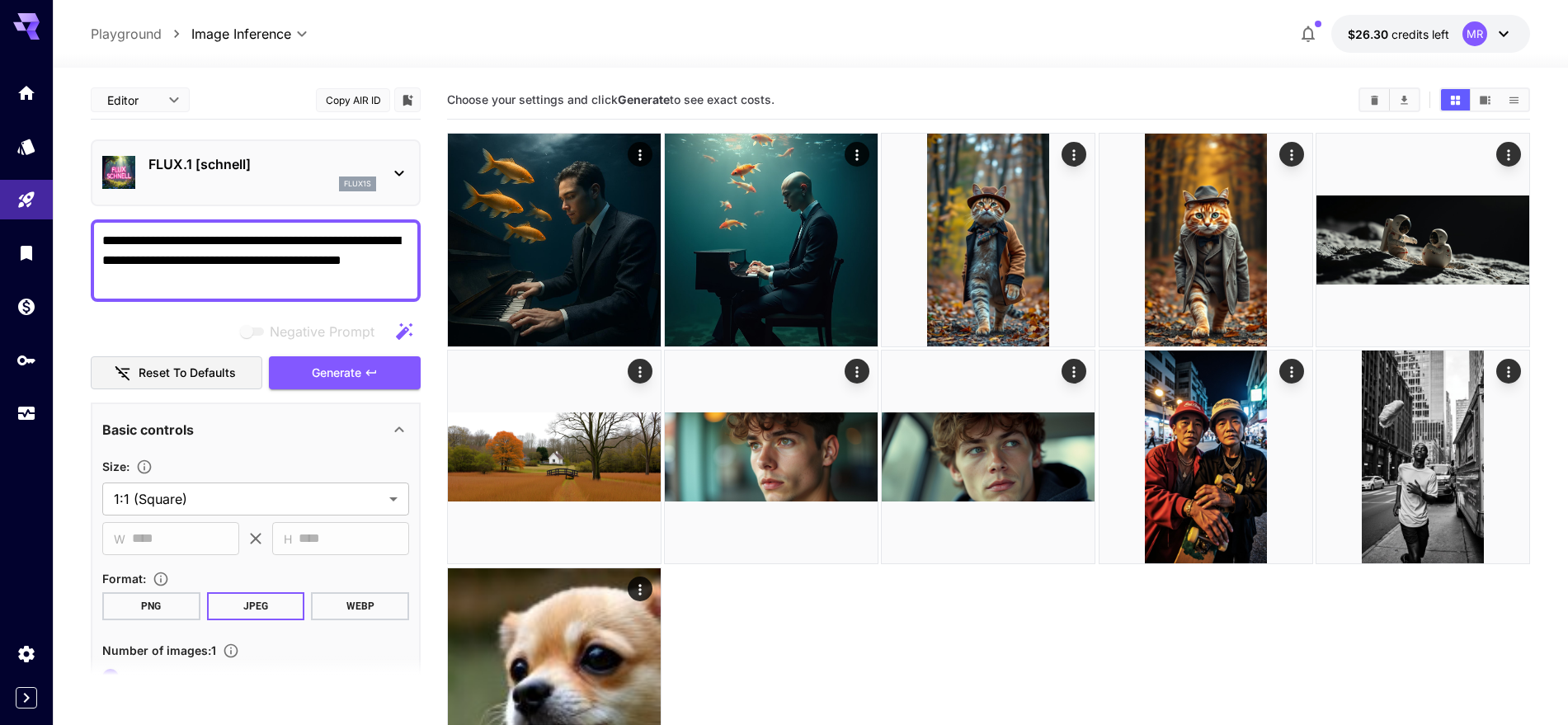 click on "**********" at bounding box center (256, 261) 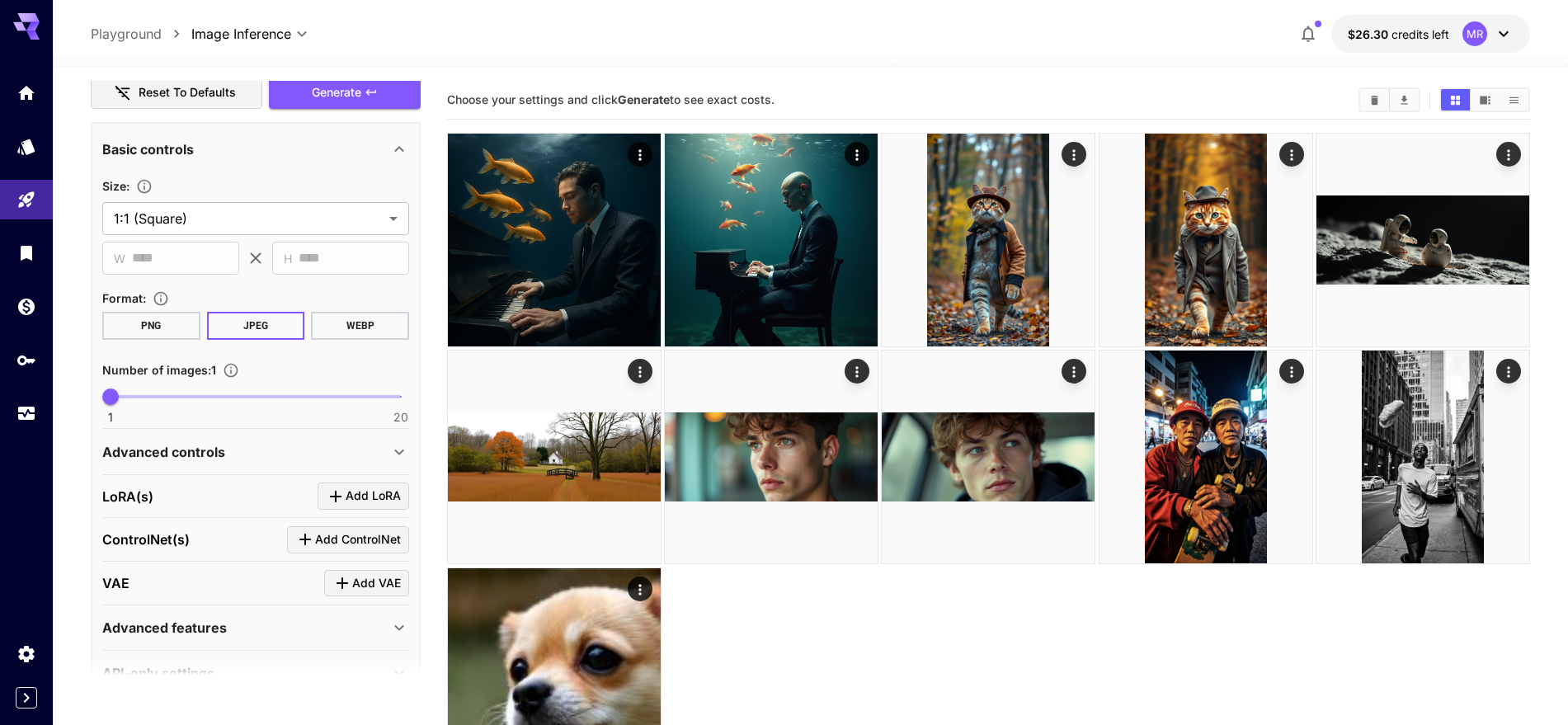 scroll, scrollTop: 309, scrollLeft: 0, axis: vertical 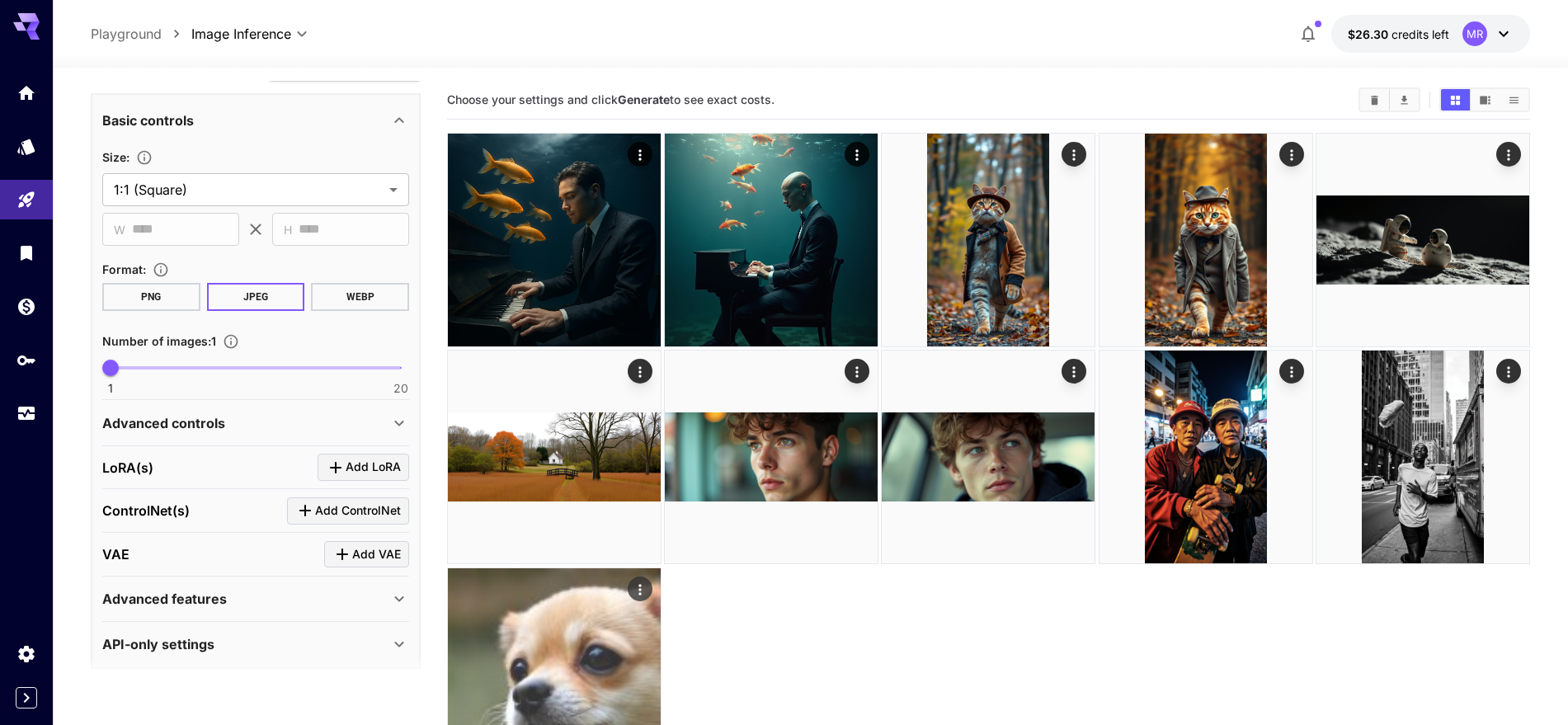 type on "**********" 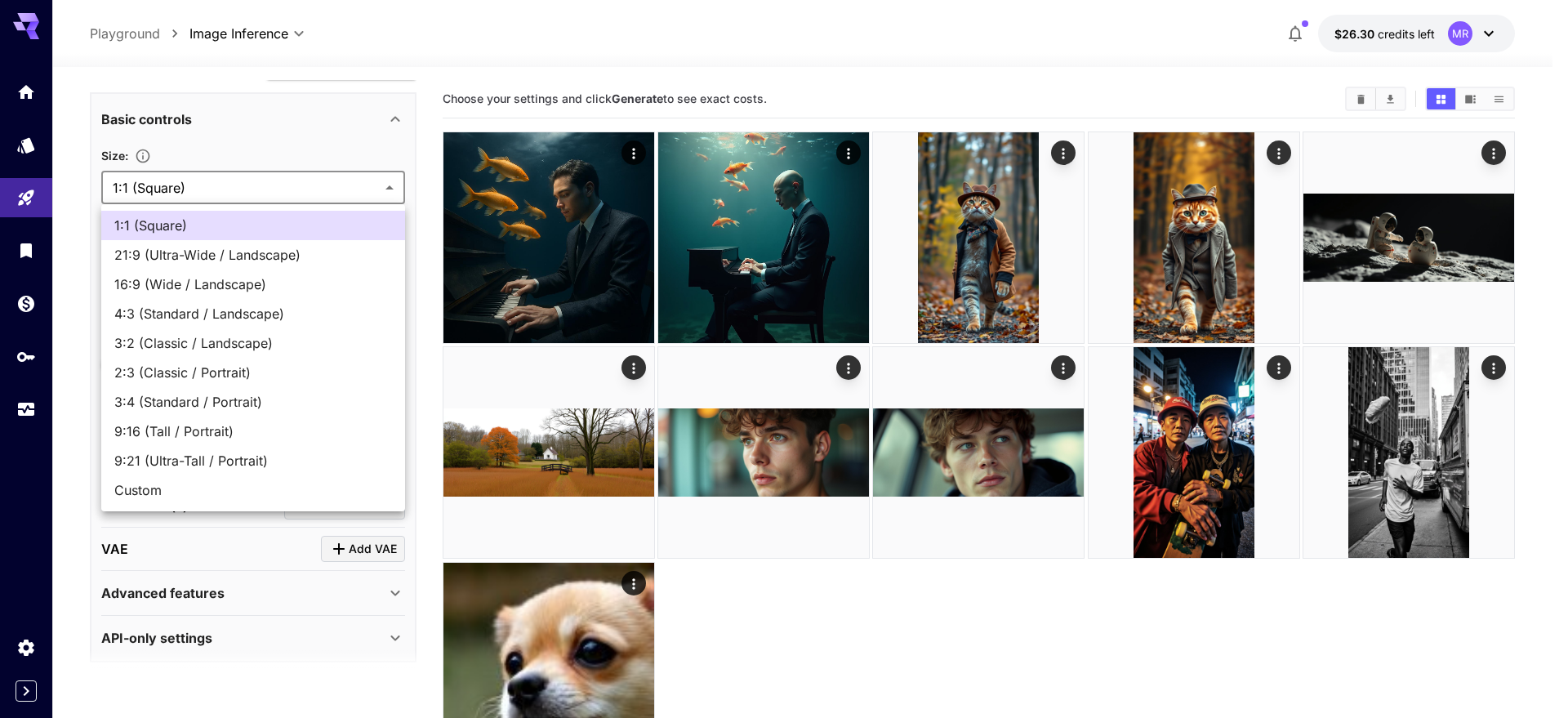 click on "**********" at bounding box center [784, 423] 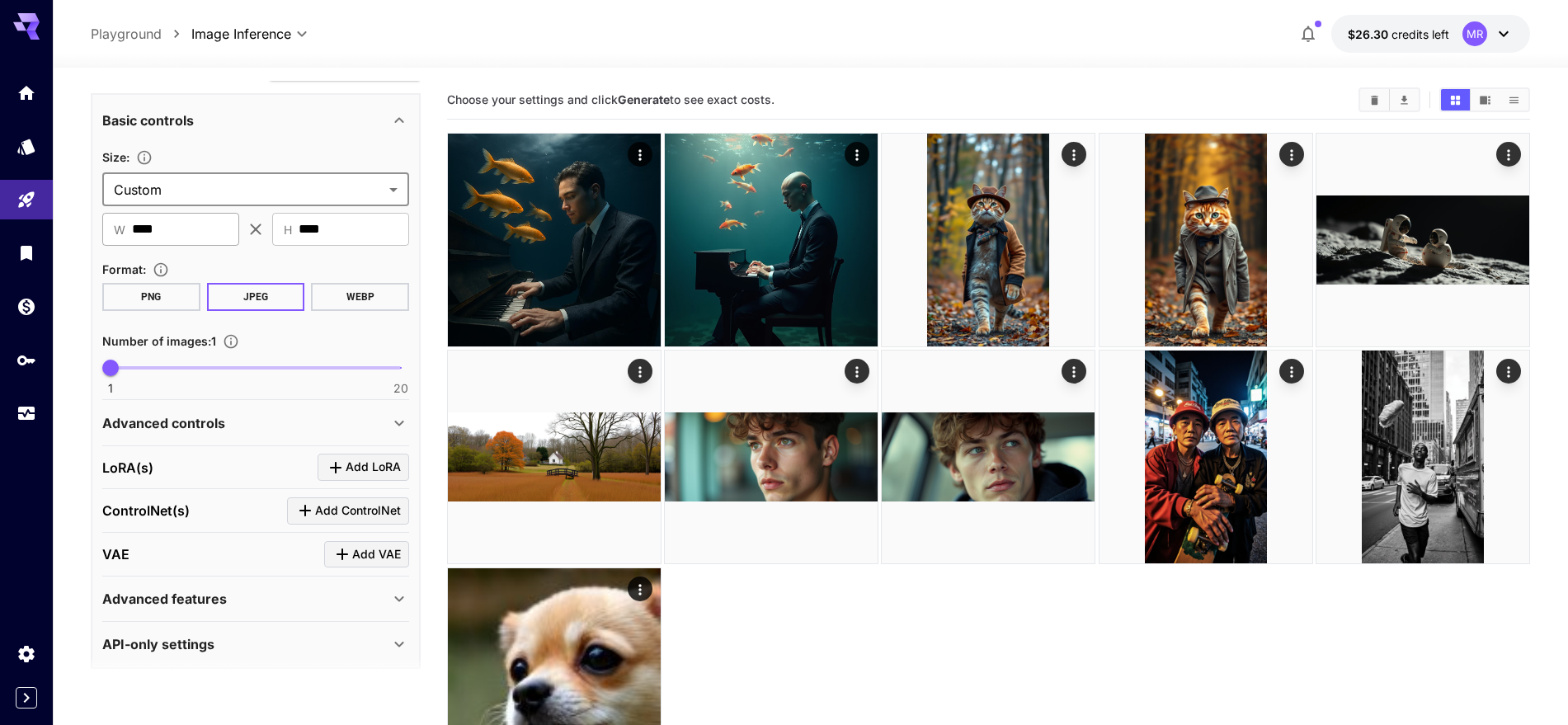 click on "****" at bounding box center (186, 229) 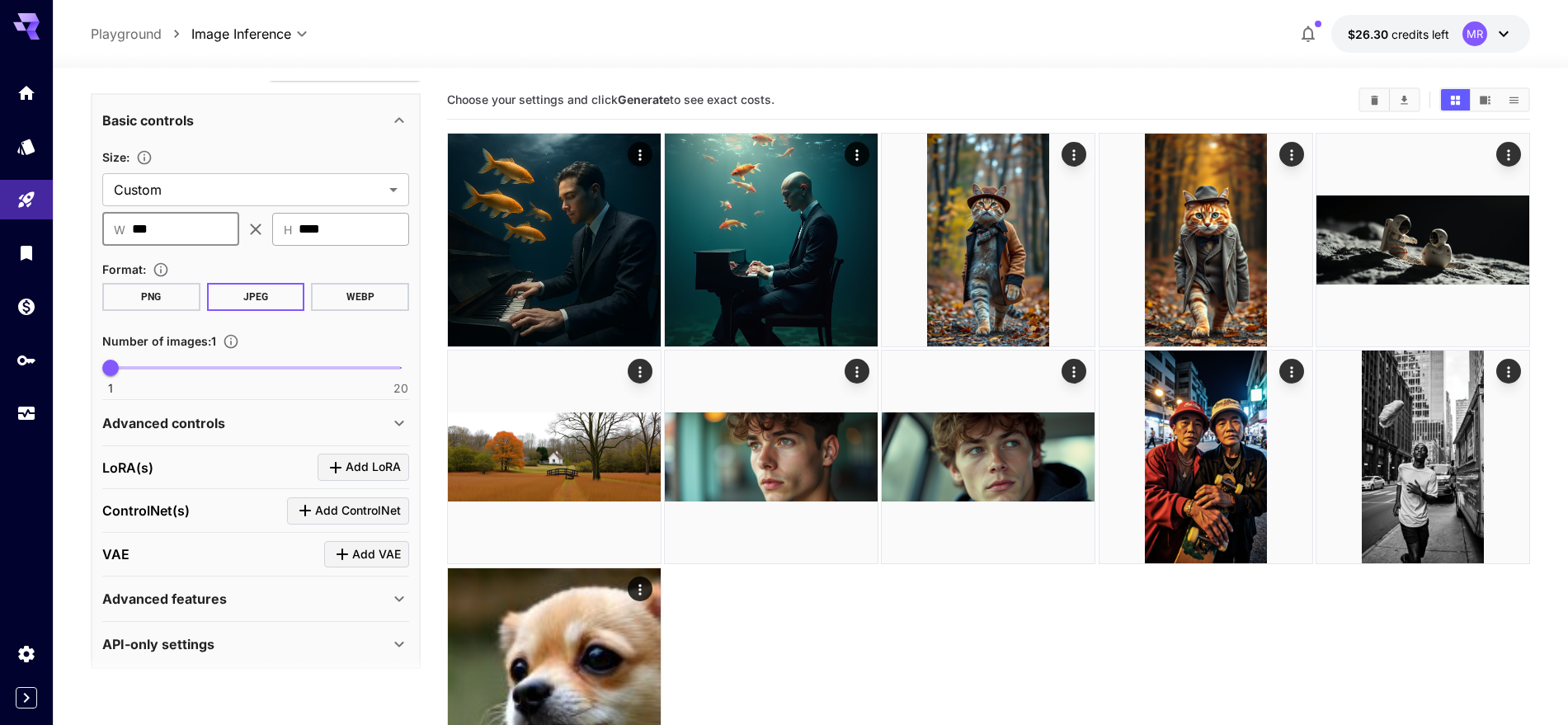 type on "***" 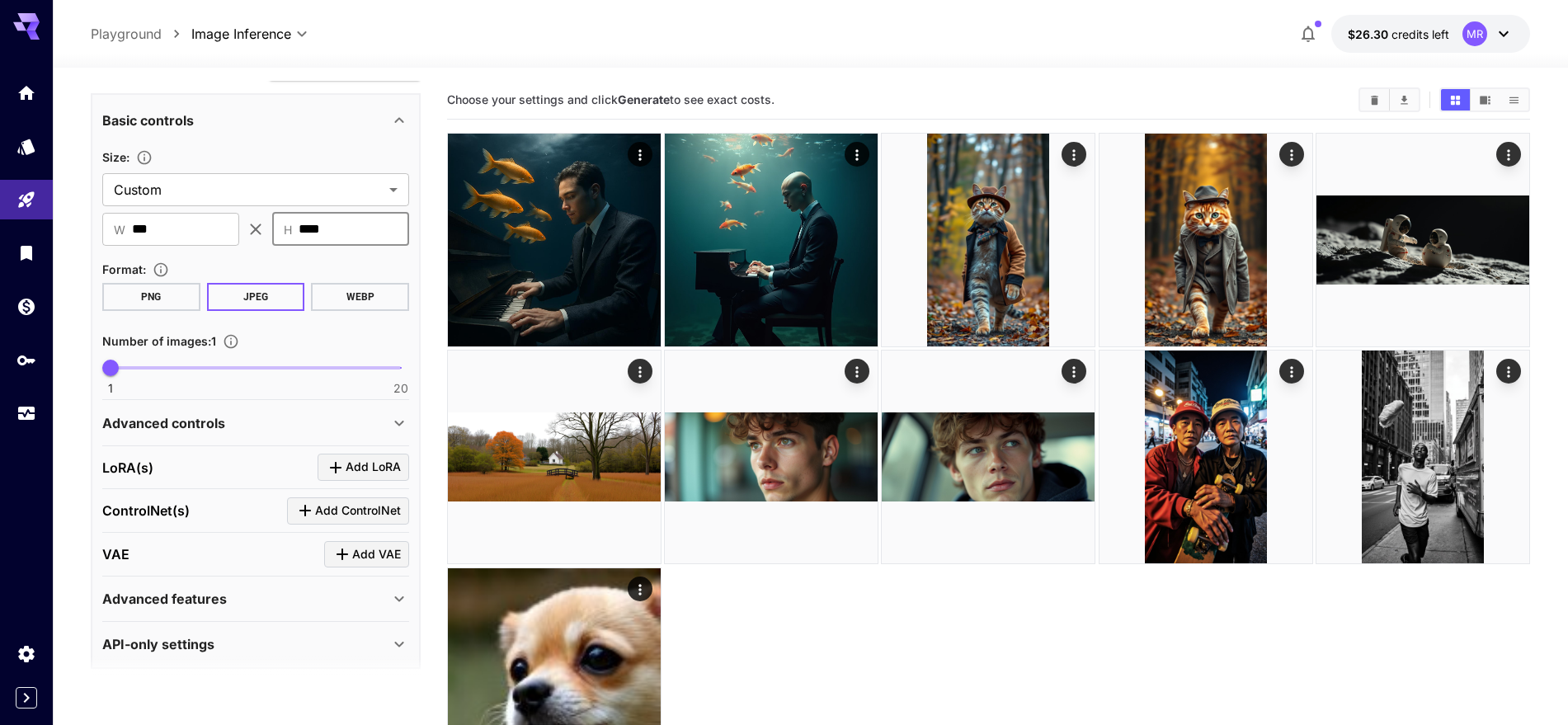click on "****" at bounding box center [354, 229] 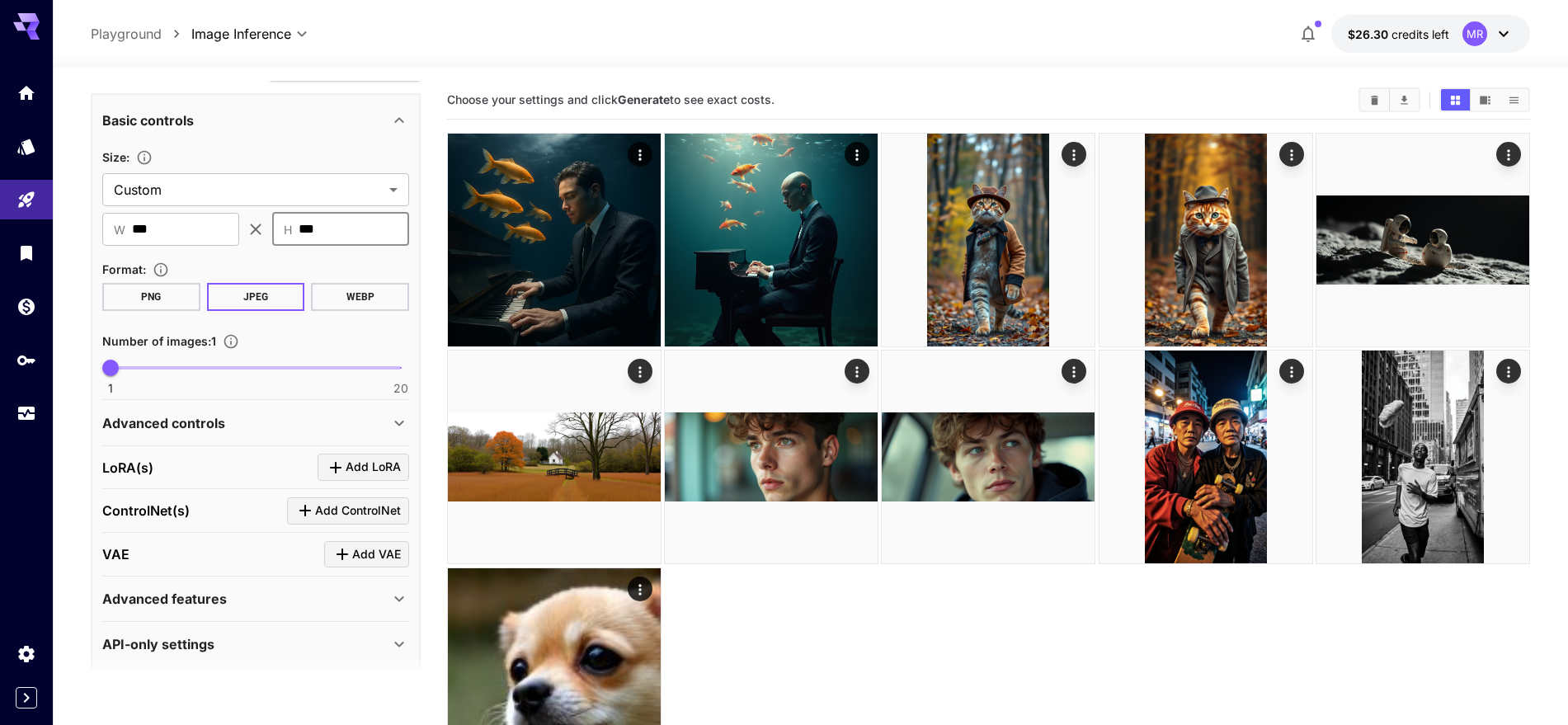 drag, startPoint x: 0, startPoint y: 563, endPoint x: 374, endPoint y: 422, distance: 399.6961 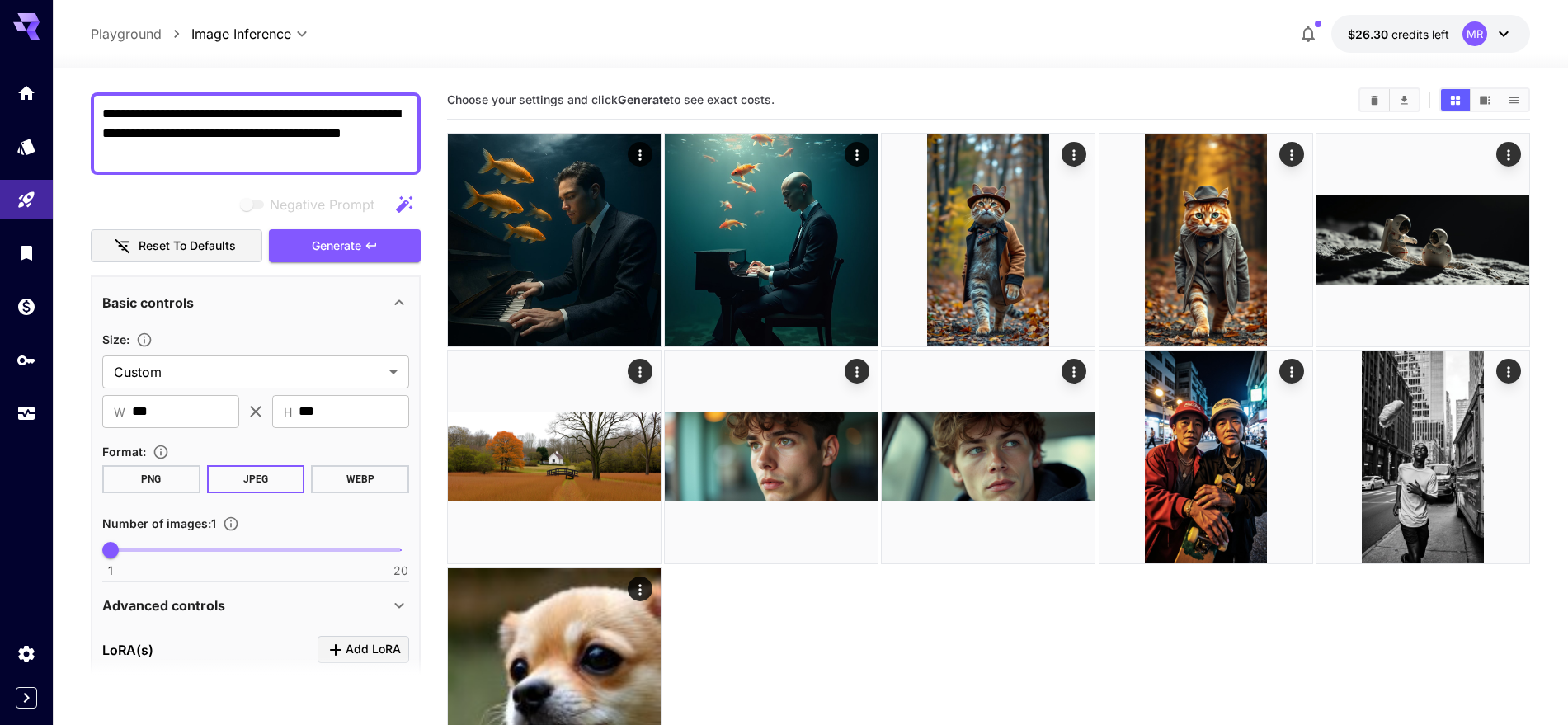 scroll, scrollTop: 0, scrollLeft: 0, axis: both 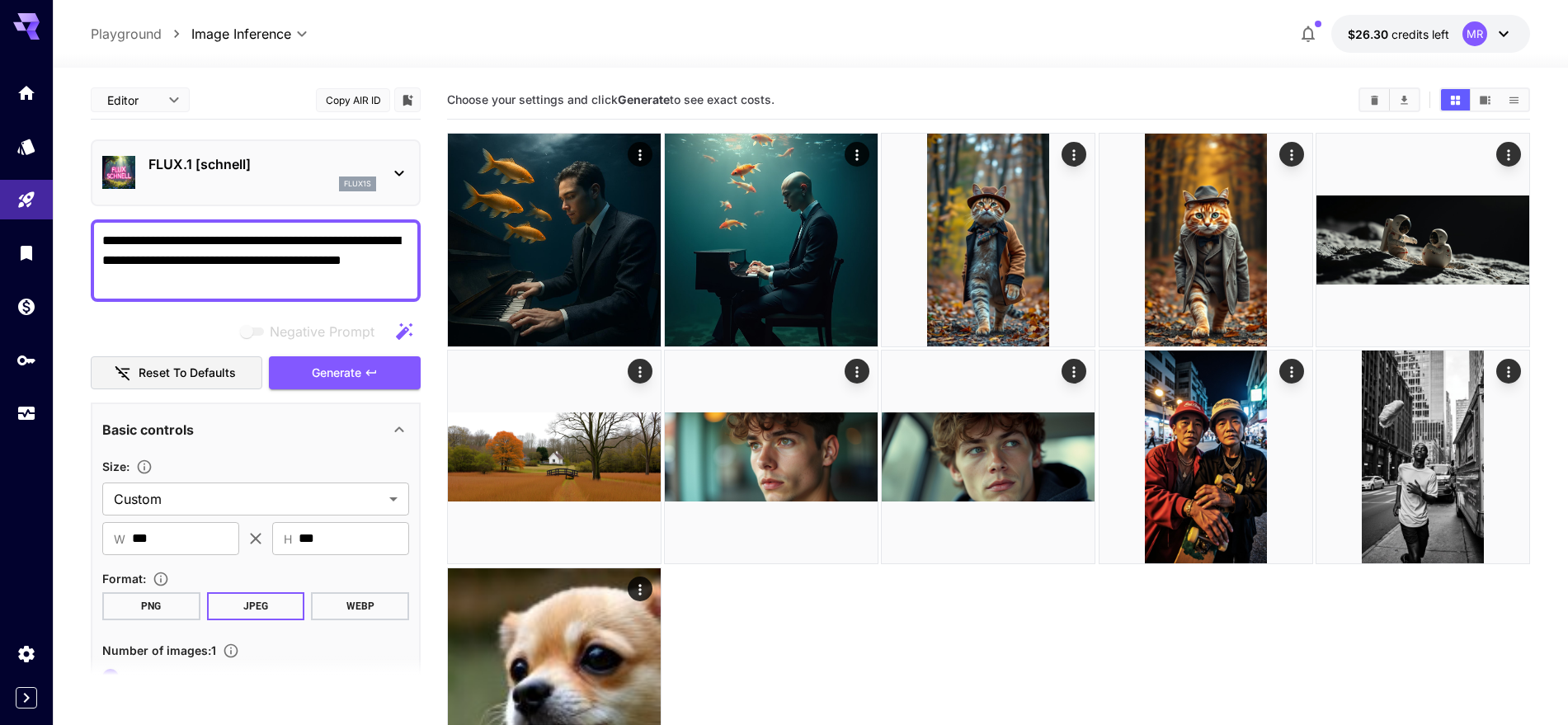 click at bounding box center (1389, 100) 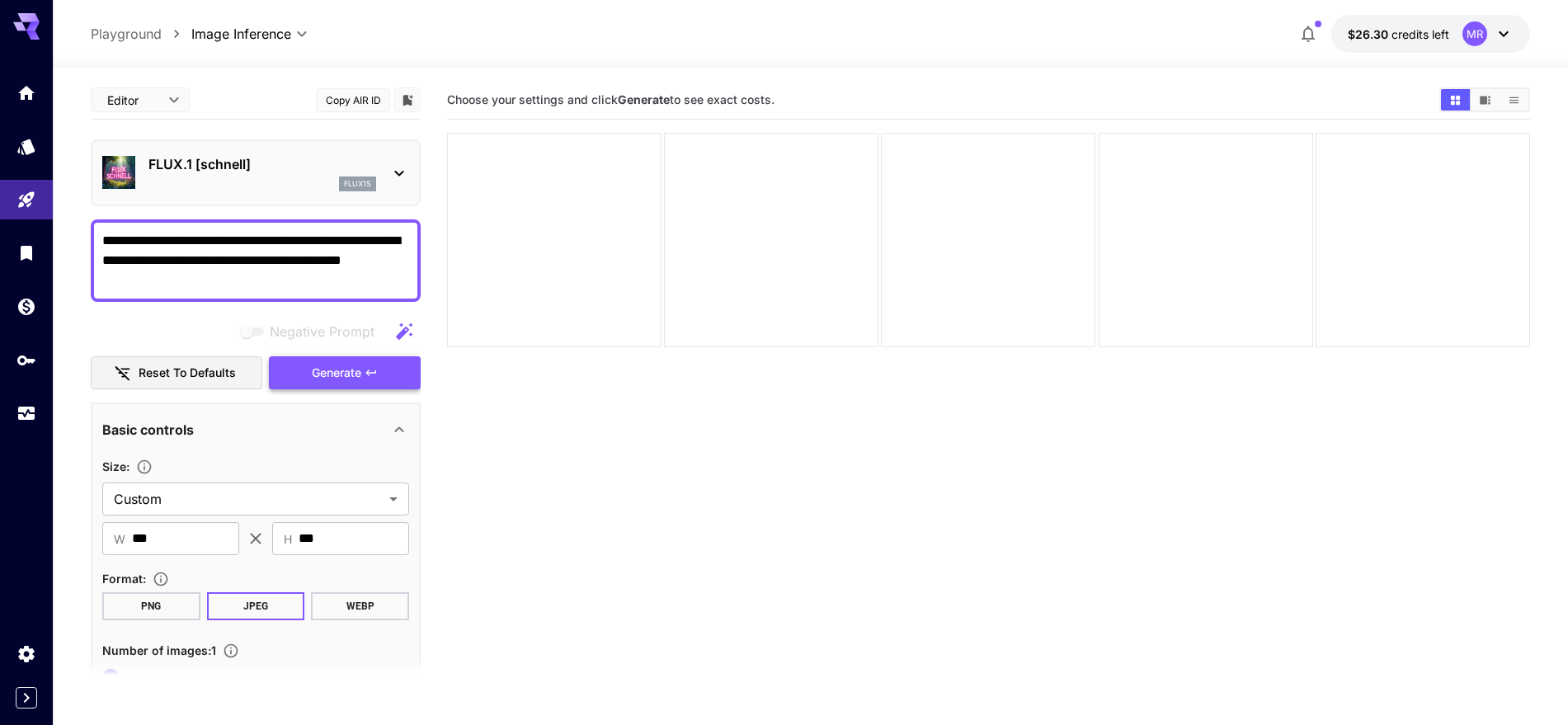 click on "Generate" at bounding box center (337, 373) 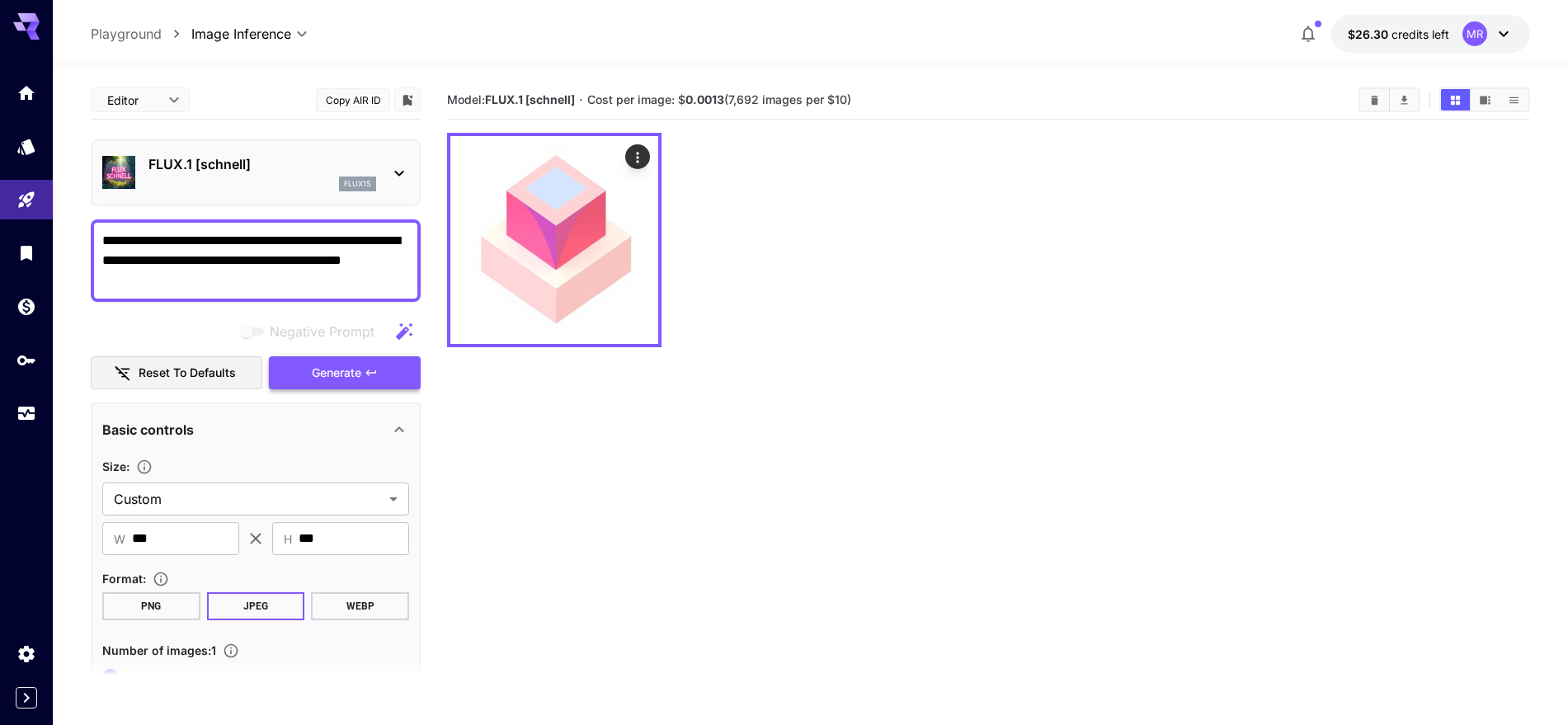 click on "Generate" at bounding box center [345, 373] 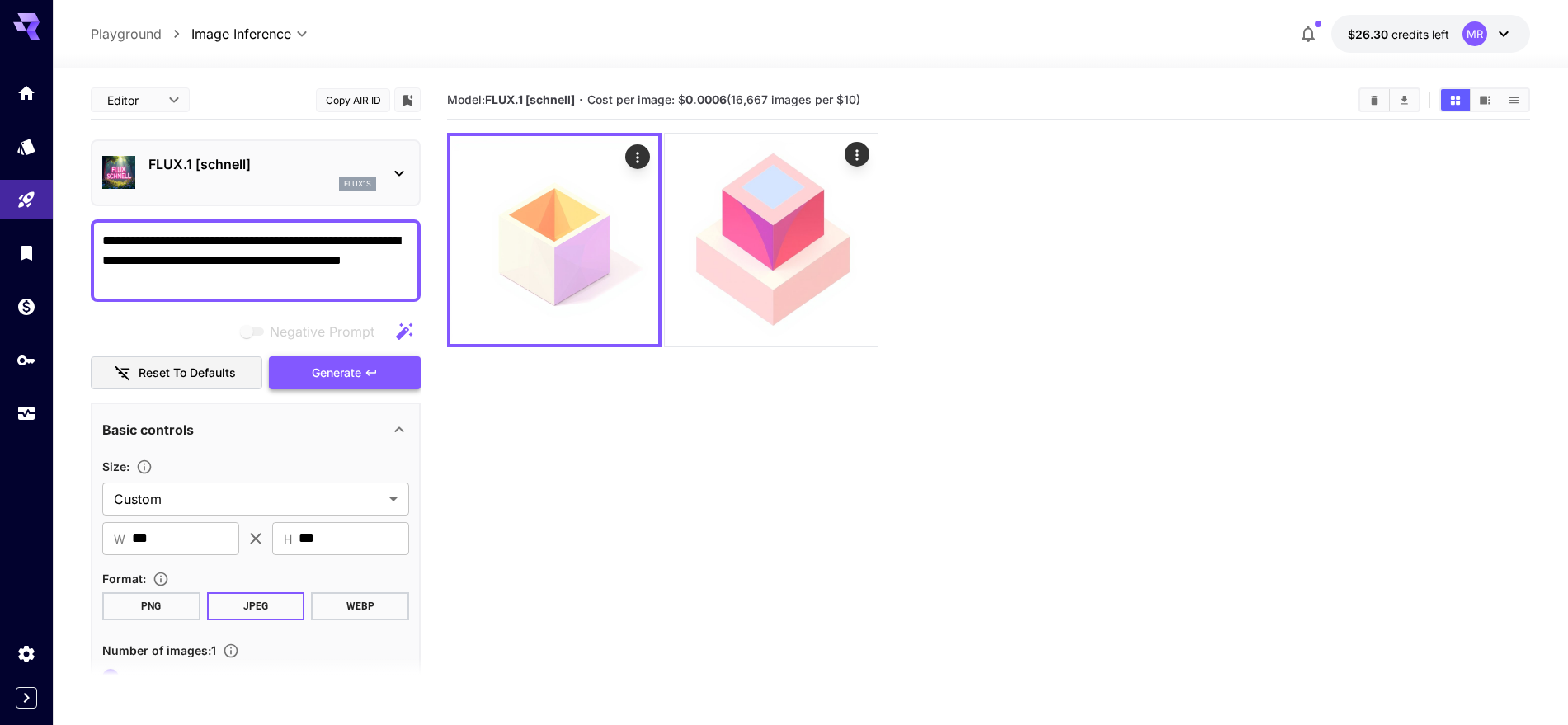 click on "Generate" at bounding box center (337, 373) 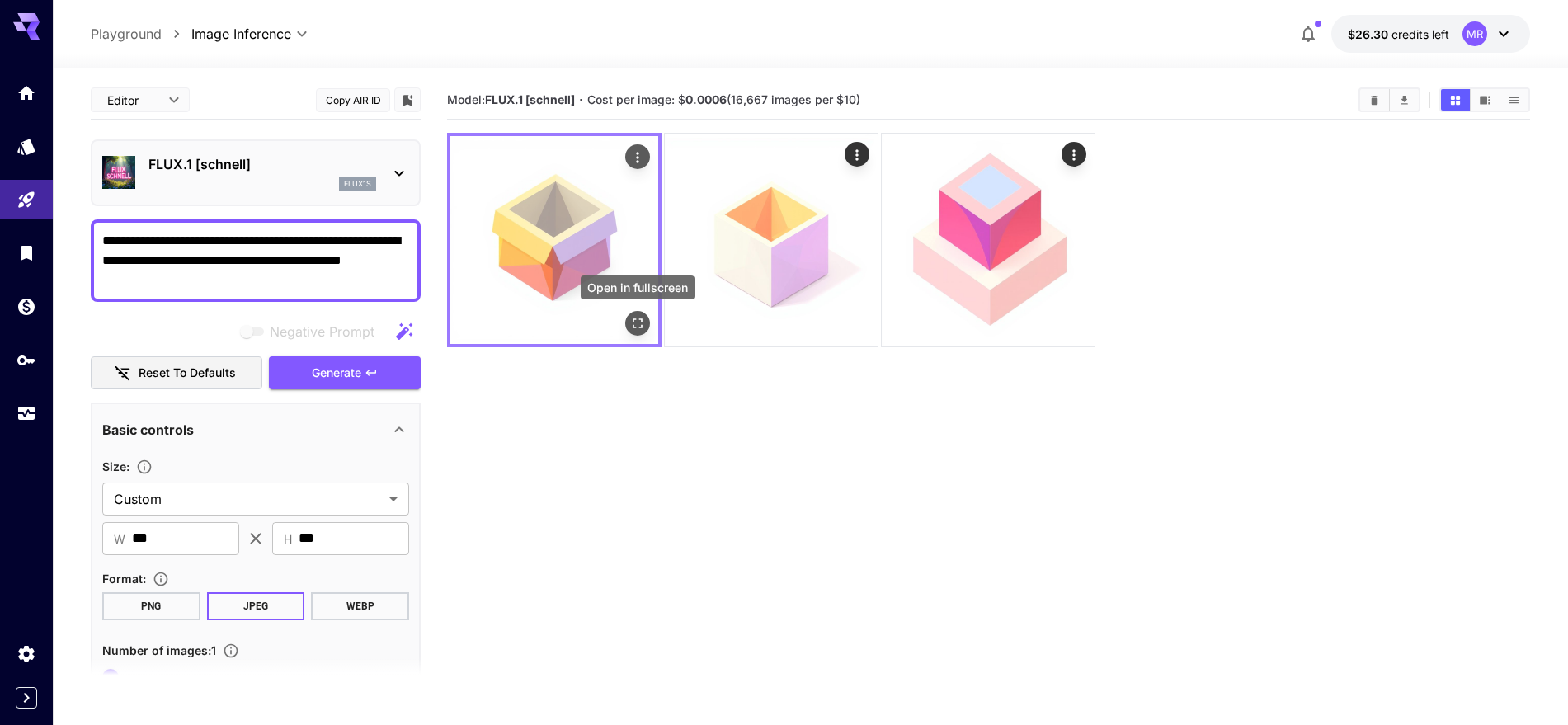 click 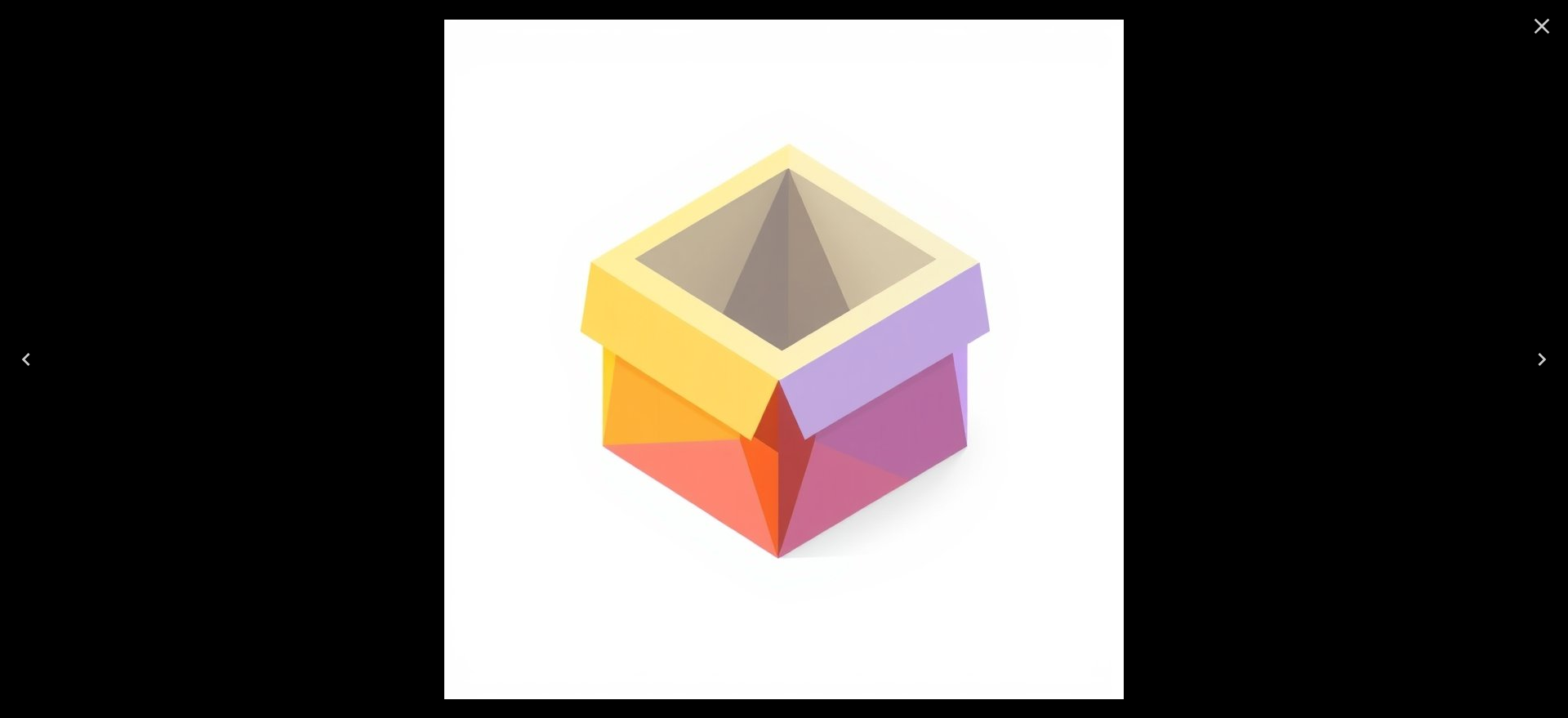 click 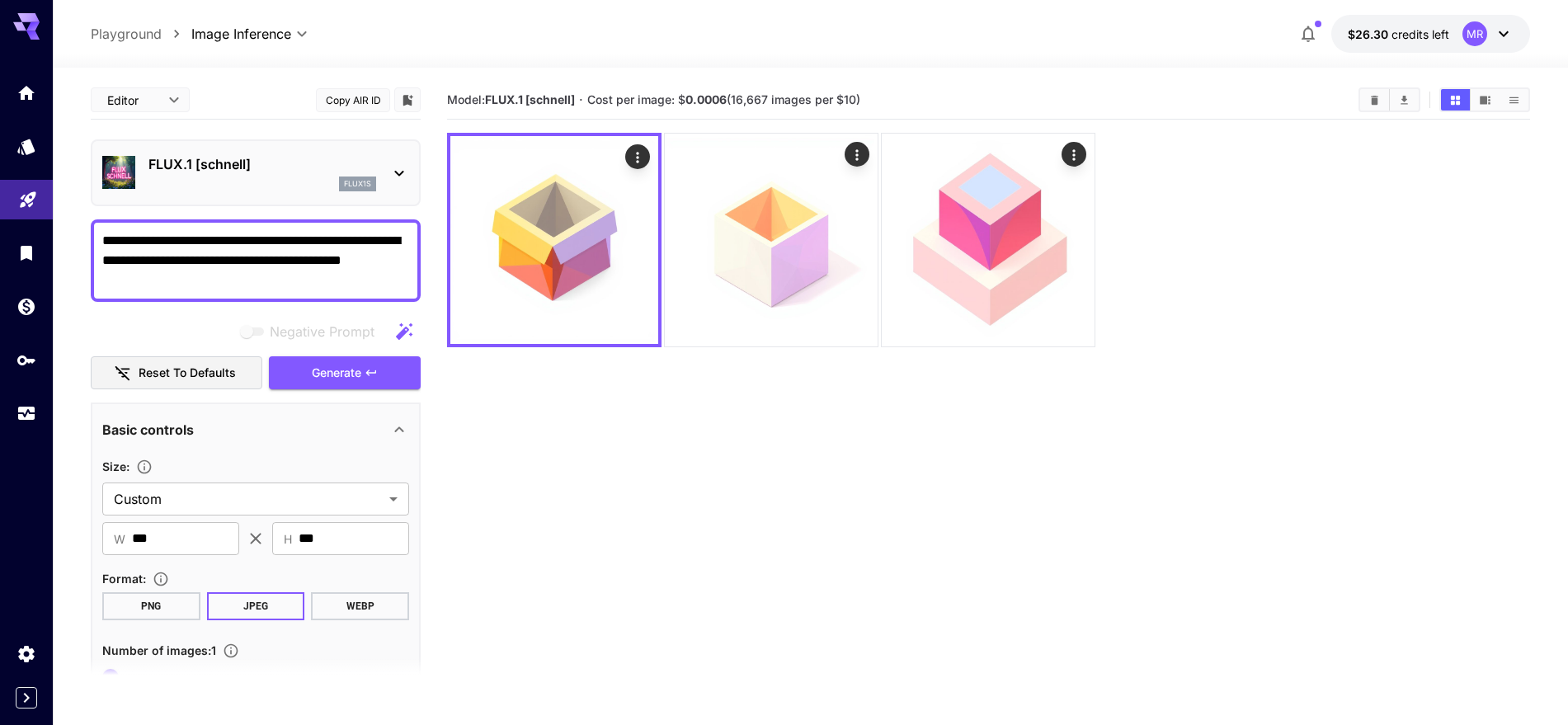 drag, startPoint x: 335, startPoint y: 267, endPoint x: 45, endPoint y: 200, distance: 297.639 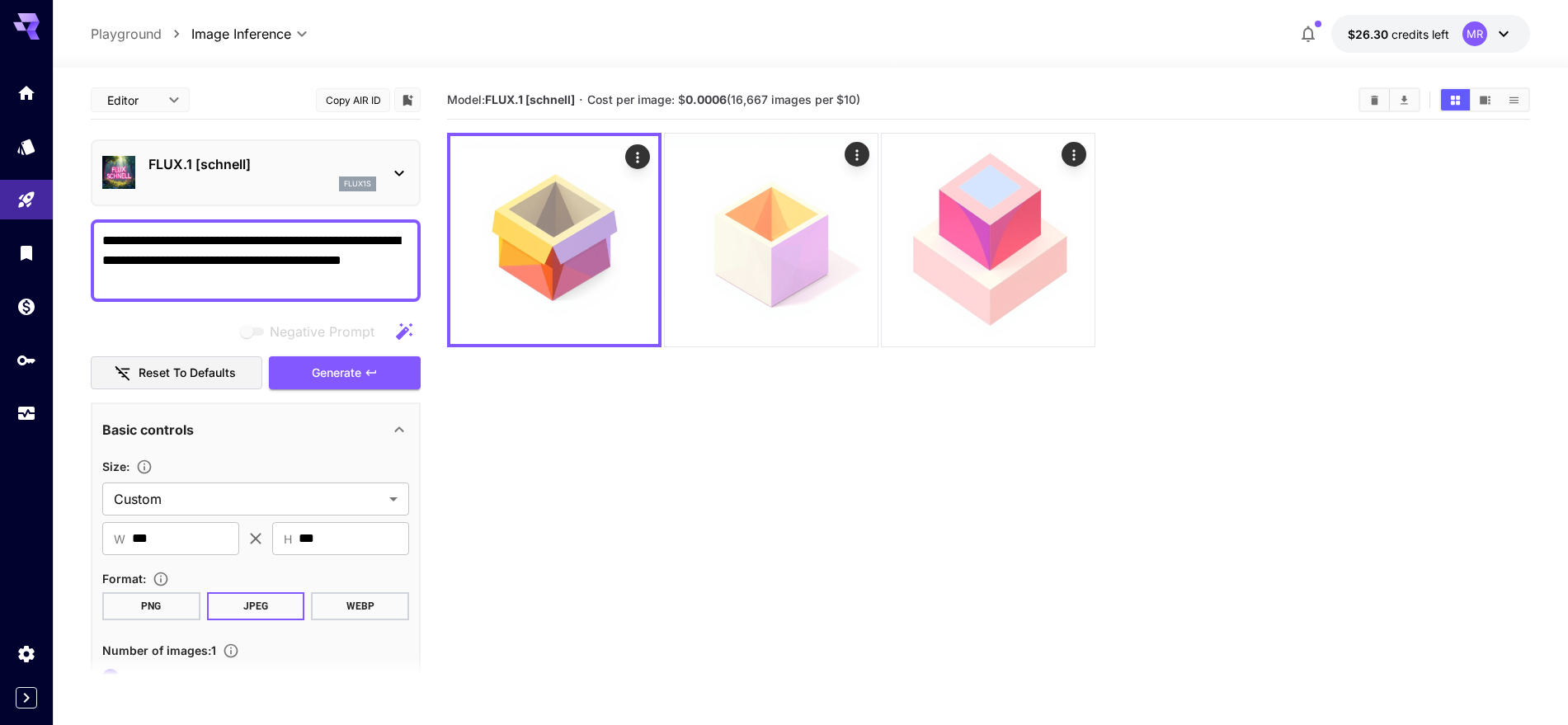click on "**********" at bounding box center (256, 261) 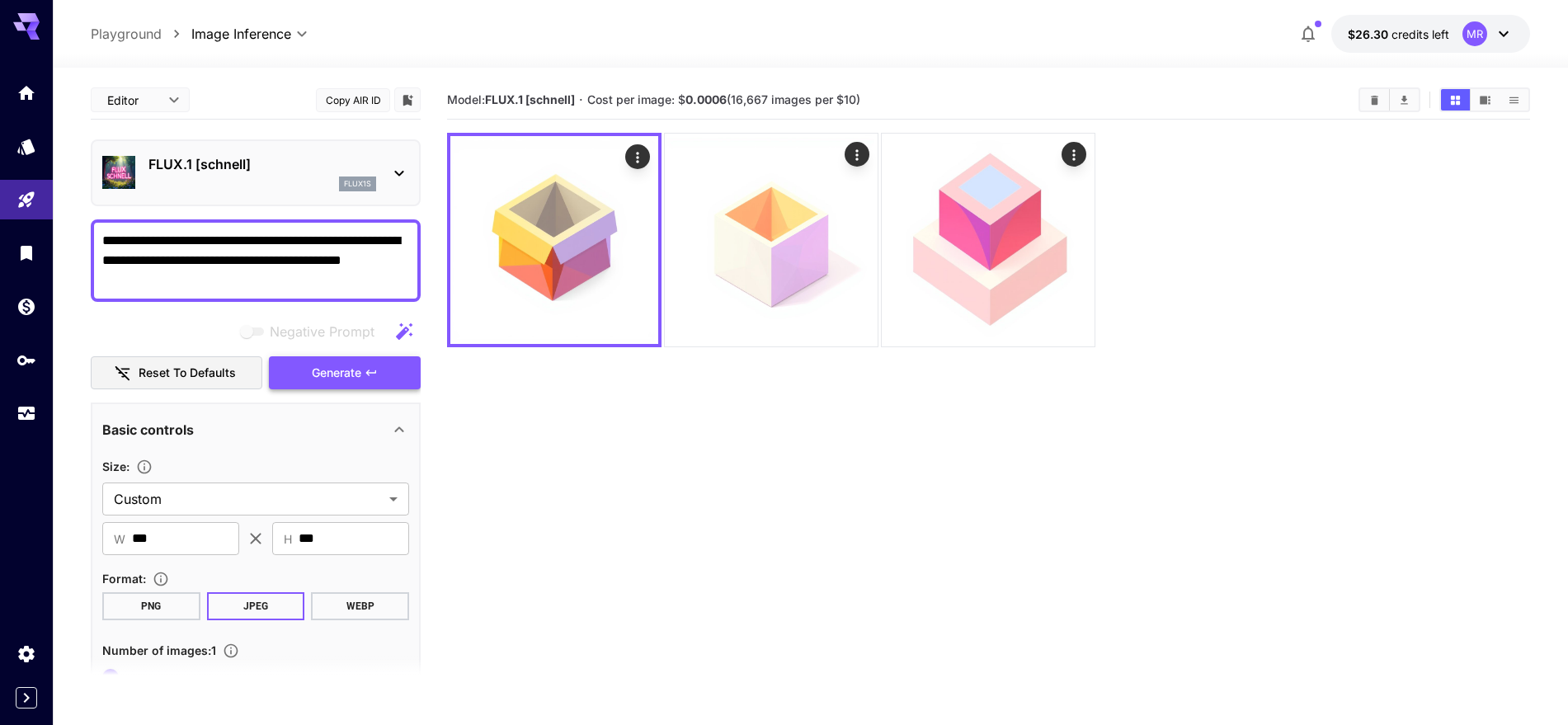 paste 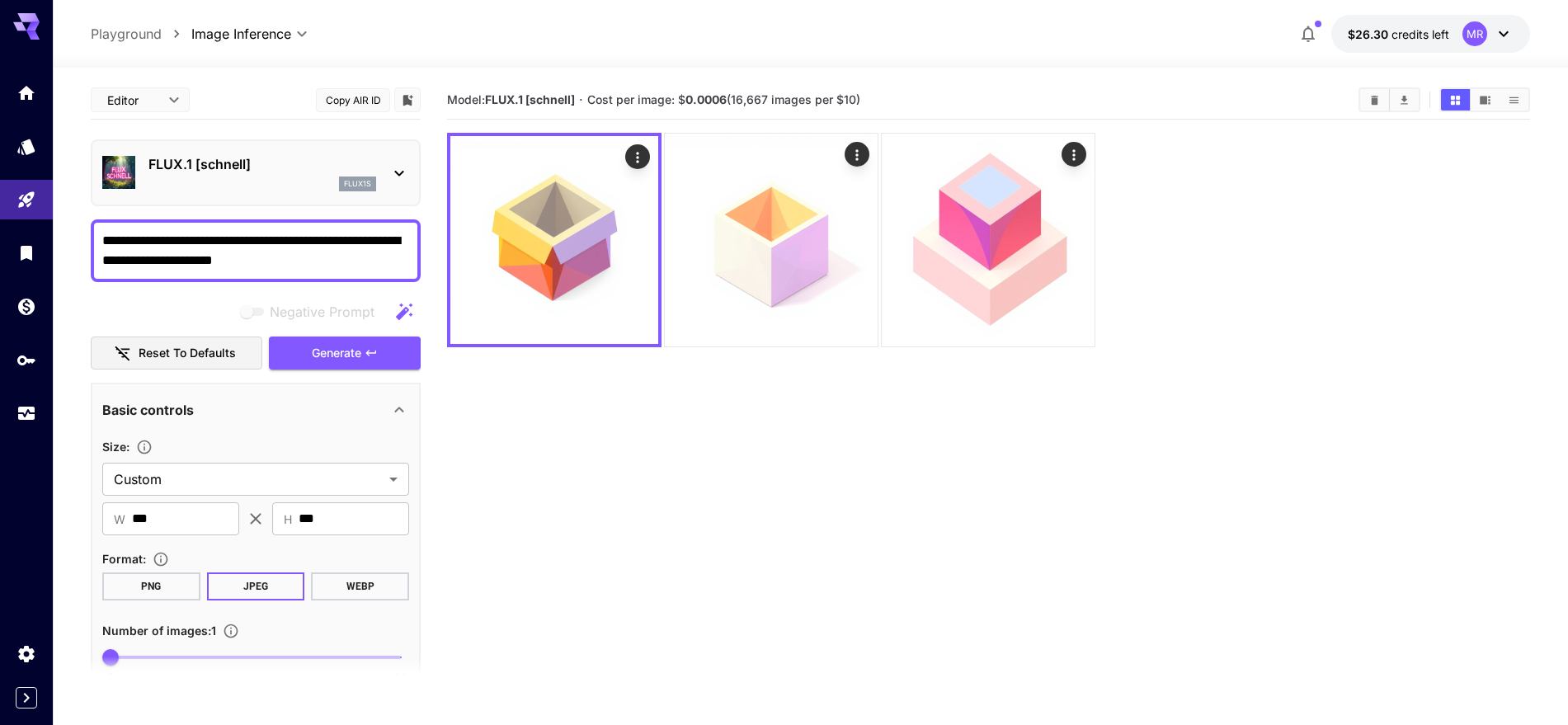 click on "**********" at bounding box center (256, 520) 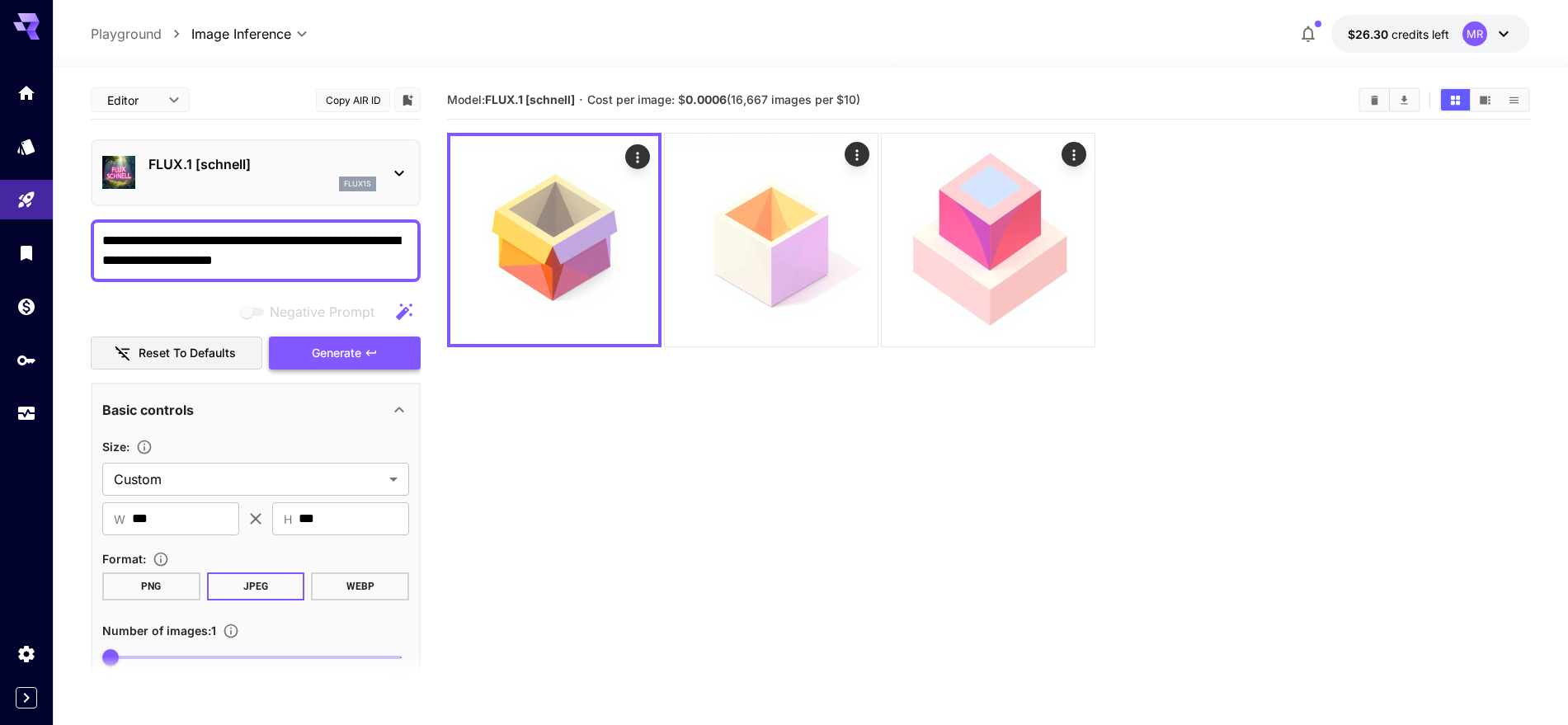 click on "Generate" at bounding box center (337, 353) 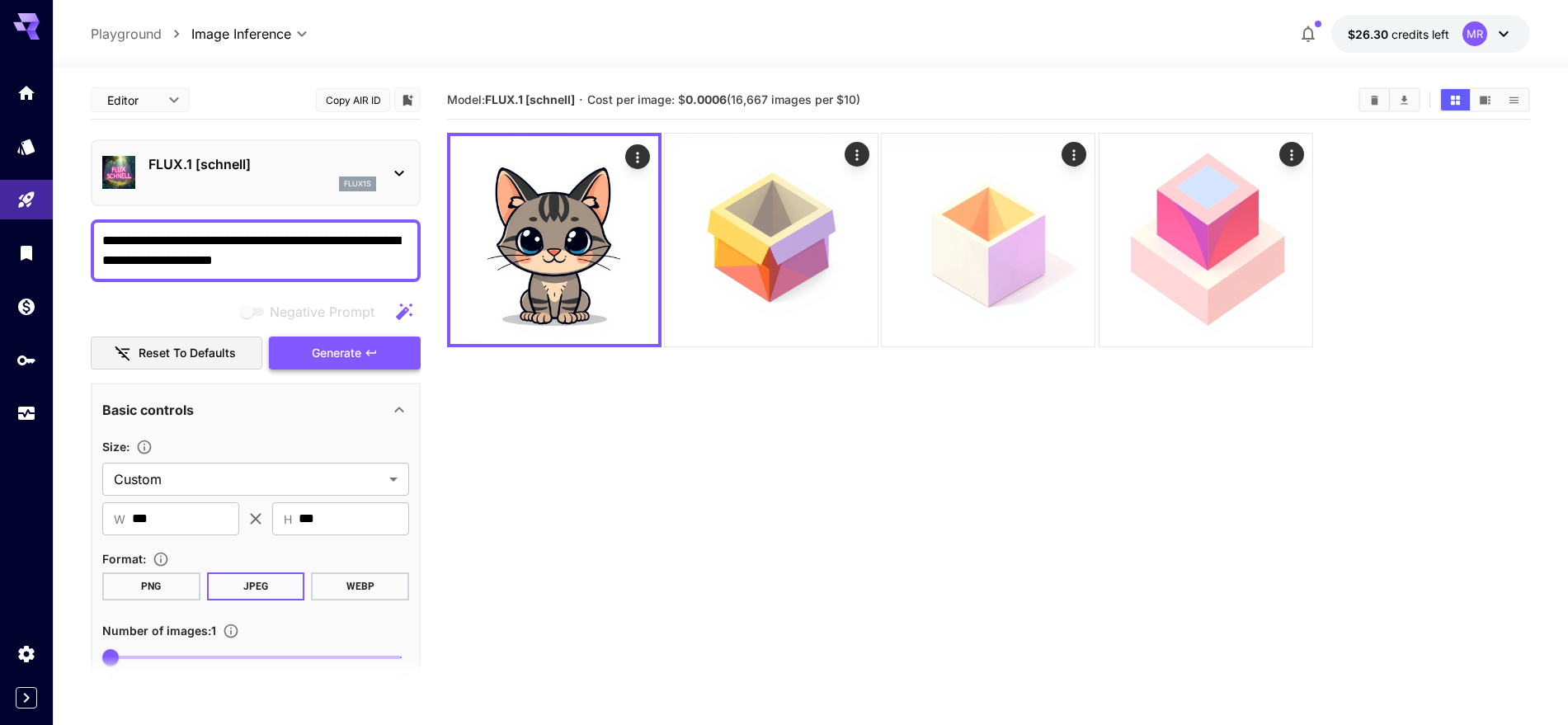click on "Generate" at bounding box center (337, 353) 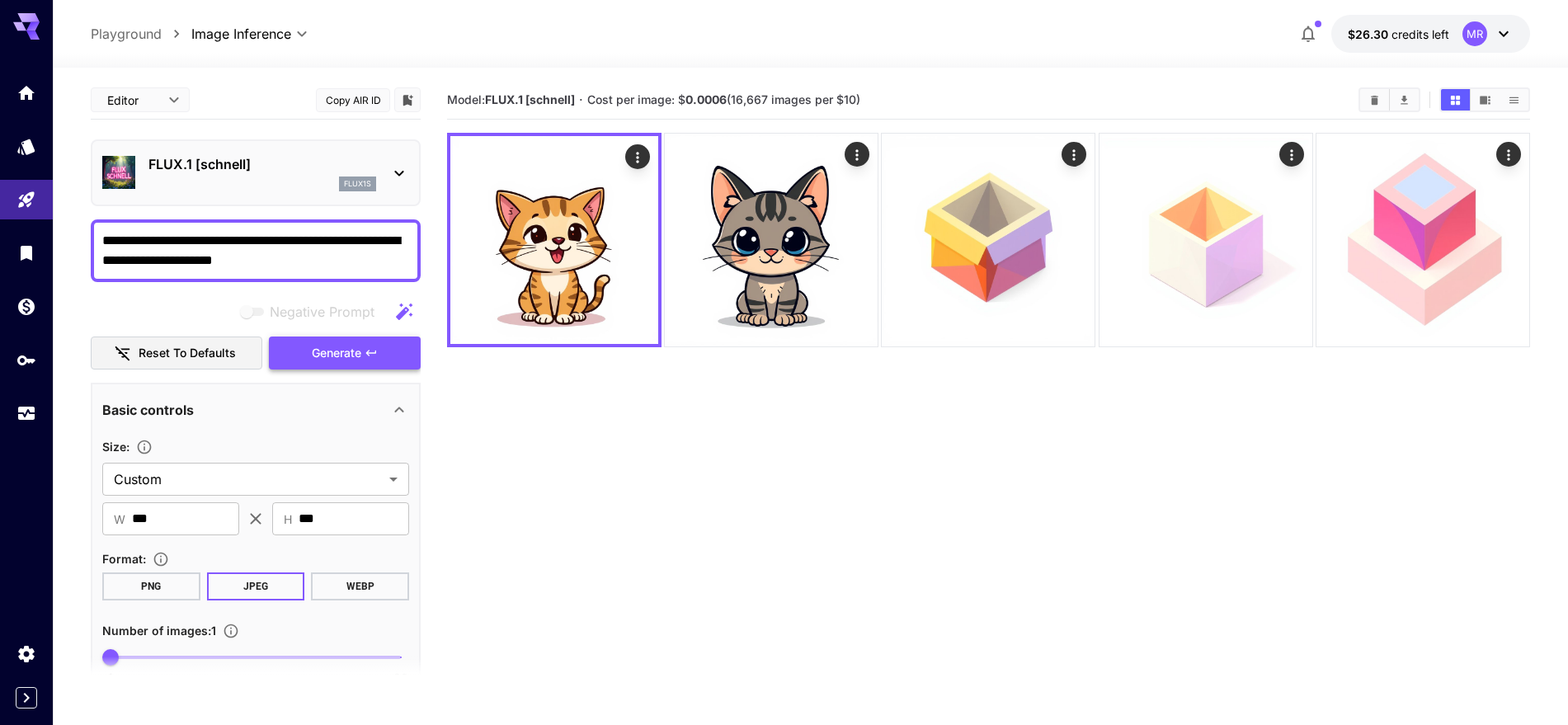 click on "Generate" at bounding box center [337, 353] 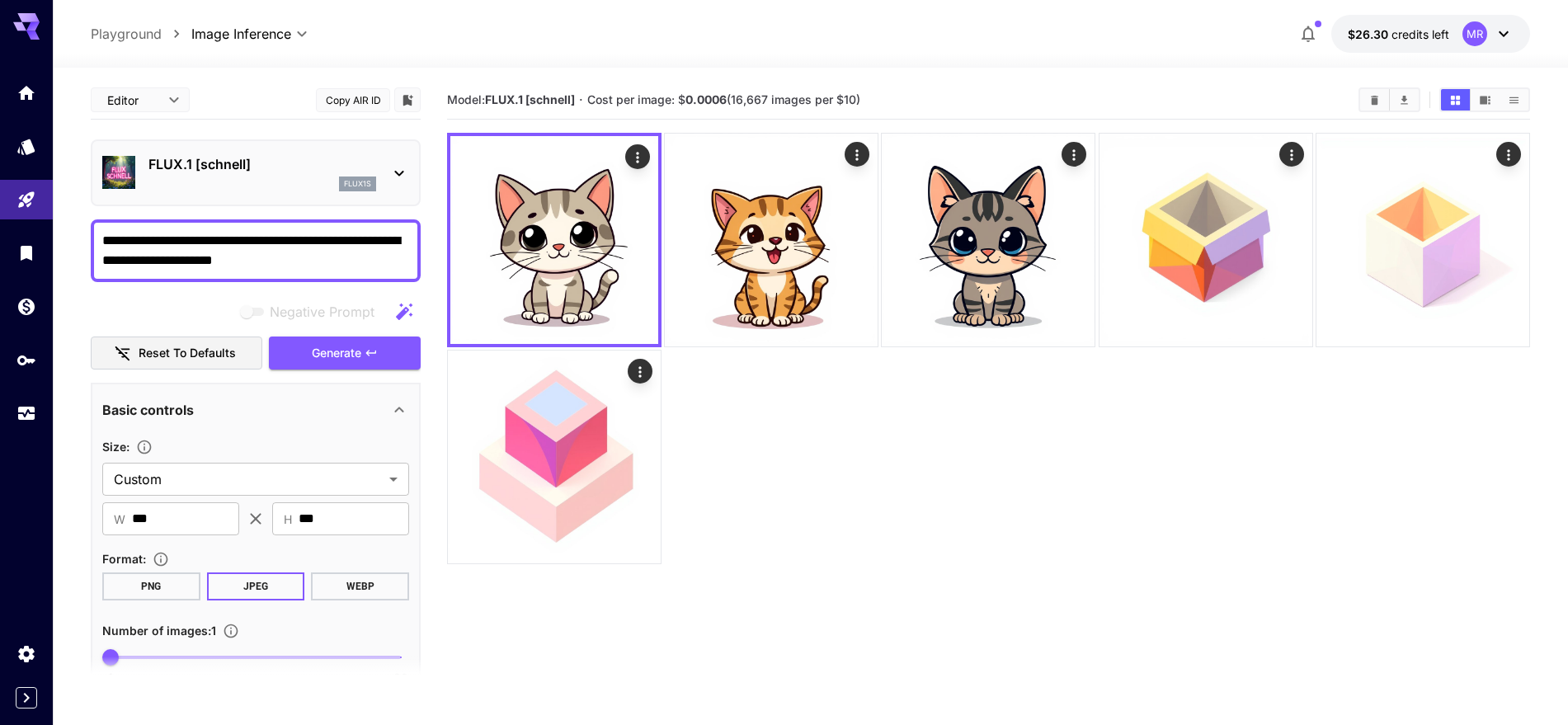 click on "**********" at bounding box center [256, 251] 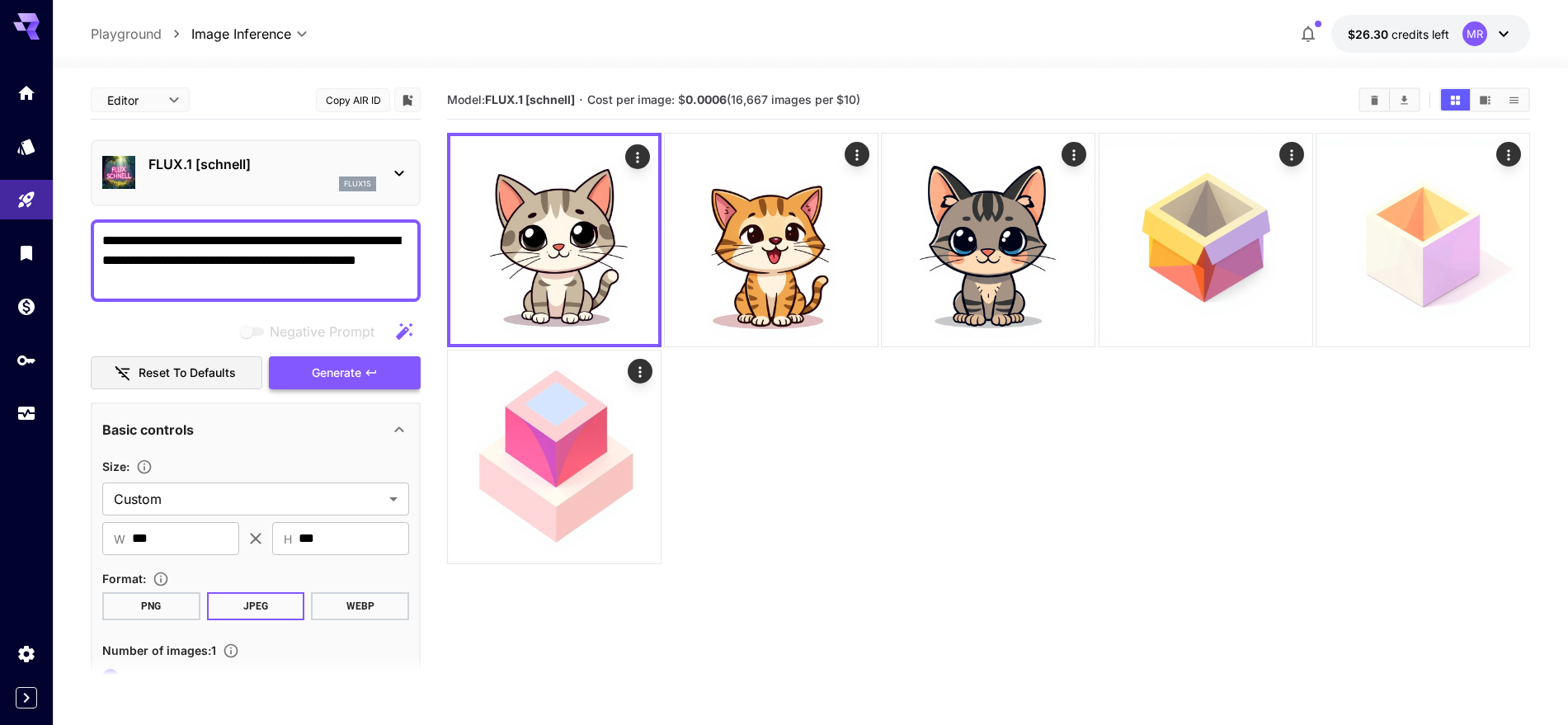 click on "Generate" at bounding box center [337, 373] 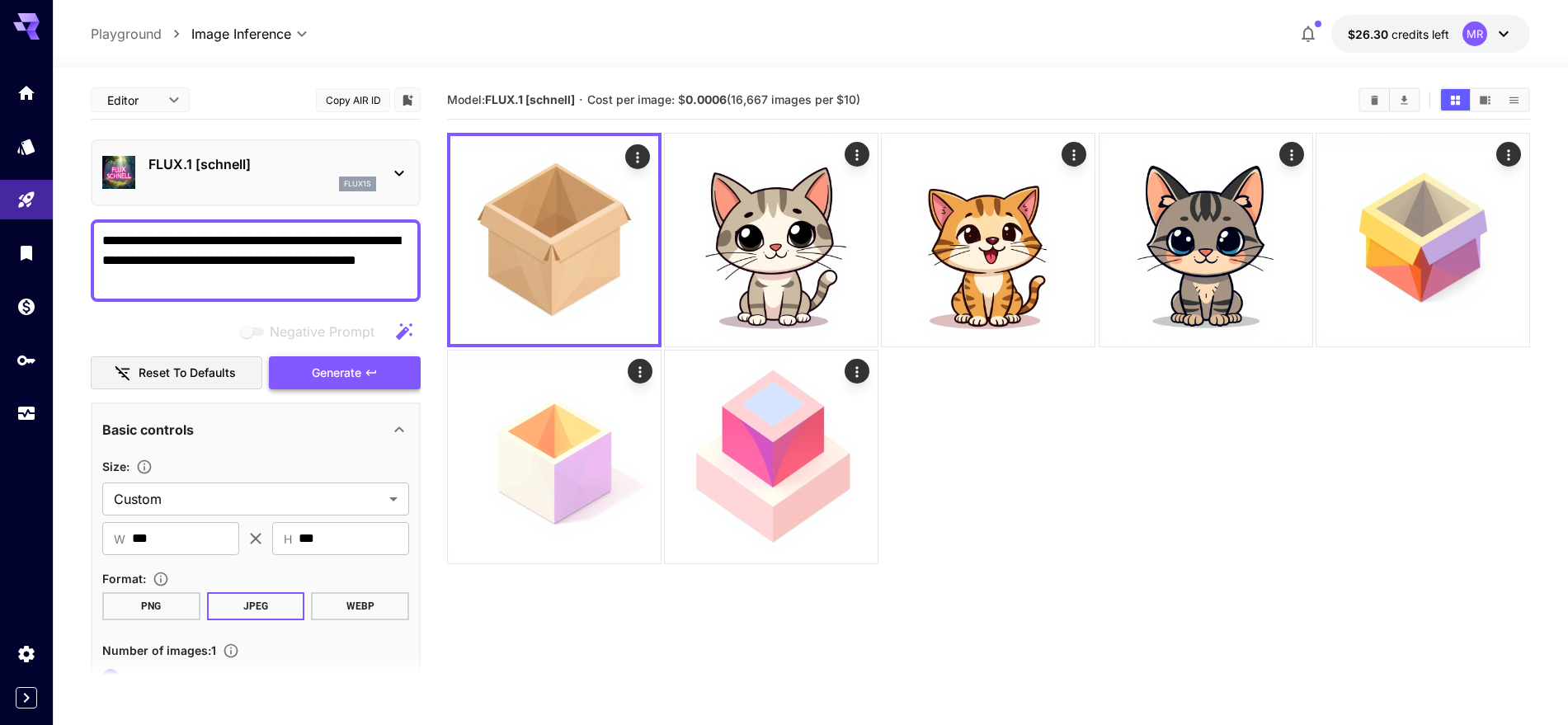 click on "Generate" at bounding box center [337, 373] 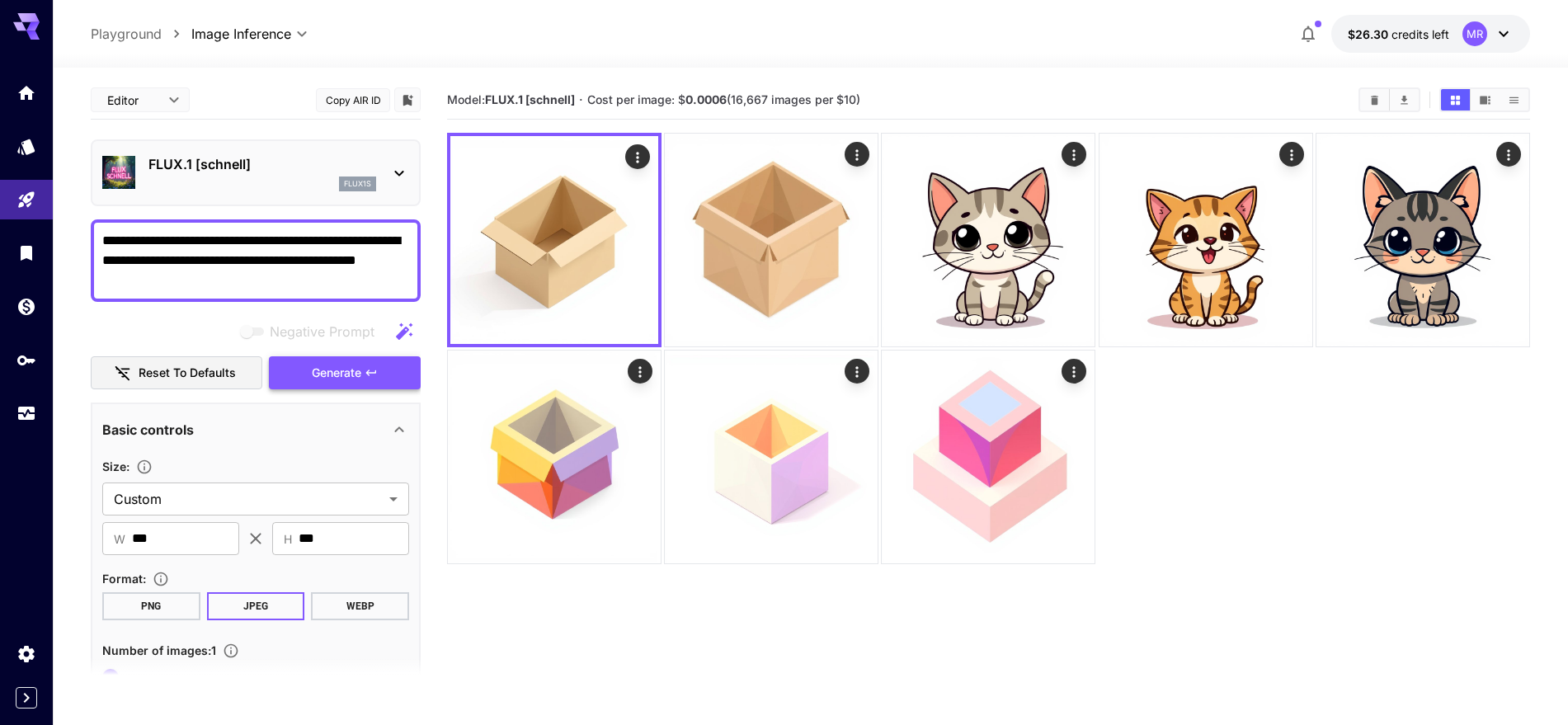 click on "Generate" at bounding box center [345, 373] 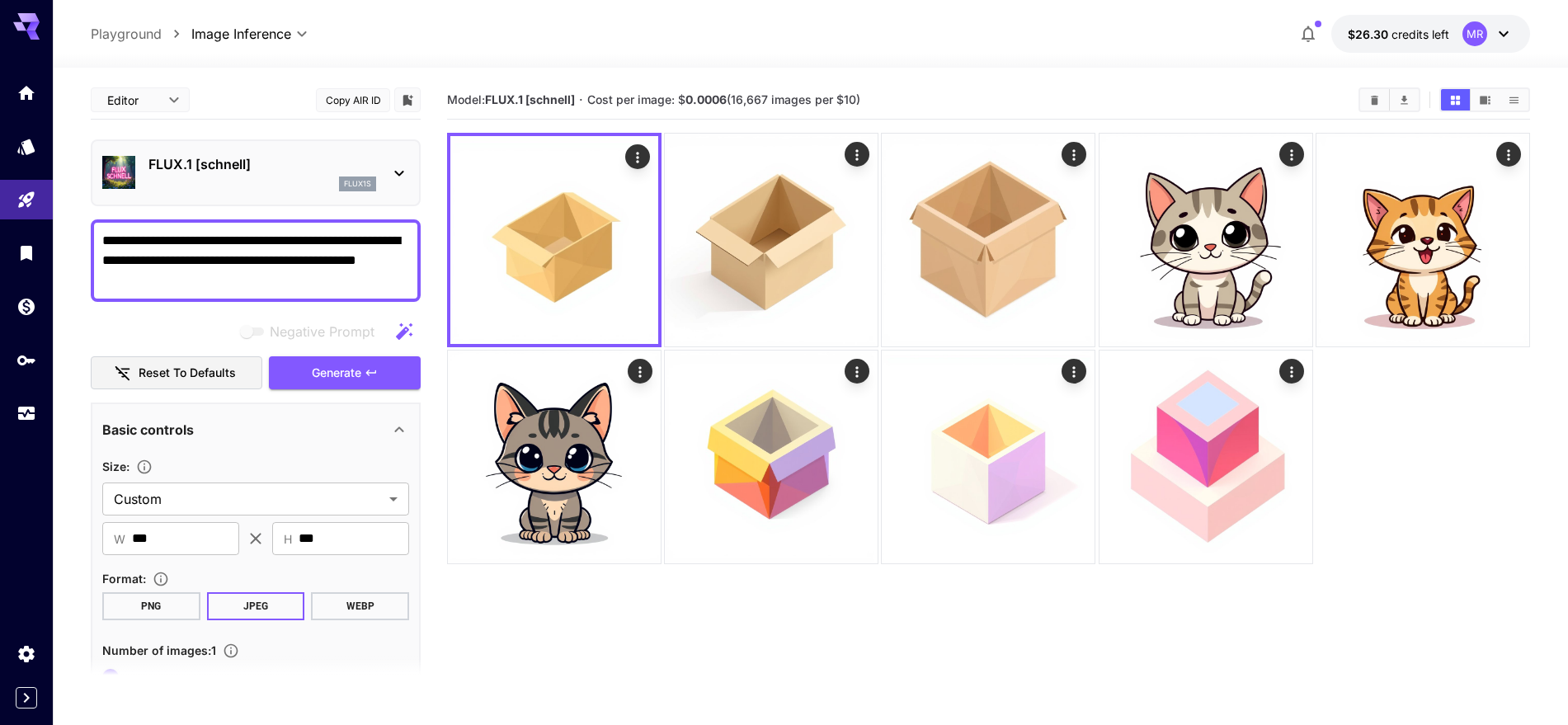 click on "**********" at bounding box center [256, 261] 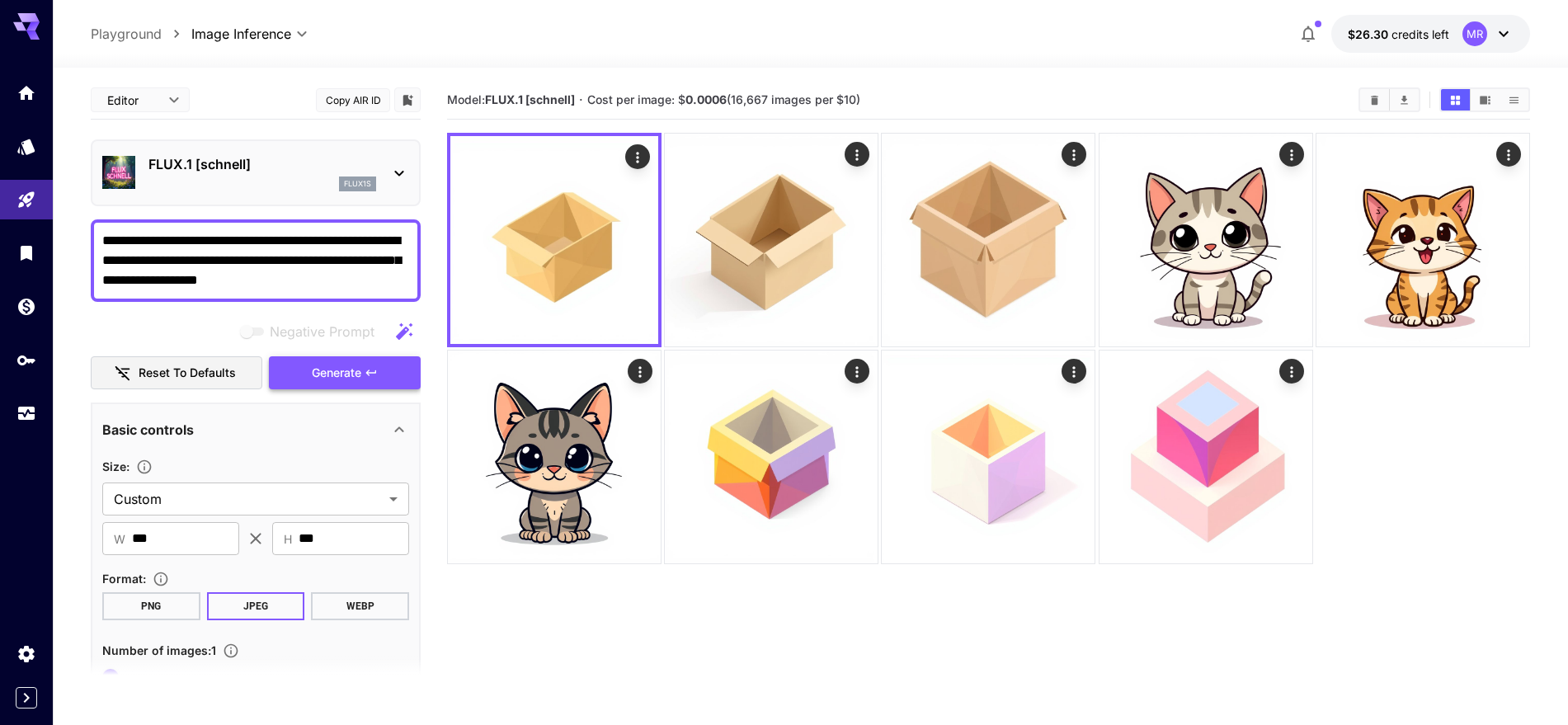 type on "**********" 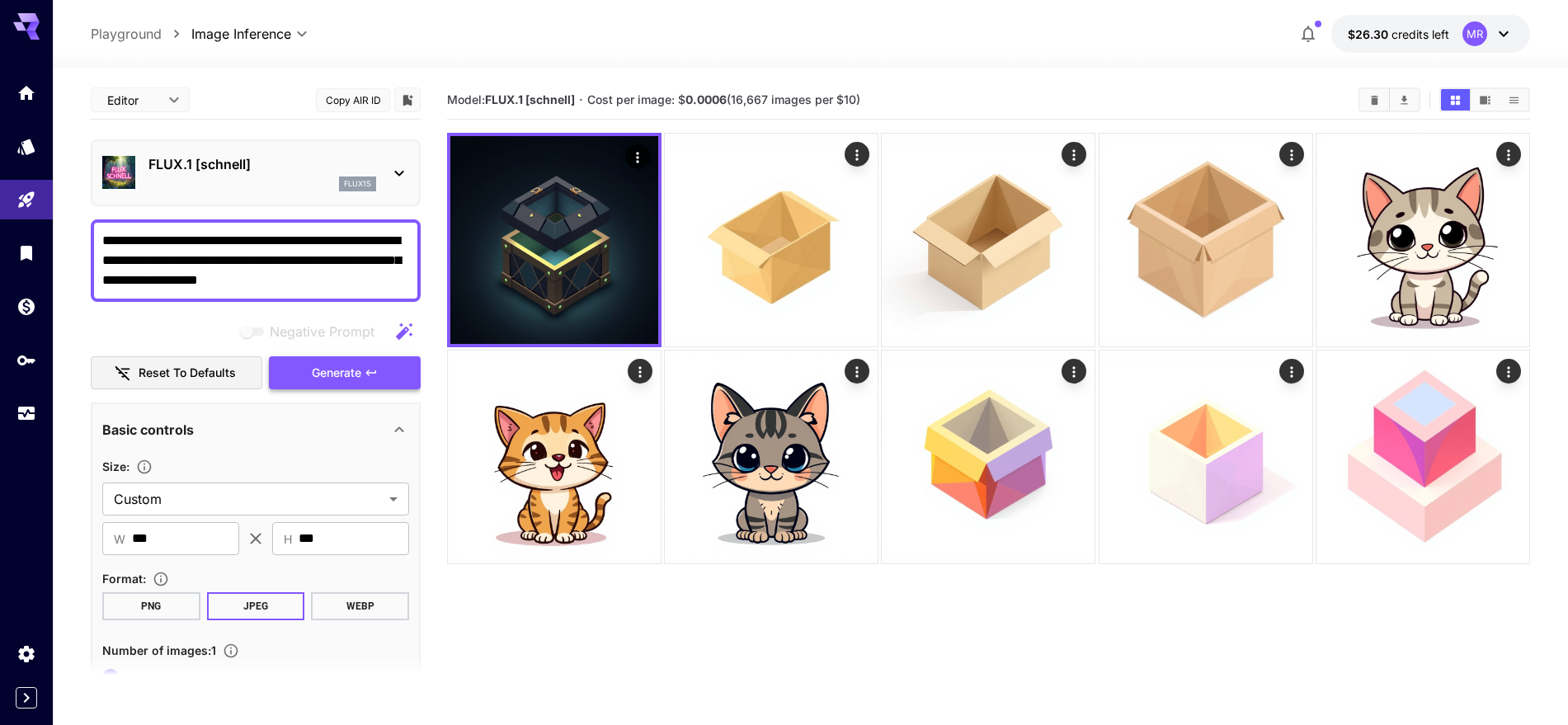 click 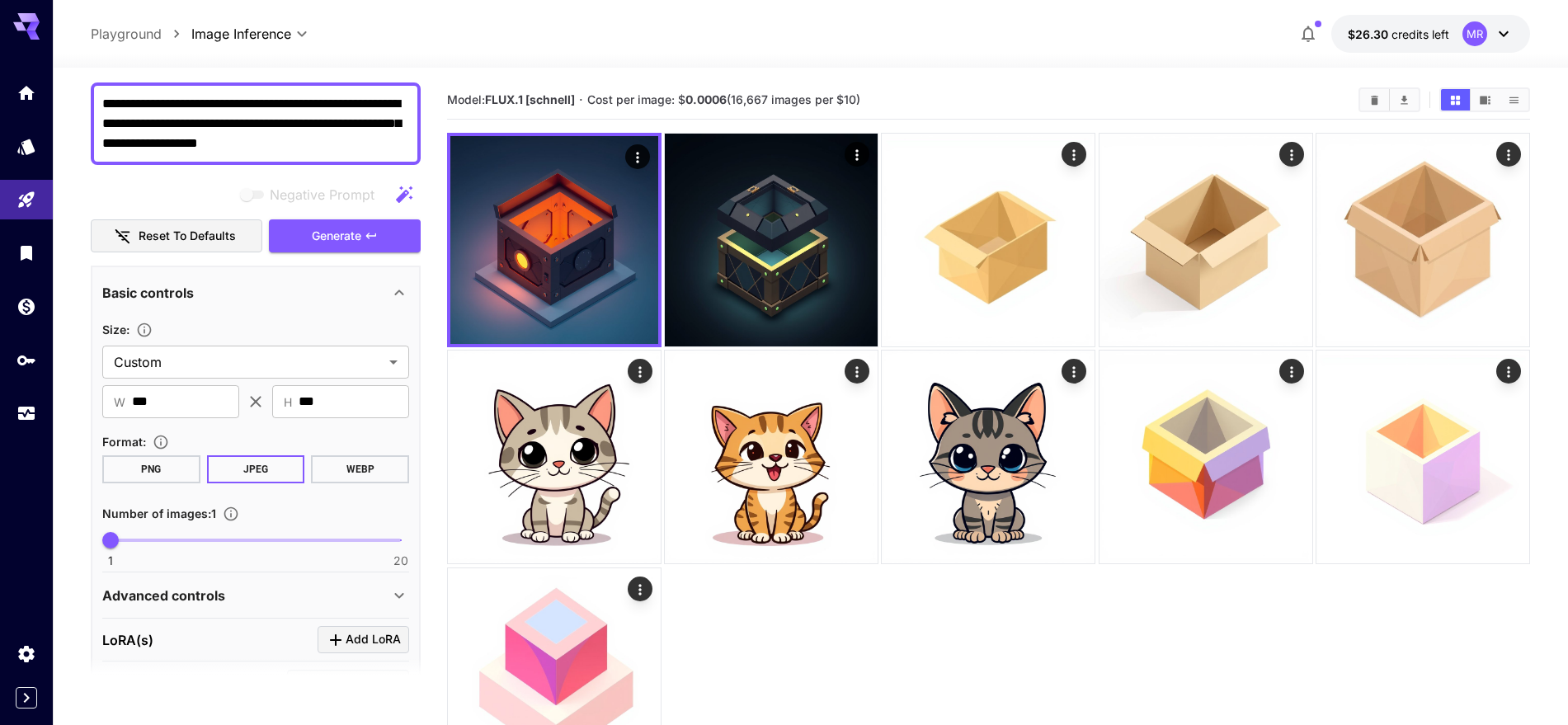 scroll, scrollTop: 322, scrollLeft: 0, axis: vertical 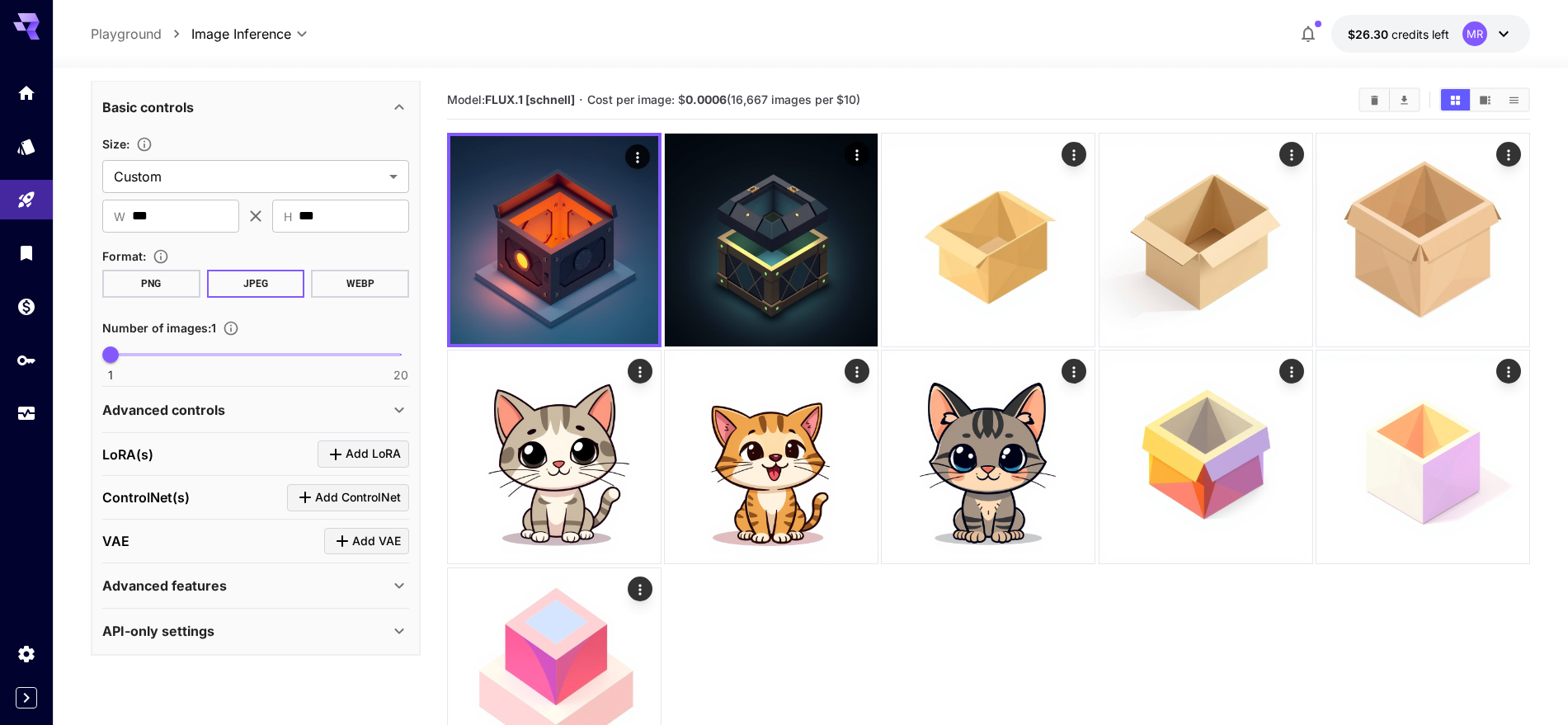 click on "API-only settings" at bounding box center [158, 631] 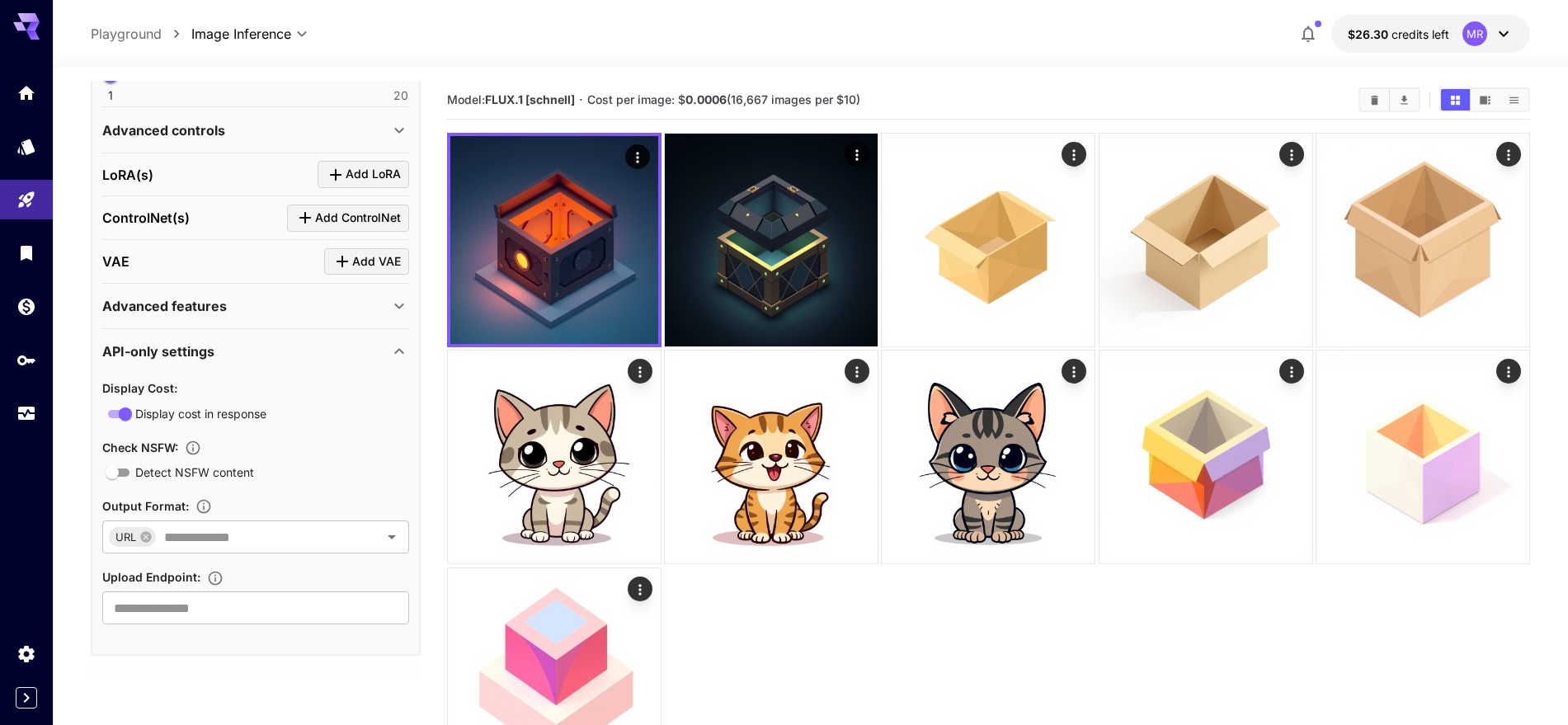 click on "API-only settings" at bounding box center (158, 351) 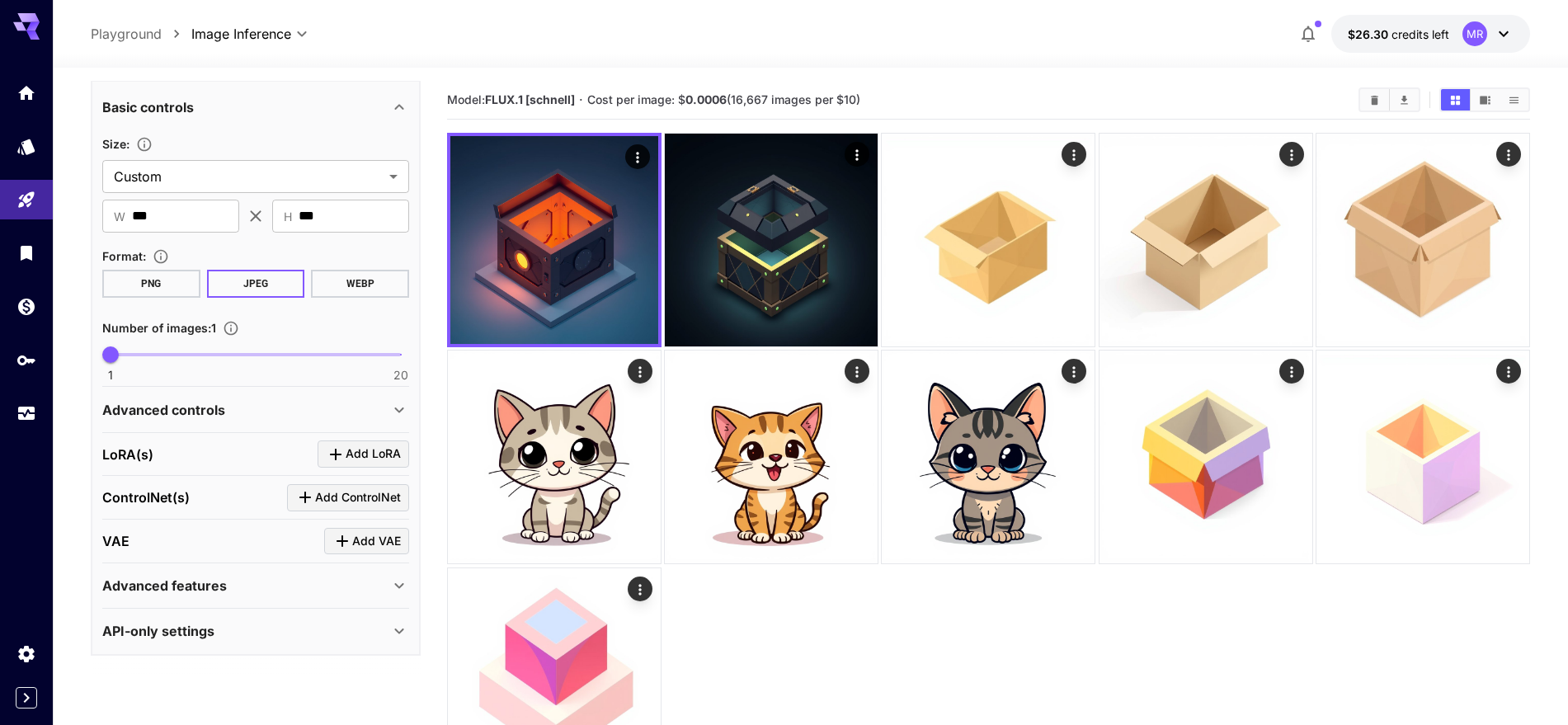 click on "Advanced features" at bounding box center (256, 586) 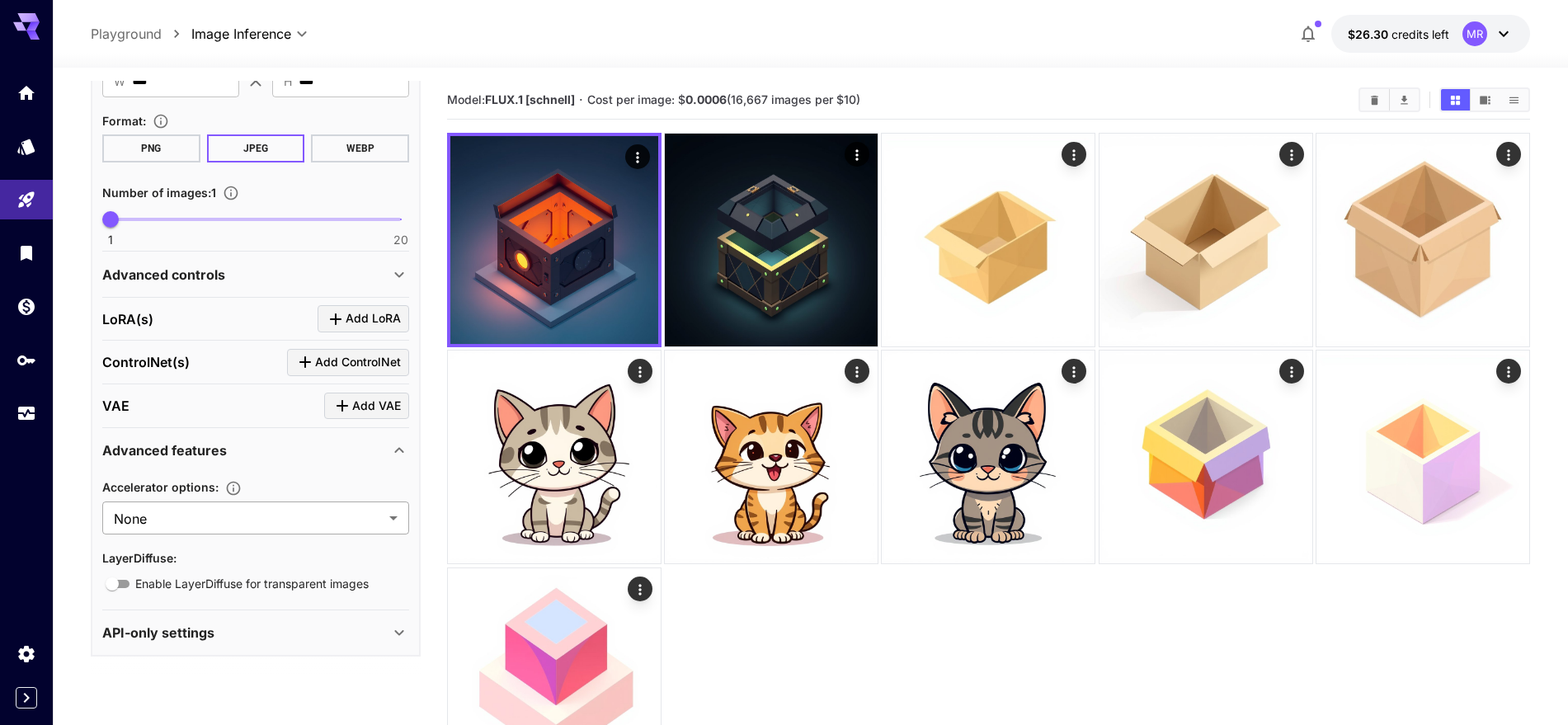 scroll, scrollTop: 459, scrollLeft: 0, axis: vertical 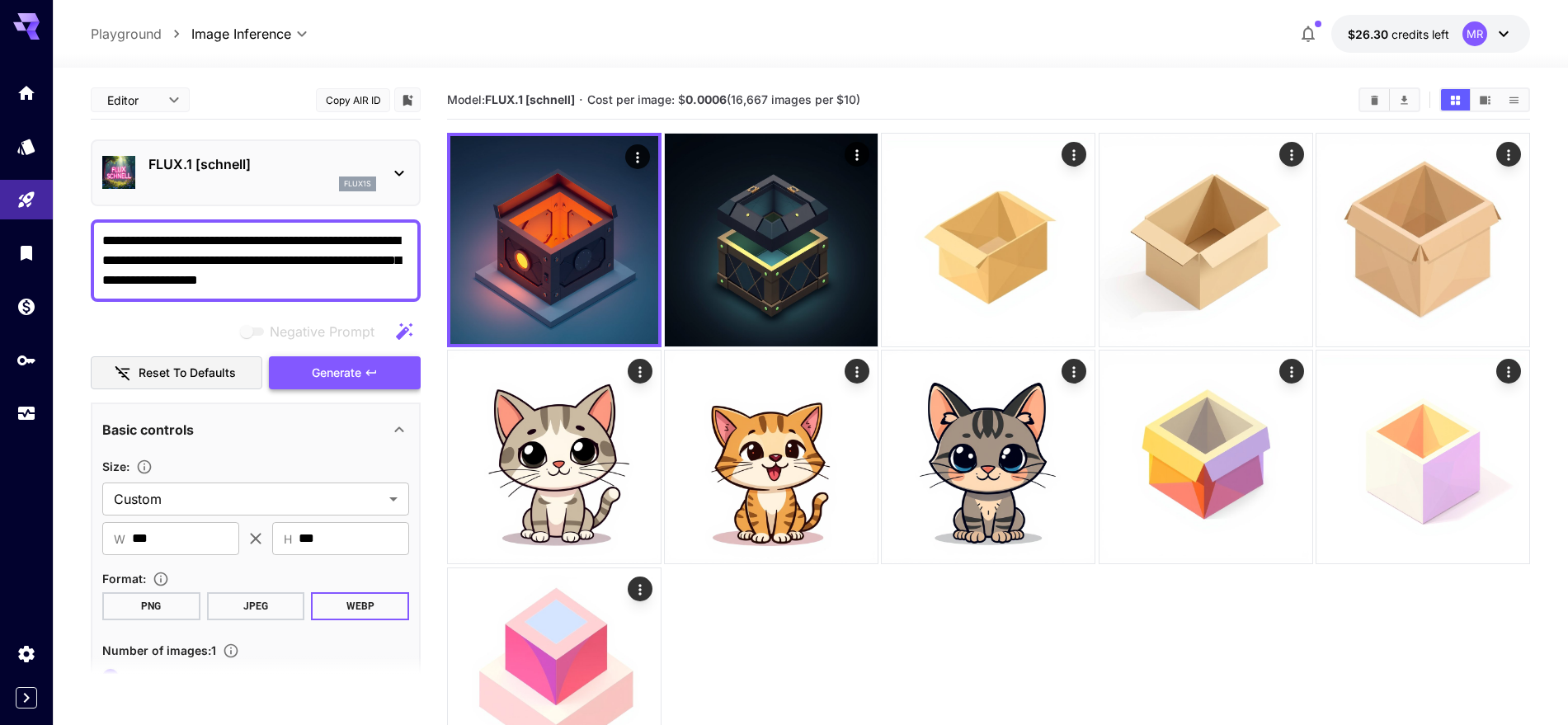 click on "Generate" at bounding box center [345, 373] 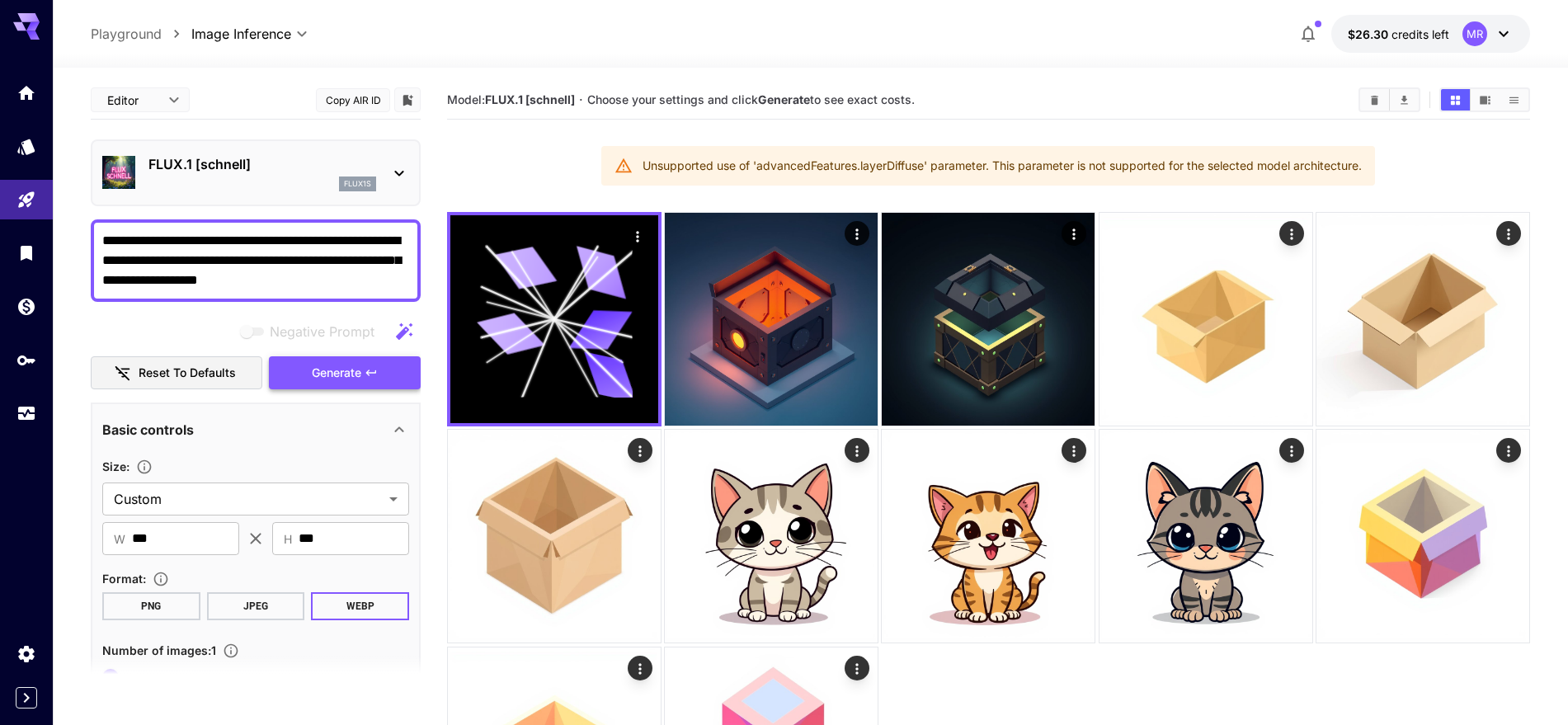 click on "Generate" at bounding box center (345, 373) 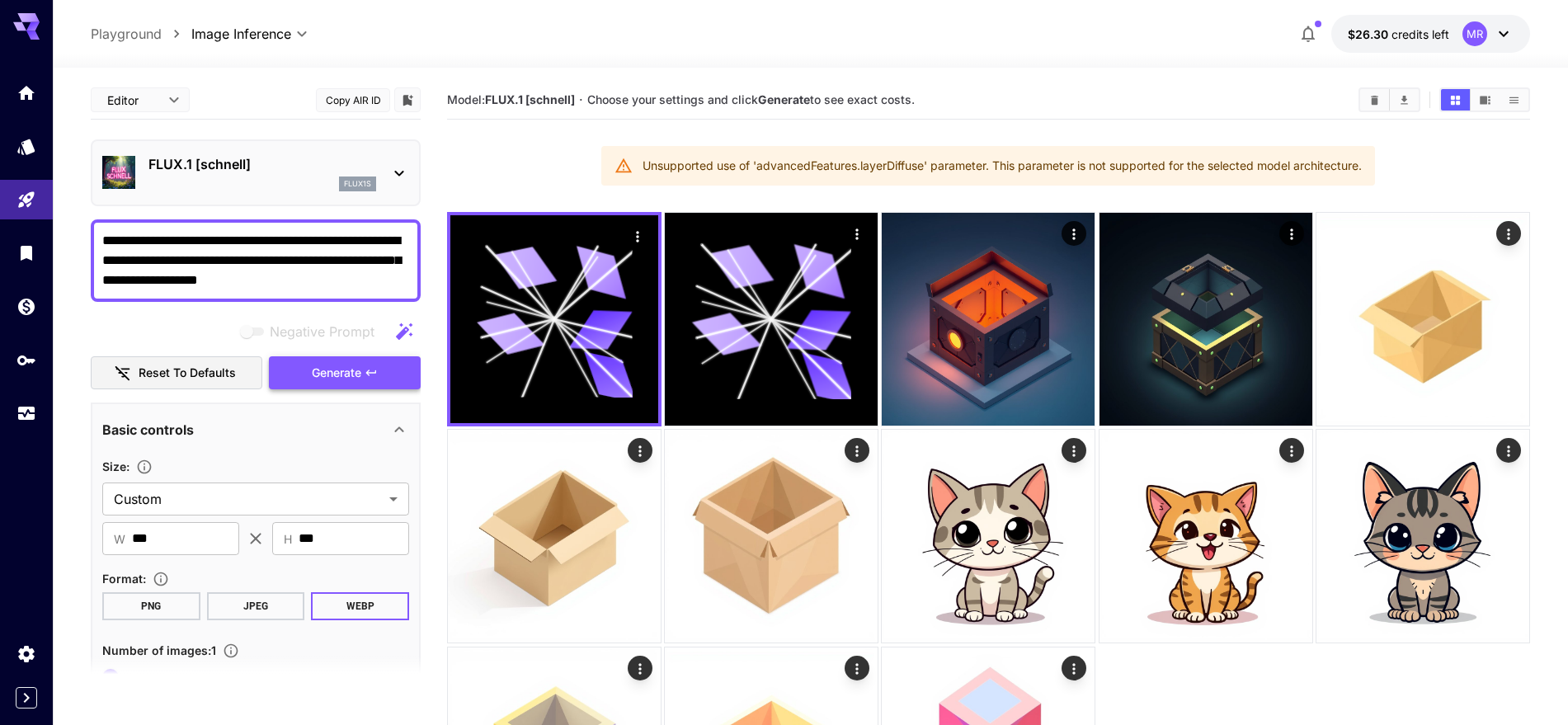 click on "Generate" at bounding box center (345, 373) 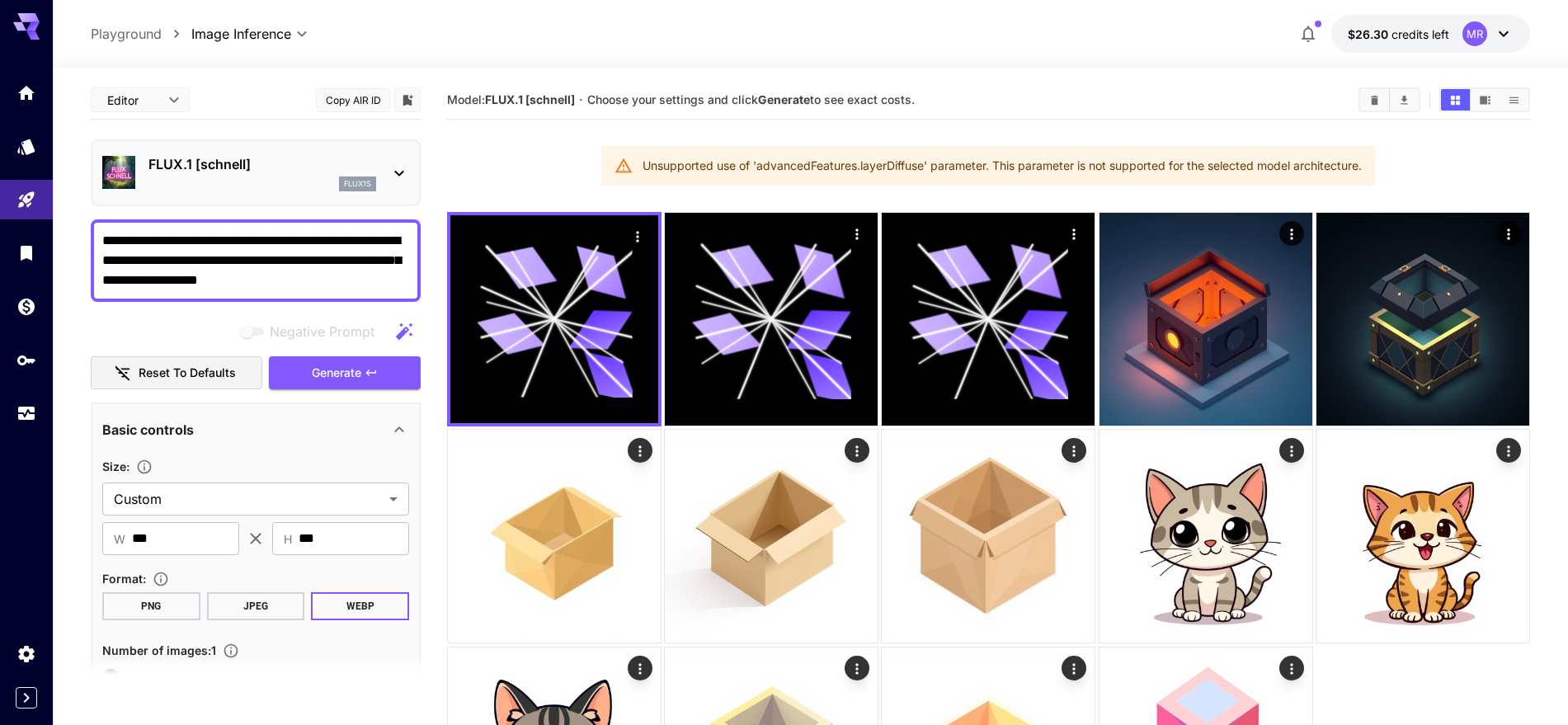 click on "flux1s" at bounding box center (262, 184) 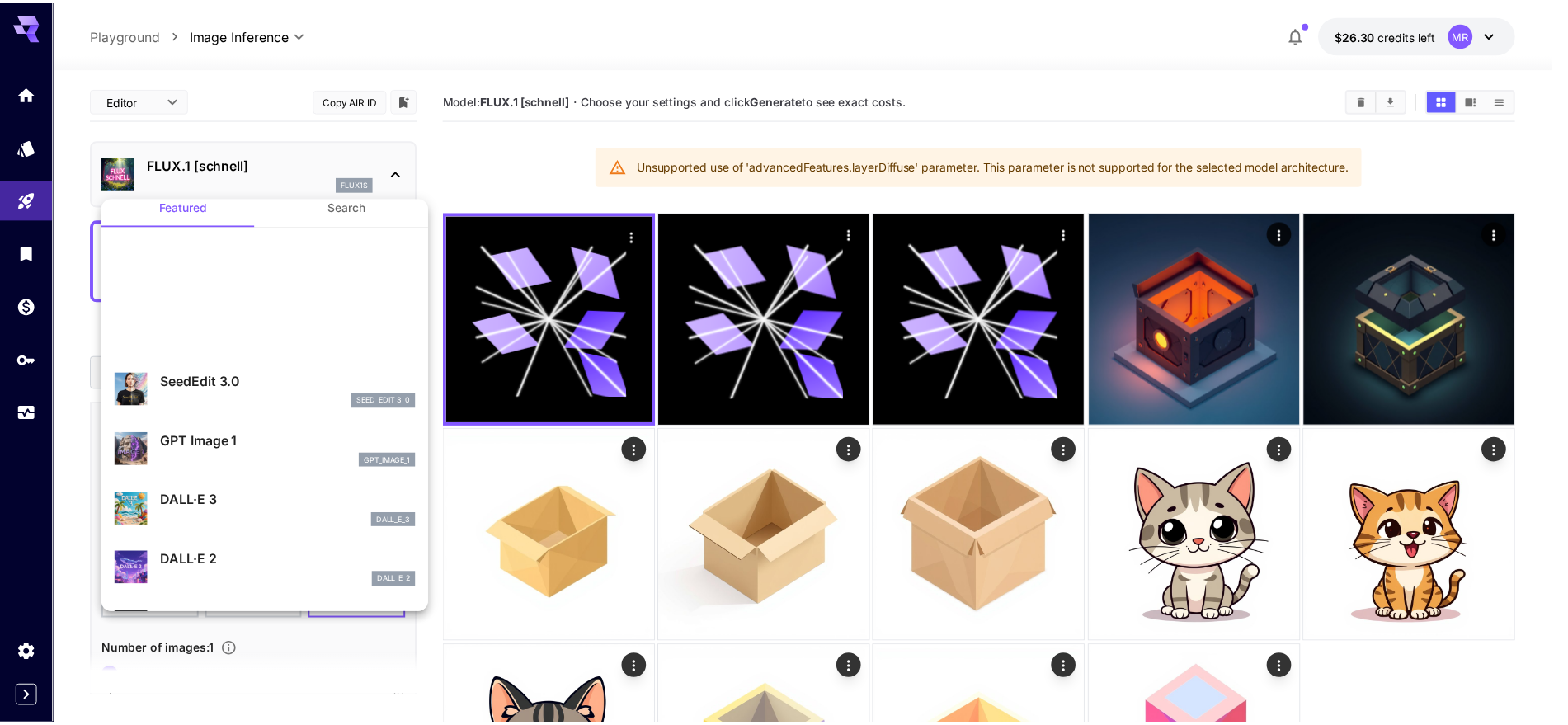 scroll, scrollTop: 0, scrollLeft: 0, axis: both 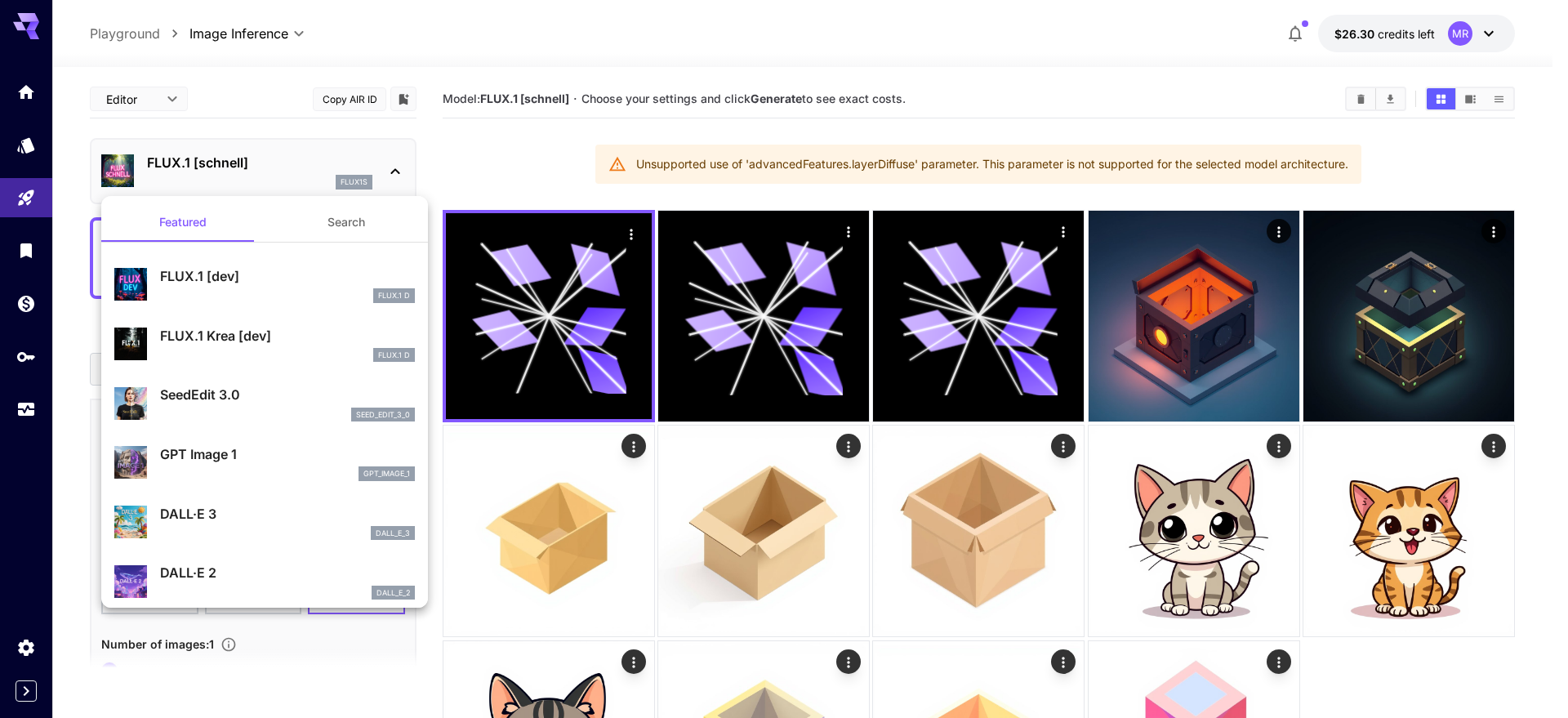 click on "FLUX.1 D" at bounding box center (287, 296) 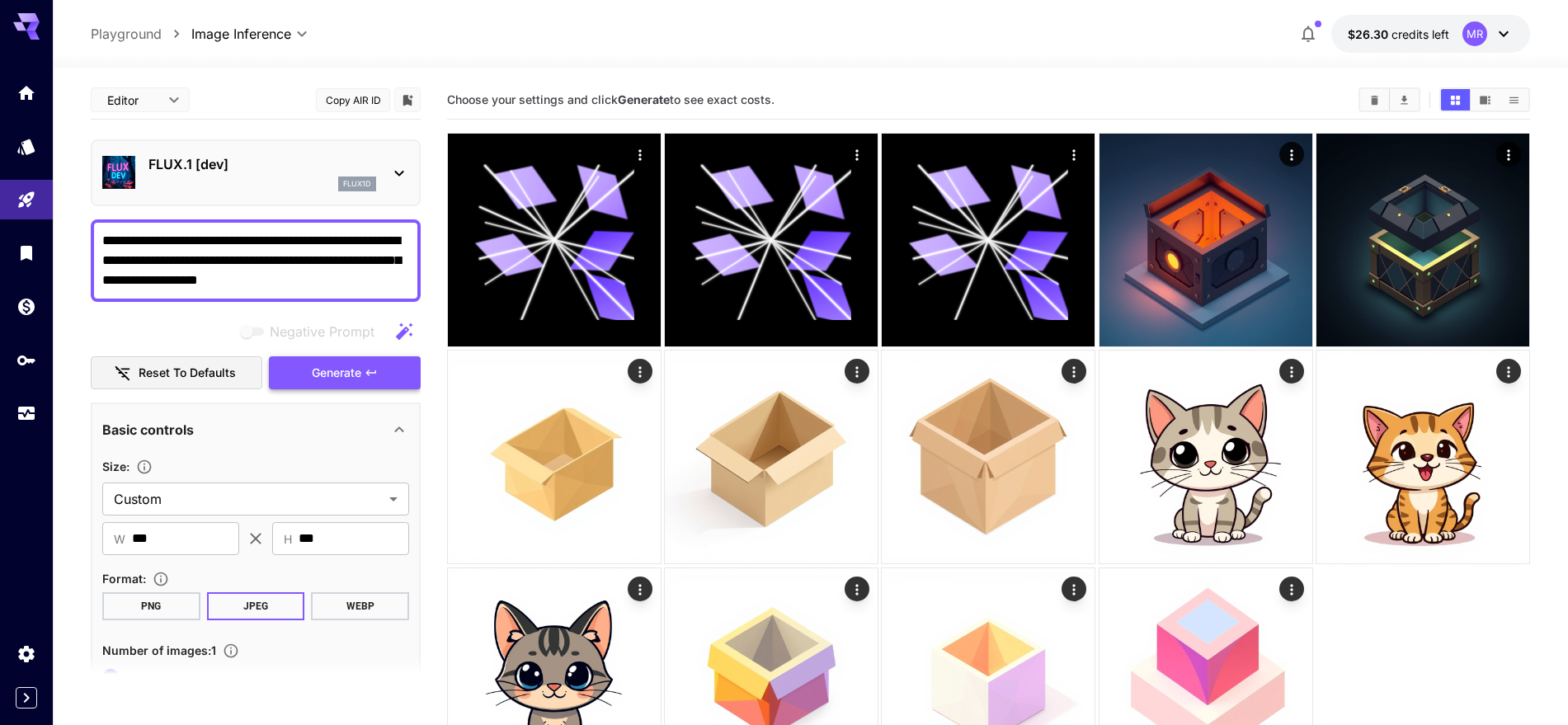 click on "Generate" at bounding box center (337, 373) 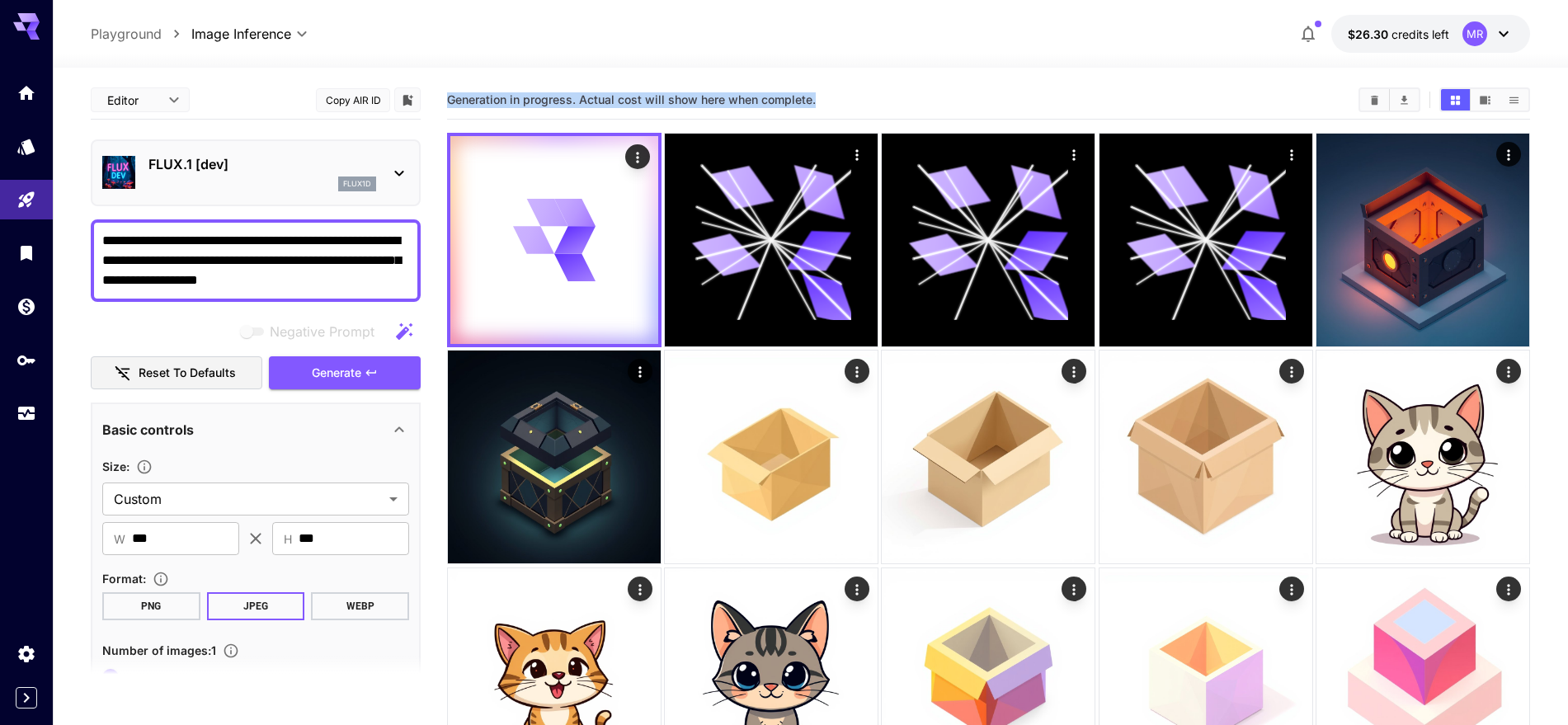drag, startPoint x: 435, startPoint y: 98, endPoint x: 904, endPoint y: 90, distance: 469.0682 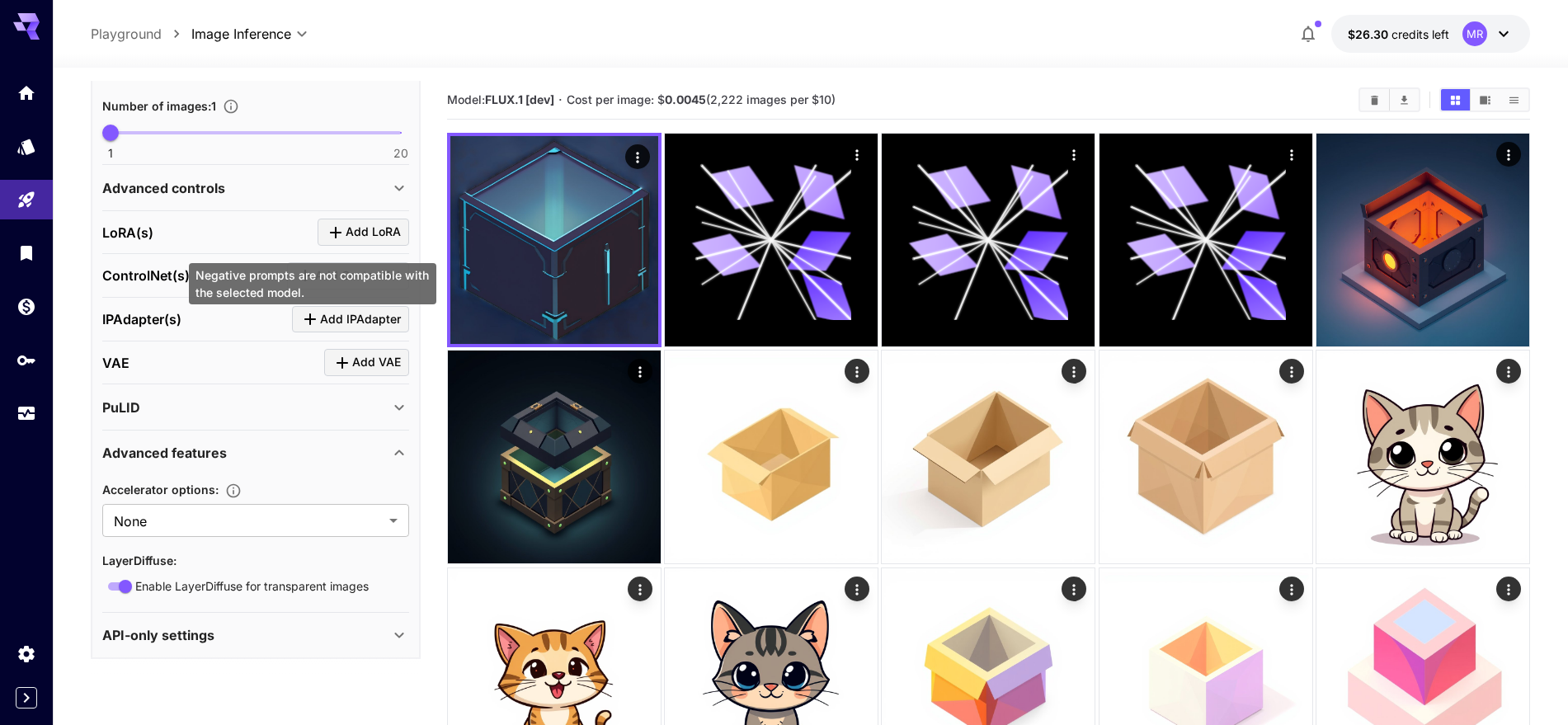 scroll, scrollTop: 548, scrollLeft: 0, axis: vertical 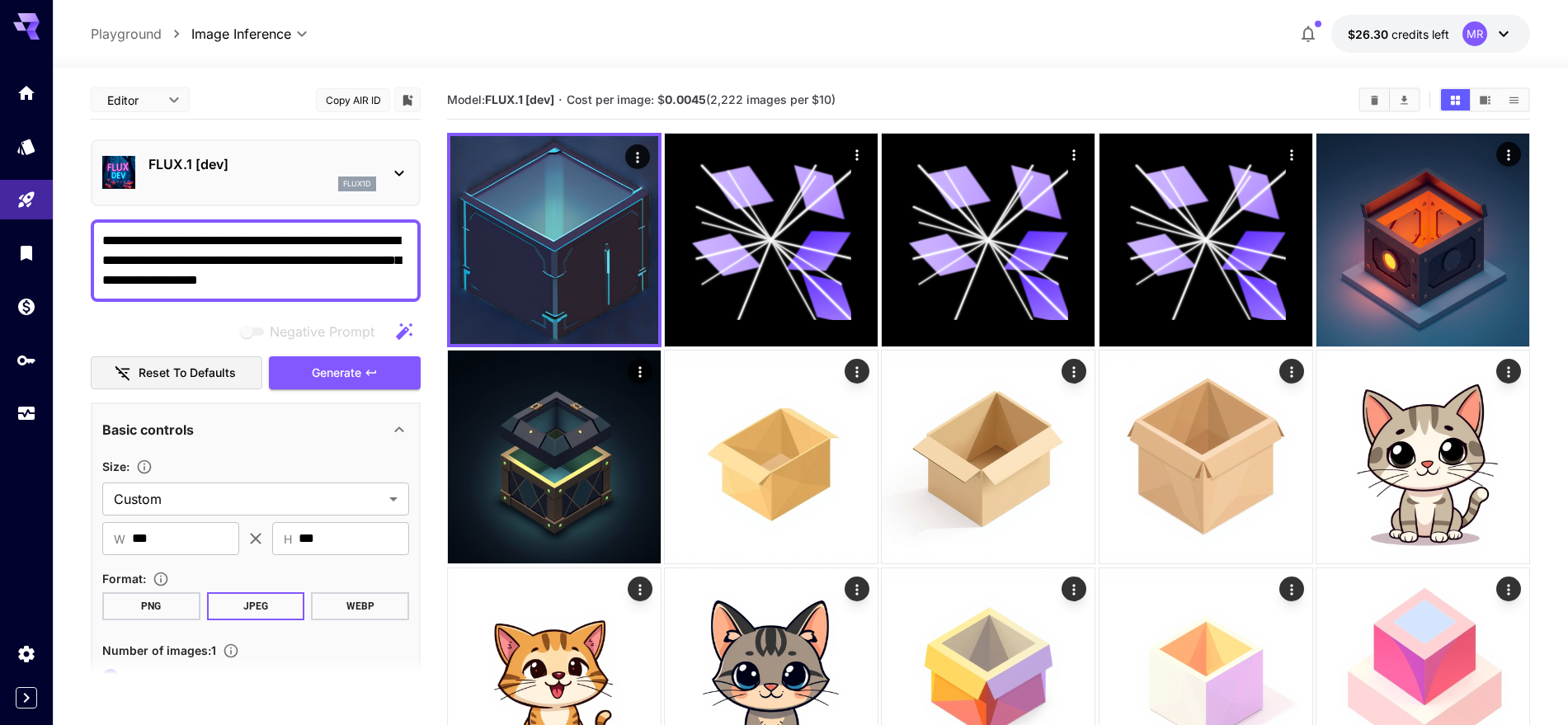 click on "FLUX.1 [dev] flux1d" at bounding box center [256, 172] 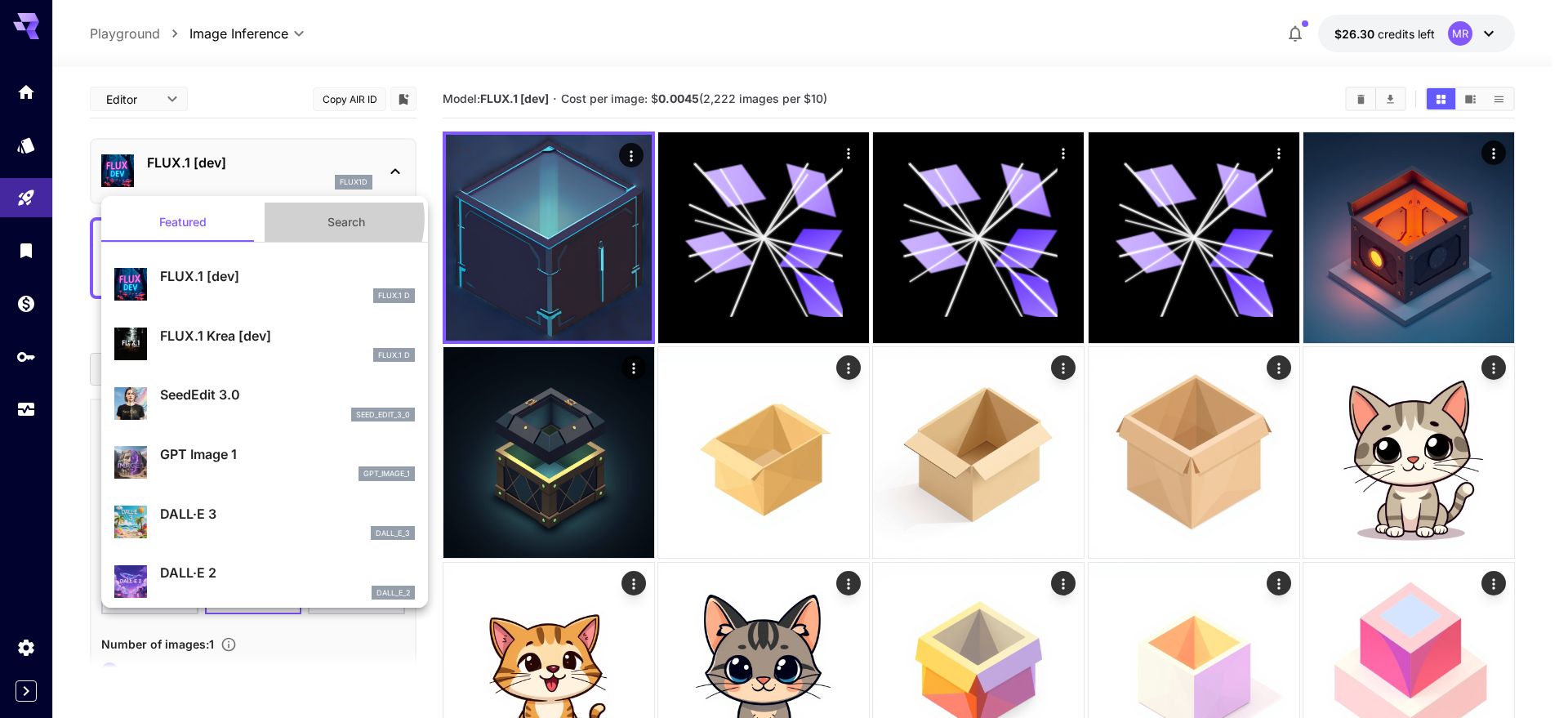 click on "Search" at bounding box center [346, 222] 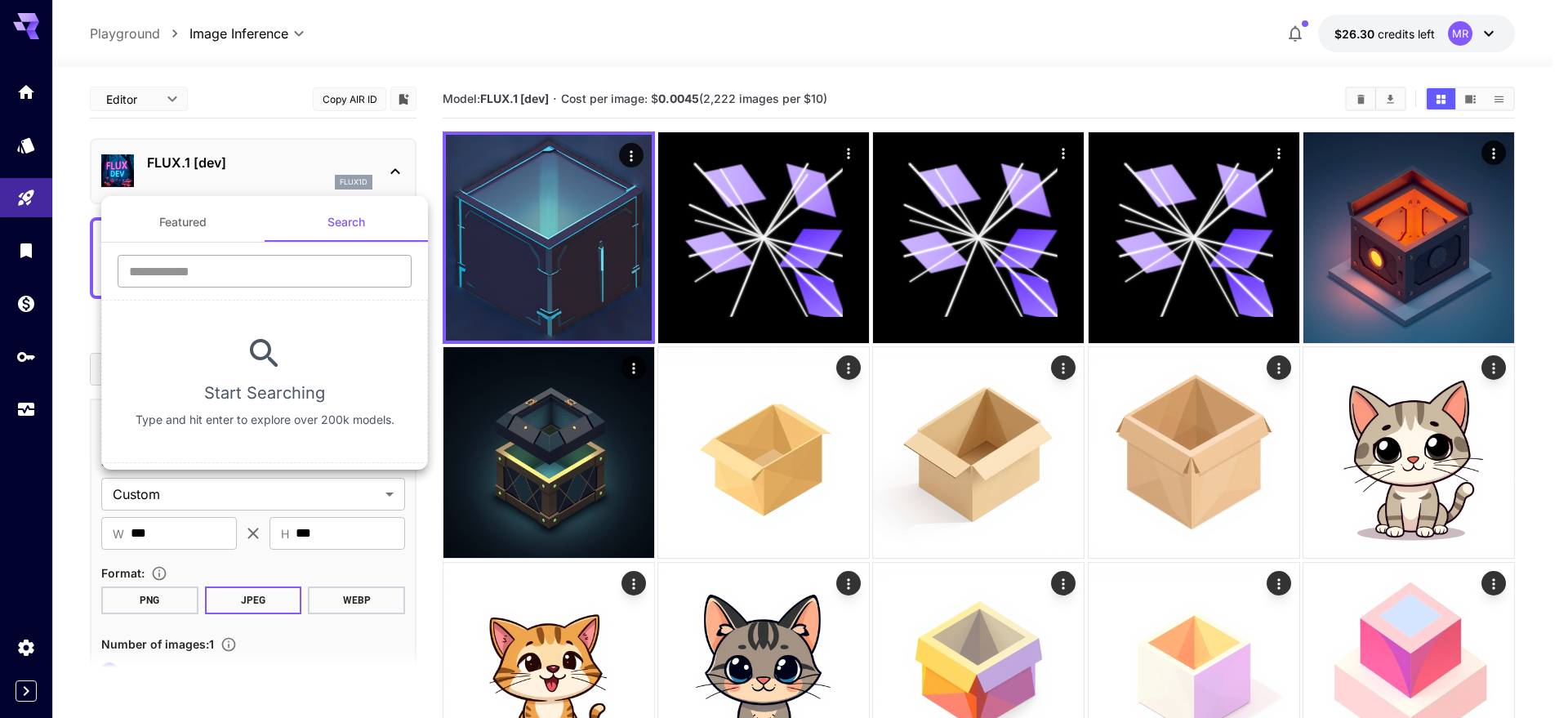 click at bounding box center (265, 271) 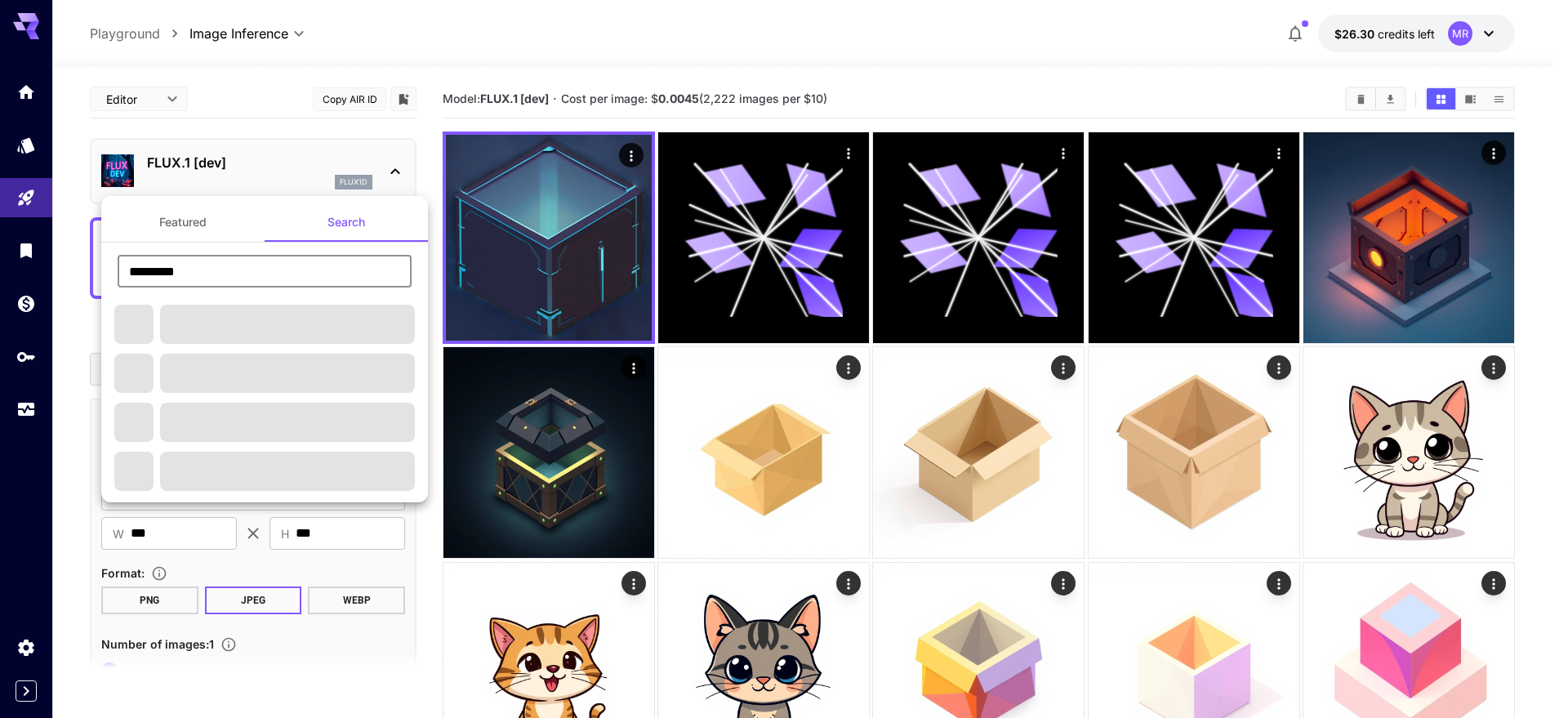 click on "*********" at bounding box center [265, 271] 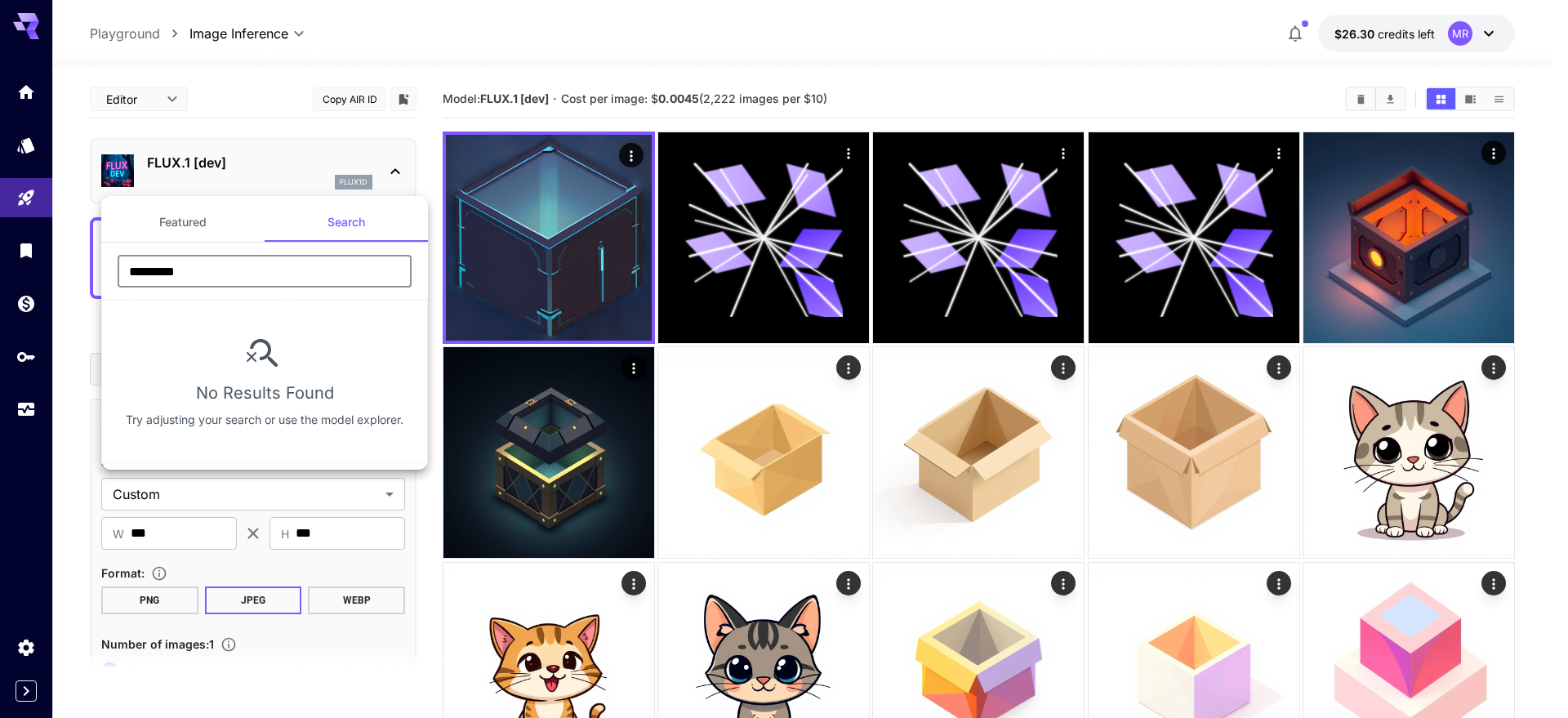 click on "*********" at bounding box center [265, 271] 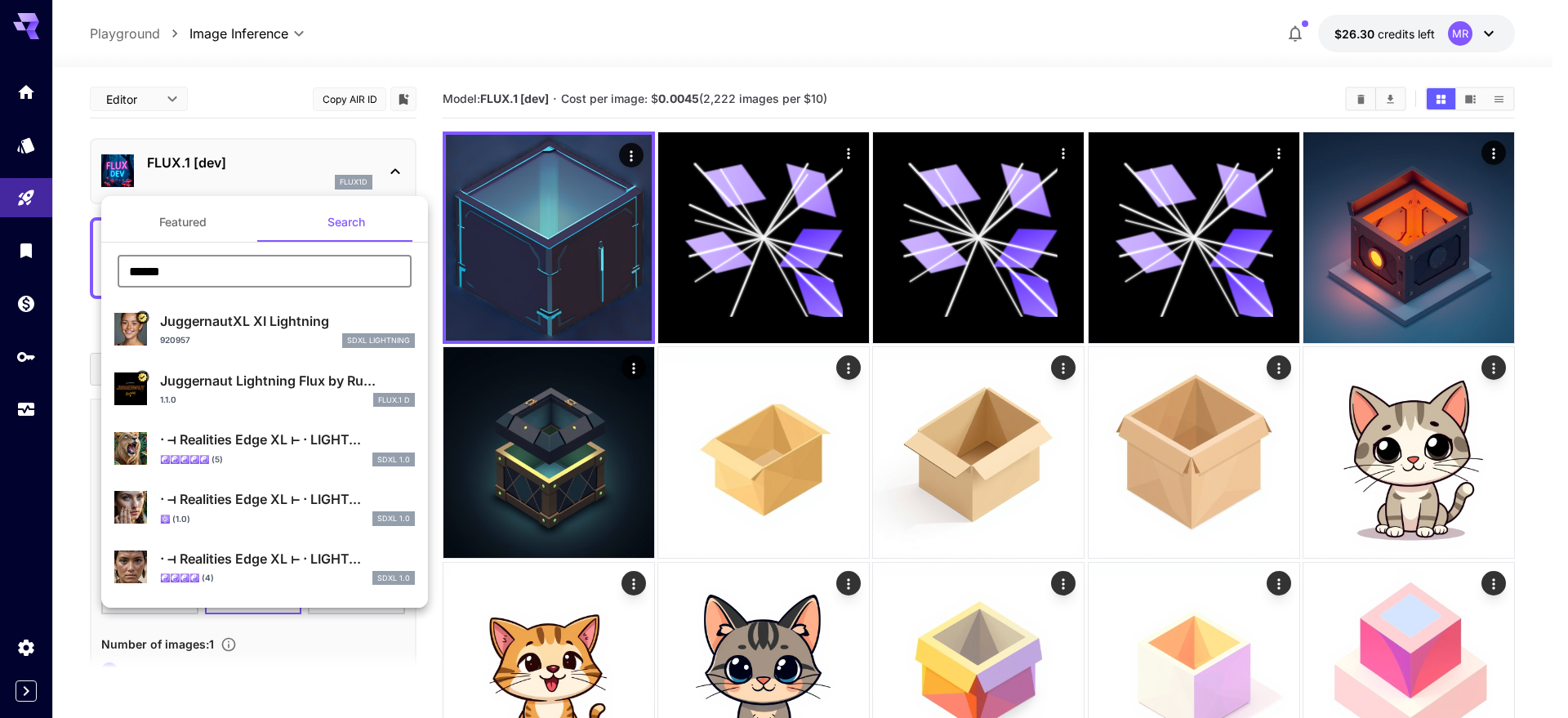 type on "******" 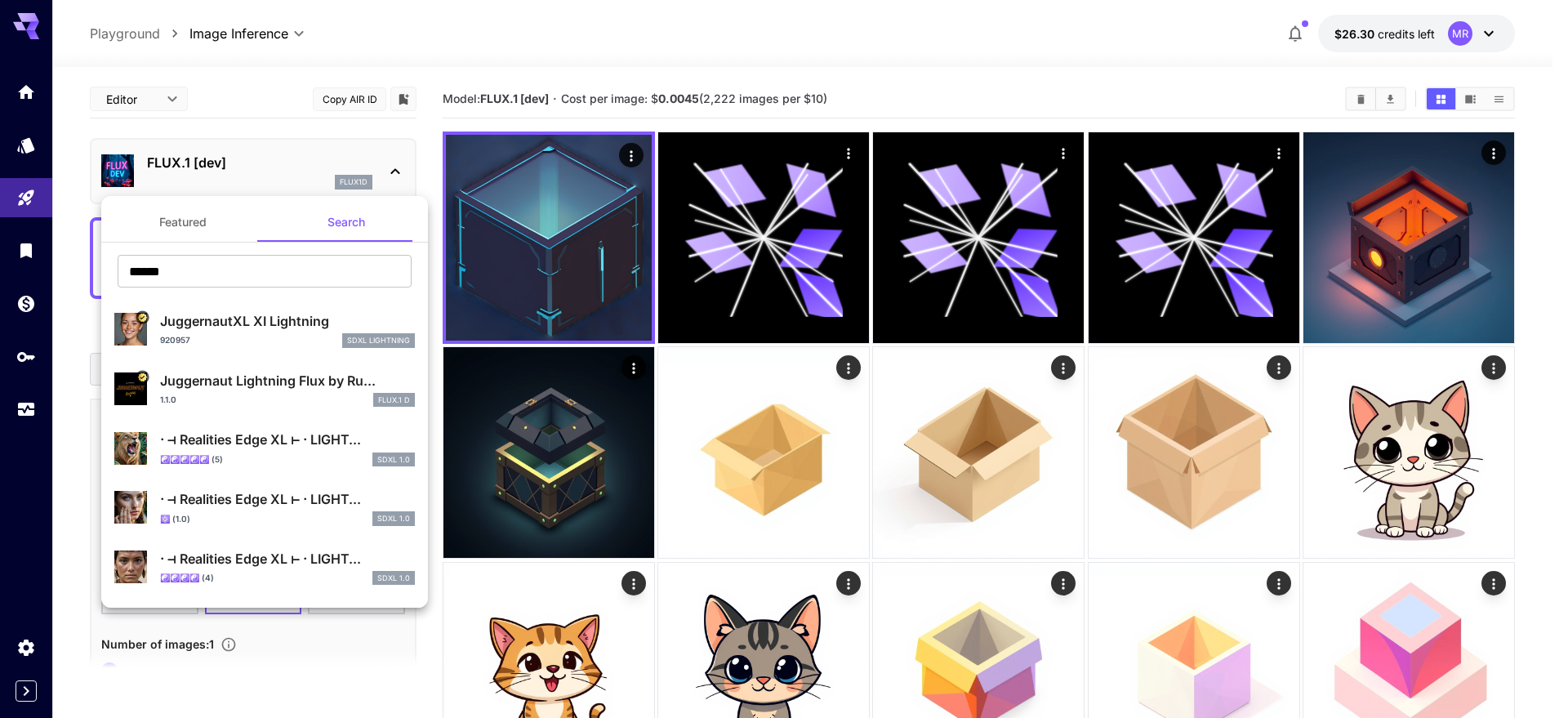click on "****** ​" at bounding box center [265, 277] 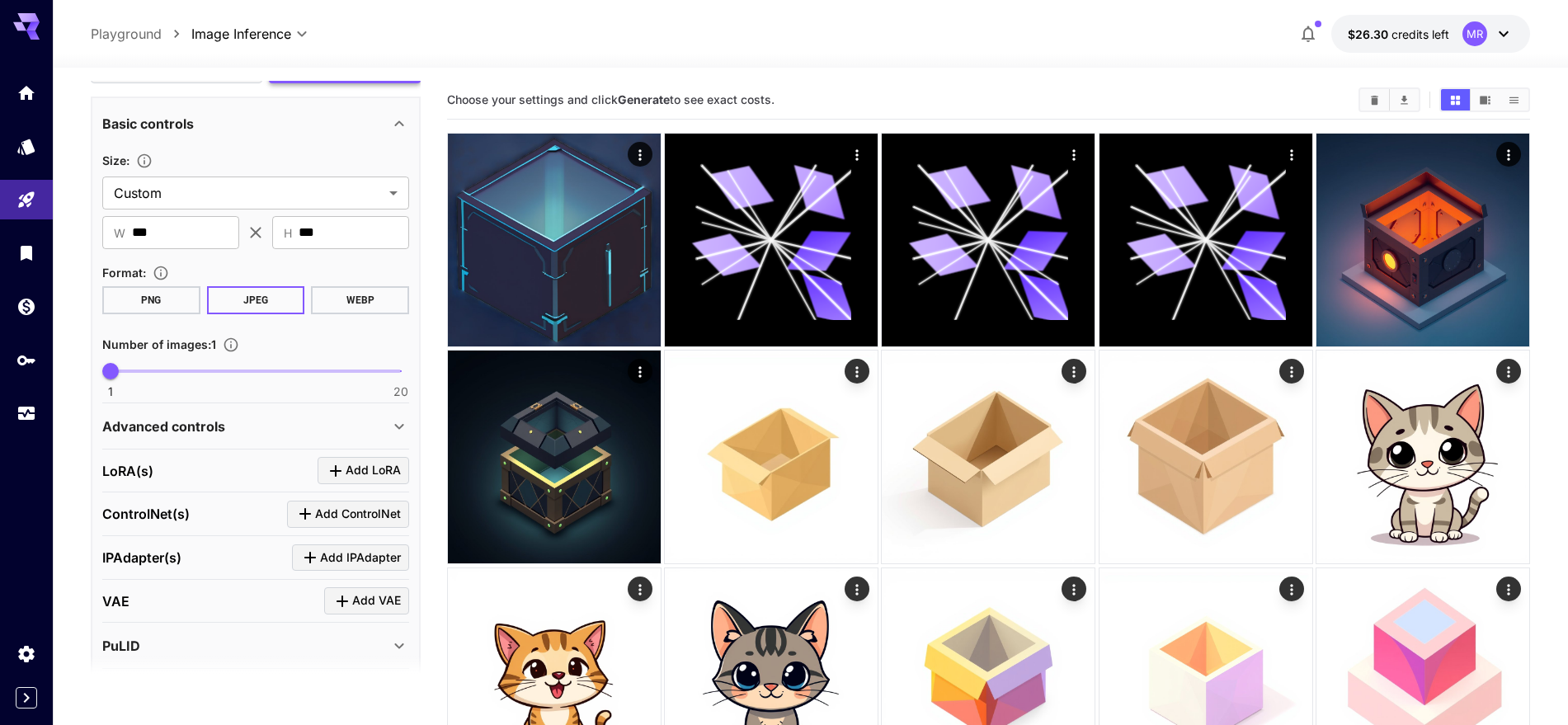 scroll, scrollTop: 0, scrollLeft: 0, axis: both 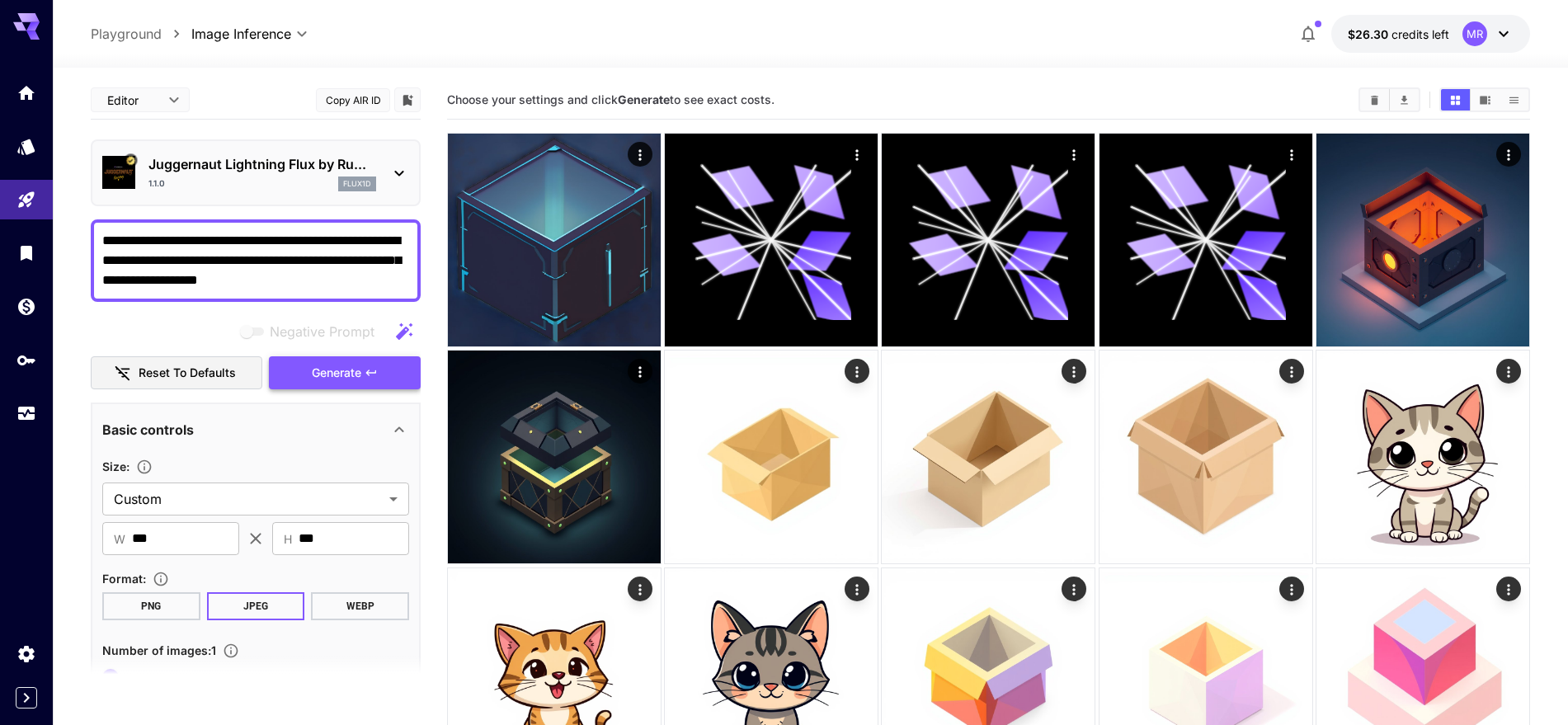 click on "Generate" at bounding box center [337, 373] 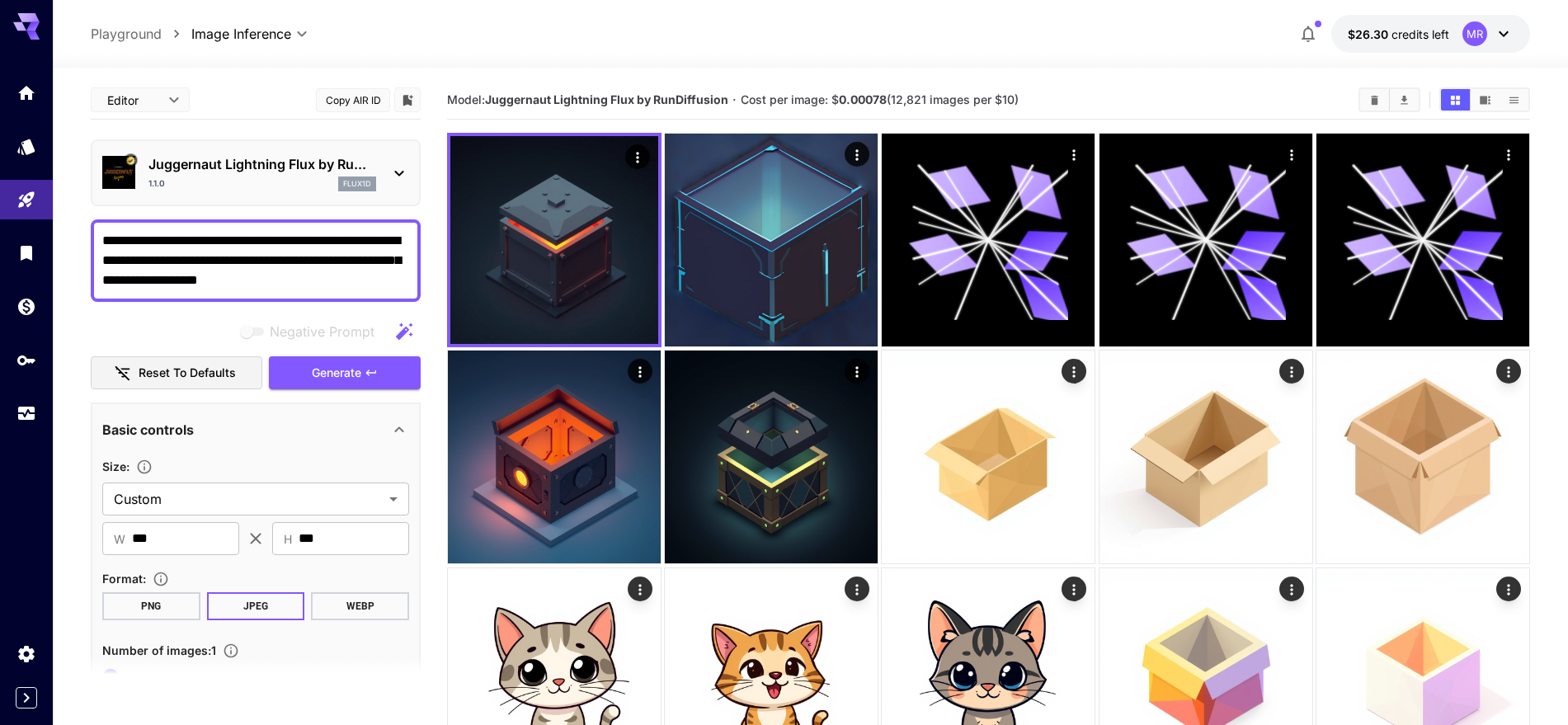 click on "**********" at bounding box center [256, 261] 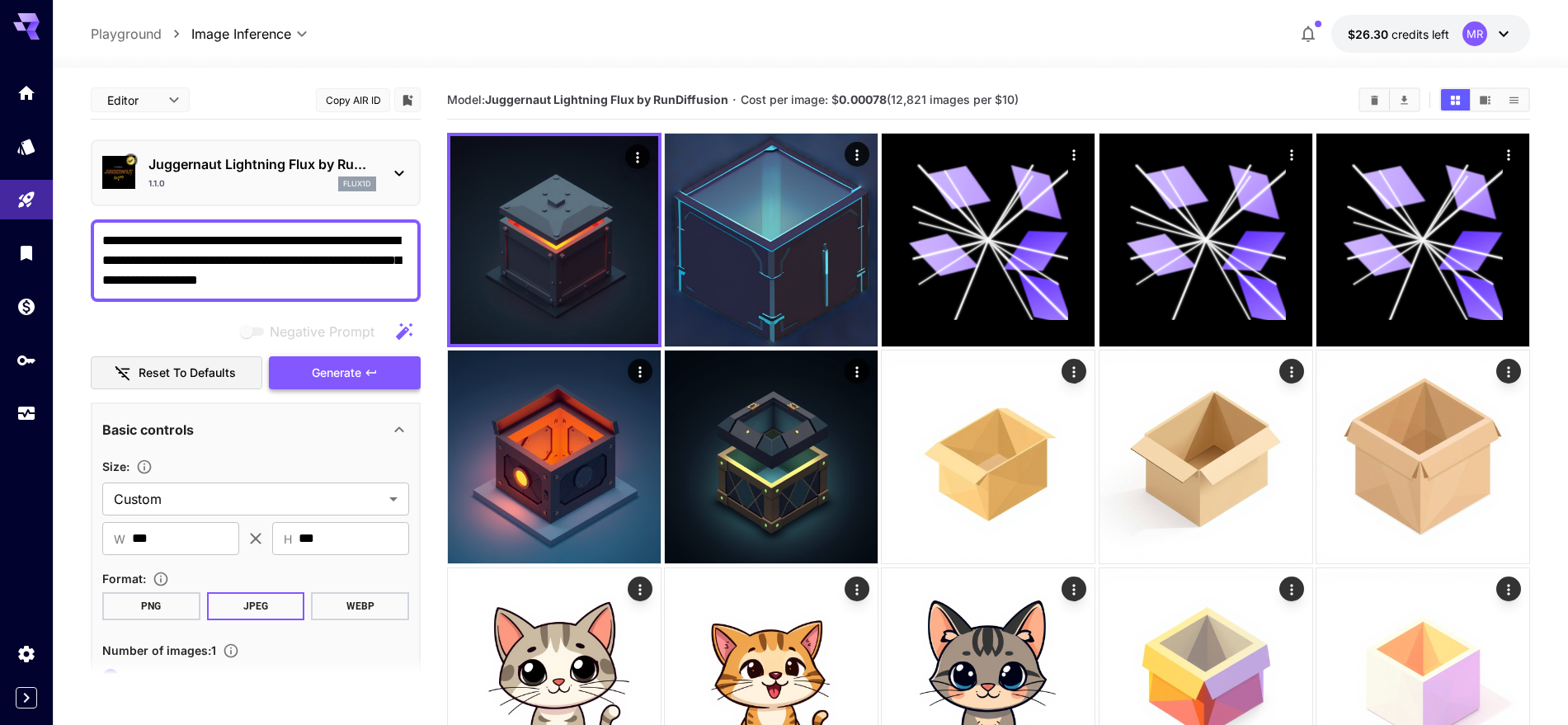paste on "*****" 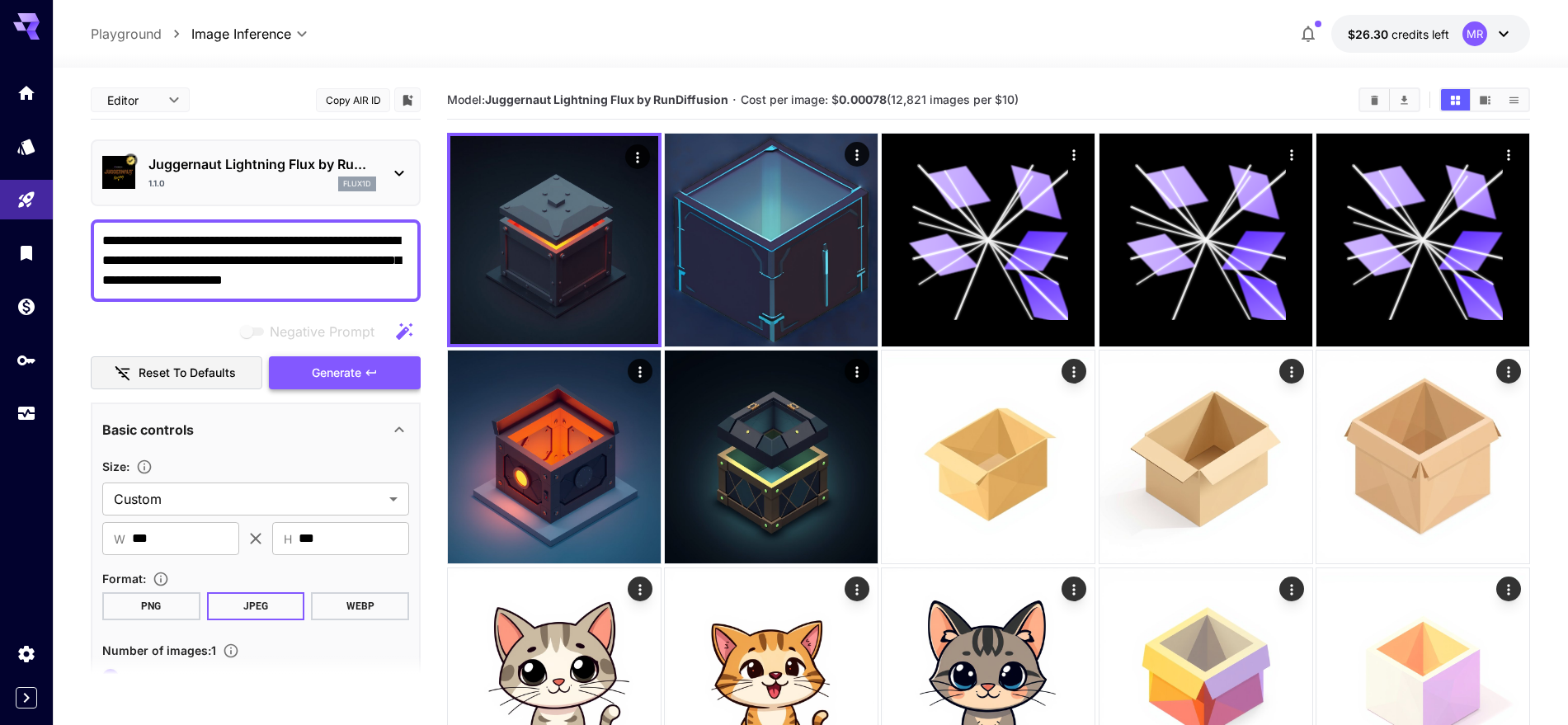 click on "Generate" at bounding box center (337, 373) 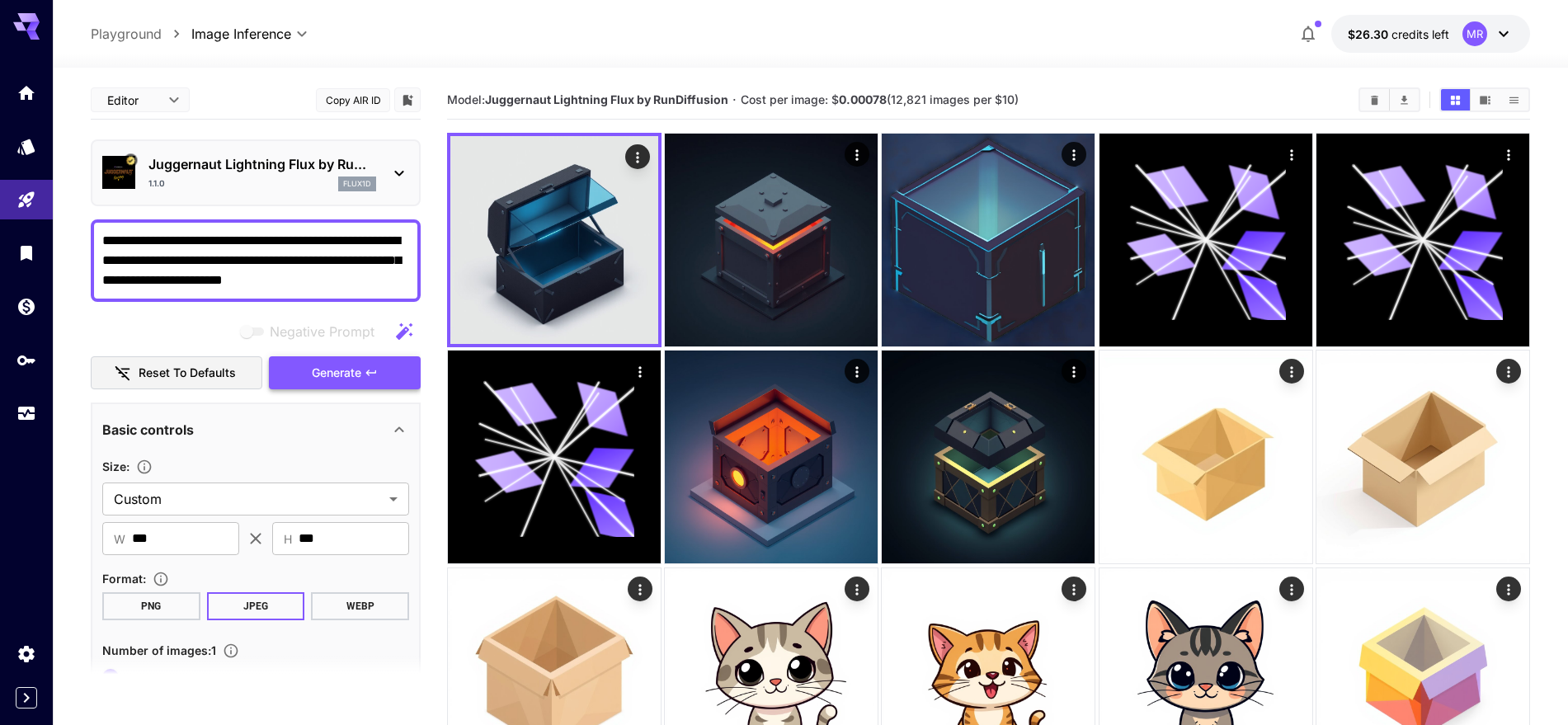 click on "Generate" at bounding box center [345, 373] 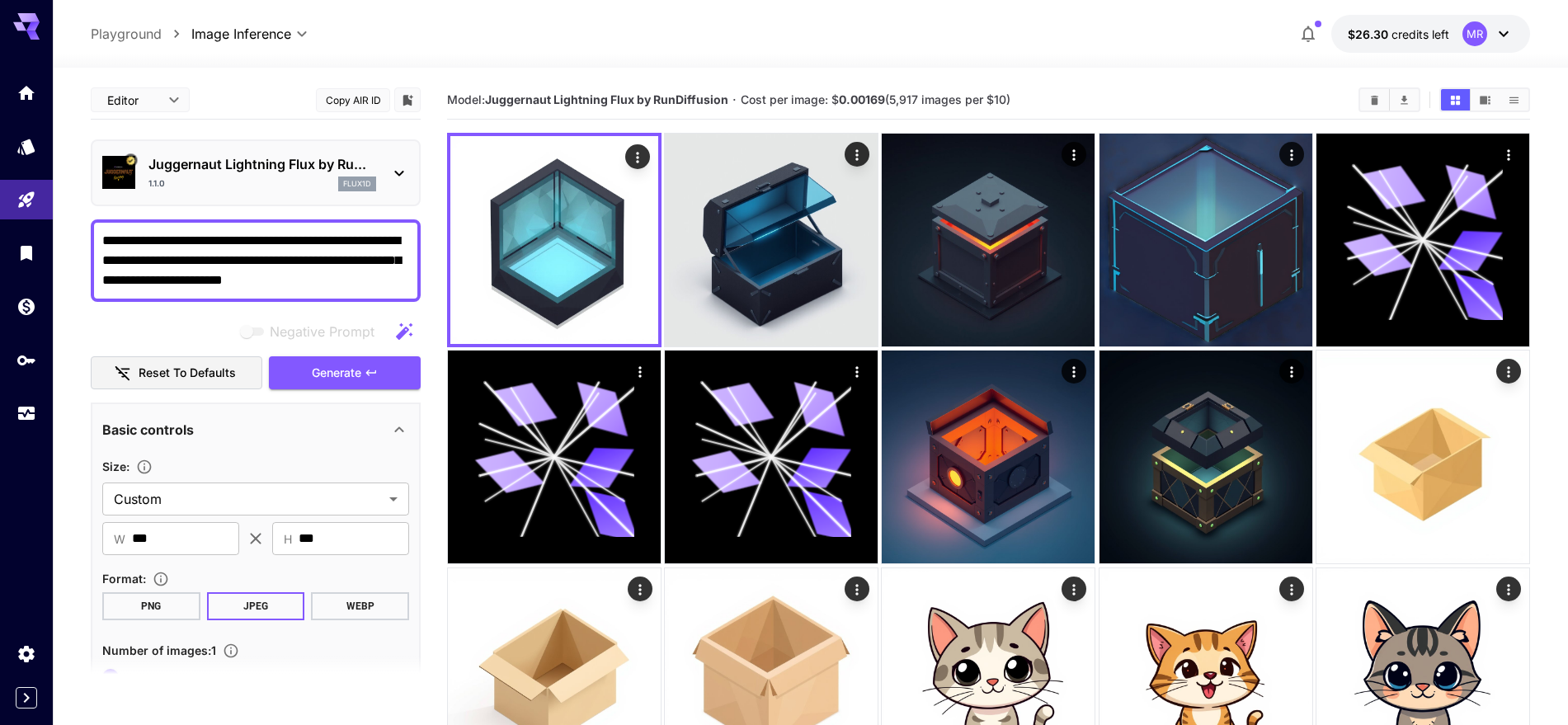 click on "**********" at bounding box center (256, 261) 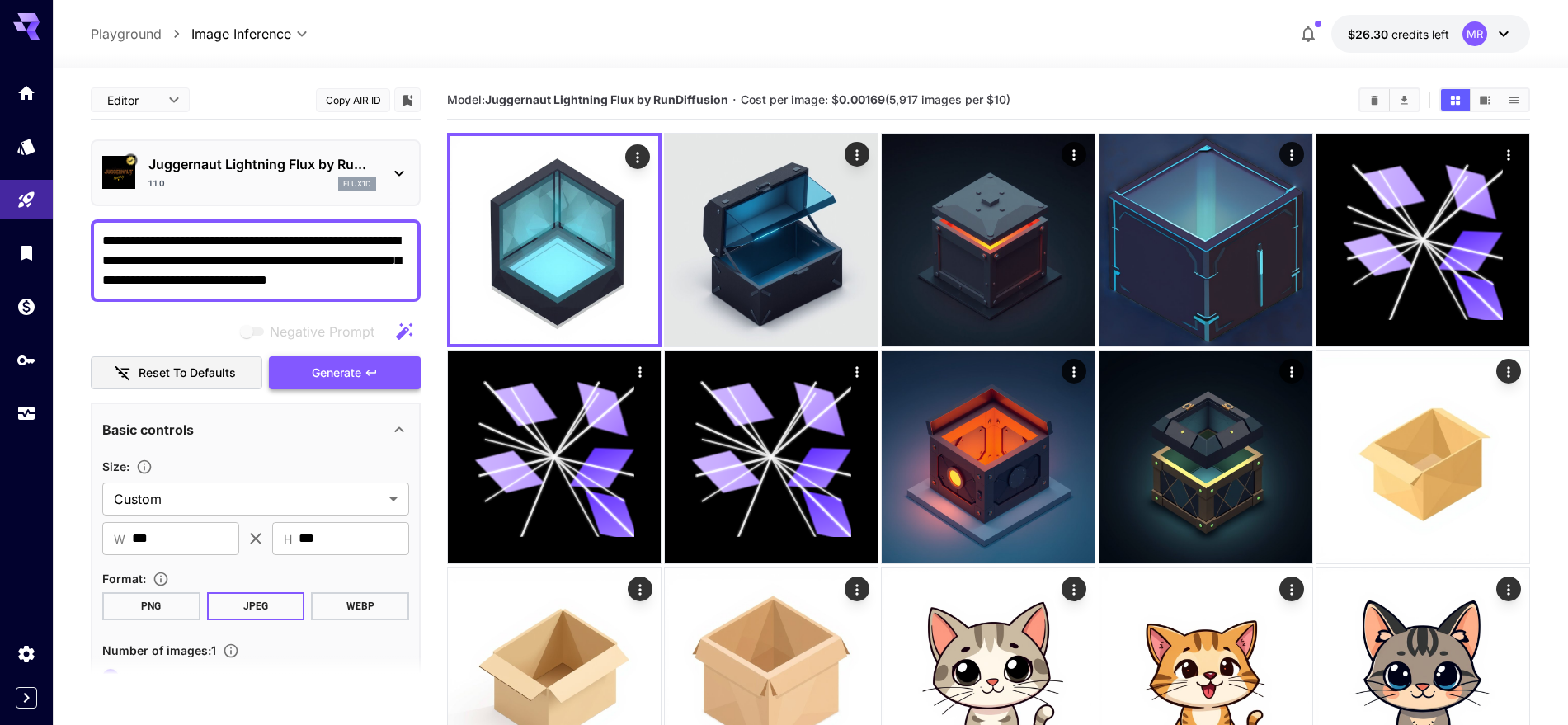 type on "**********" 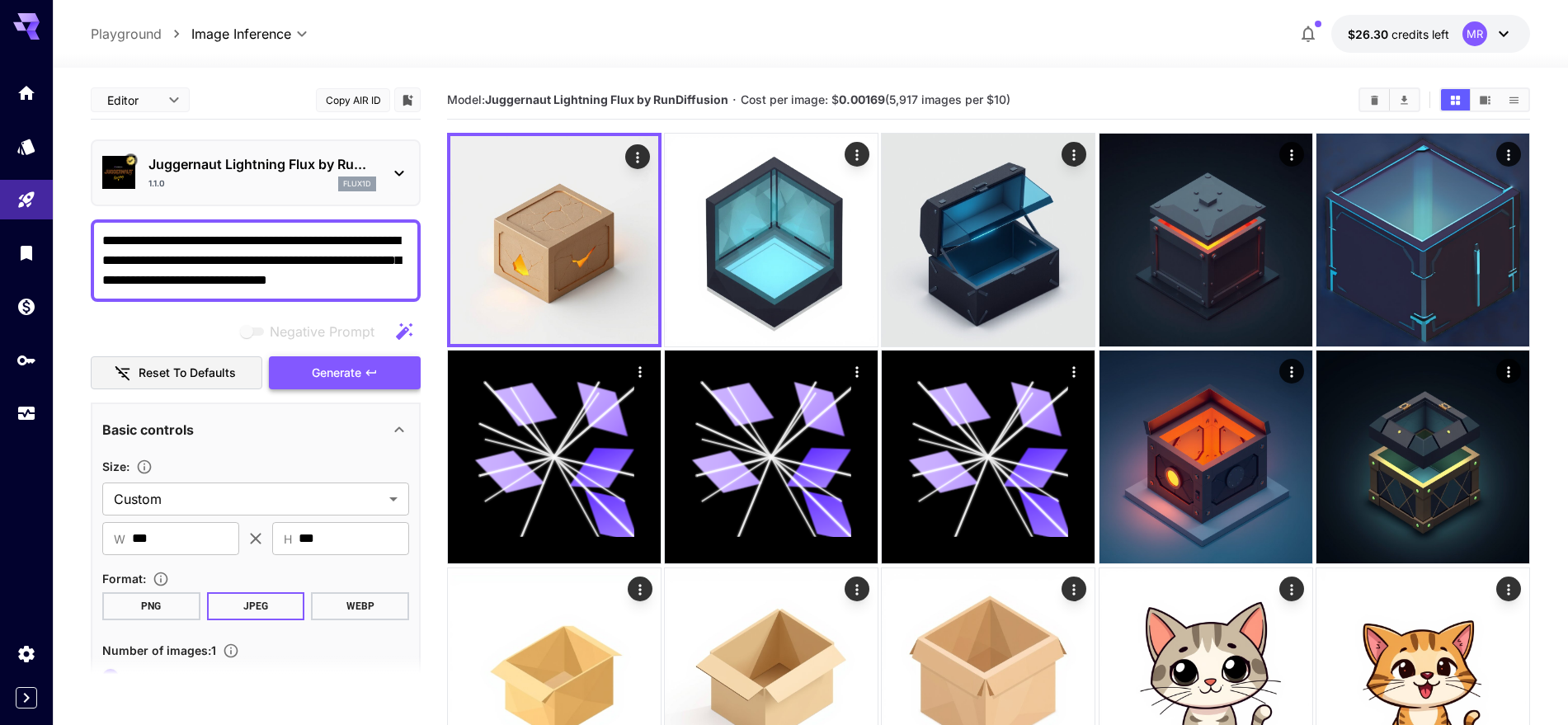 click on "Generate" at bounding box center (345, 373) 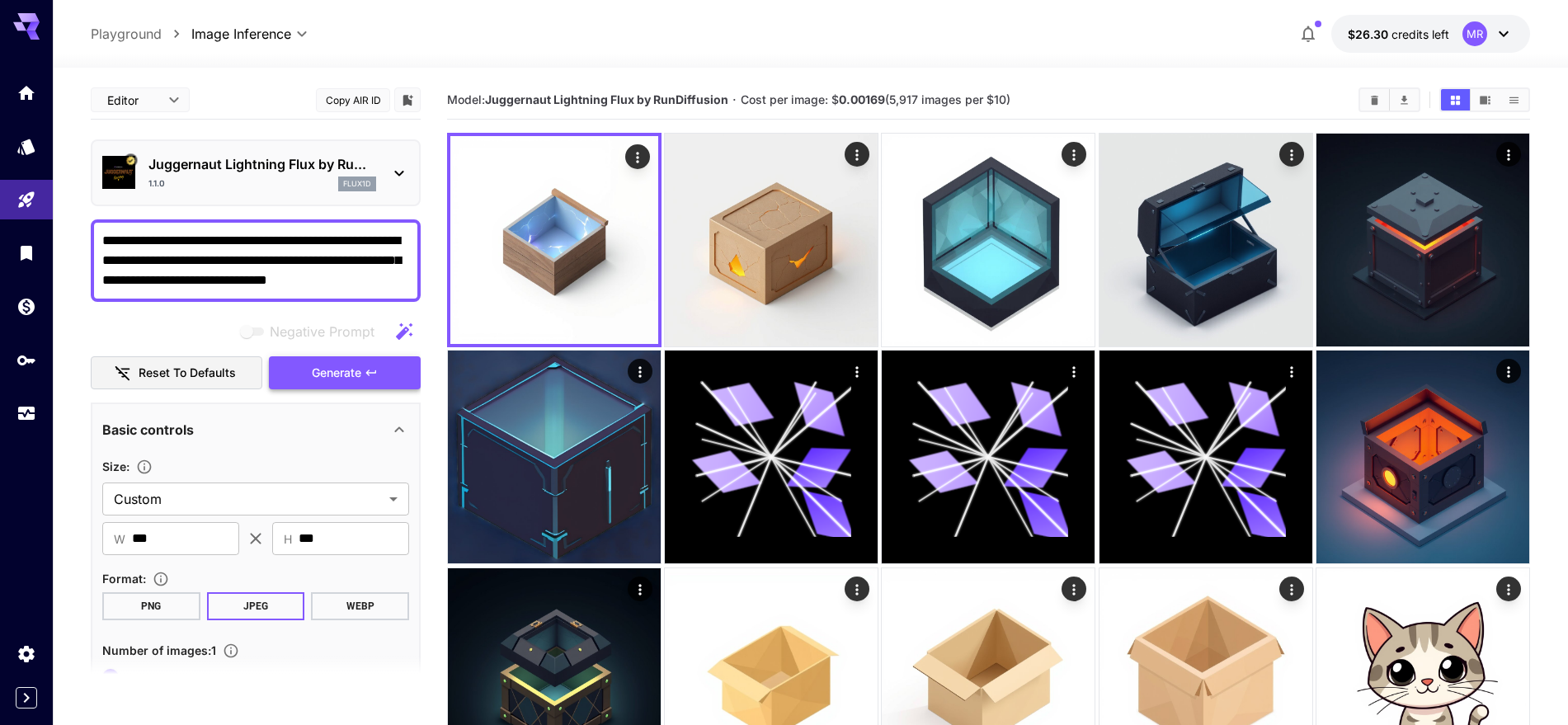click on "Generate" at bounding box center [345, 373] 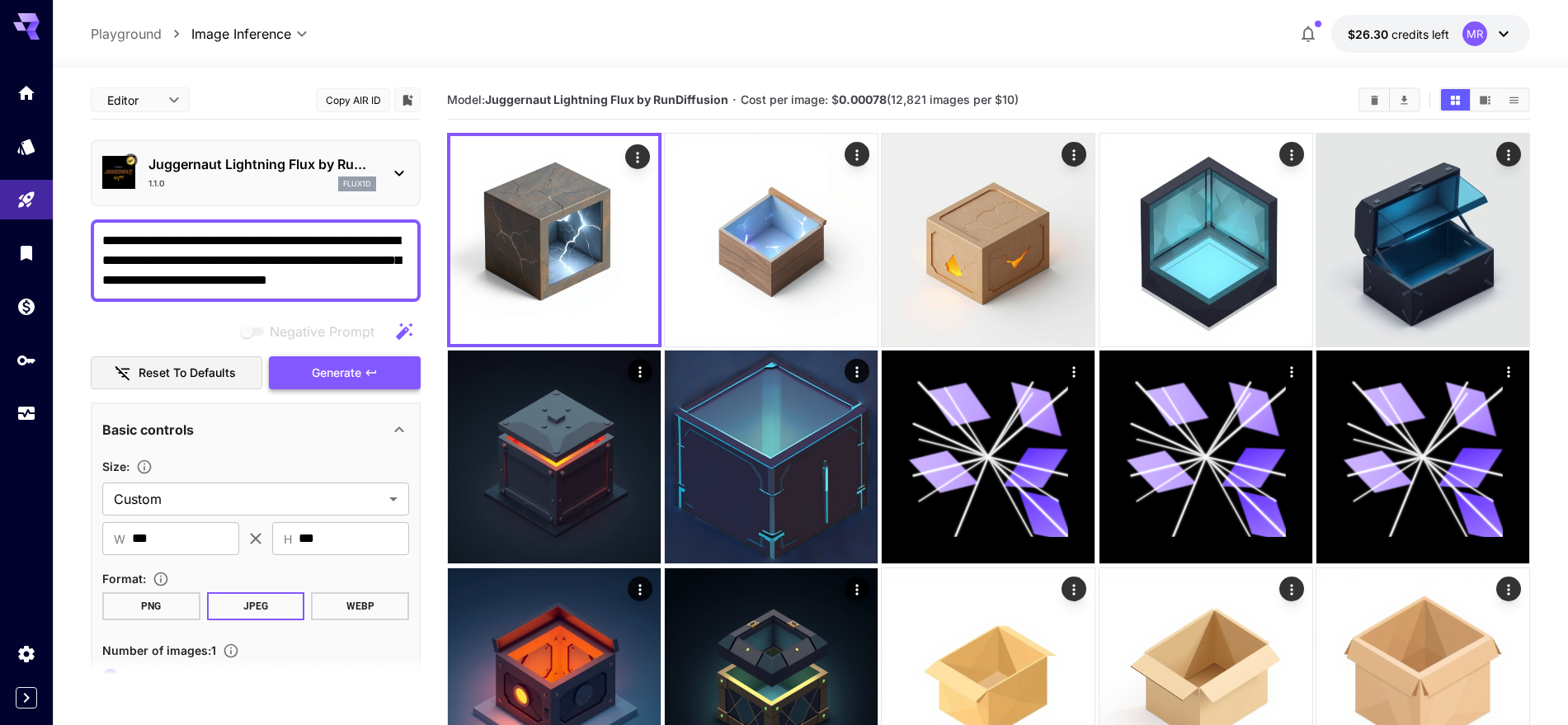 click on "Generate" at bounding box center (337, 373) 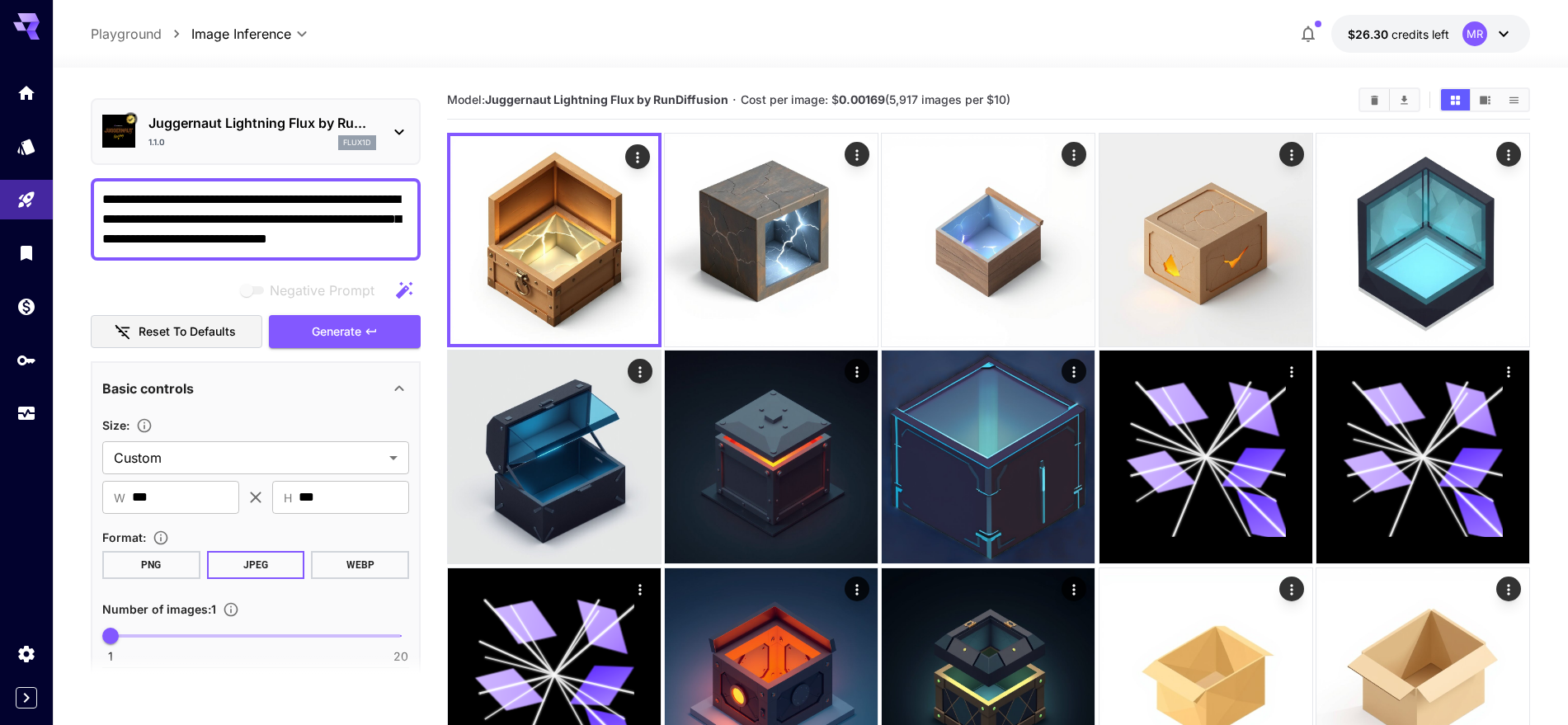 scroll, scrollTop: 32, scrollLeft: 0, axis: vertical 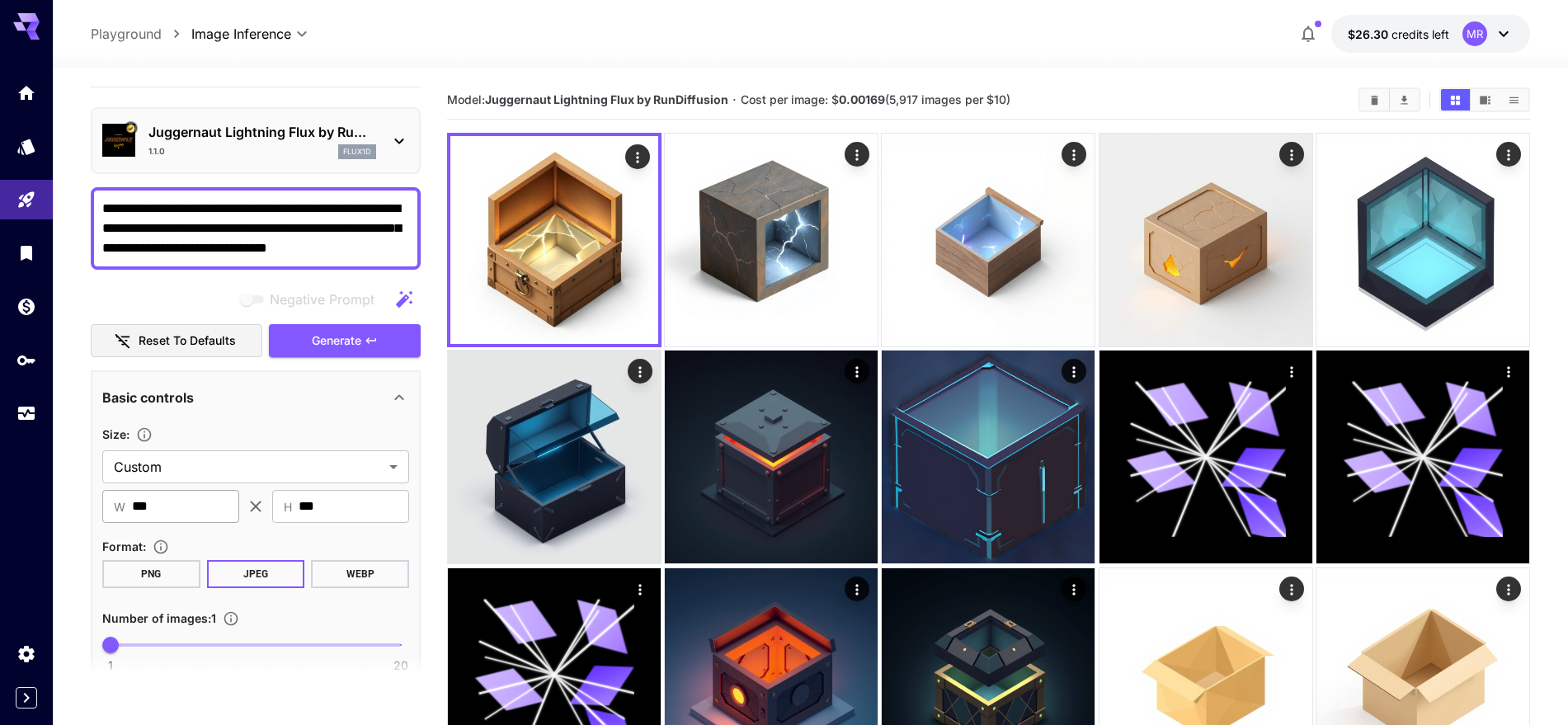 click on "***" at bounding box center [186, 506] 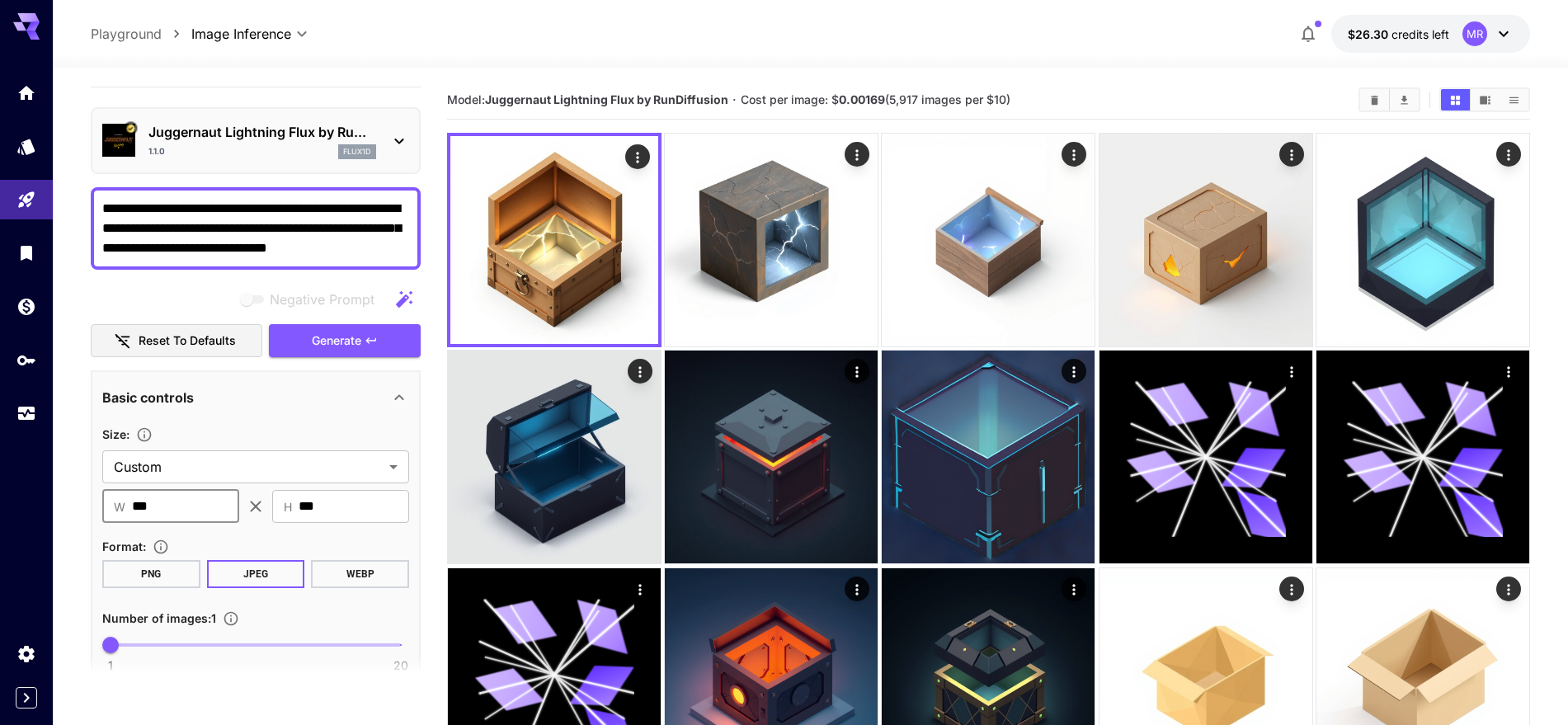 click on "***" at bounding box center (186, 506) 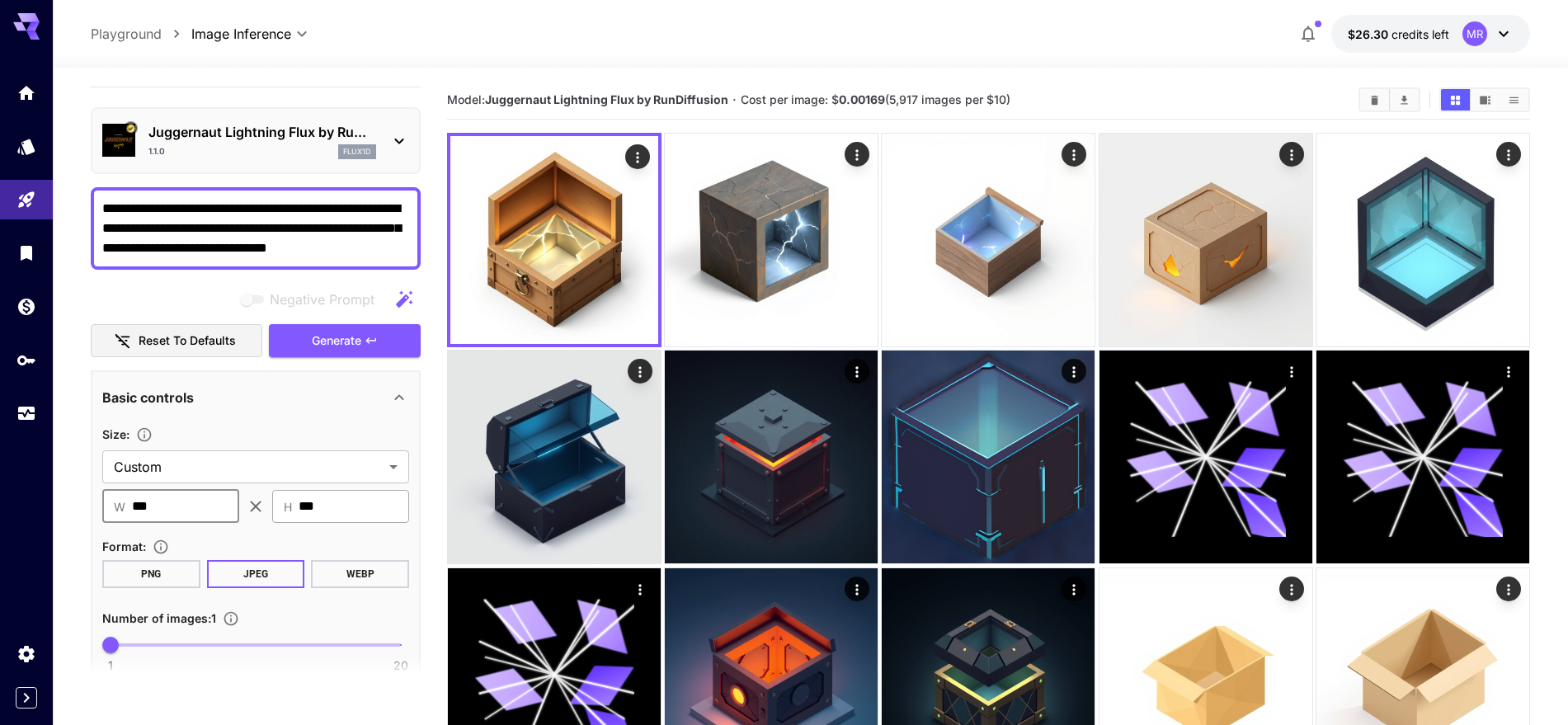 click on "***" at bounding box center (354, 506) 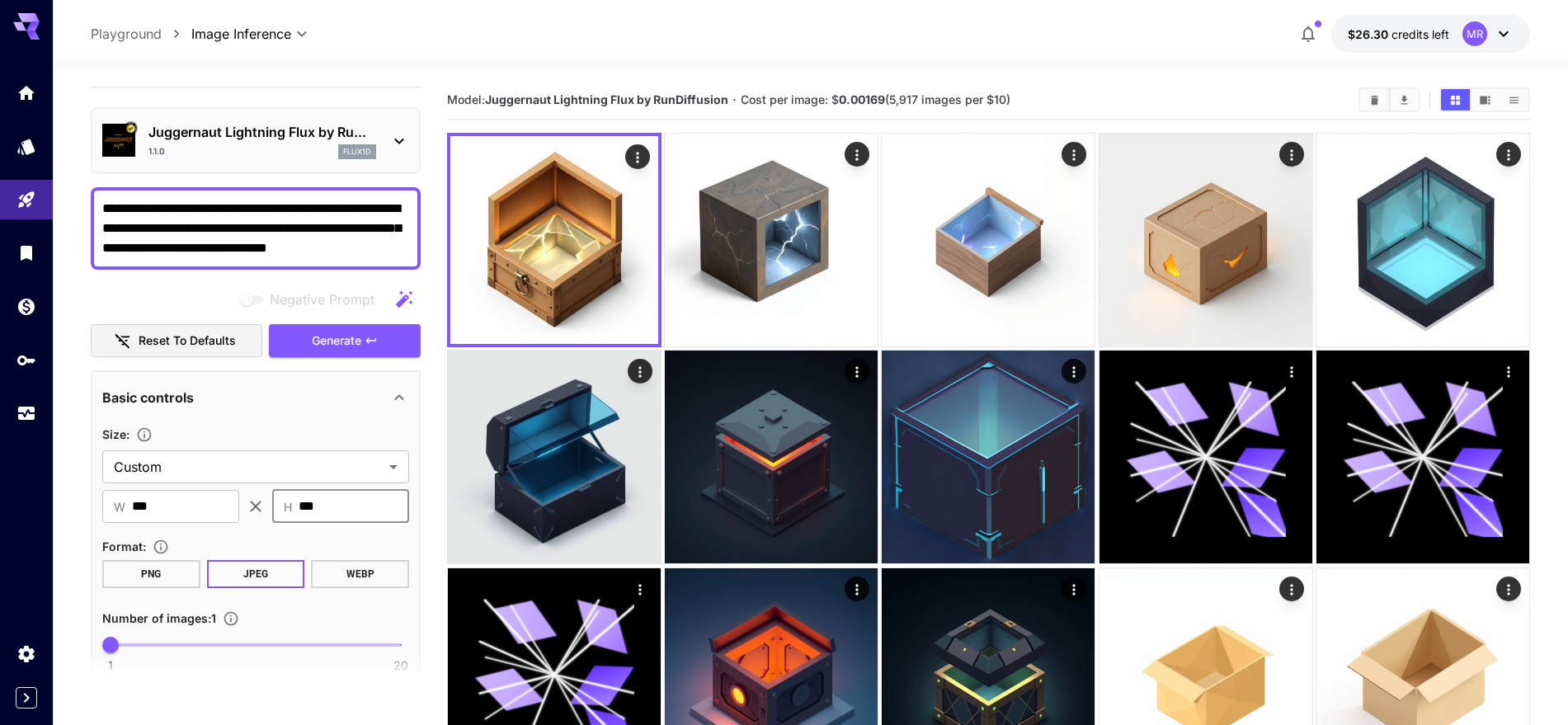 type on "***" 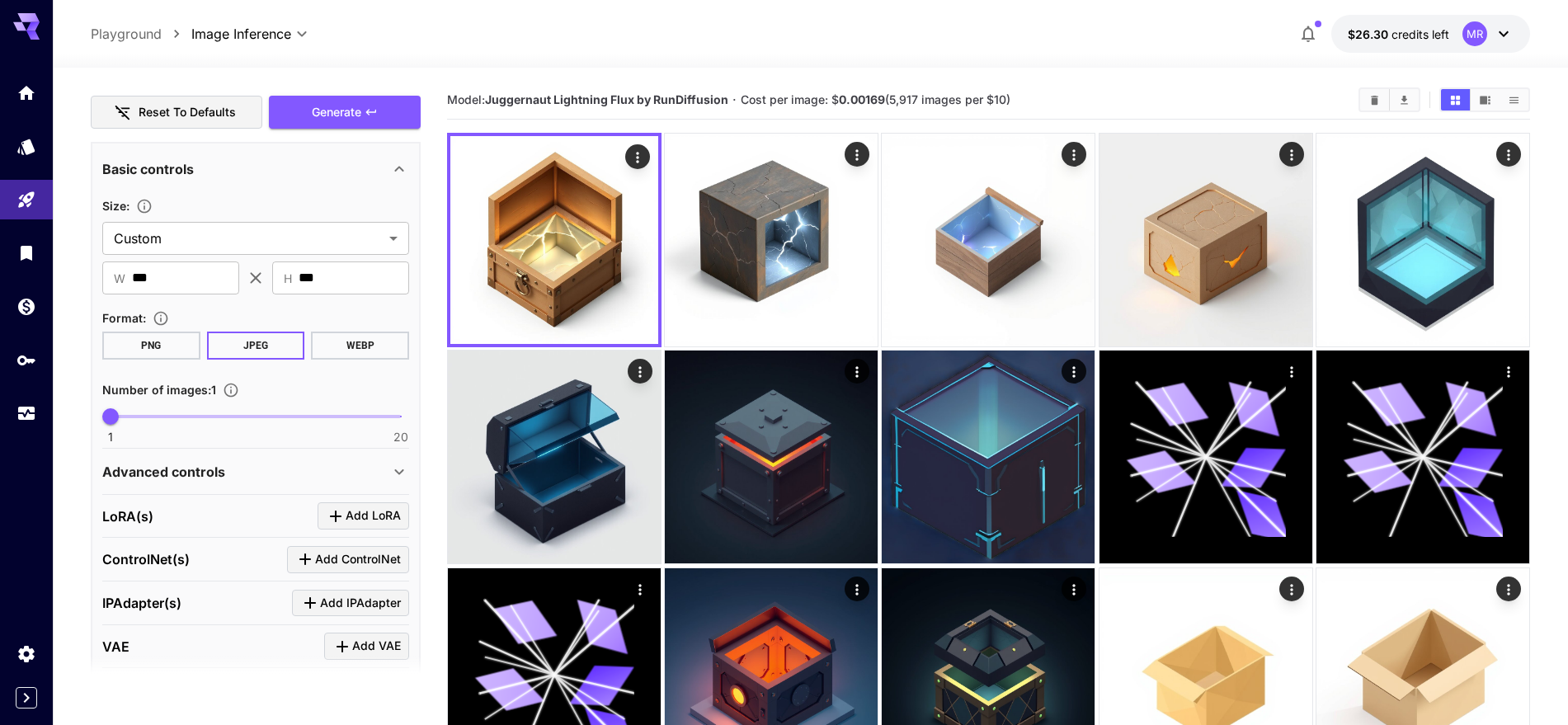 scroll, scrollTop: 548, scrollLeft: 0, axis: vertical 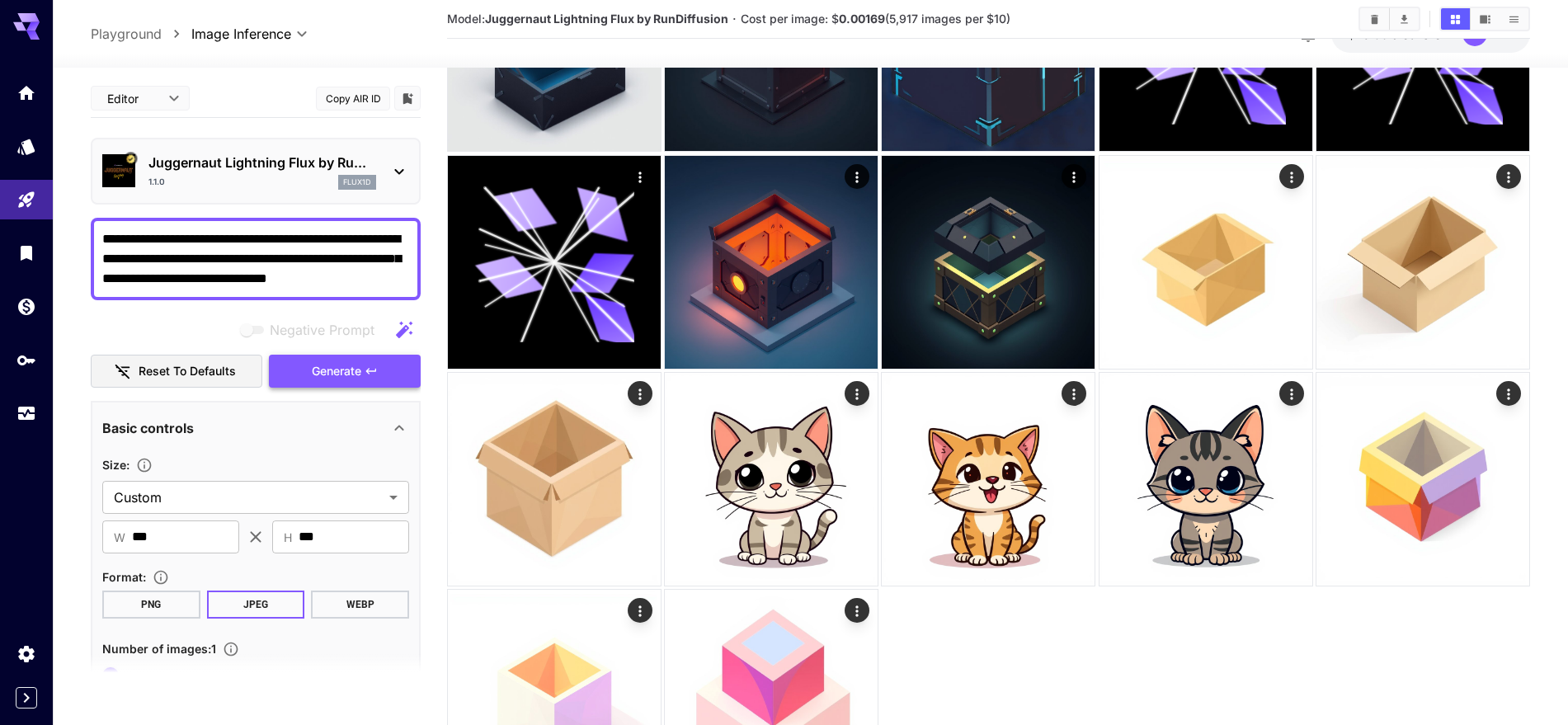 click on "Generate" at bounding box center [337, 371] 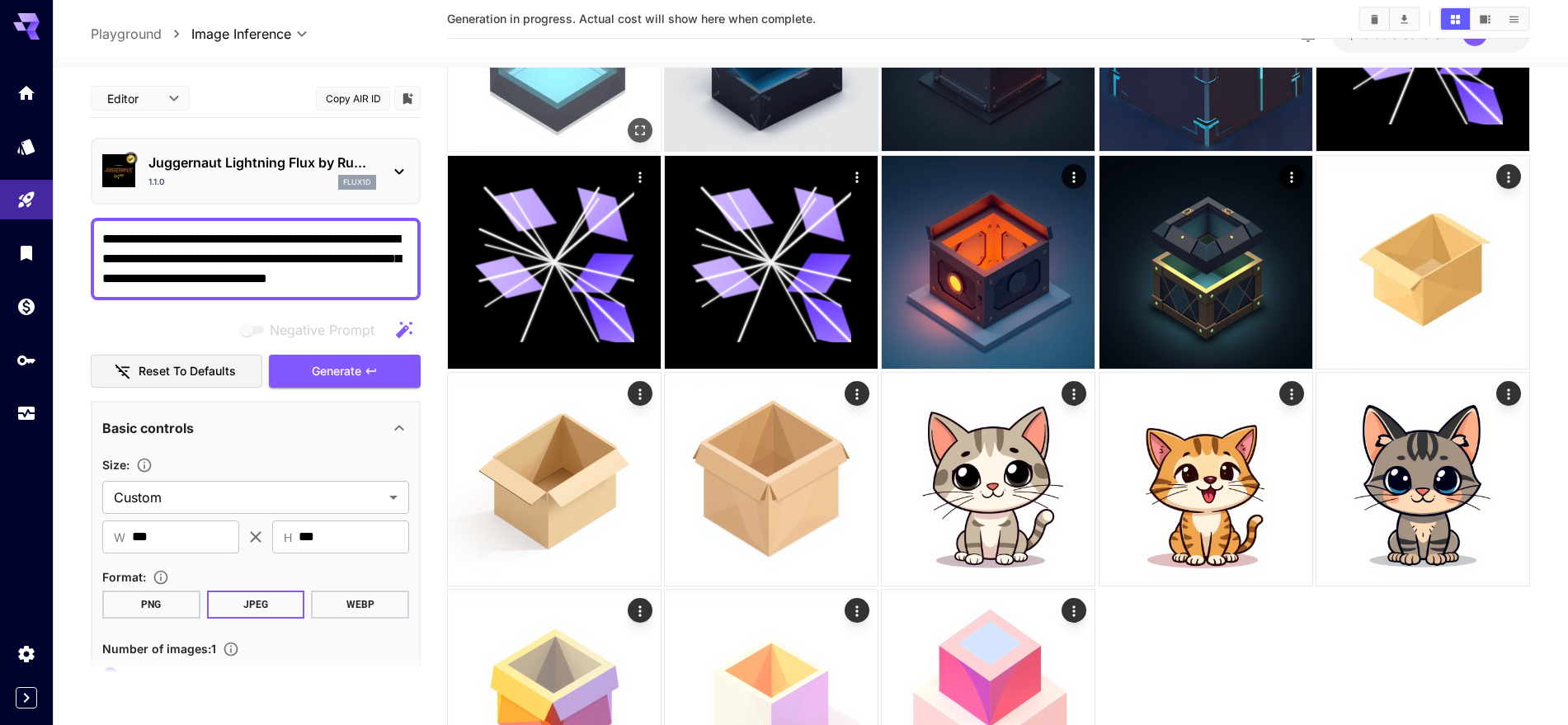 scroll, scrollTop: 0, scrollLeft: 0, axis: both 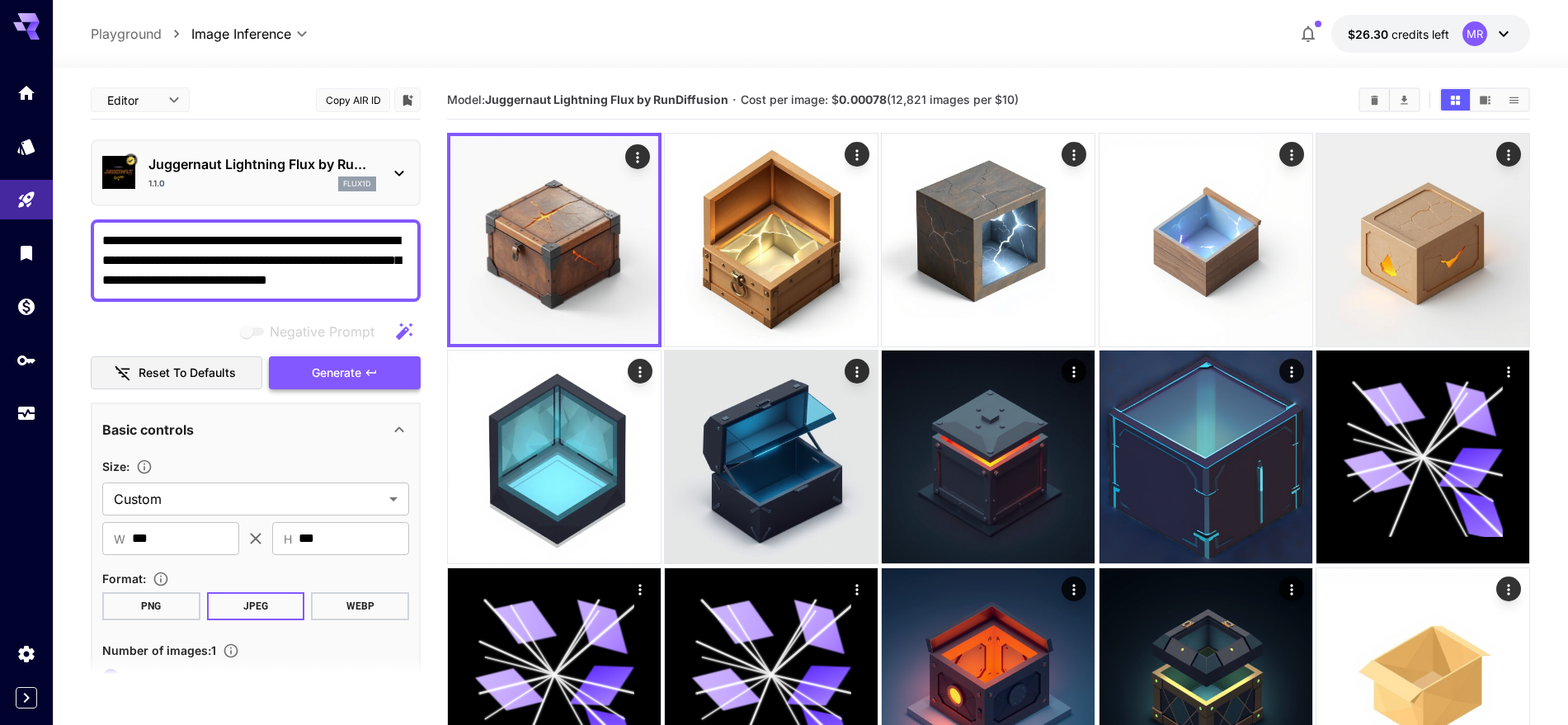 click 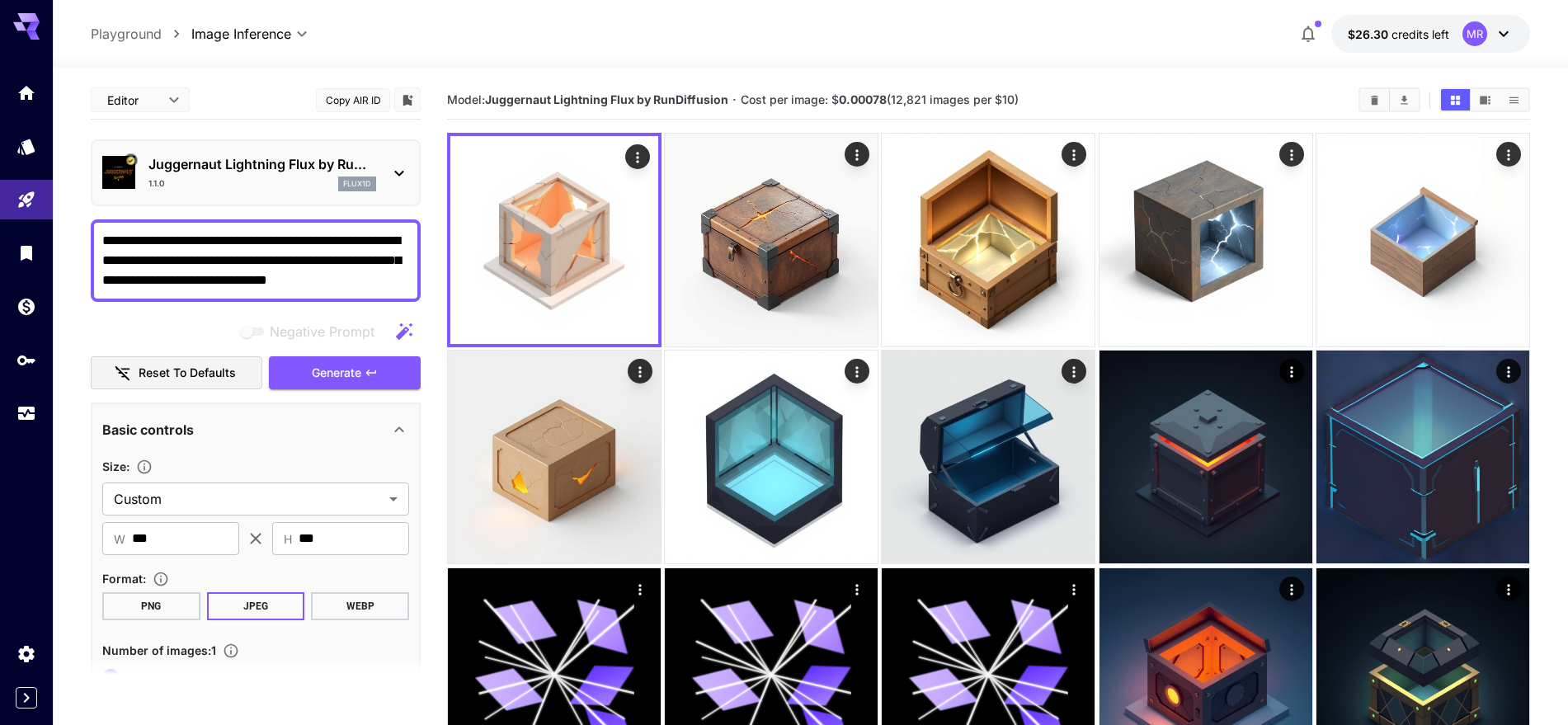 click on "Negative Prompt Reset to defaults Generate" at bounding box center (256, 352) 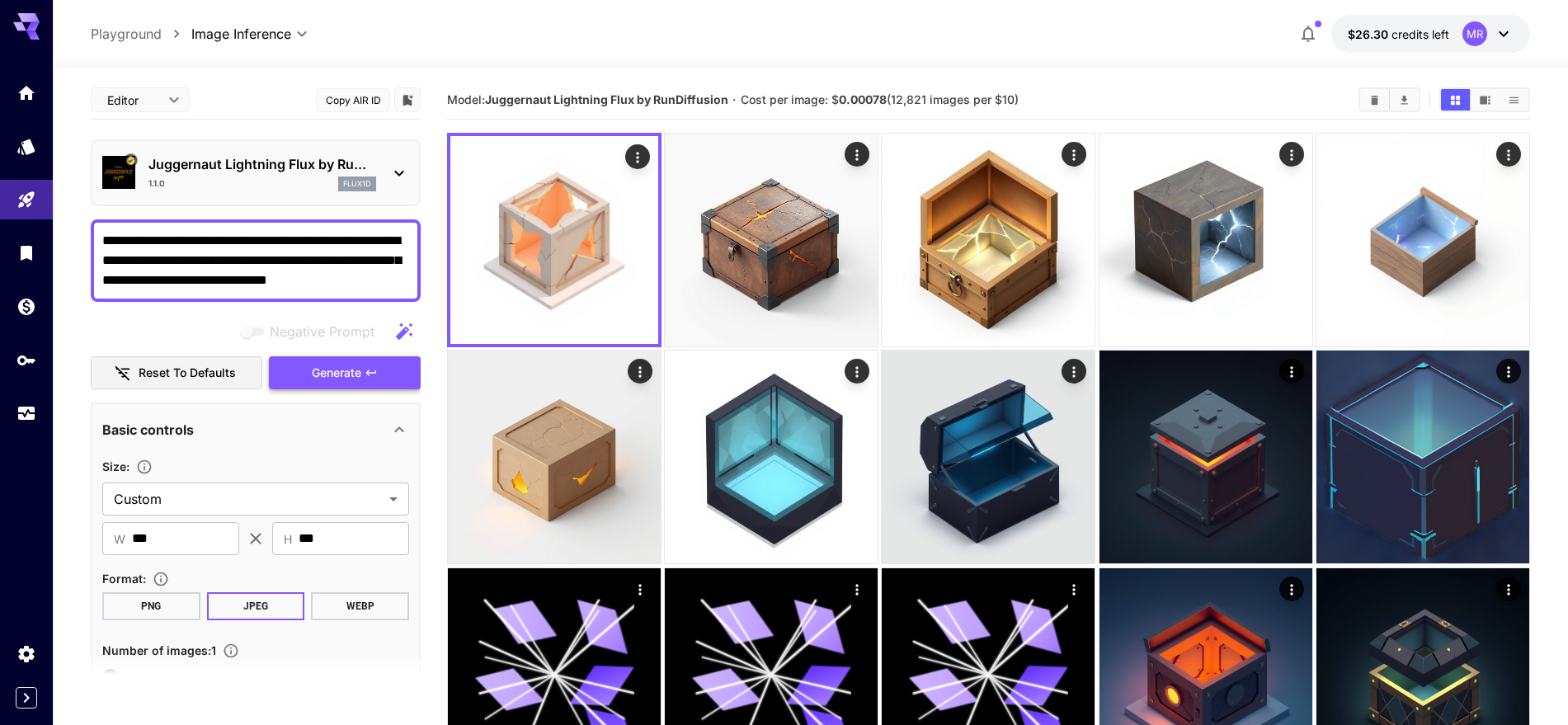 click on "Generate" at bounding box center [345, 373] 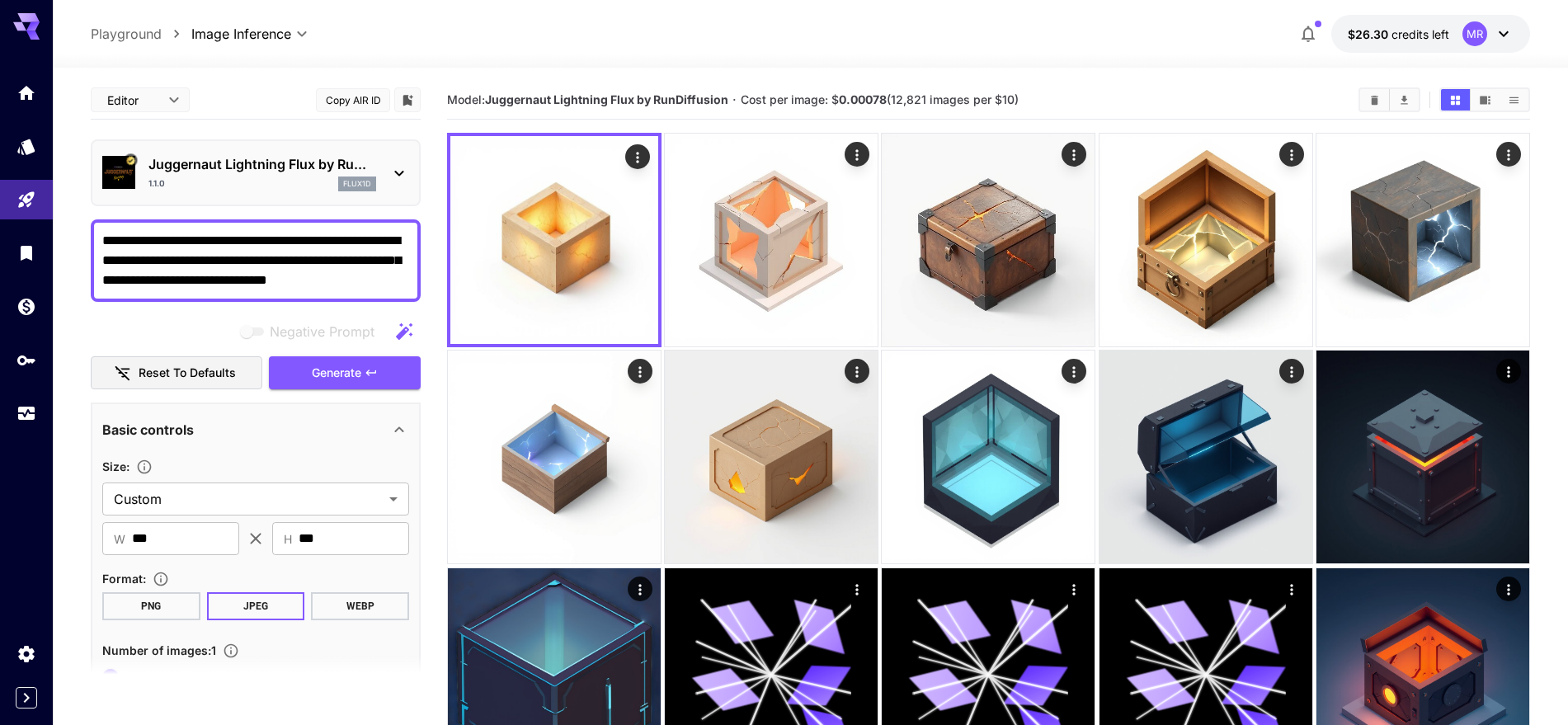 drag, startPoint x: 240, startPoint y: 235, endPoint x: 334, endPoint y: 242, distance: 94.26028 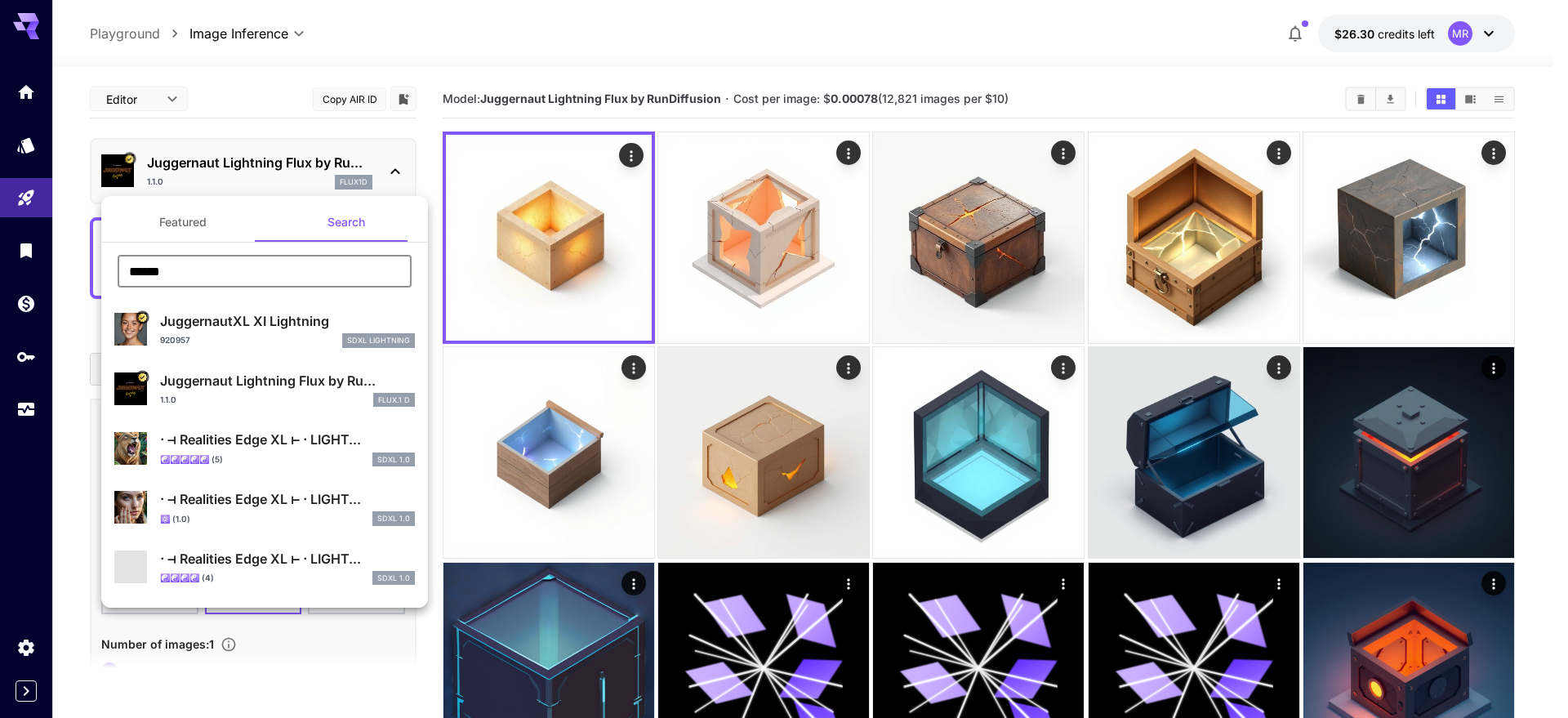 drag, startPoint x: 366, startPoint y: 188, endPoint x: 318, endPoint y: 247, distance: 76.05919 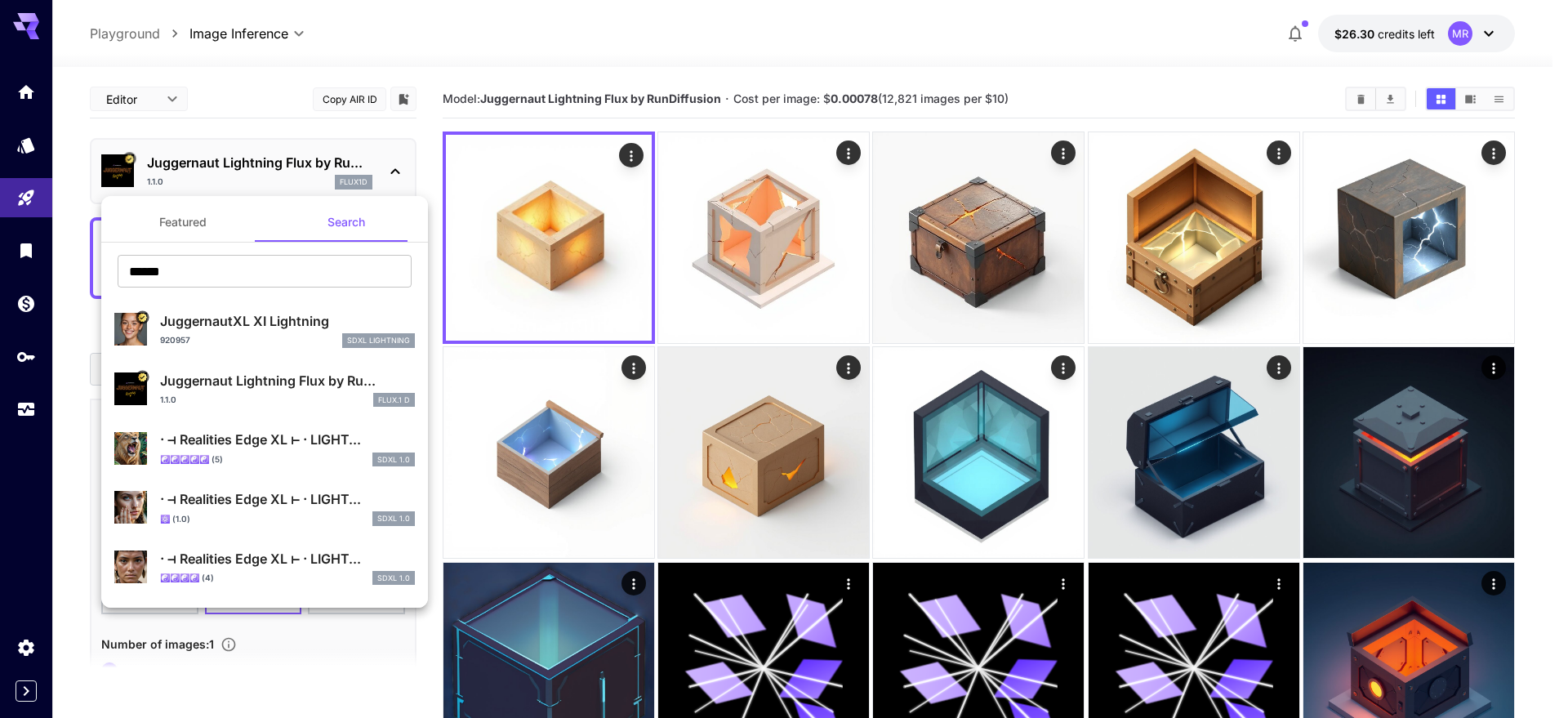 click at bounding box center [784, 359] 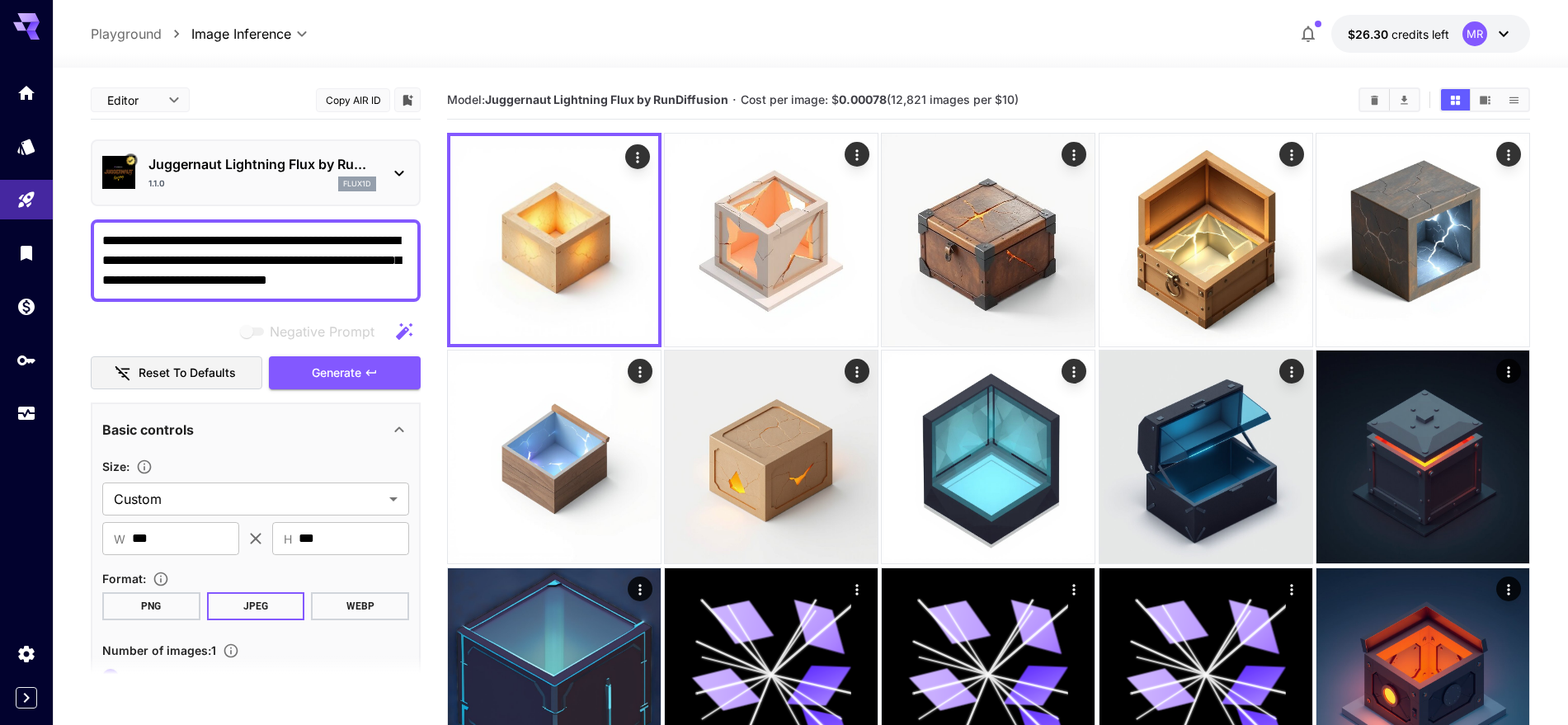 click on "**********" at bounding box center [256, 261] 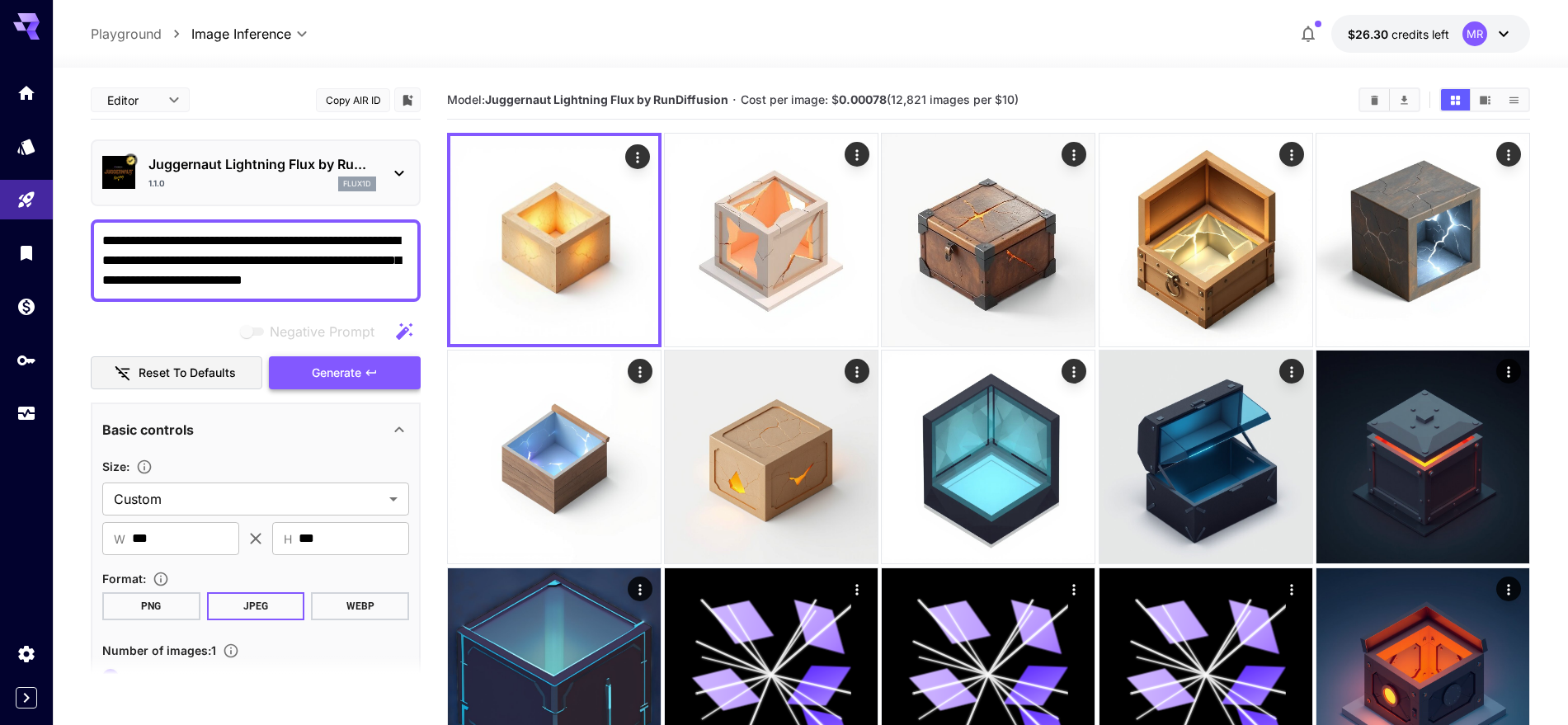 click on "Generate" at bounding box center (337, 373) 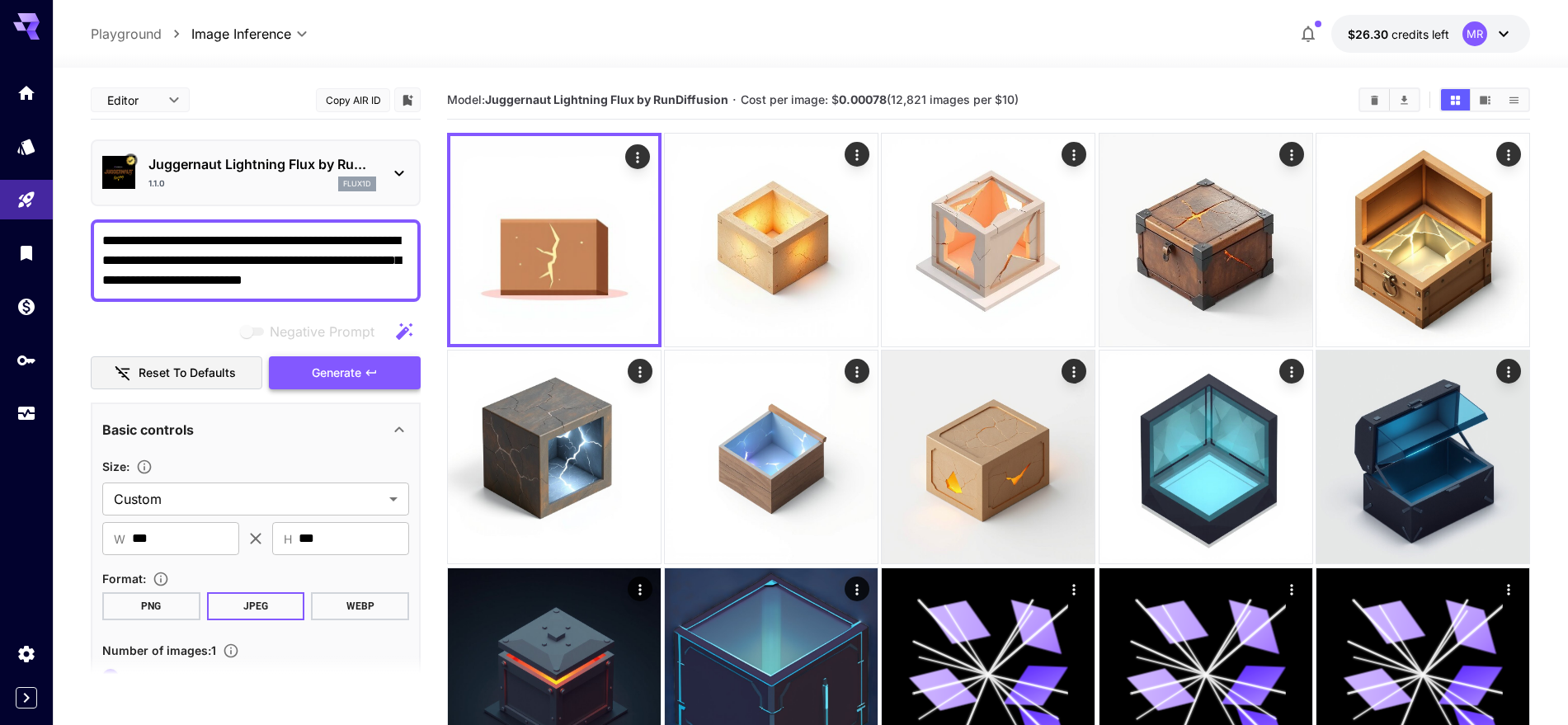 click on "Generate" at bounding box center [345, 373] 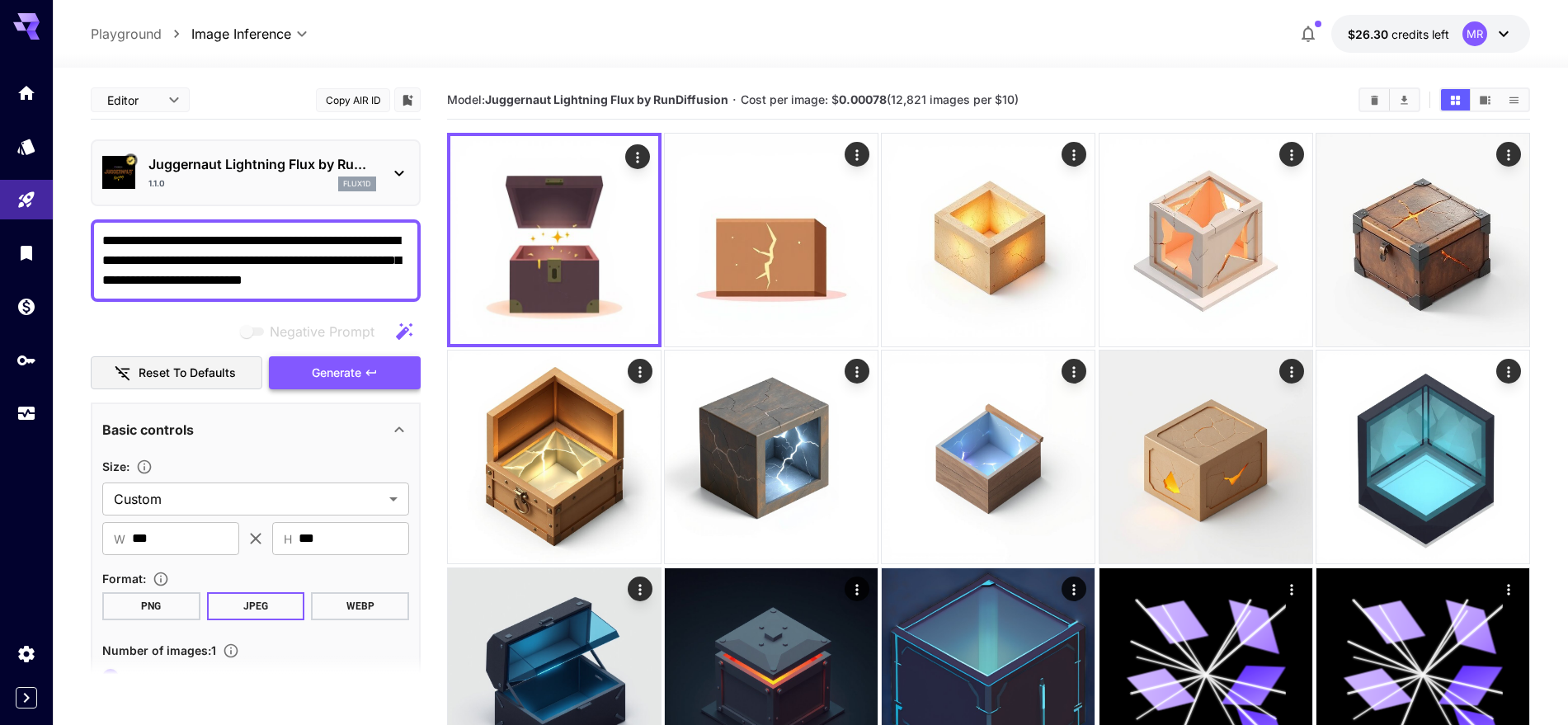 click on "Generate" at bounding box center [345, 373] 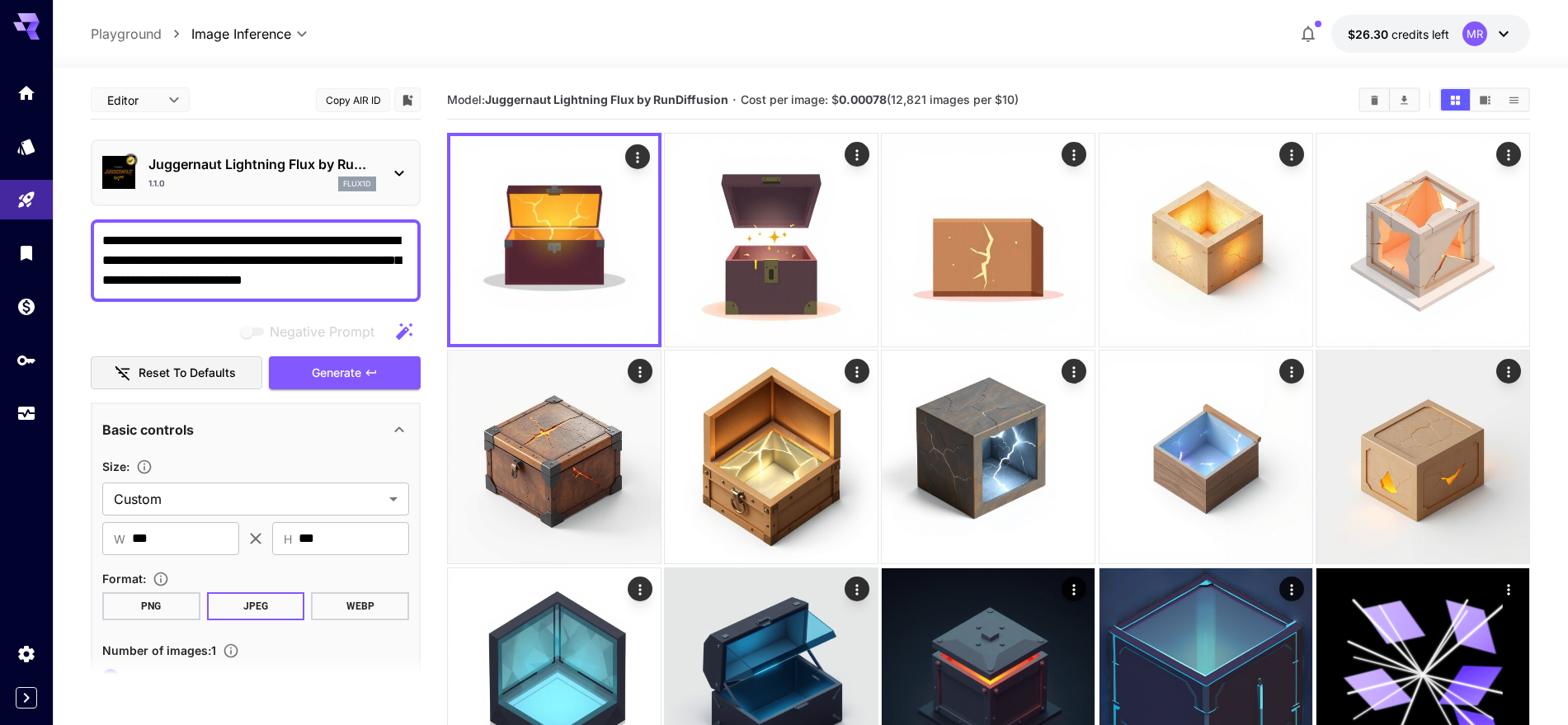 click on "**********" at bounding box center [256, 642] 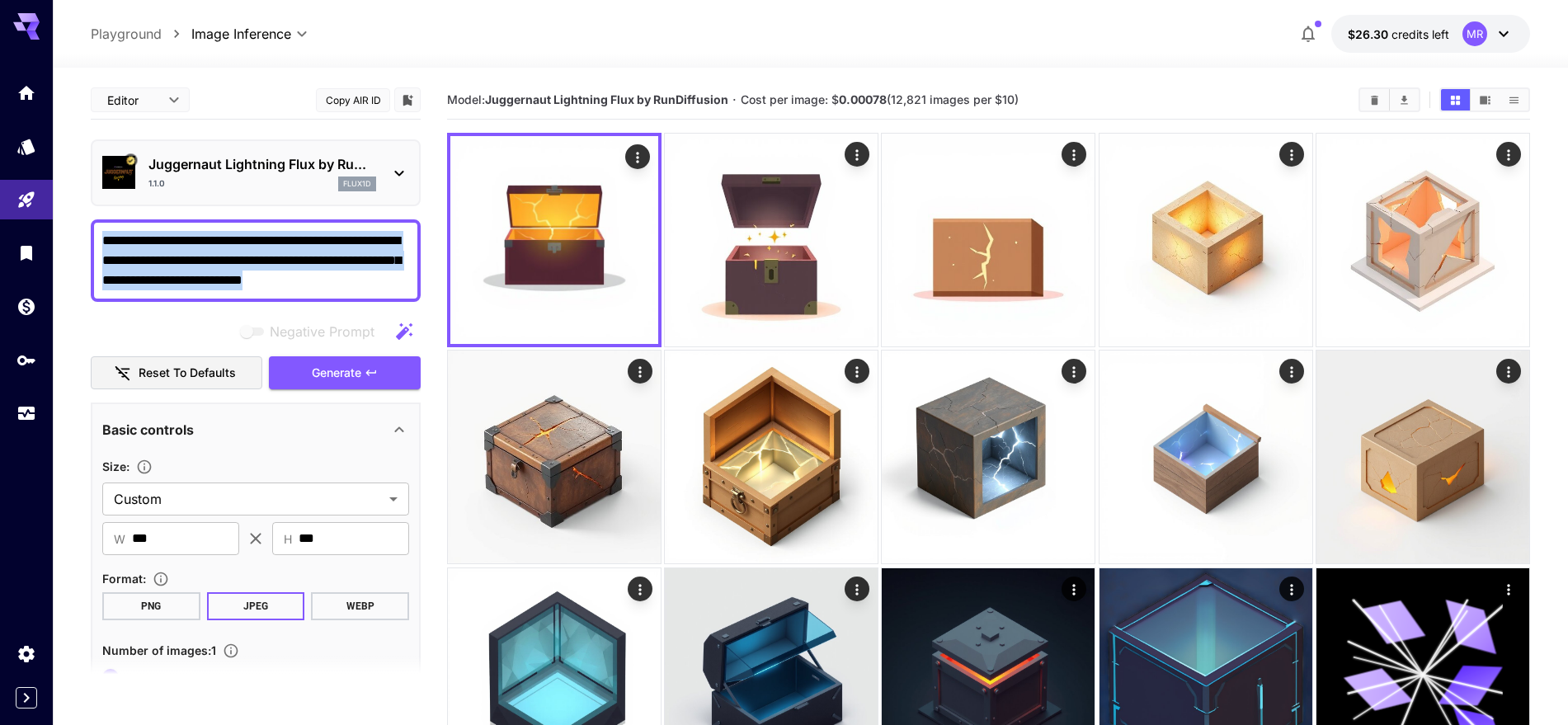 click on "**********" at bounding box center (256, 642) 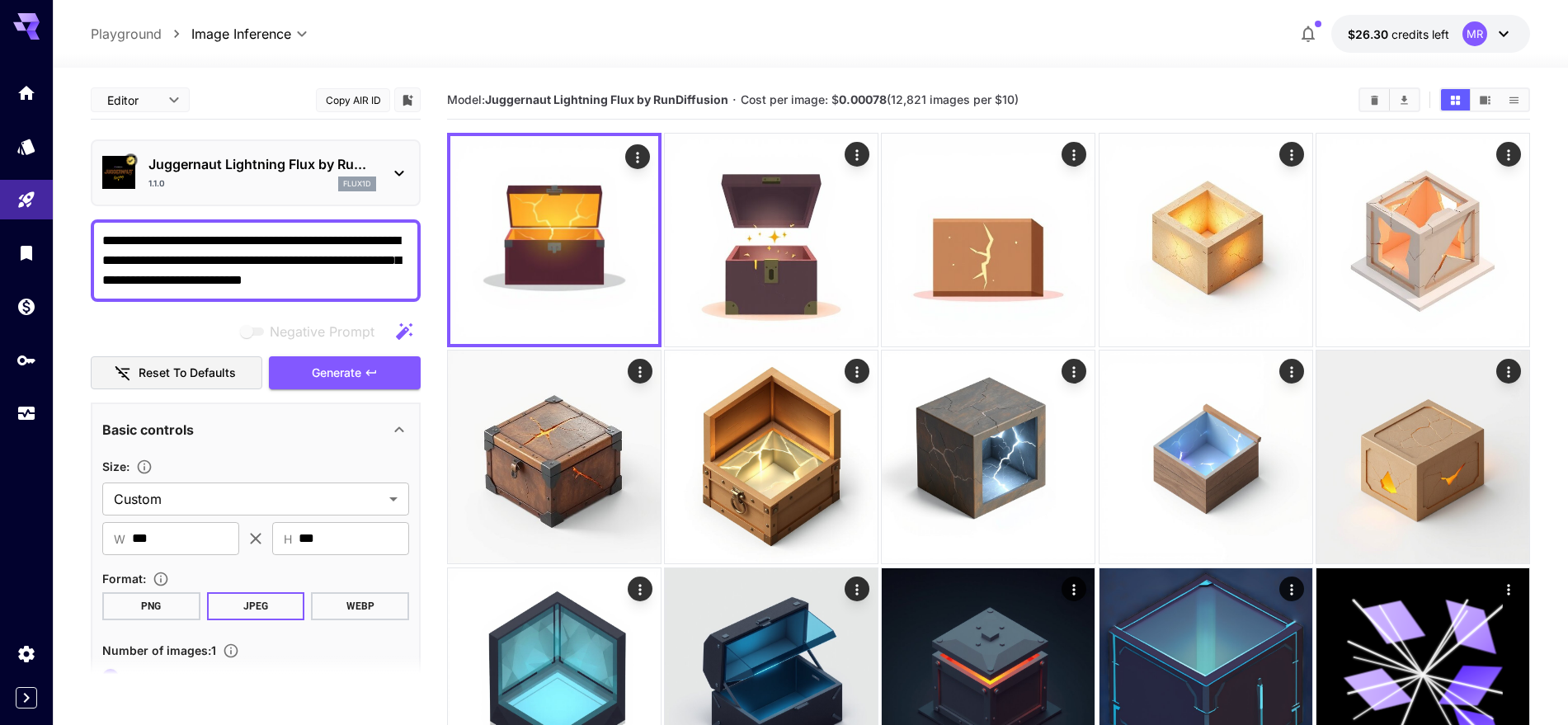 click on "**********" at bounding box center [256, 261] 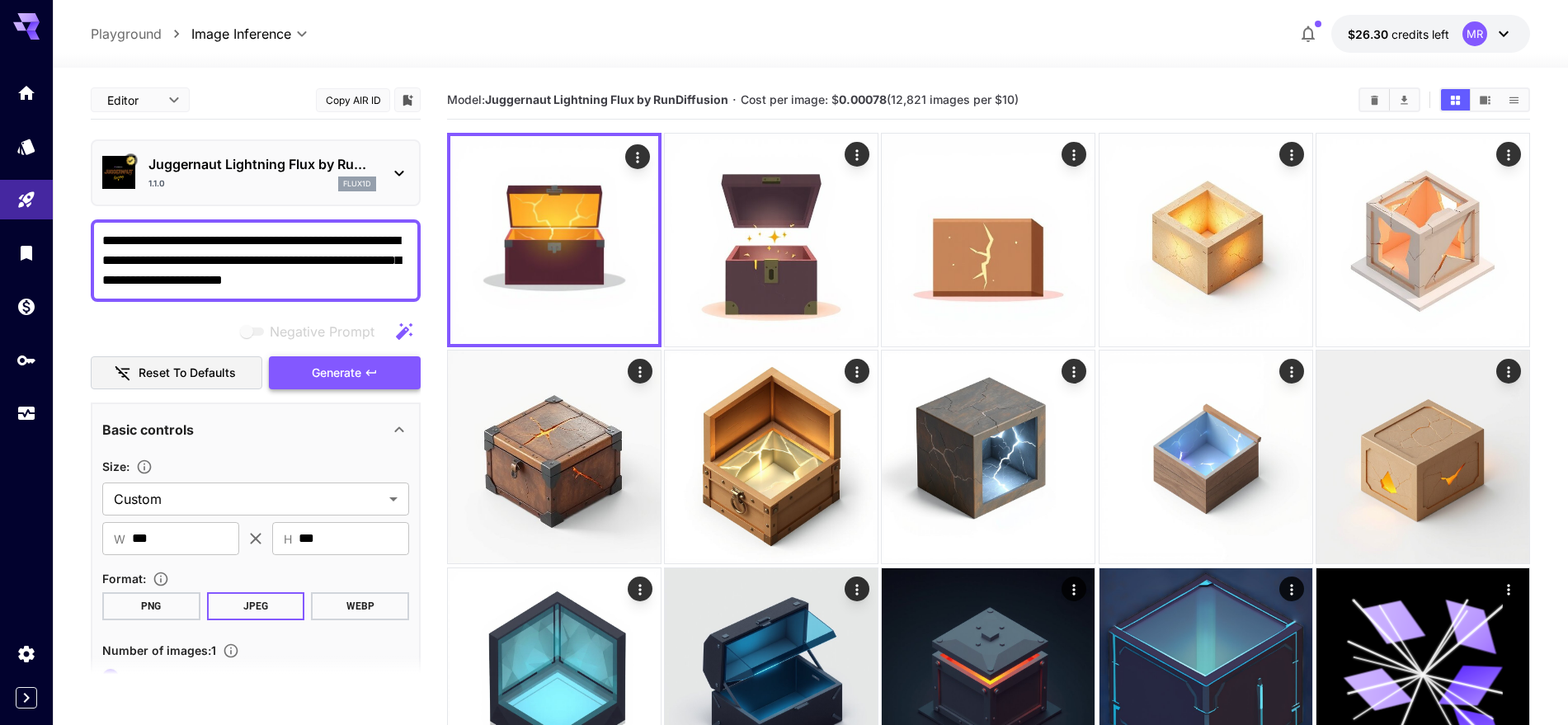 click on "Generate" at bounding box center [337, 373] 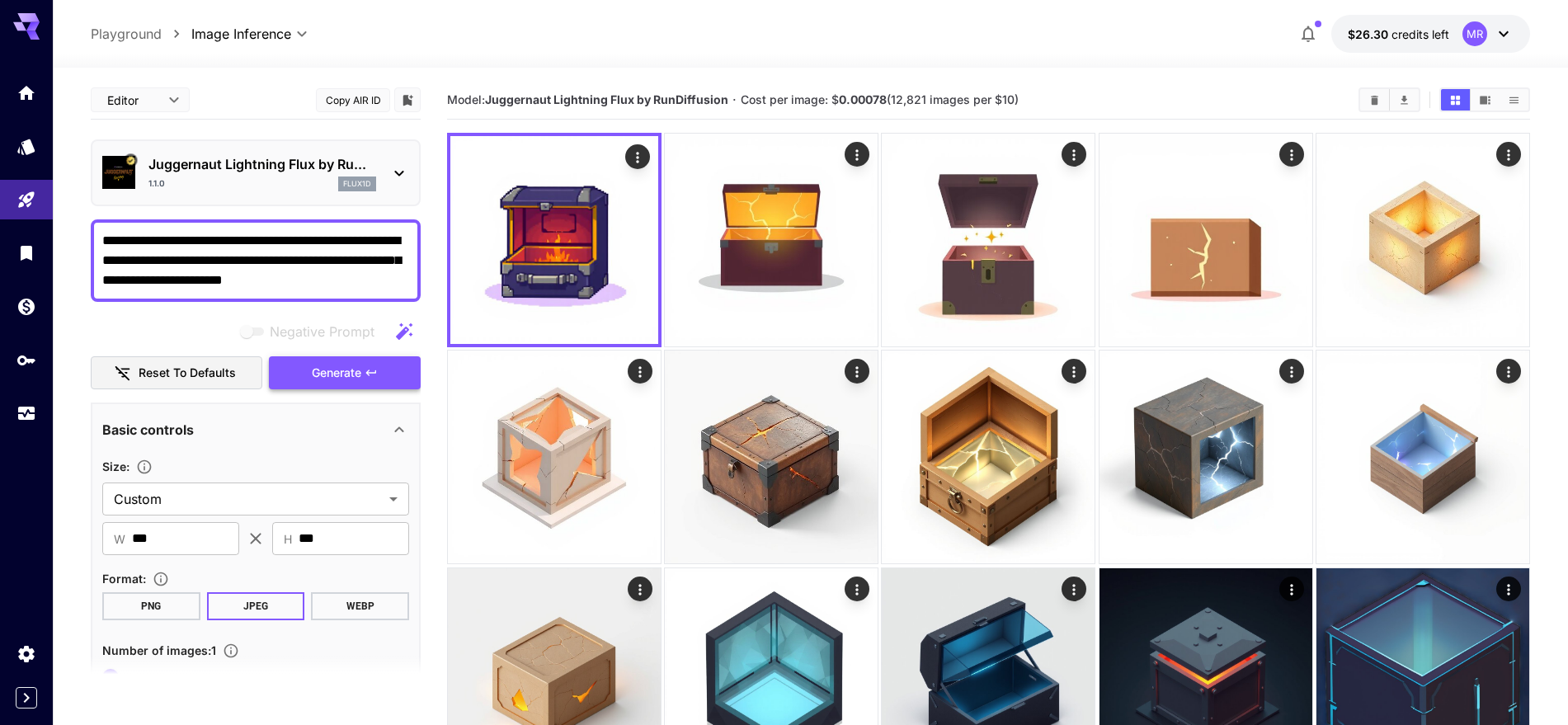 click on "Generate" at bounding box center [345, 373] 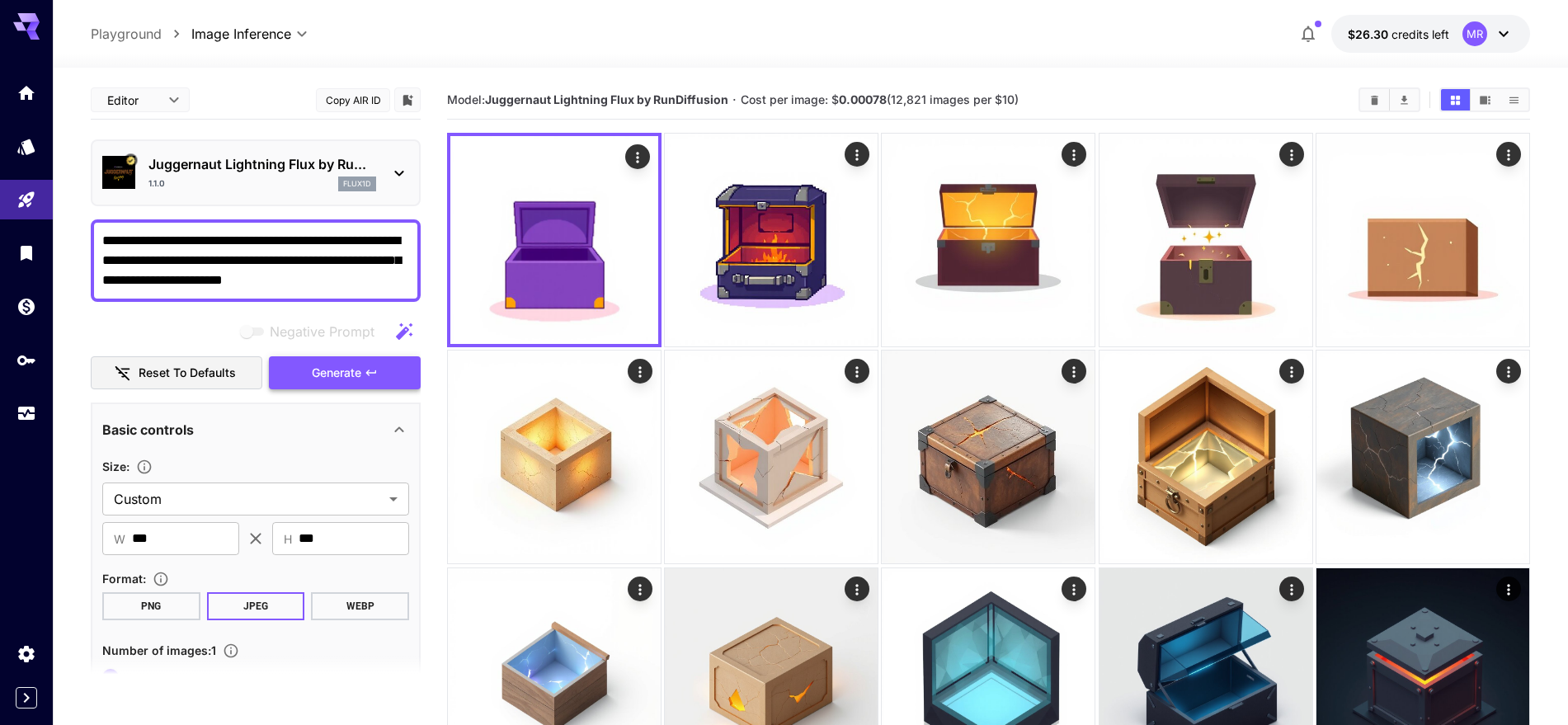 click on "Generate" at bounding box center (337, 373) 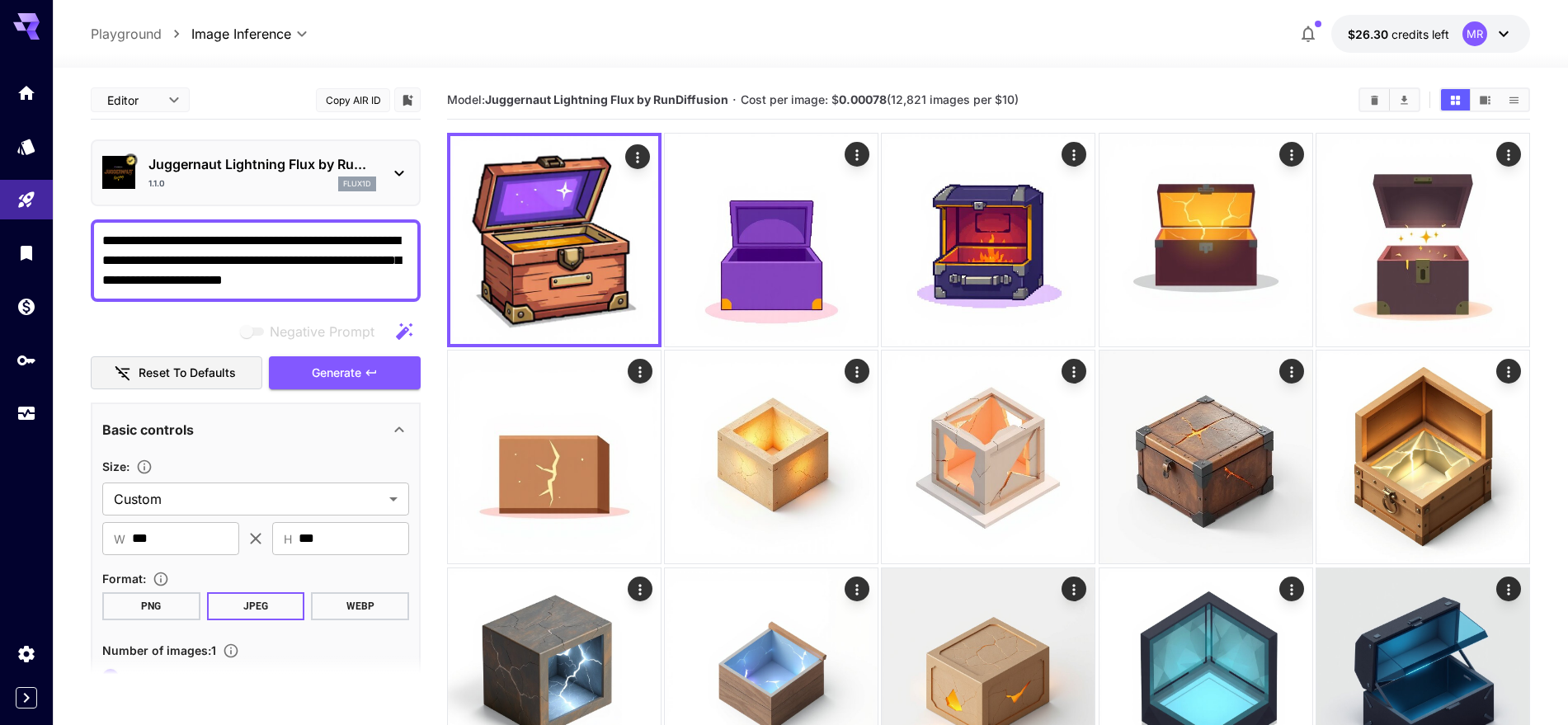 drag, startPoint x: 364, startPoint y: 238, endPoint x: 167, endPoint y: 252, distance: 197.49684 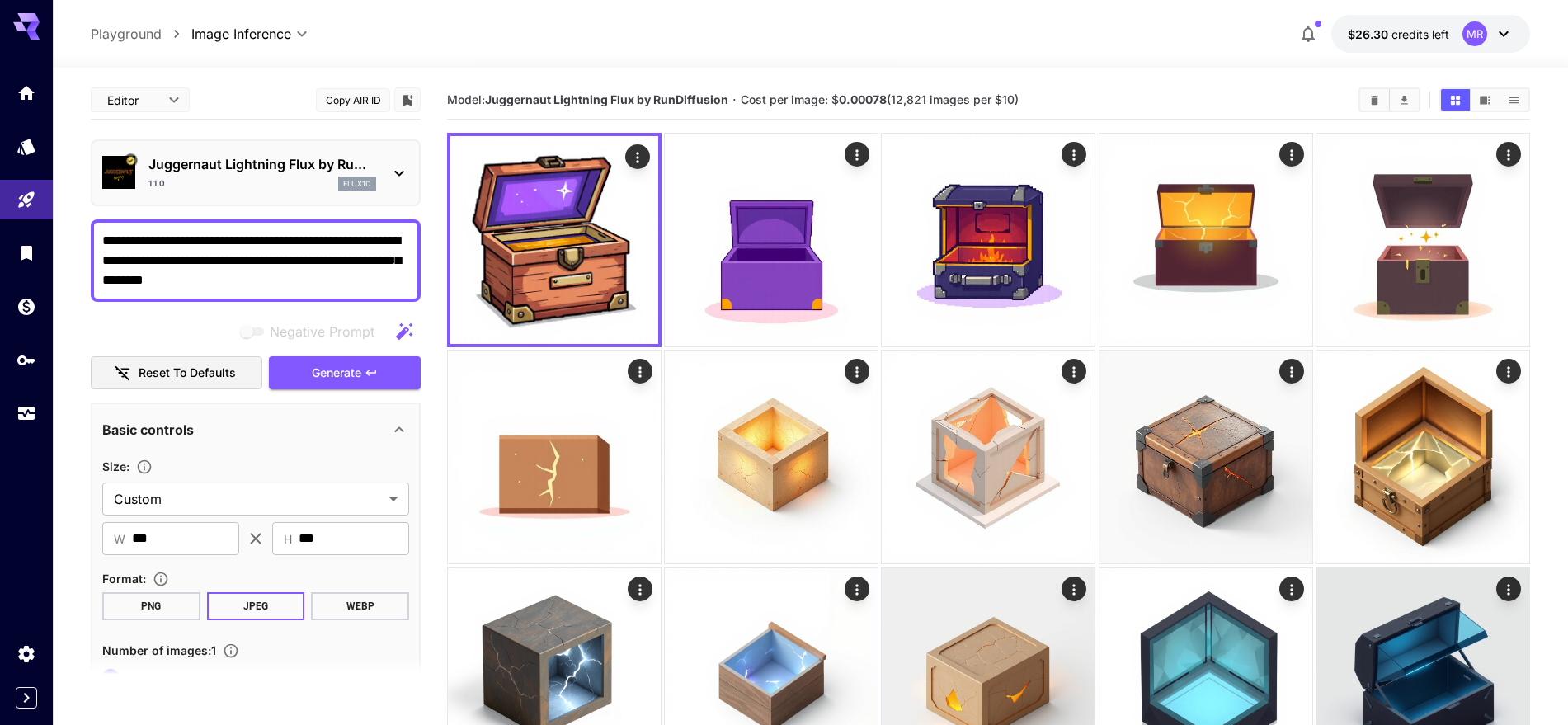 drag, startPoint x: 191, startPoint y: 281, endPoint x: 174, endPoint y: 275, distance: 18.027756 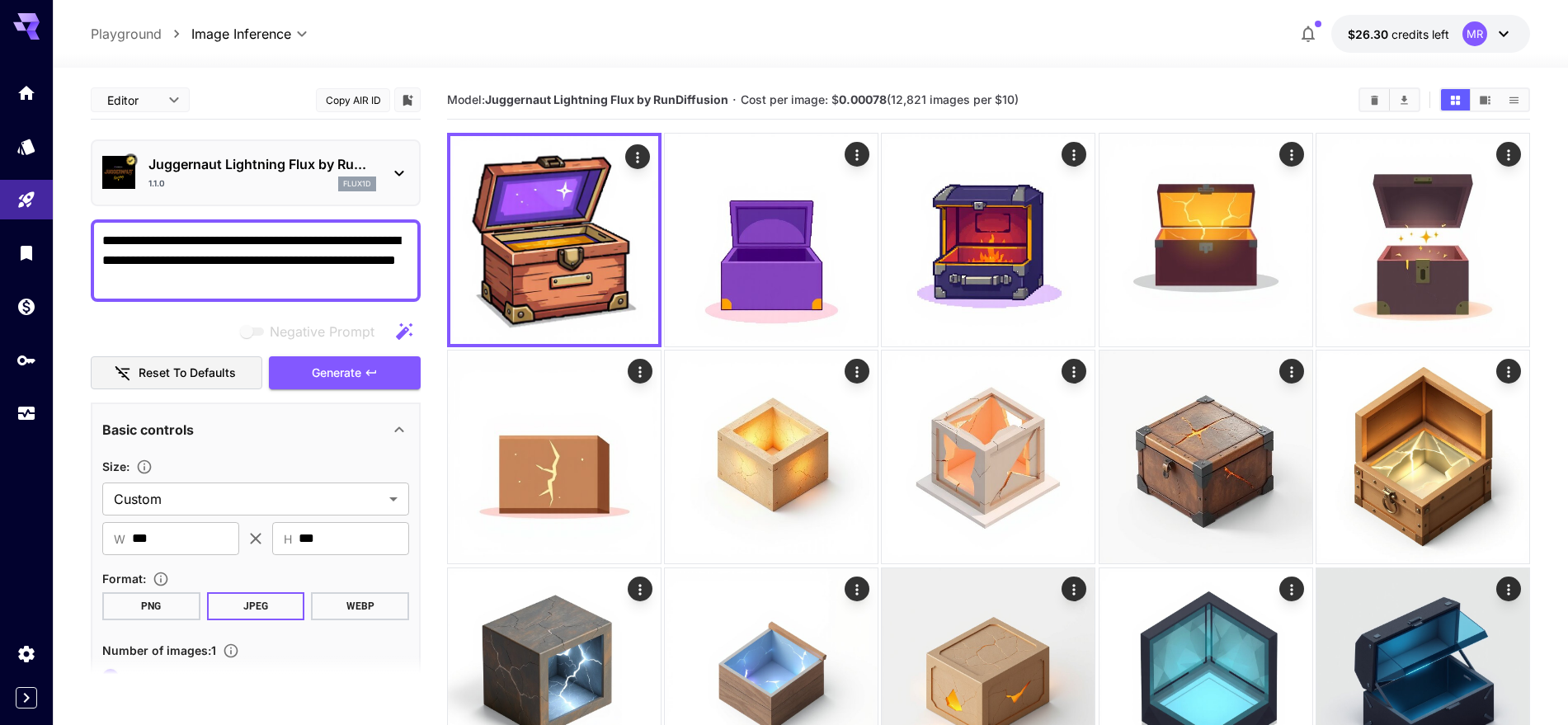 drag, startPoint x: 240, startPoint y: 256, endPoint x: 314, endPoint y: 259, distance: 74.060786 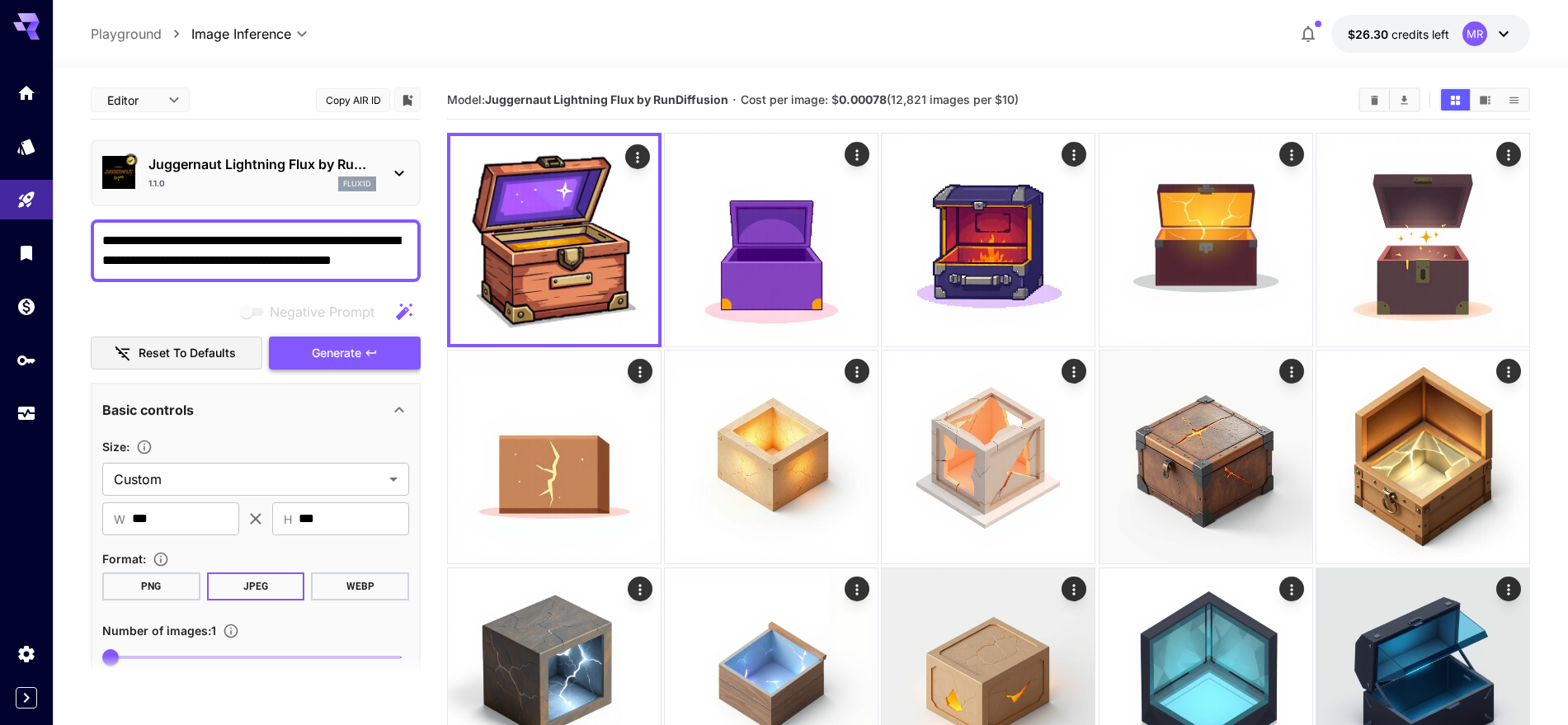 click on "Generate" at bounding box center [337, 353] 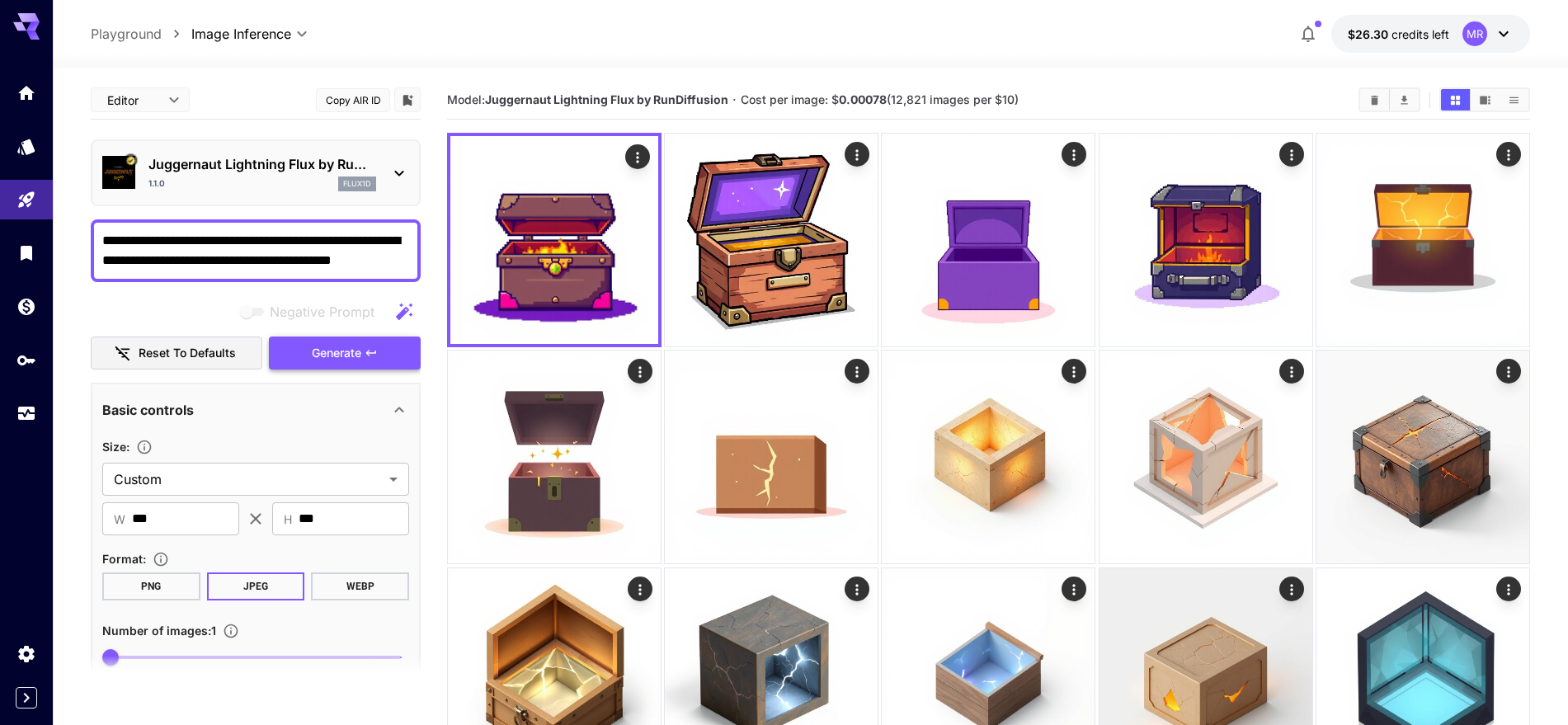 click on "Generate" at bounding box center [337, 353] 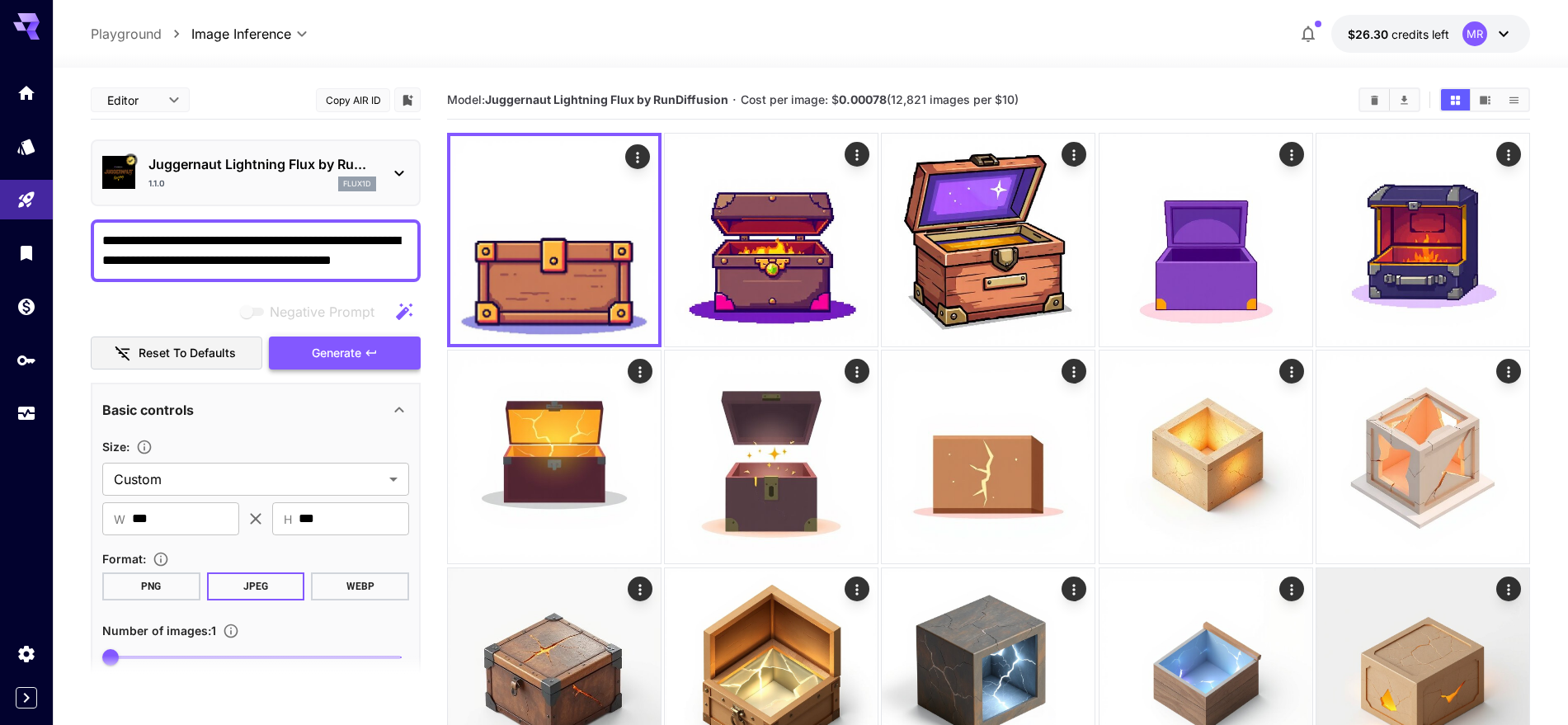 click on "Generate" at bounding box center [337, 353] 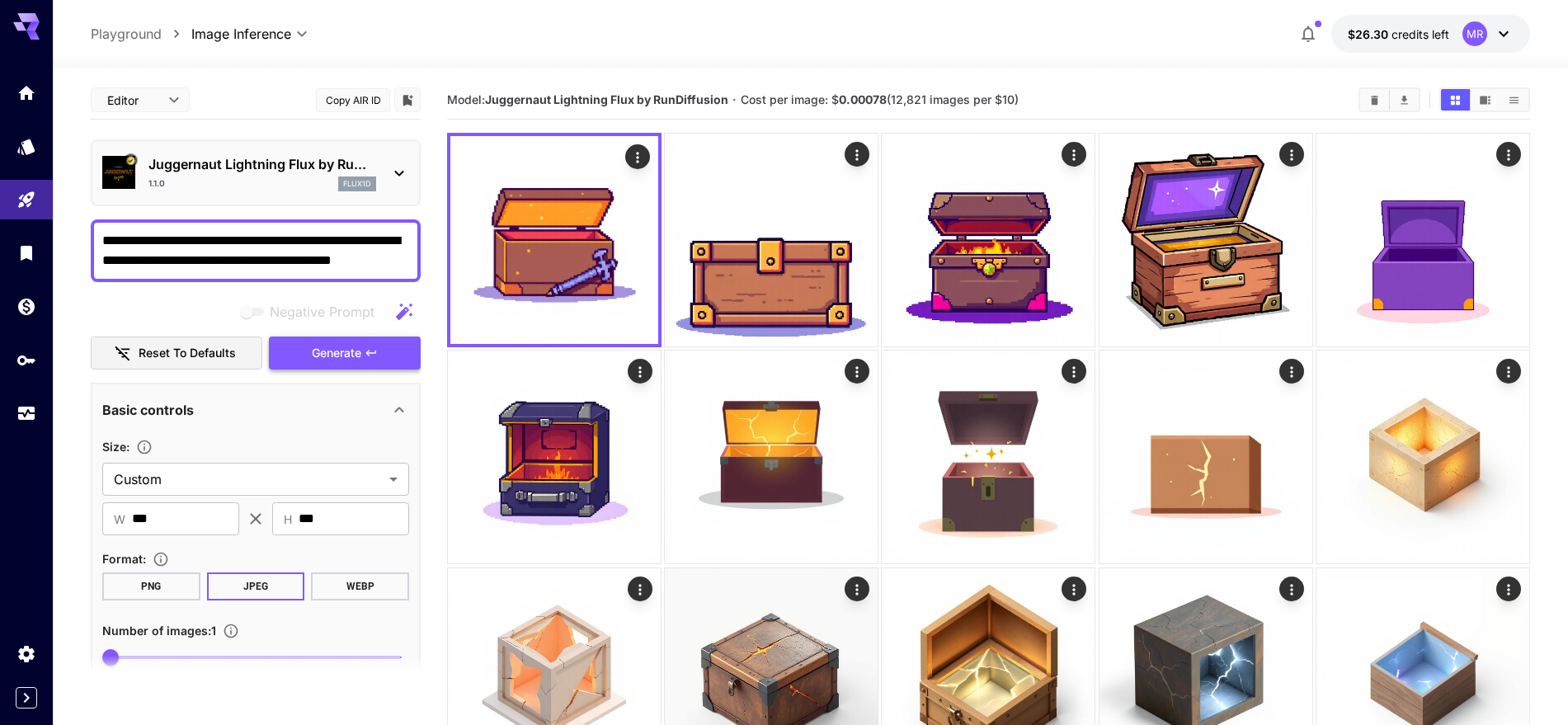 click on "Generate" at bounding box center [345, 353] 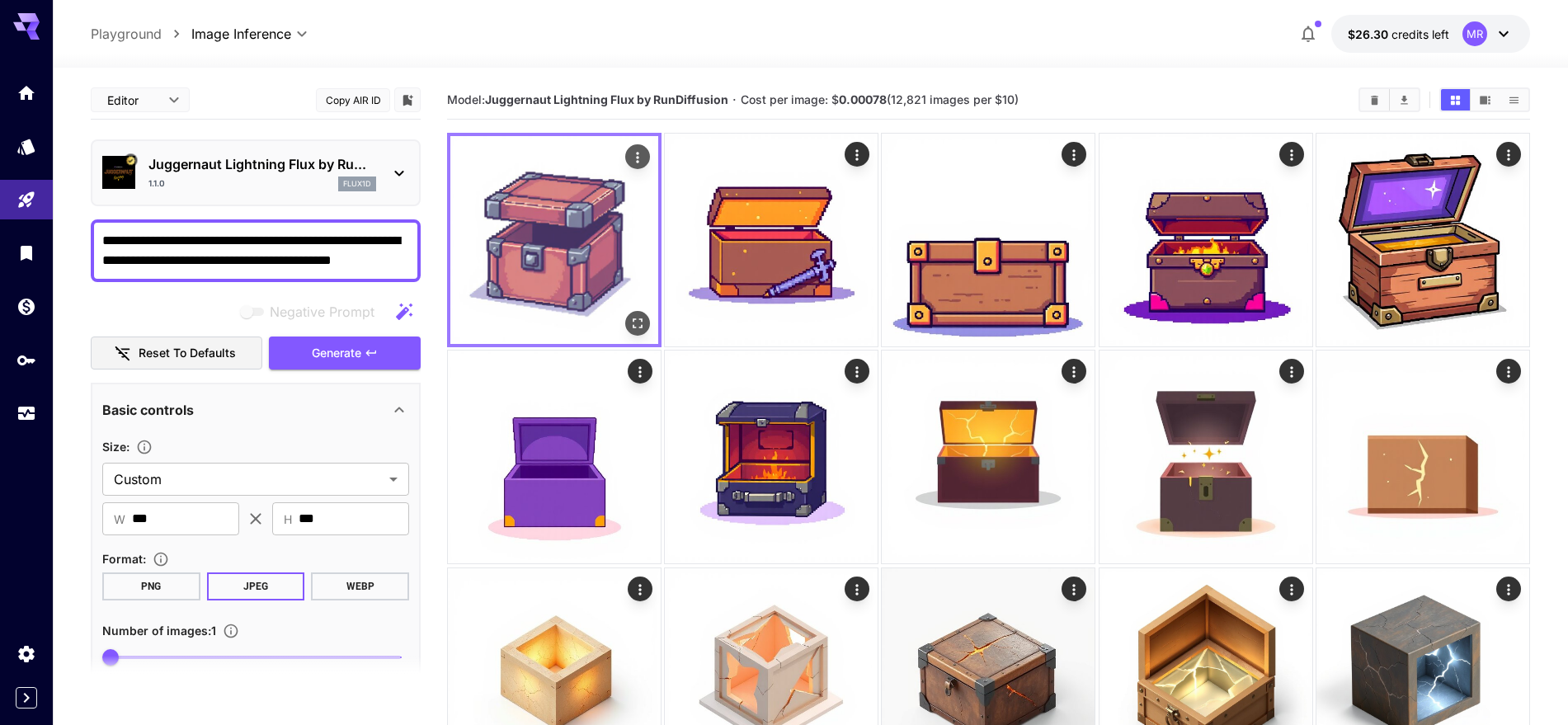 click at bounding box center (554, 240) 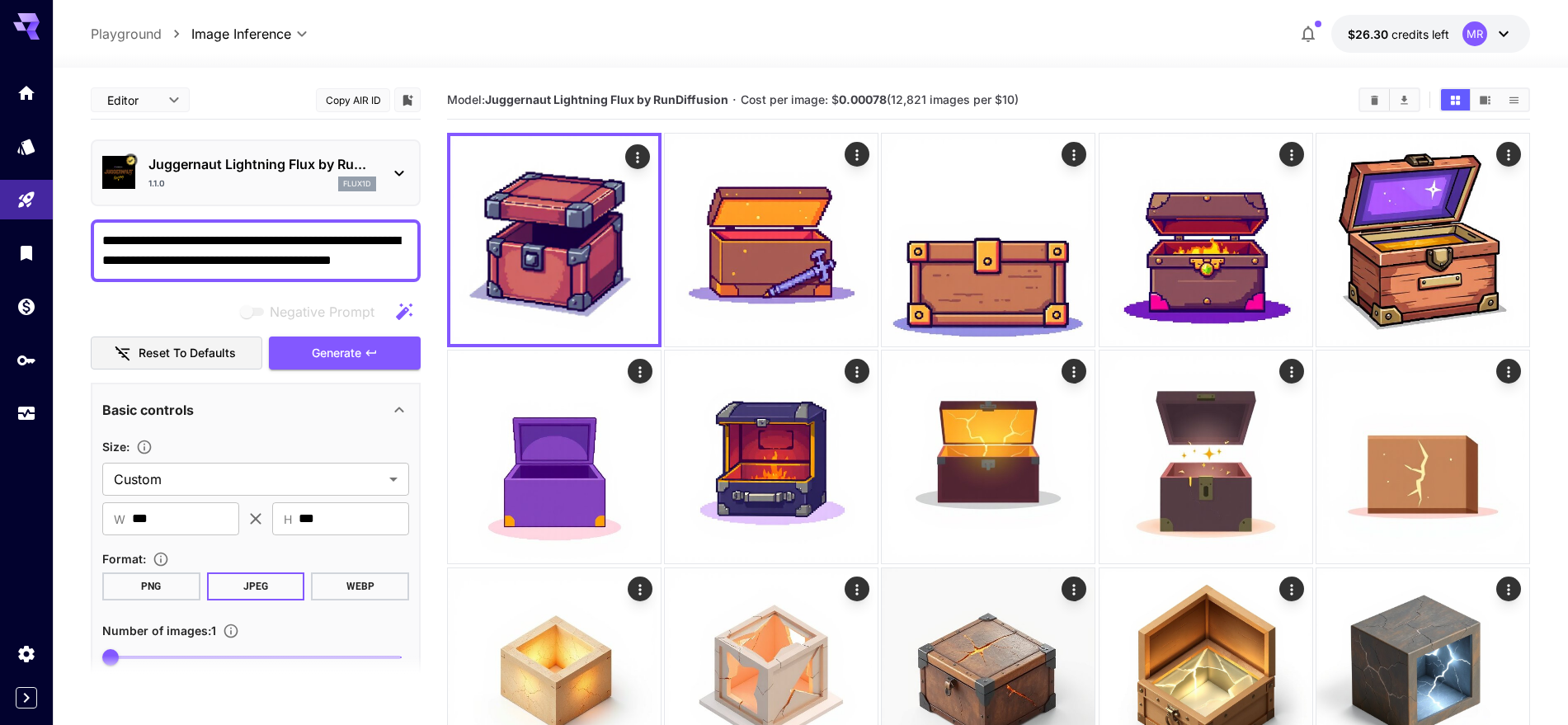 click on "**********" at bounding box center [256, 251] 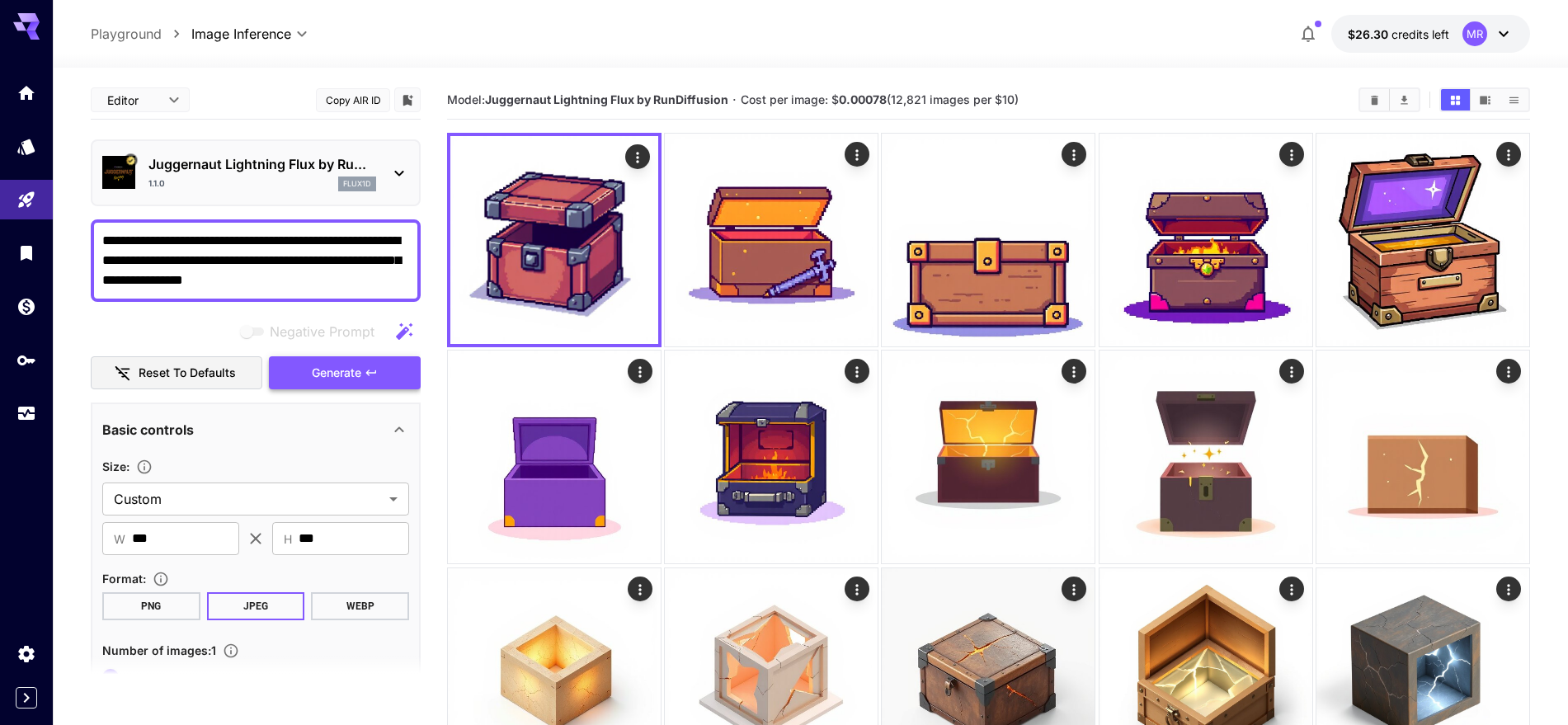 click on "Generate" at bounding box center (337, 373) 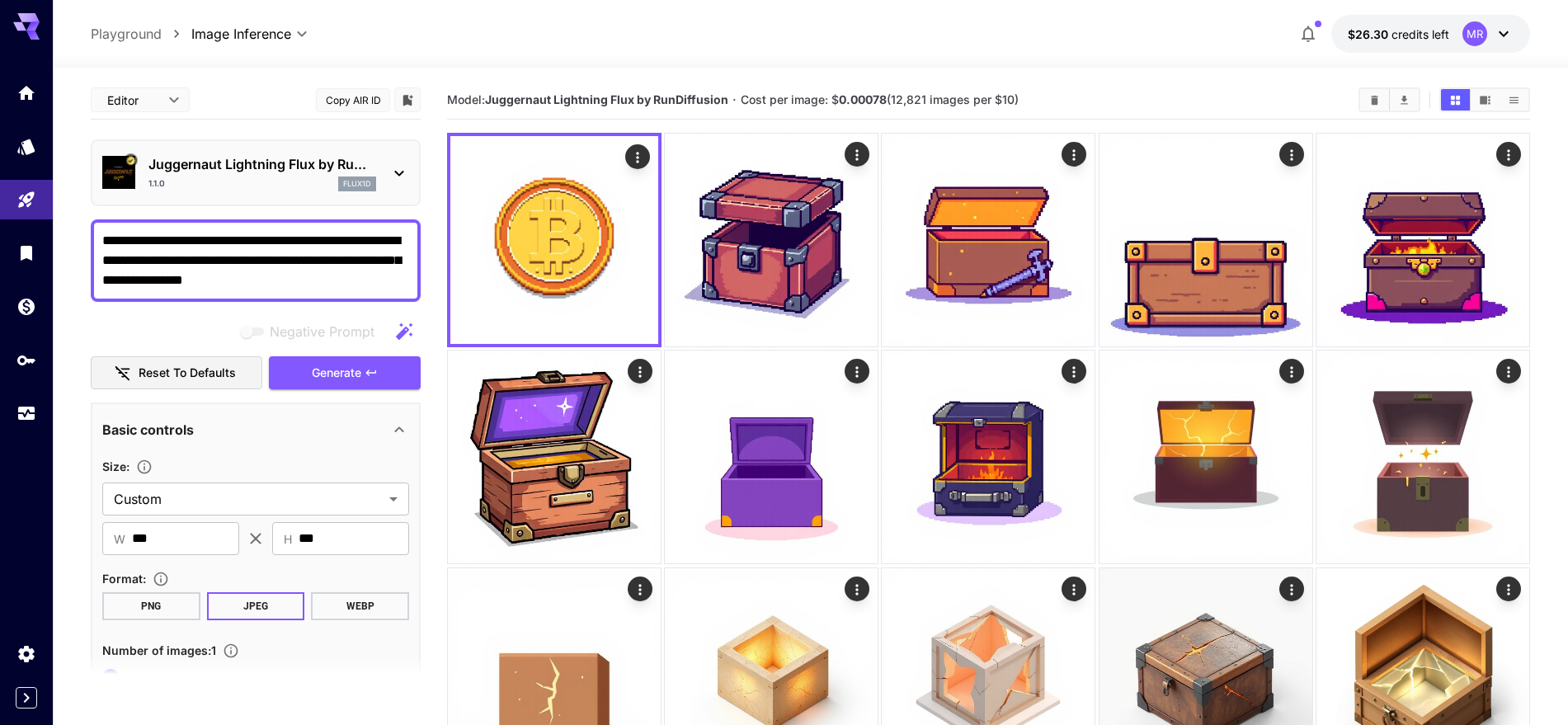 drag, startPoint x: 254, startPoint y: 231, endPoint x: 338, endPoint y: 232, distance: 84.006 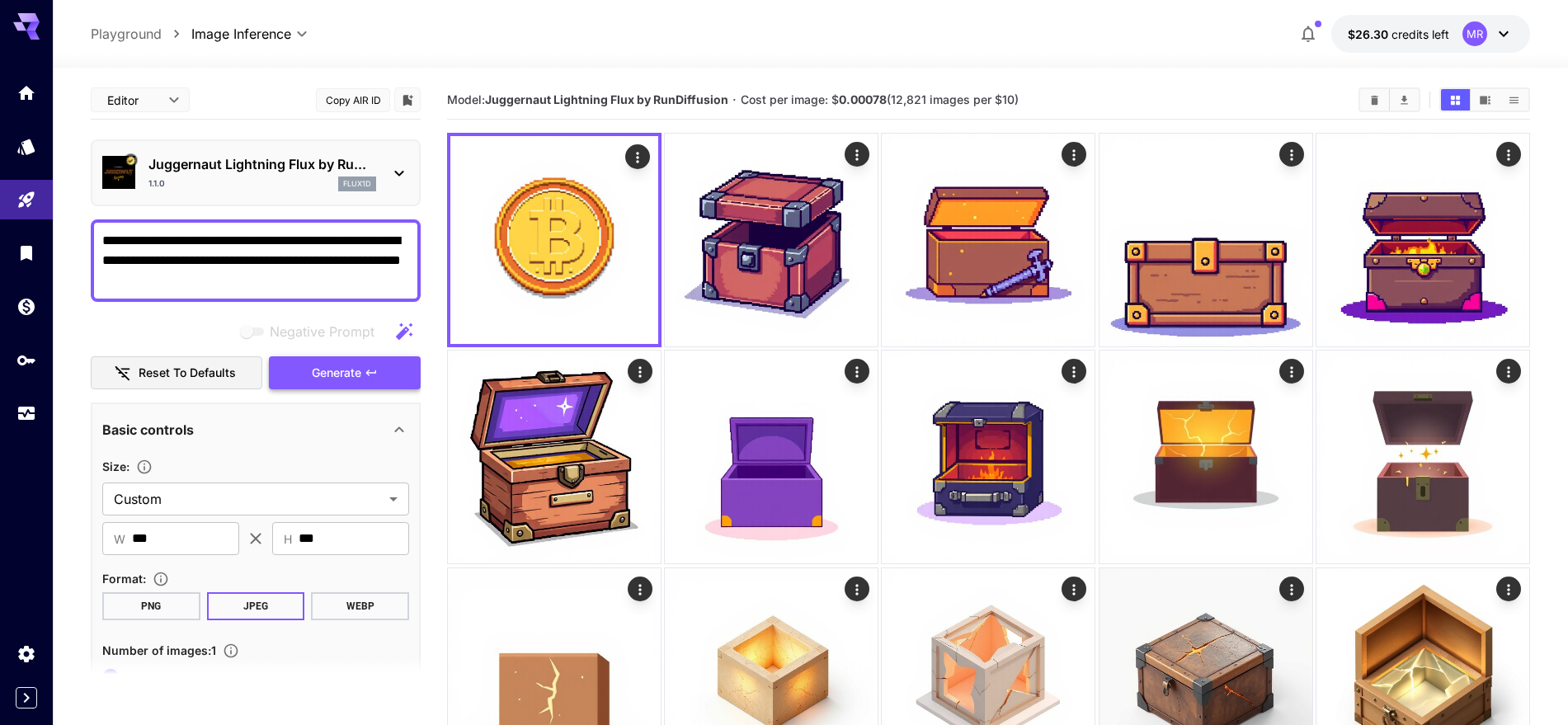 click on "Generate" at bounding box center [345, 373] 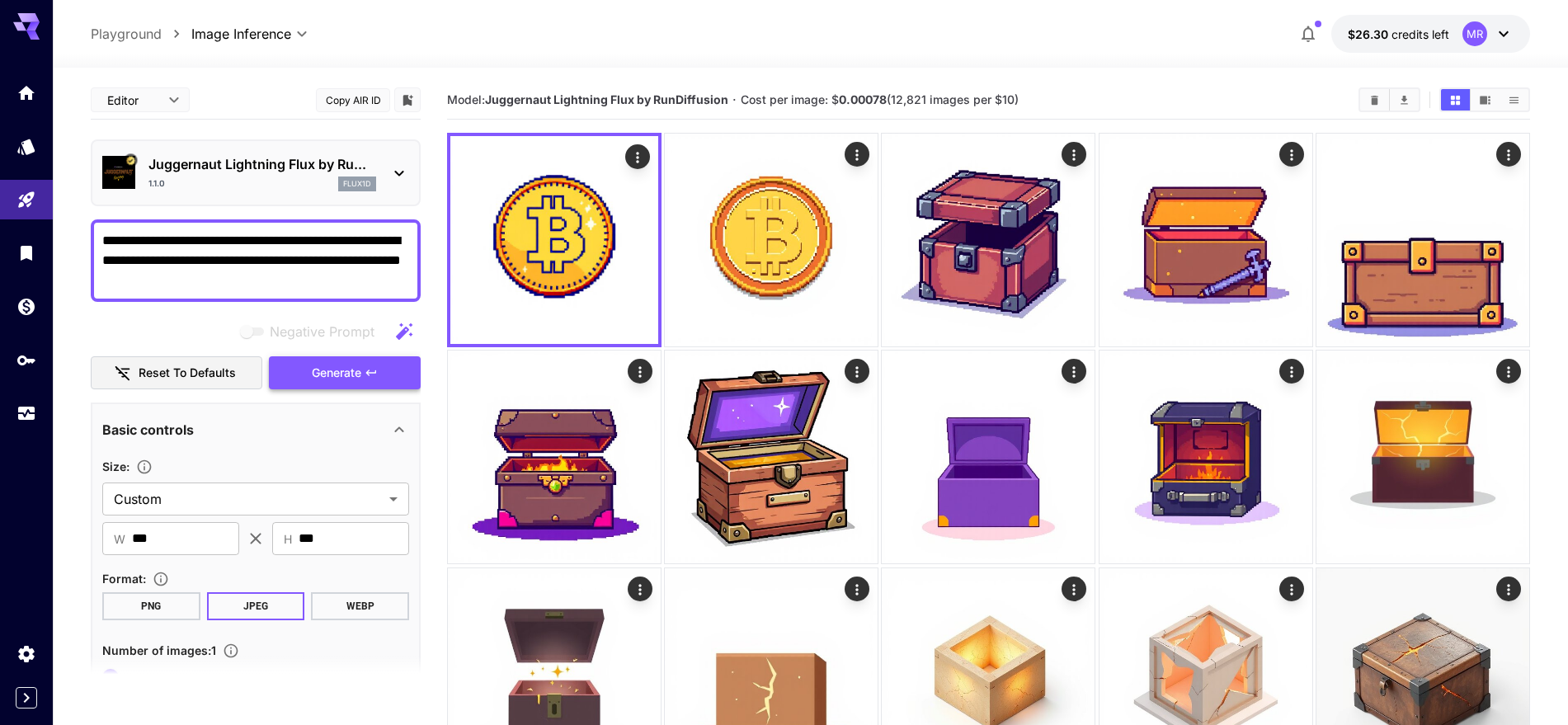click on "Generate" at bounding box center (345, 373) 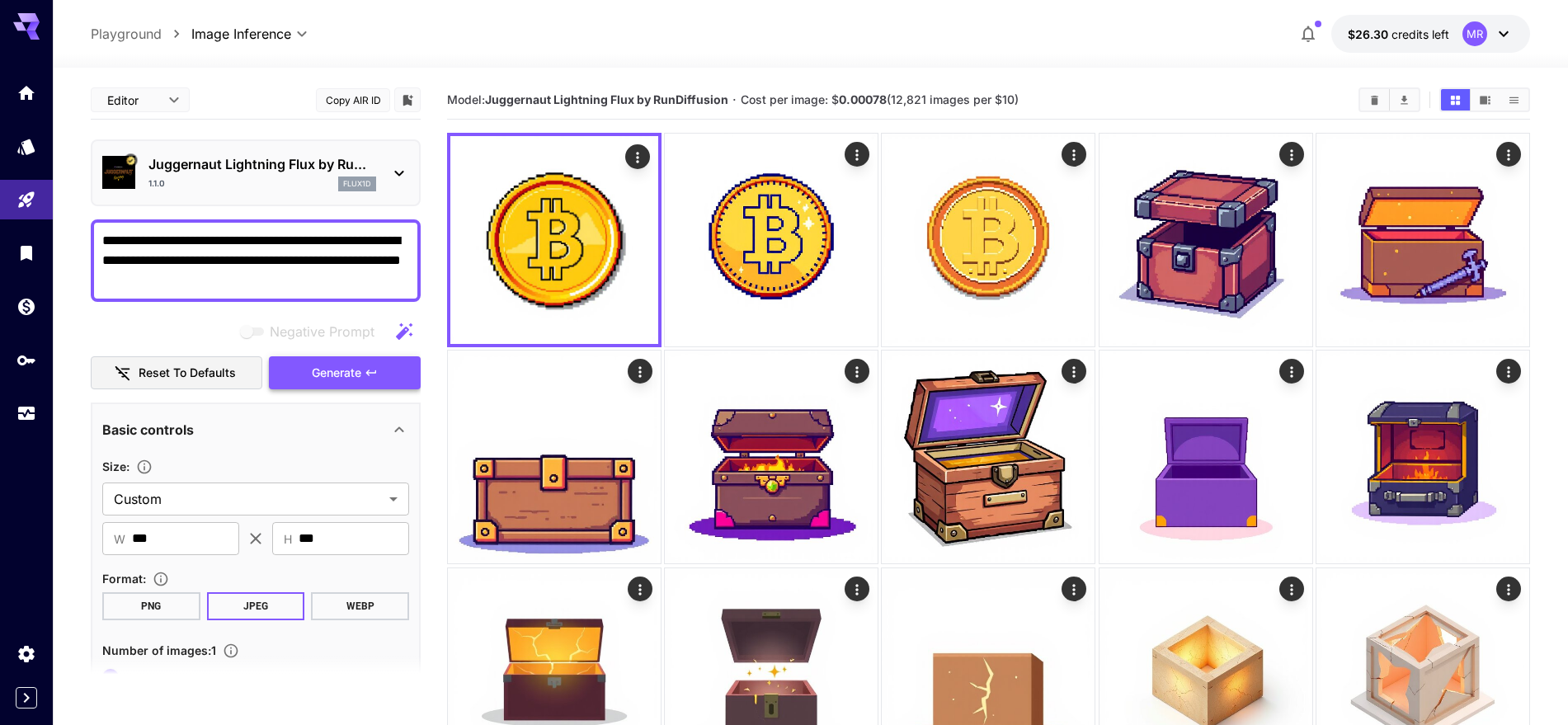 click on "Generate" at bounding box center [345, 373] 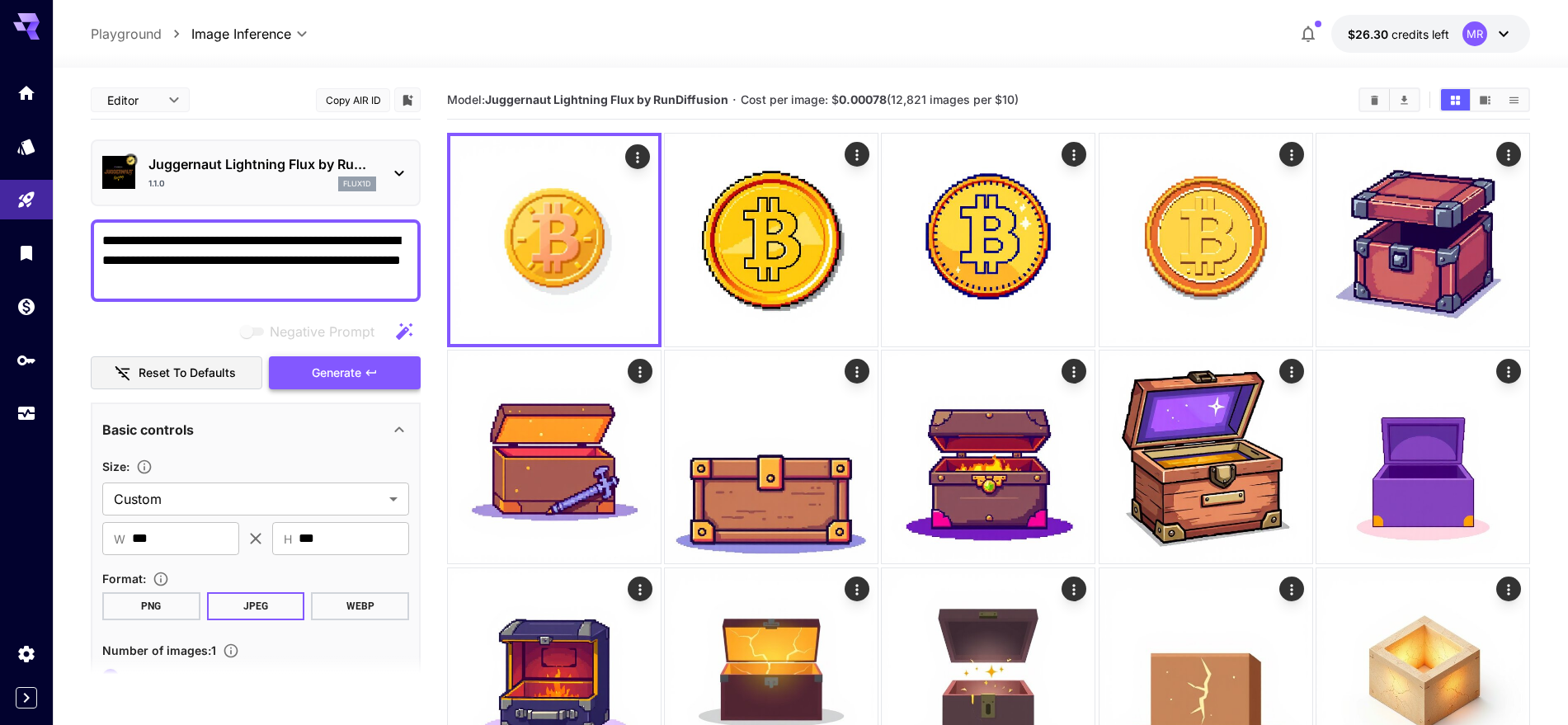 click on "Generate" at bounding box center (337, 373) 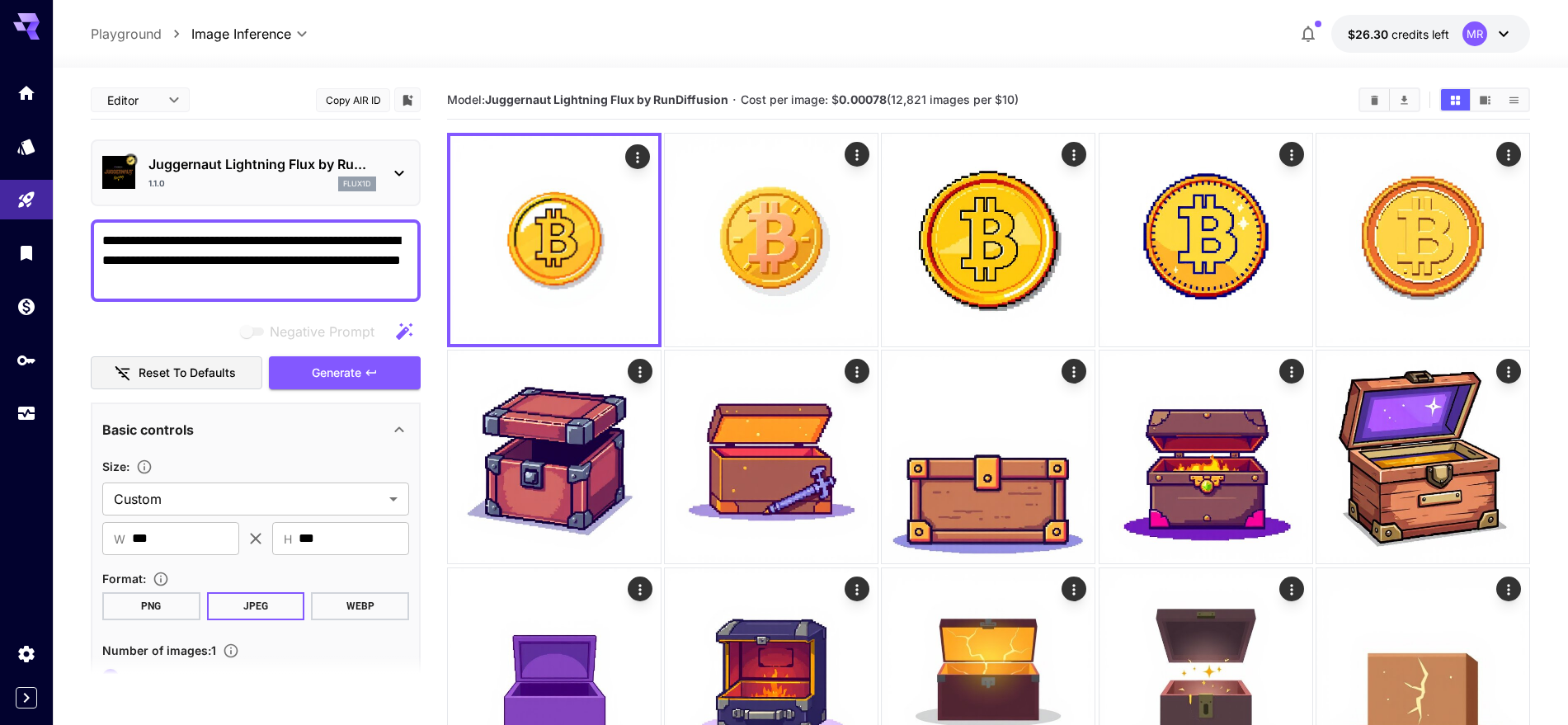 click on "**********" at bounding box center [256, 261] 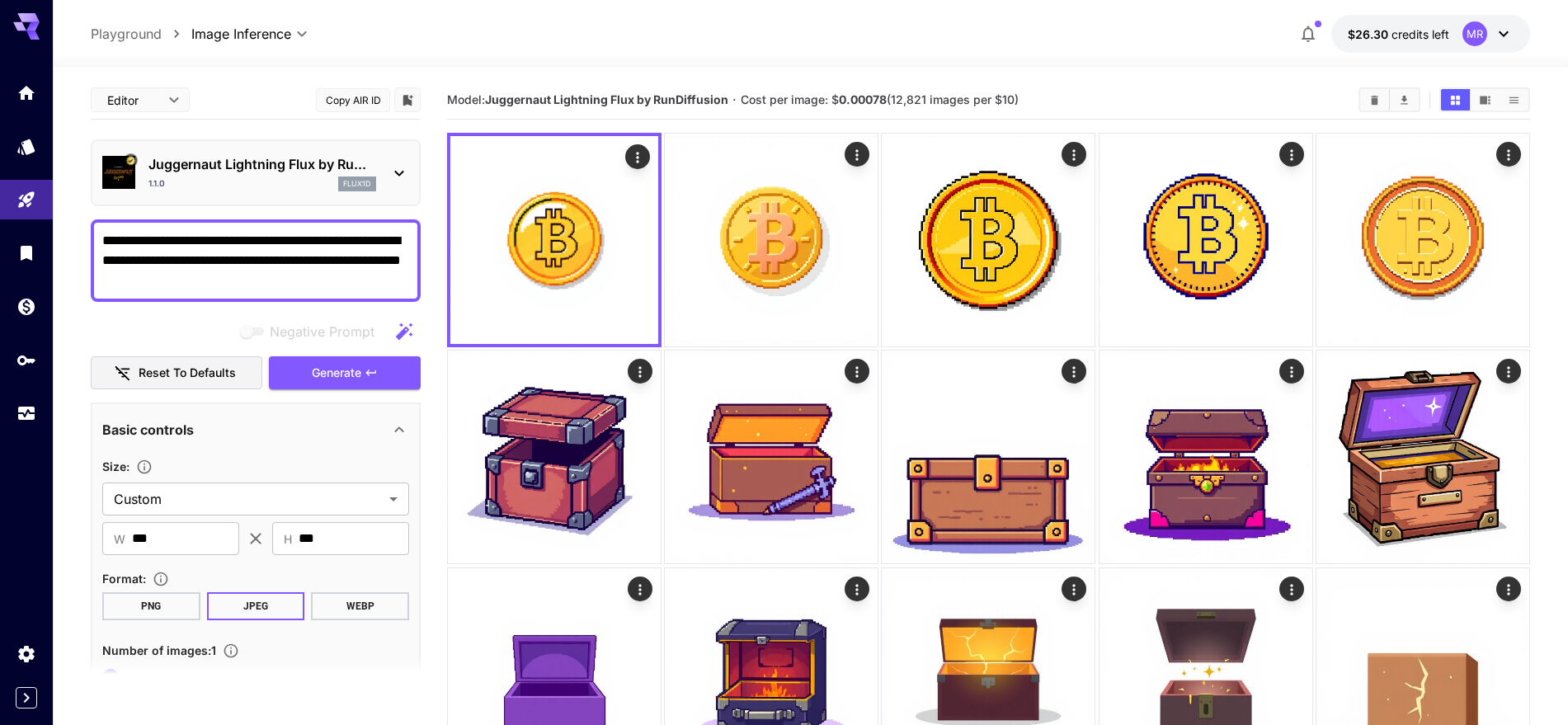 click on "**********" at bounding box center [256, 261] 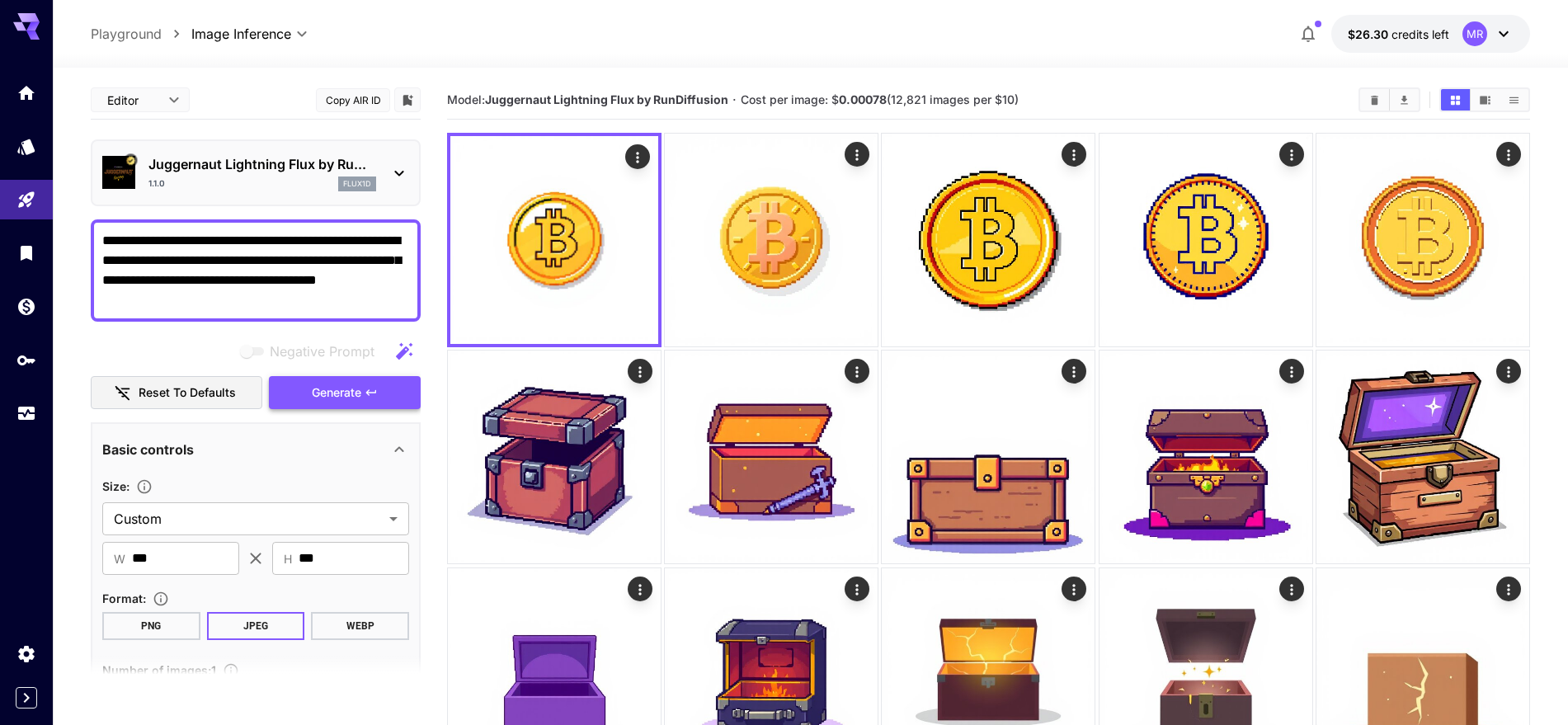 click on "Generate" at bounding box center (345, 393) 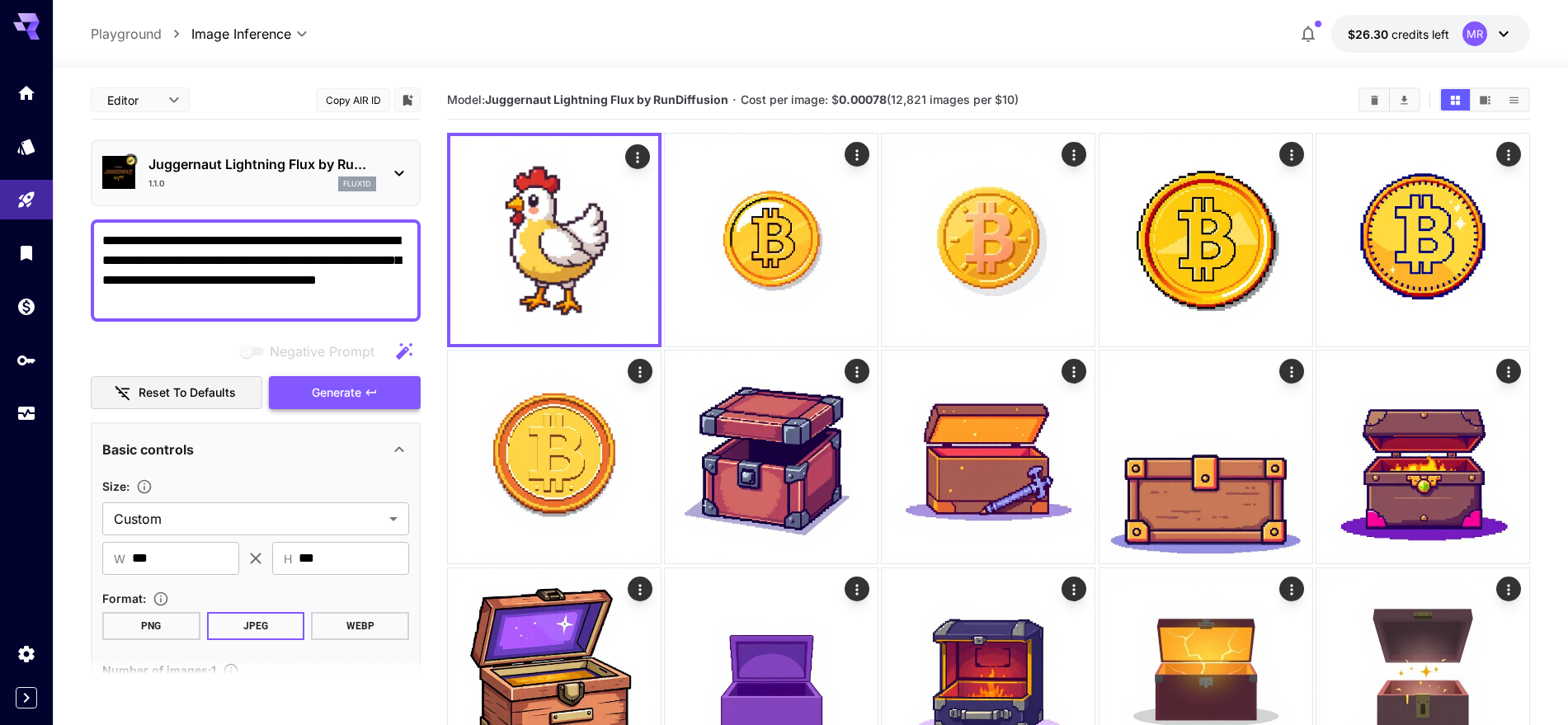 click on "Generate" at bounding box center [337, 393] 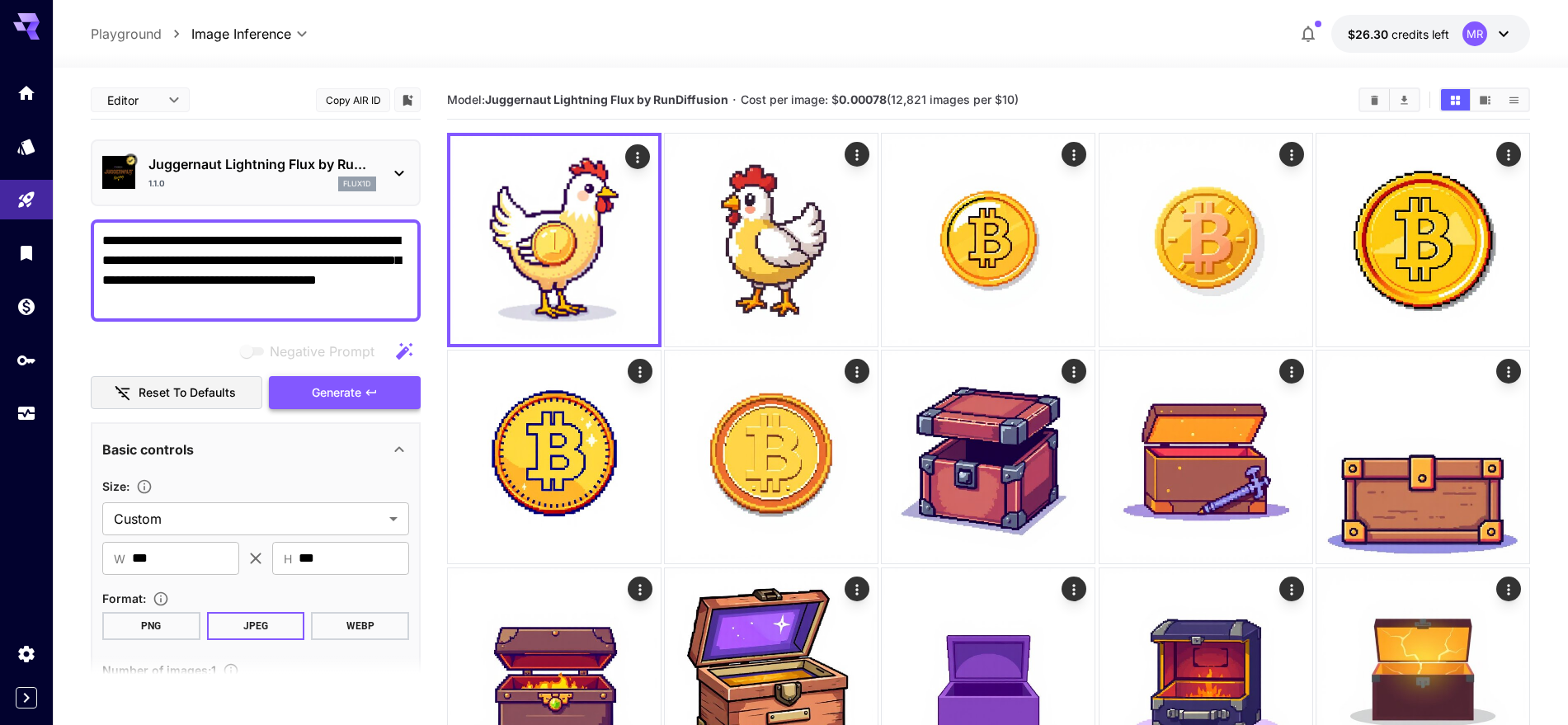 click on "Generate" at bounding box center [337, 393] 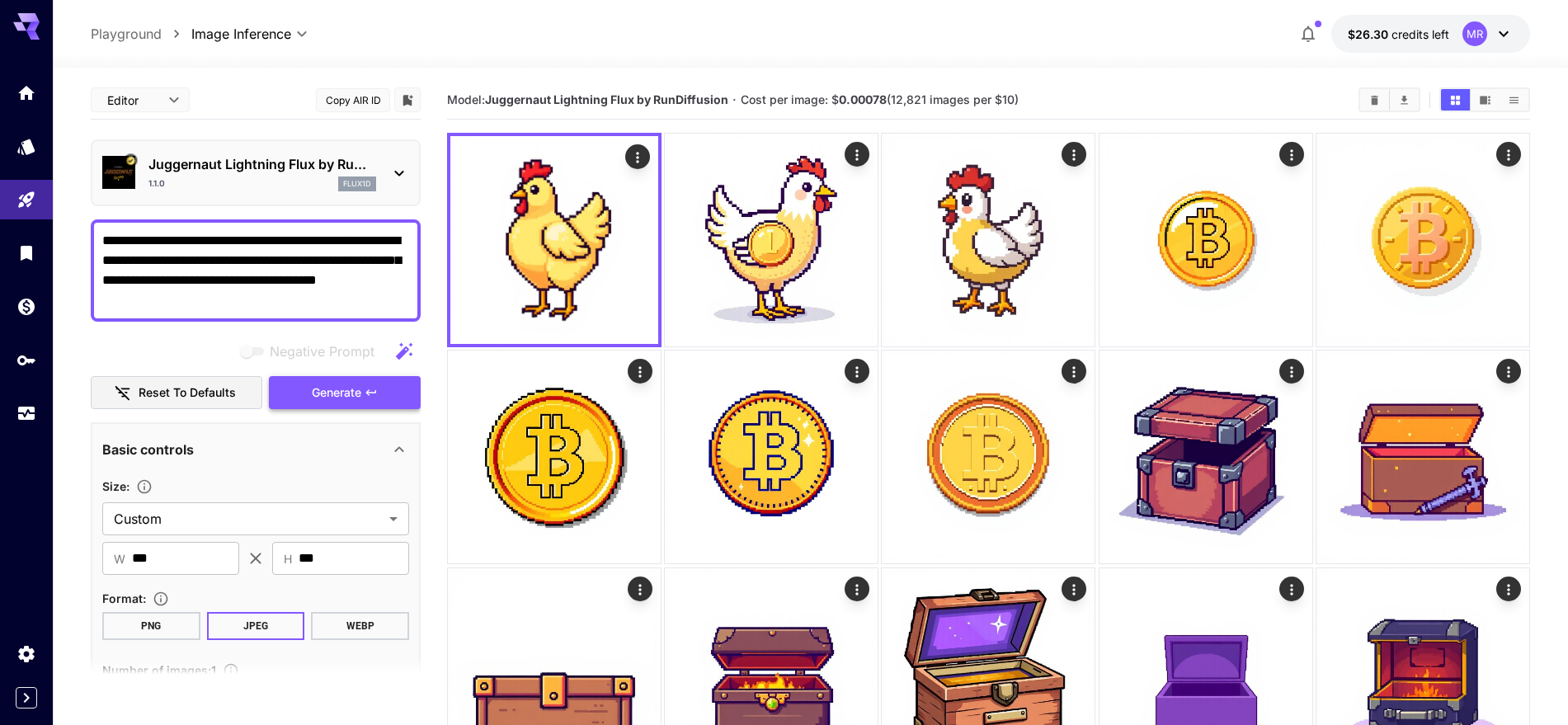 click on "Generate" at bounding box center [337, 393] 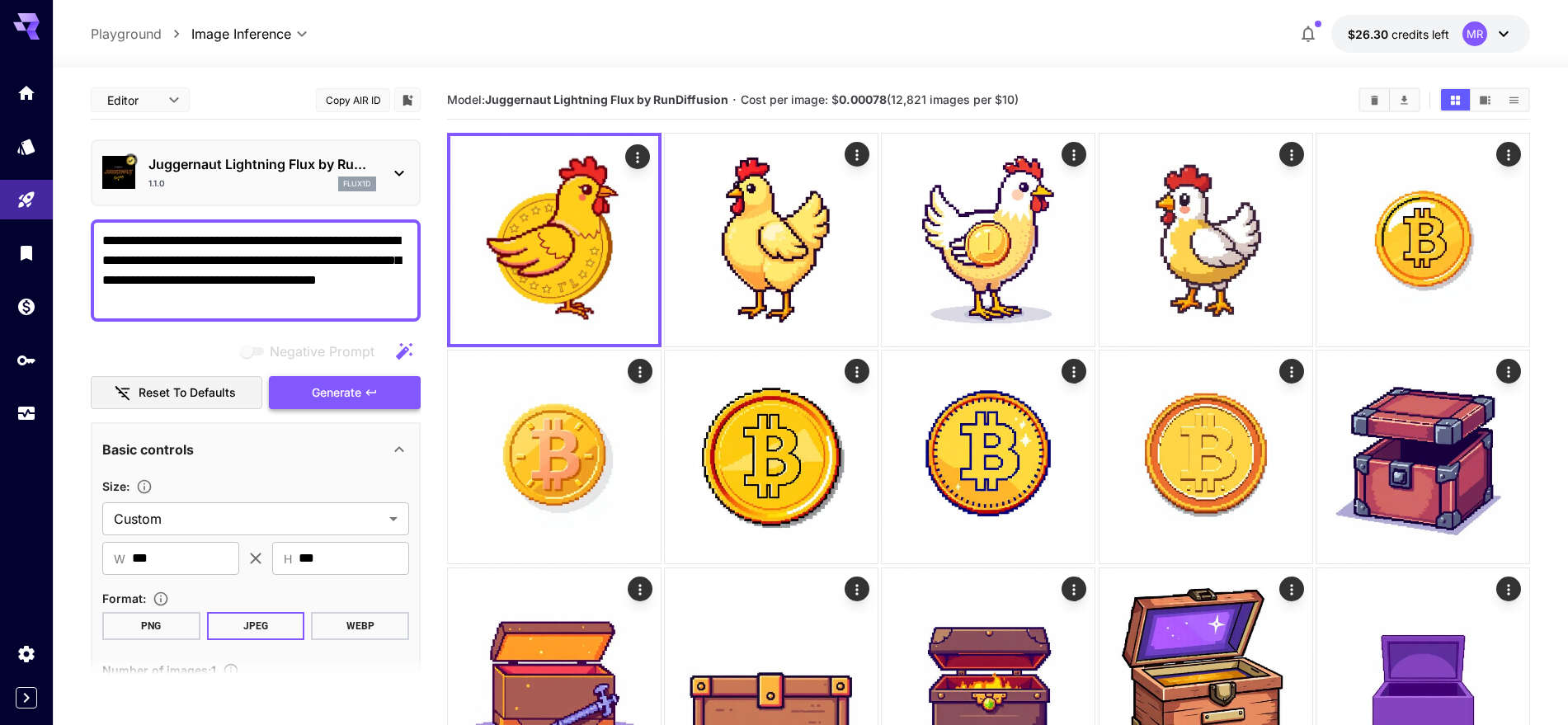 click on "Generate" at bounding box center [345, 393] 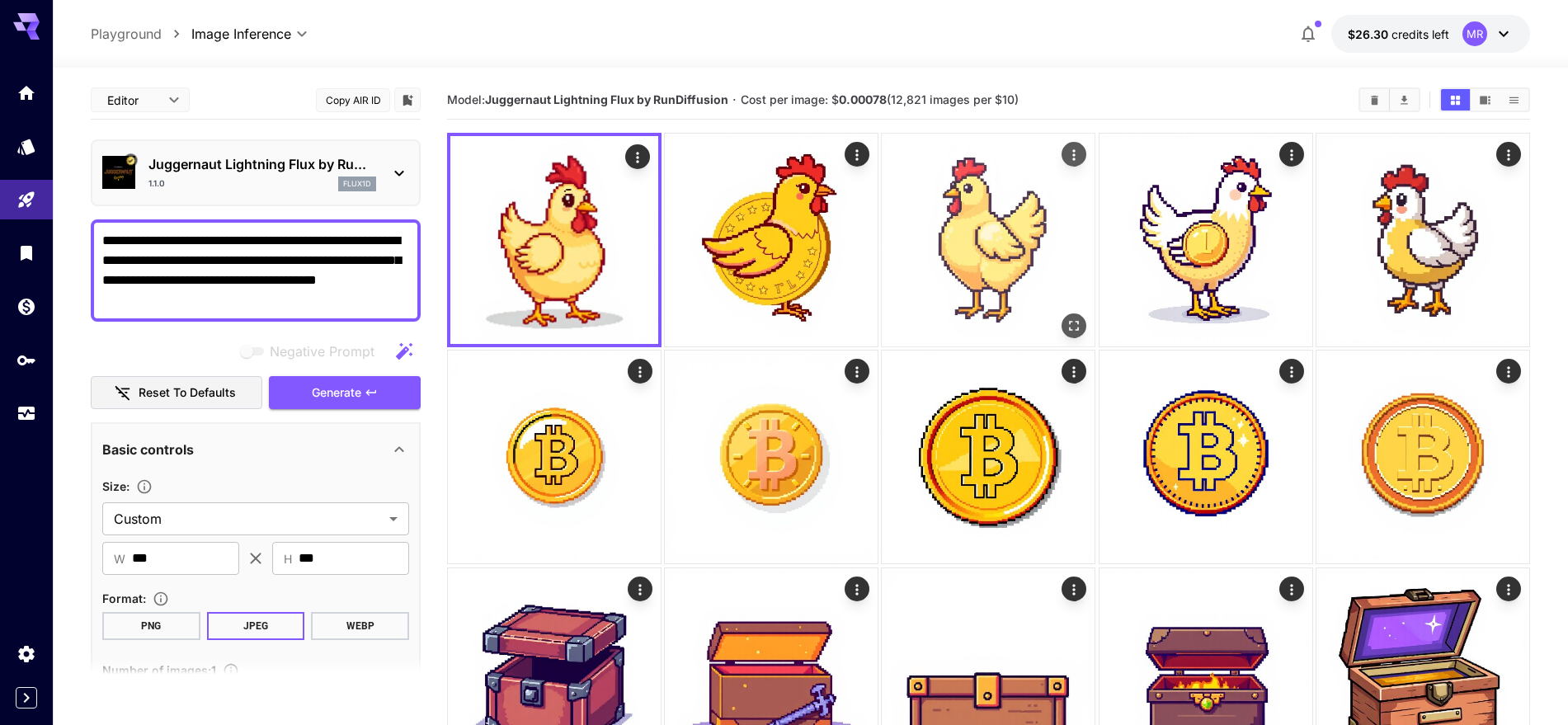 click at bounding box center (988, 240) 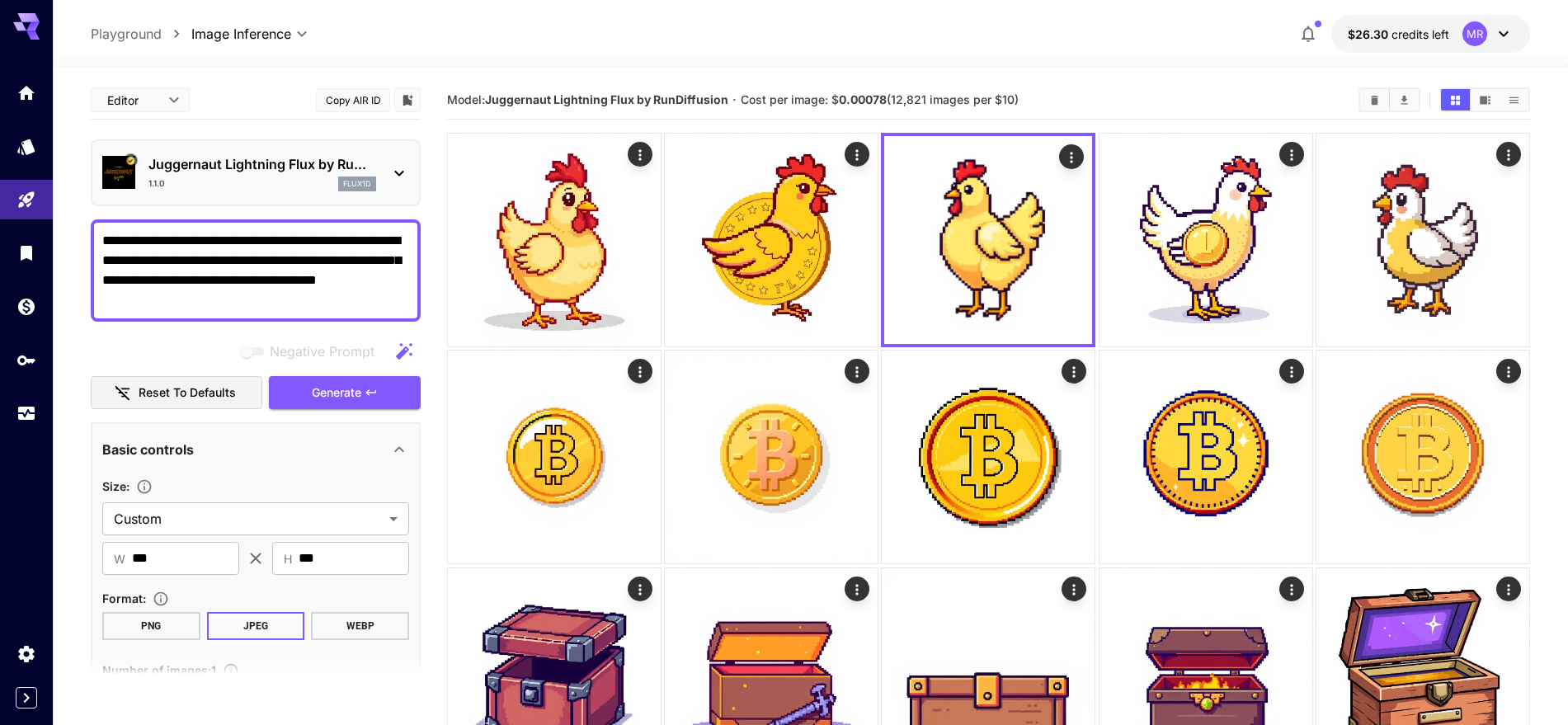click on "**********" at bounding box center (256, 271) 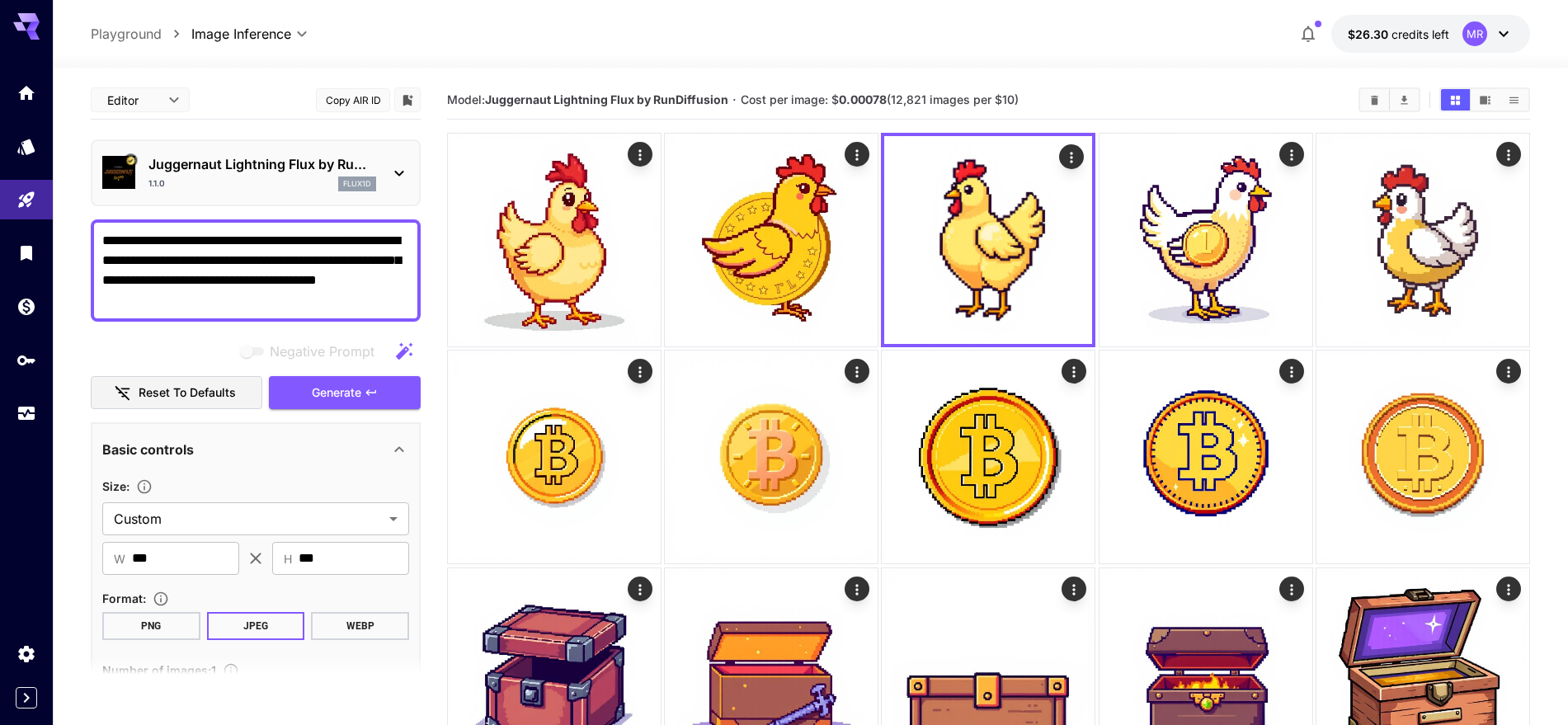 click on "**********" at bounding box center (256, 271) 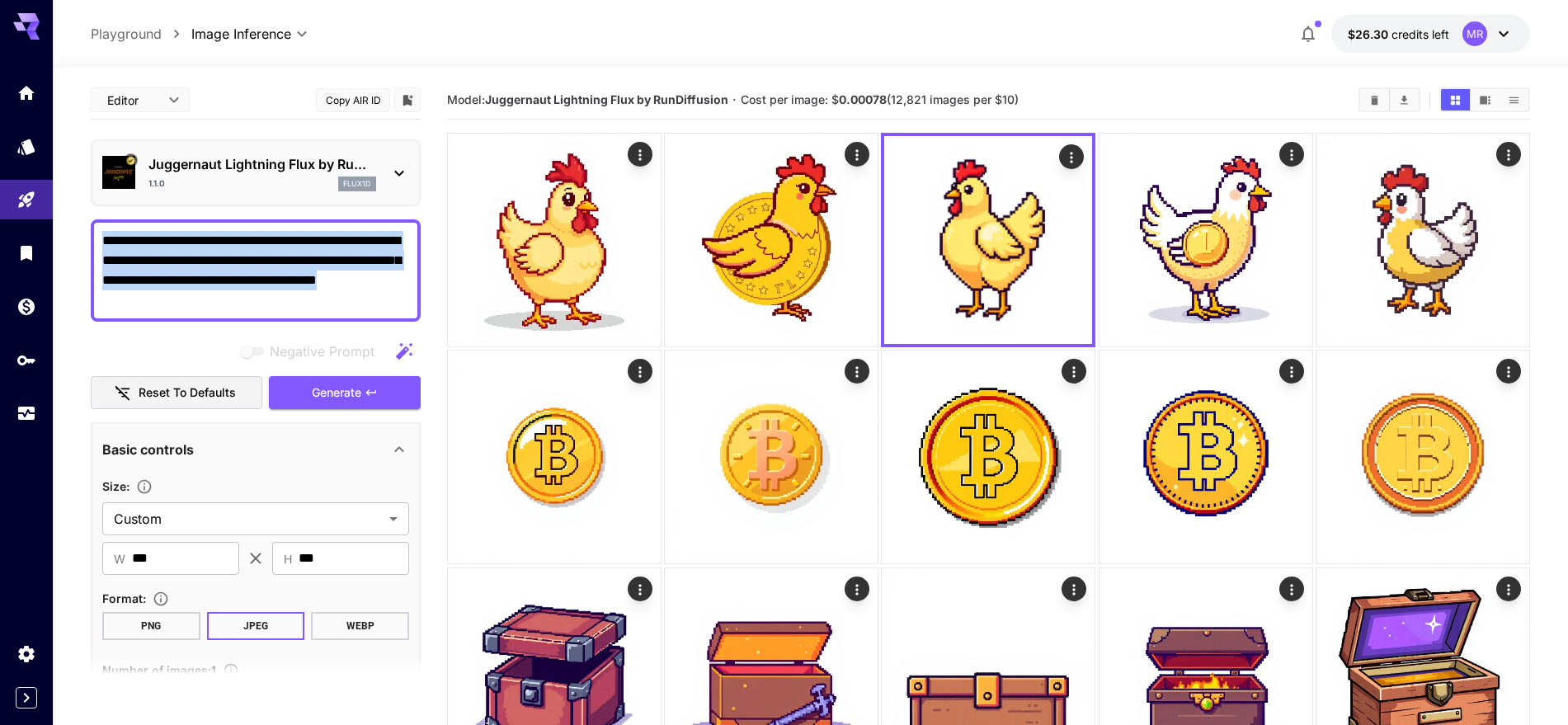 click on "**********" at bounding box center [256, 271] 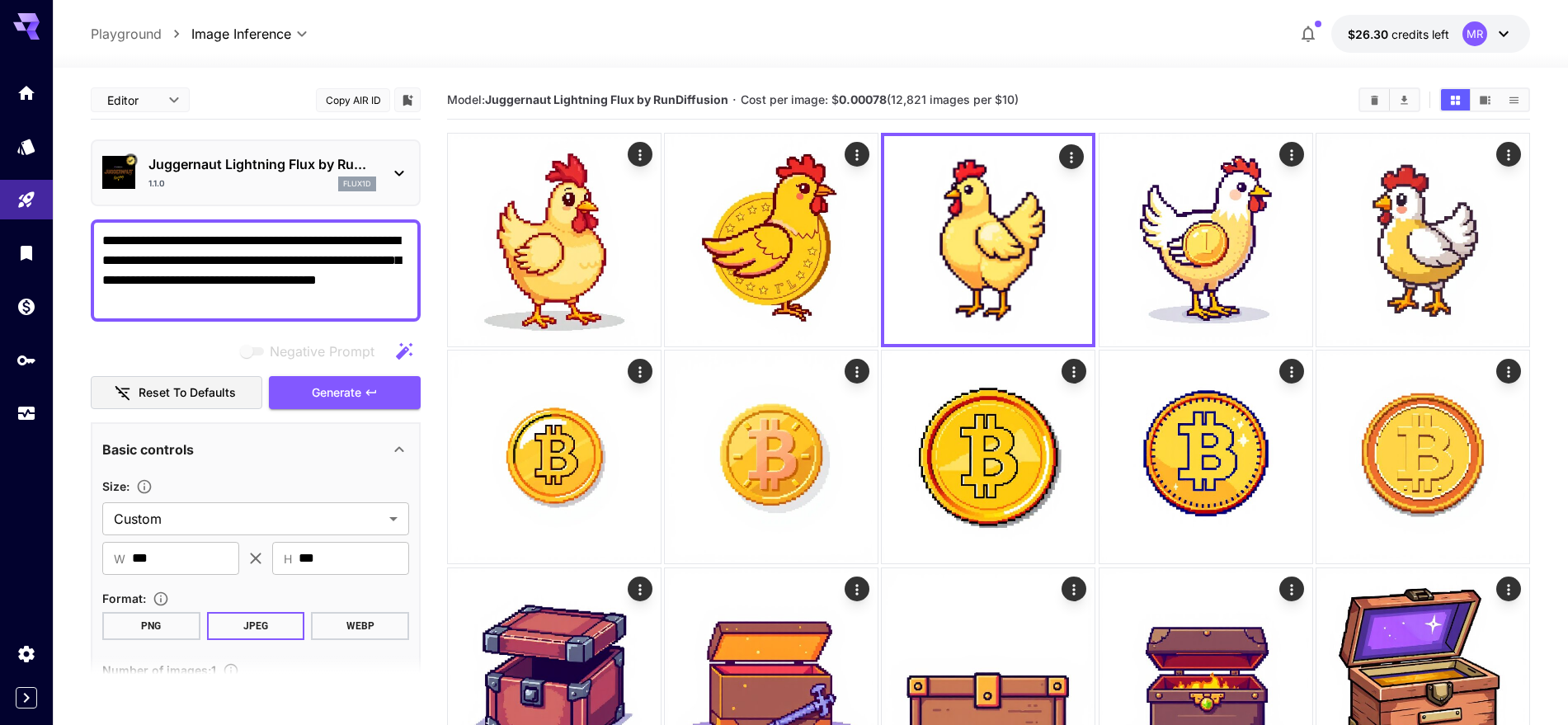 click on "**********" at bounding box center (256, 271) 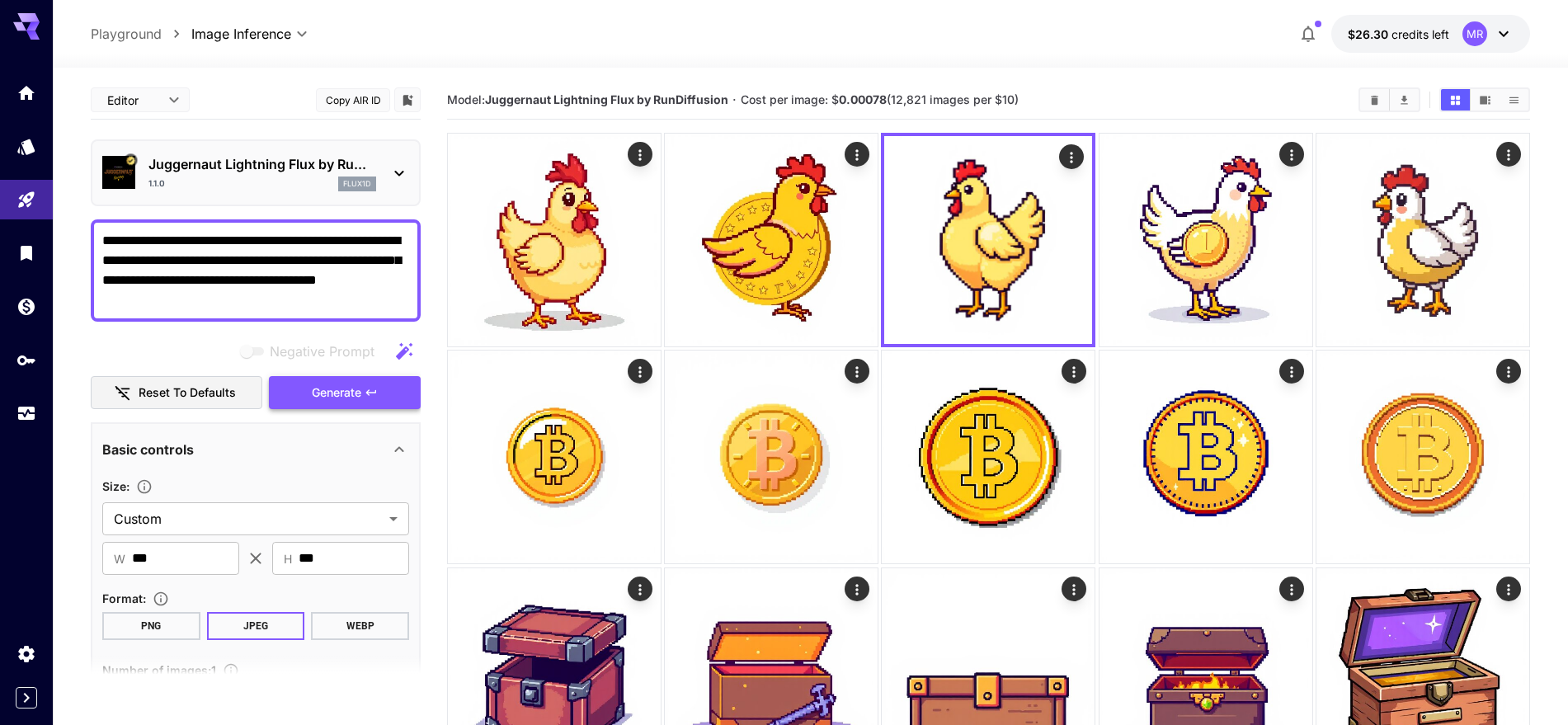 paste 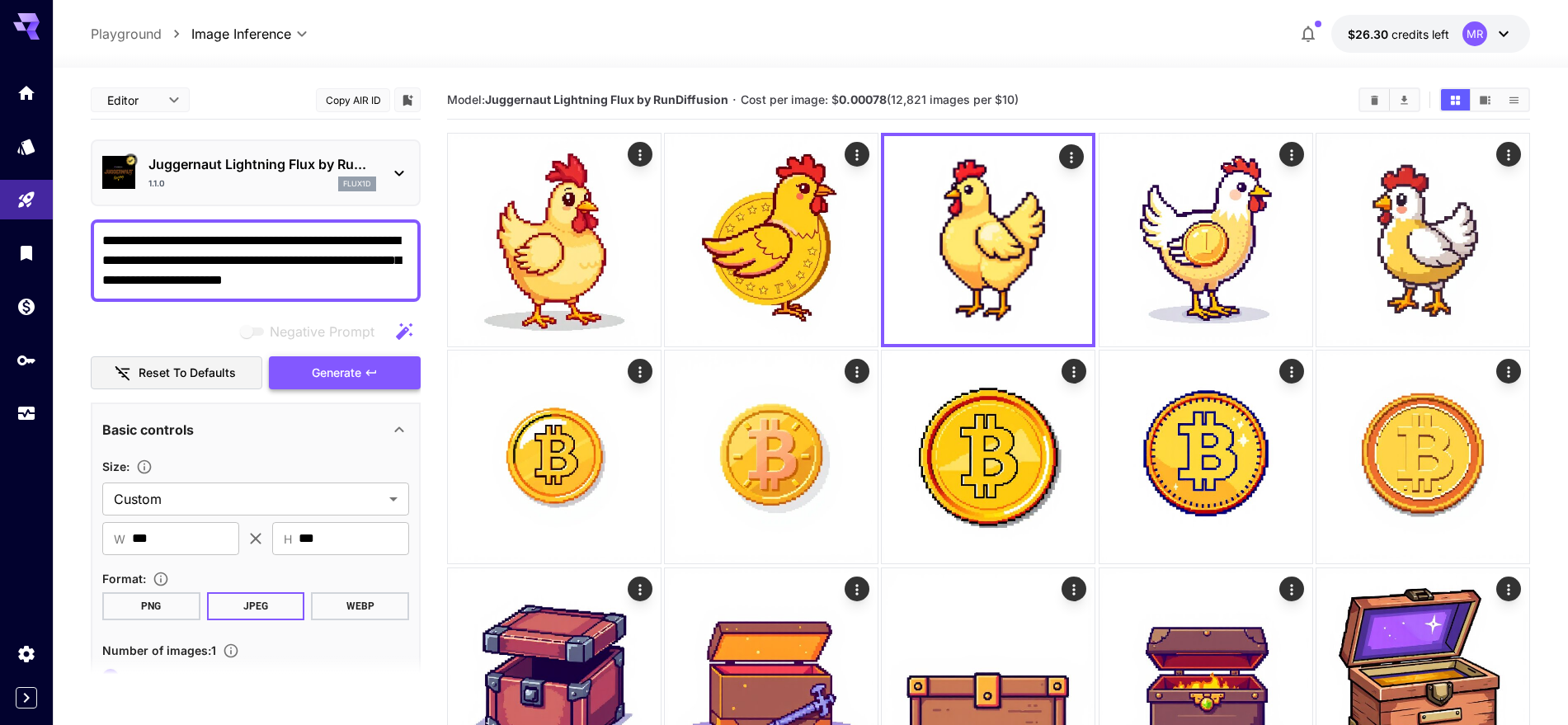 click on "Generate" at bounding box center (337, 373) 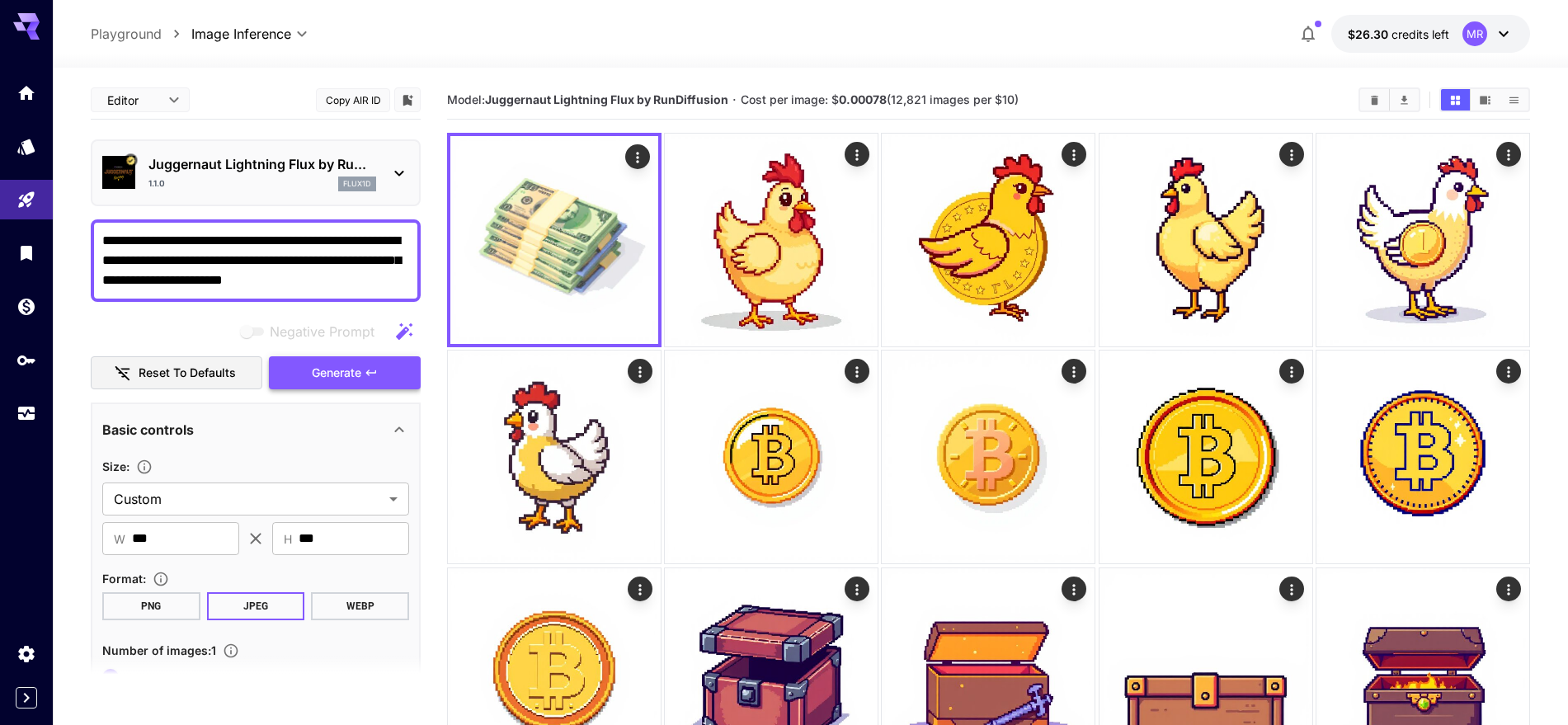click on "Generate" at bounding box center (345, 373) 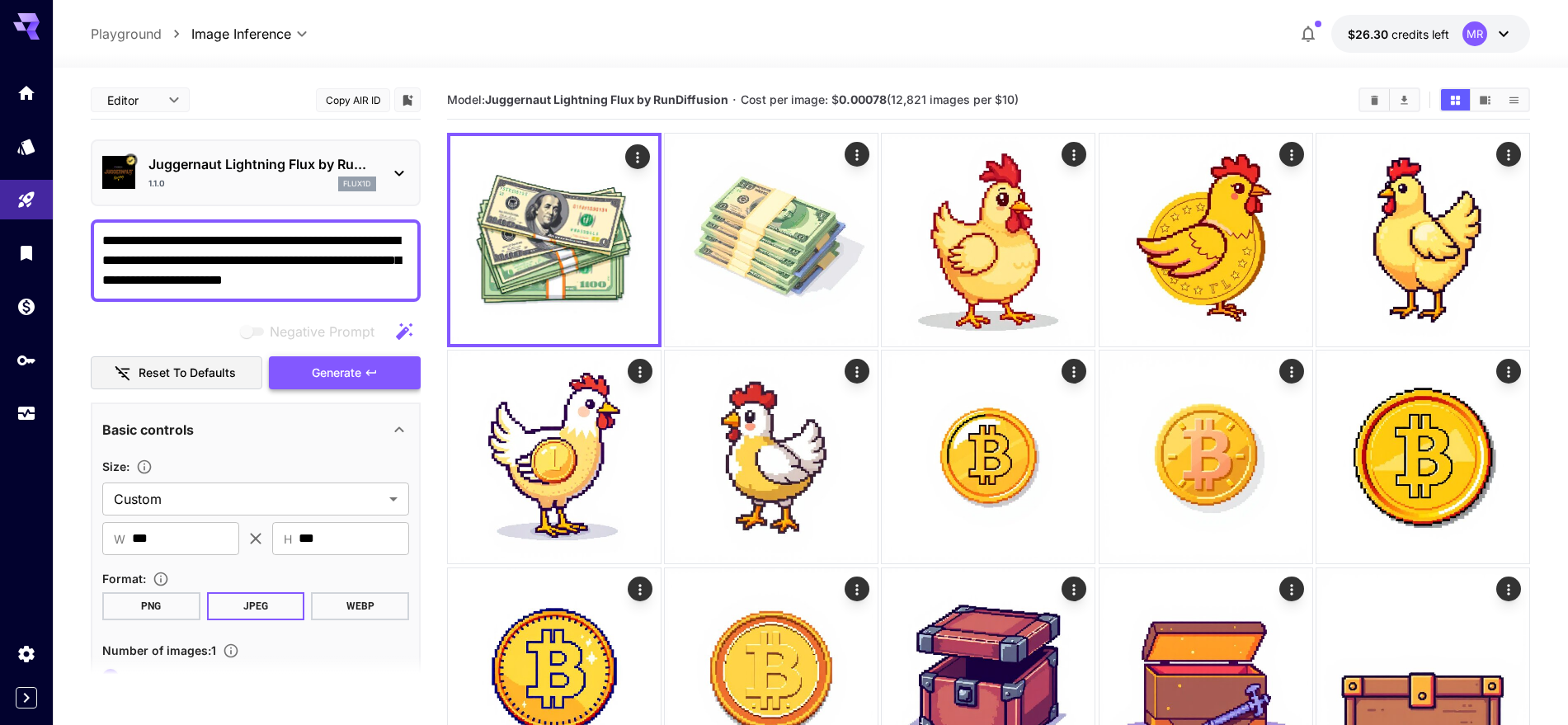 click on "Generate" at bounding box center (345, 373) 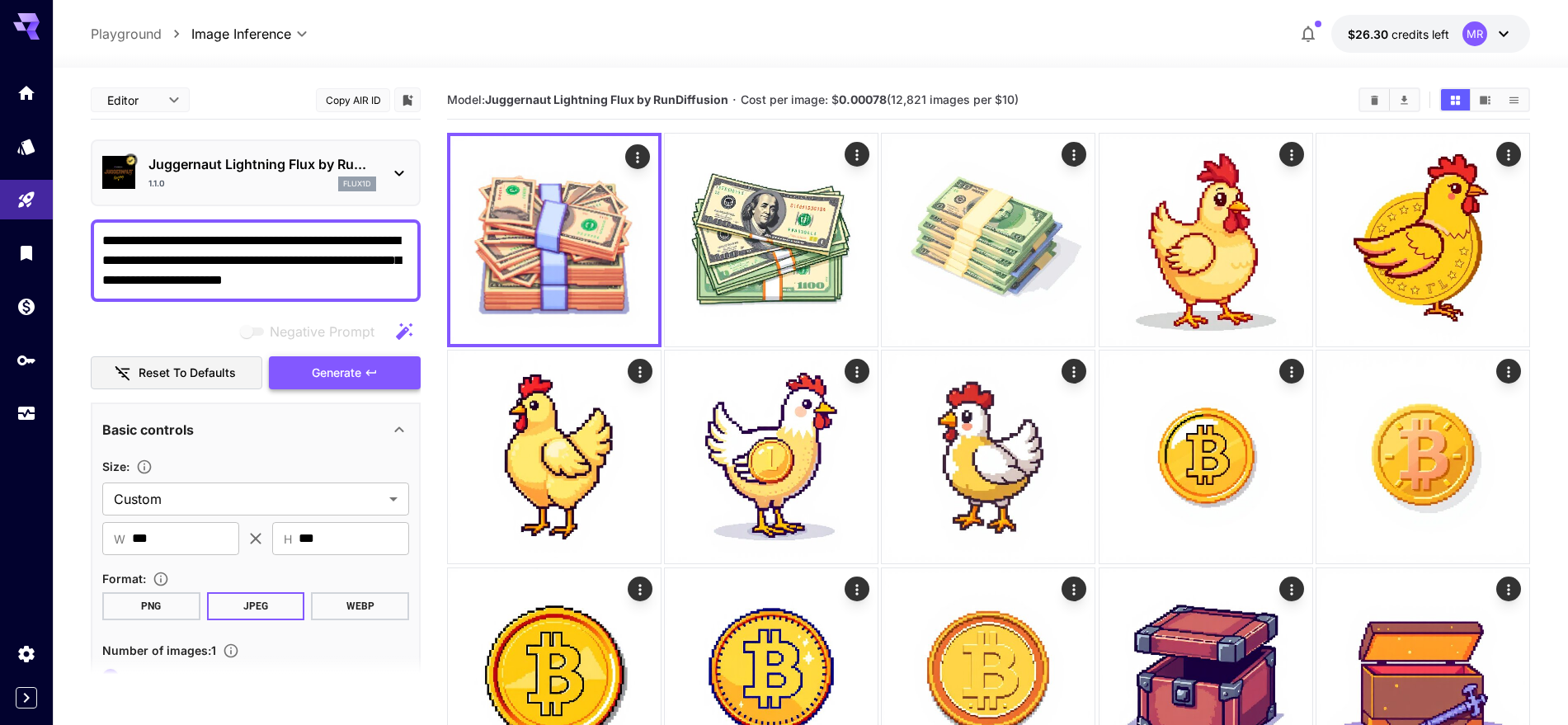 click on "Generate" at bounding box center [337, 373] 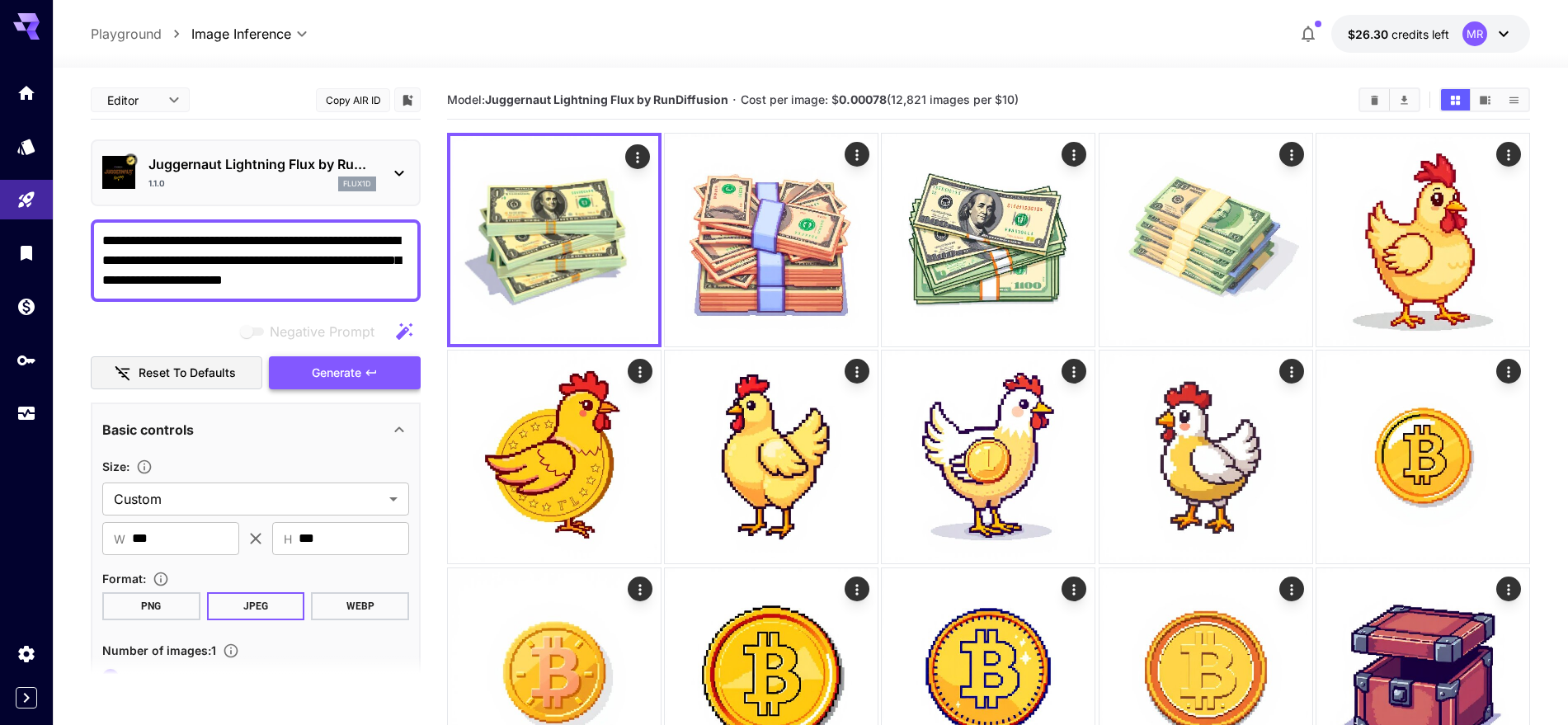 click on "Generate" at bounding box center (337, 373) 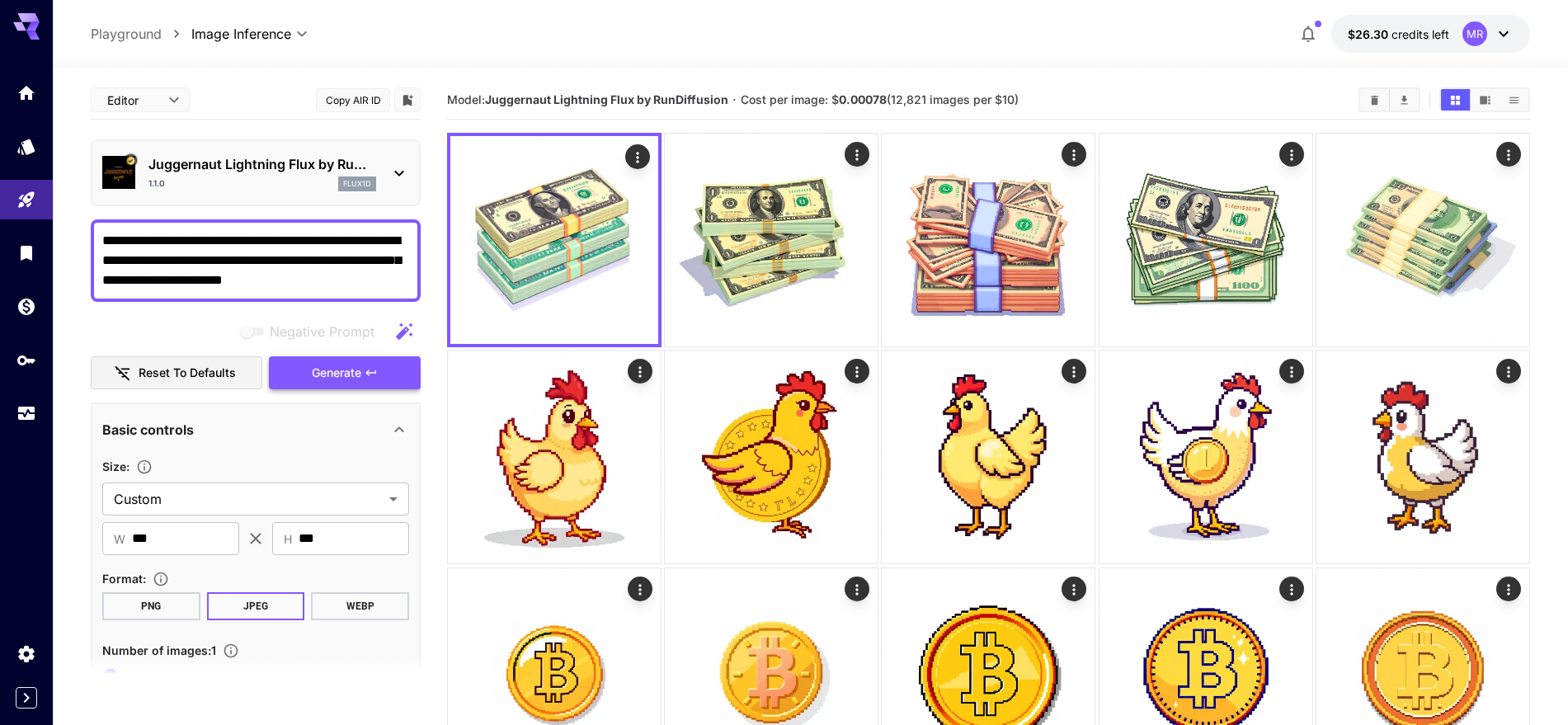 click on "Generate" at bounding box center (337, 373) 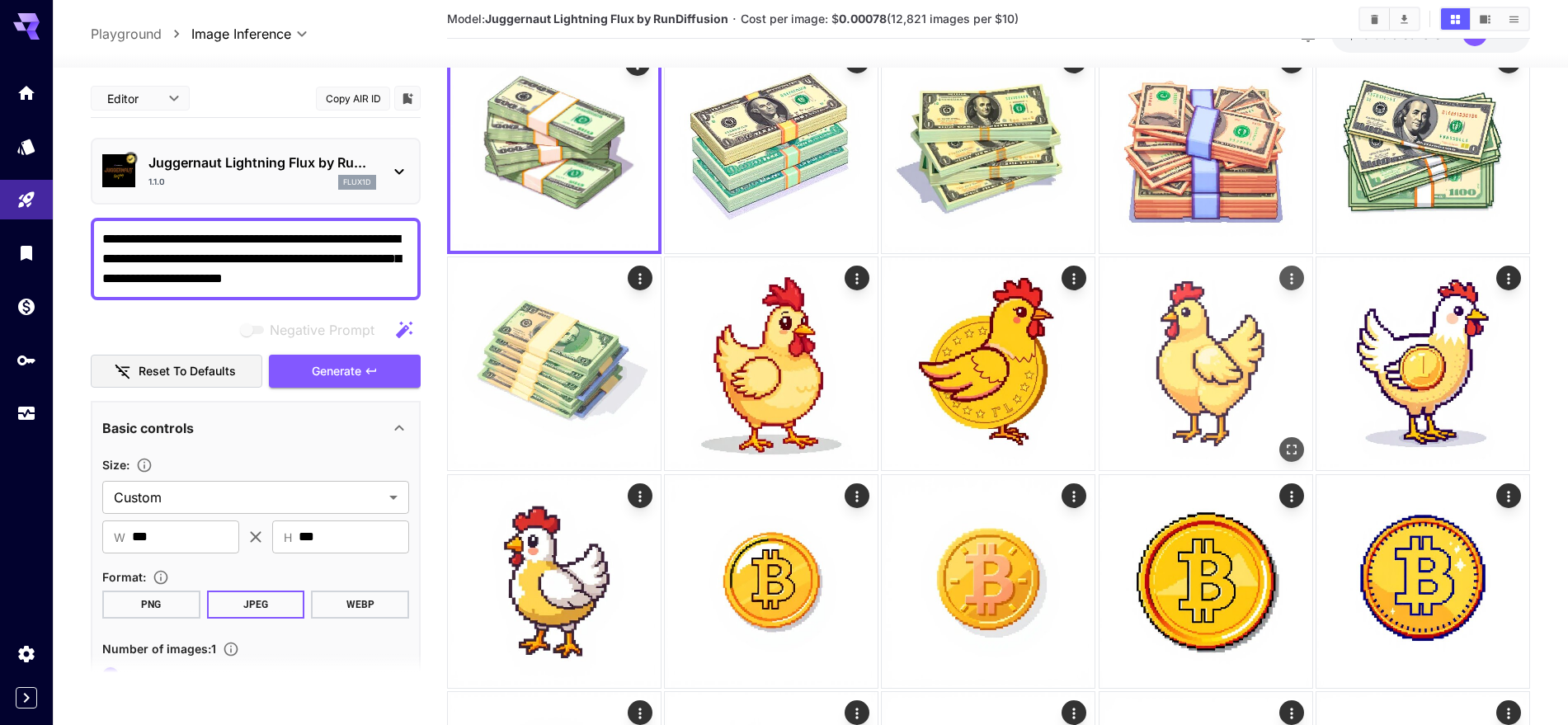 scroll, scrollTop: 103, scrollLeft: 0, axis: vertical 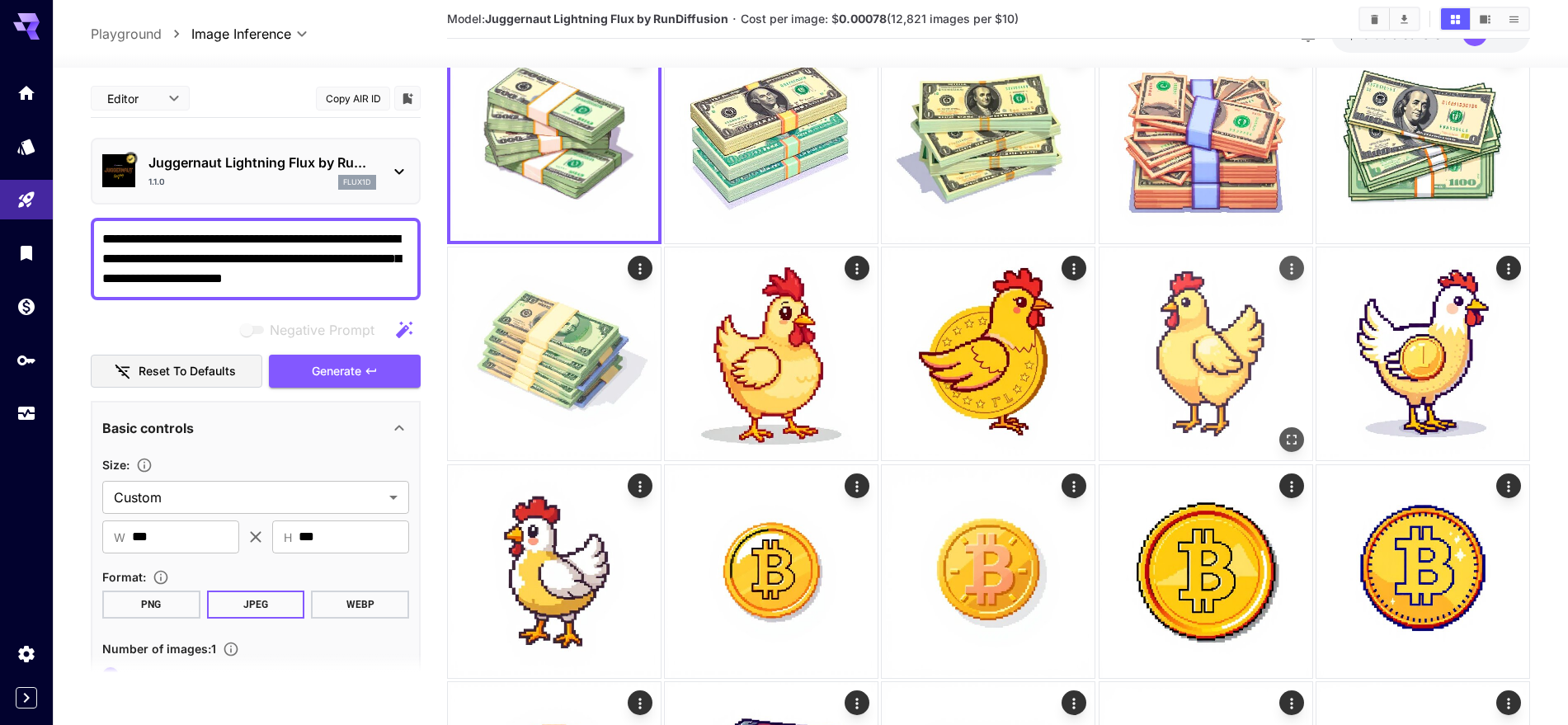 click at bounding box center (1206, 354) 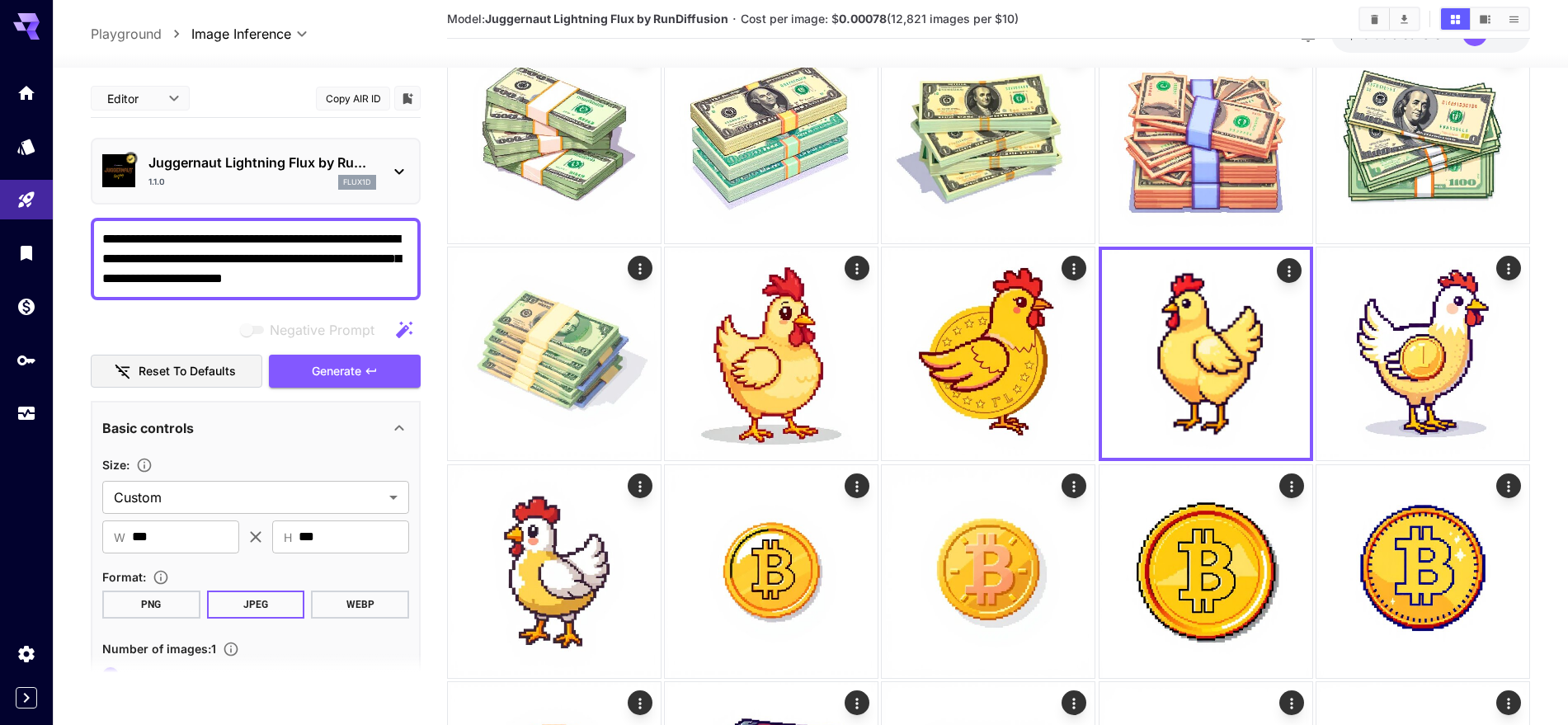 click on "**********" at bounding box center (256, 259) 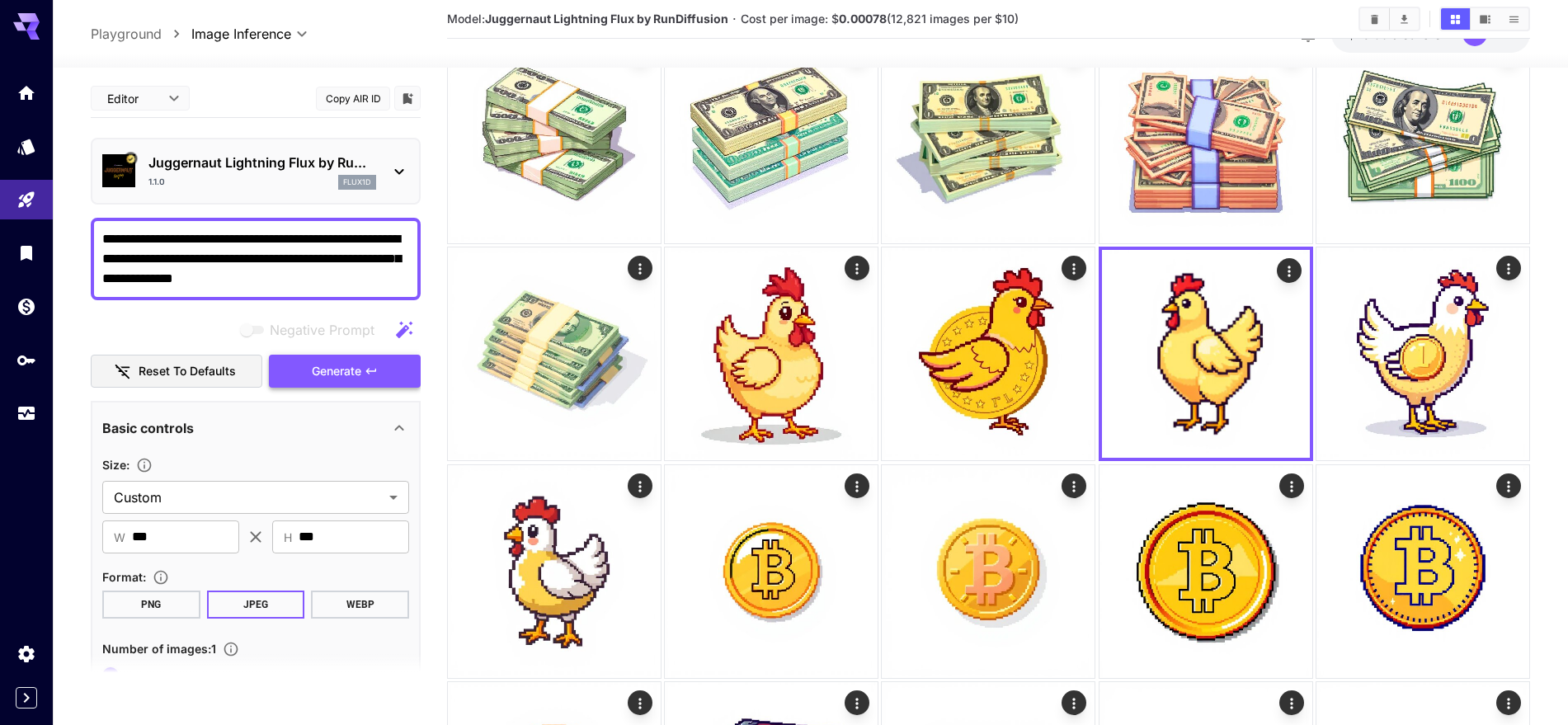 click on "Generate" at bounding box center (337, 371) 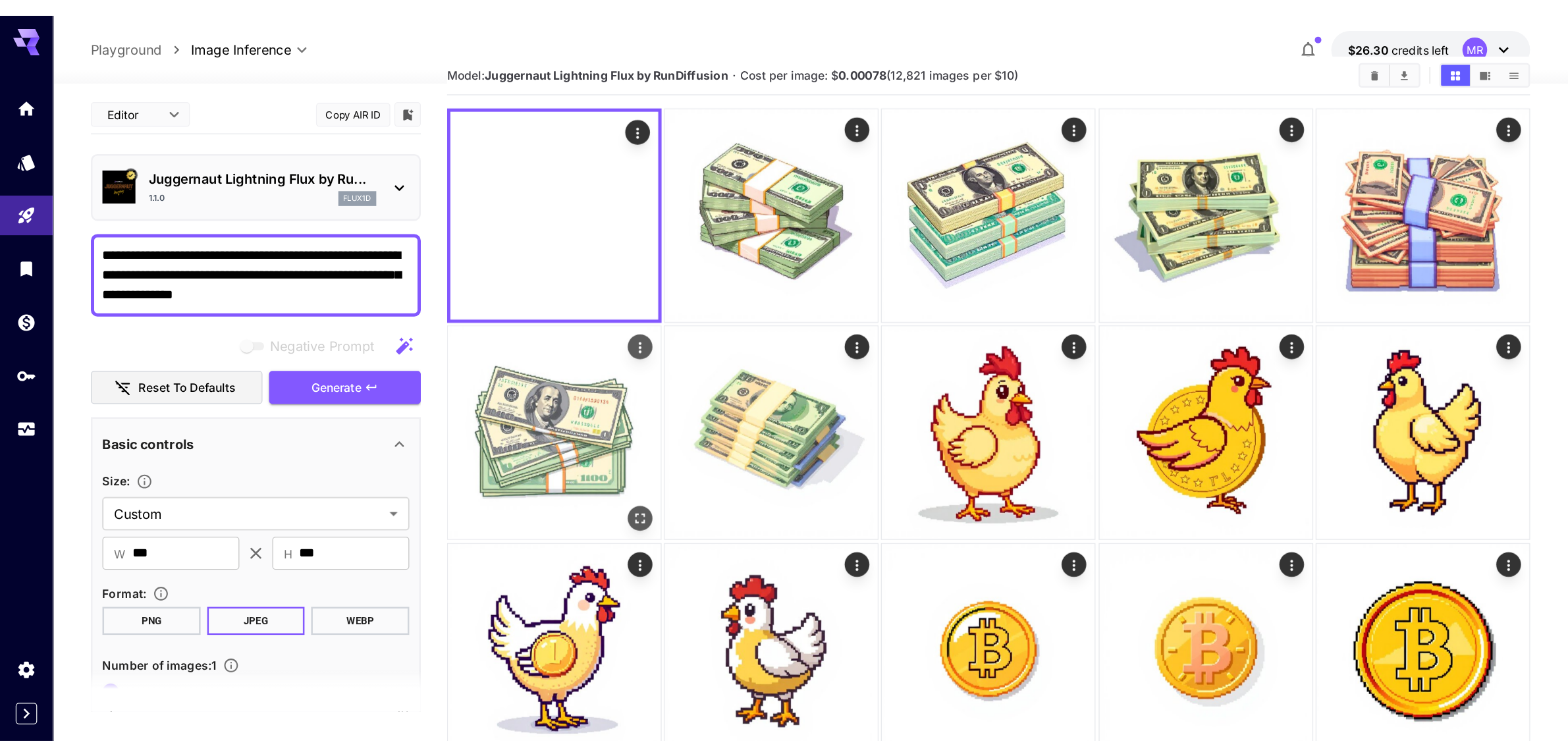 scroll, scrollTop: 0, scrollLeft: 0, axis: both 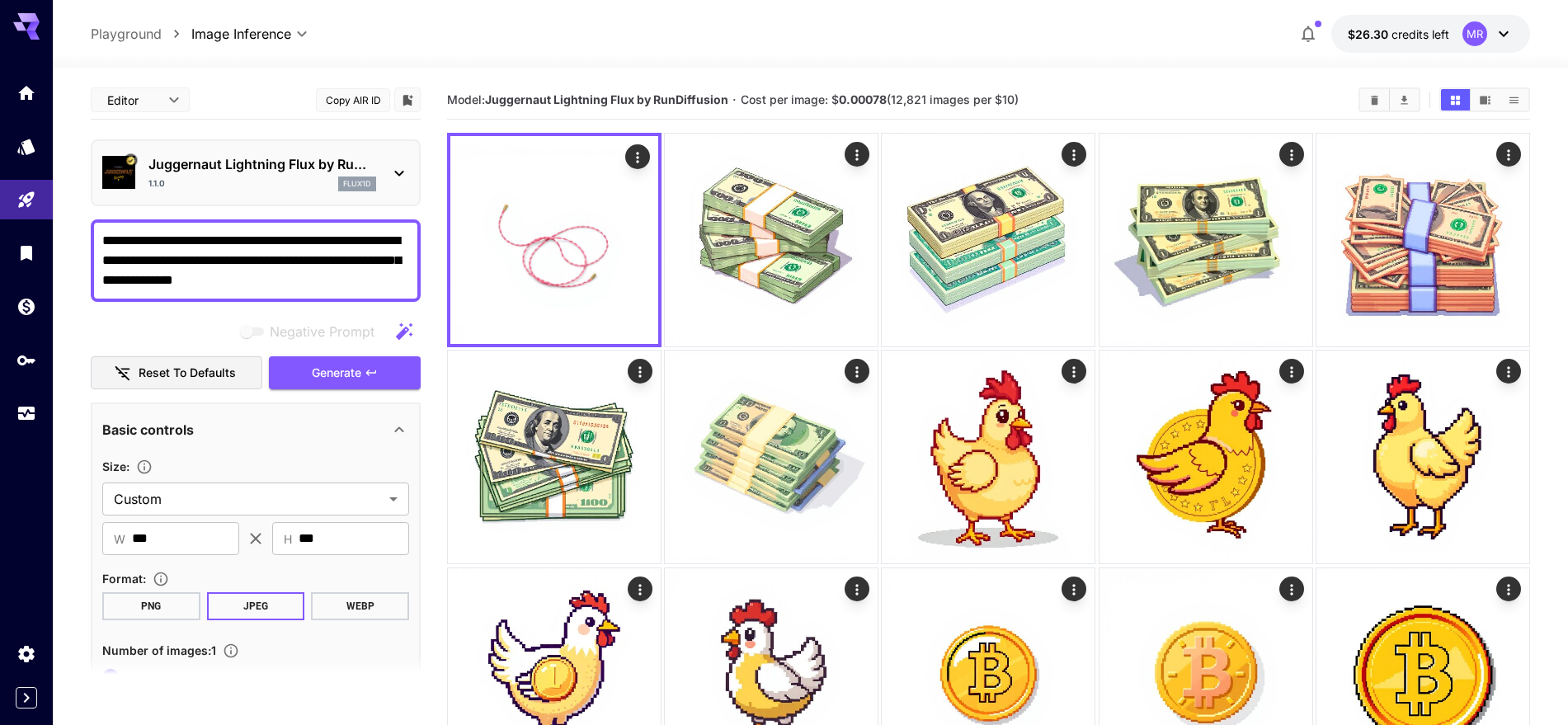 click on "Basic controls Size :  Custom ****** ​ ​ W *** ​ ​ H *** ​ Format :  PNG JPEG WEBP Number of images :  1 1 20 1 Advanced controls Seed image :  Drag or upload image ​ Mask image :  Drag or upload image ​ Outpainting :  Reset top * ​ right * ​ bottom * ​ left * ​ Blur * ​ Seed :  ​ Scheduler :  ​ Steps :  4 0 50 4 Prompt Weighting :  None **** ​ See   syntax examples CFG scale :  1 0 50 1 CLIP Skip :  0 1 2 LoRA(s) Add LoRA ControlNet(s) Add ControlNet IPAdapter(s) Add IPAdapter VAE Add VAE PuLID Input Images :  Drag or upload image ​ Please upload at least one image Id Weight :  1 0 3 1 True CFG Scale :  2 0 10 2 Advanced features Accelerator options :  None **** ​ LayerDiffuse :  Enable LayerDiffuse for transparent images API-only settings Display Cost :  Display cost in response Check NSFW :  Detect NSFW content Output Format :  URL ​ Upload Endpoint :  ​" at bounding box center (256, 803) 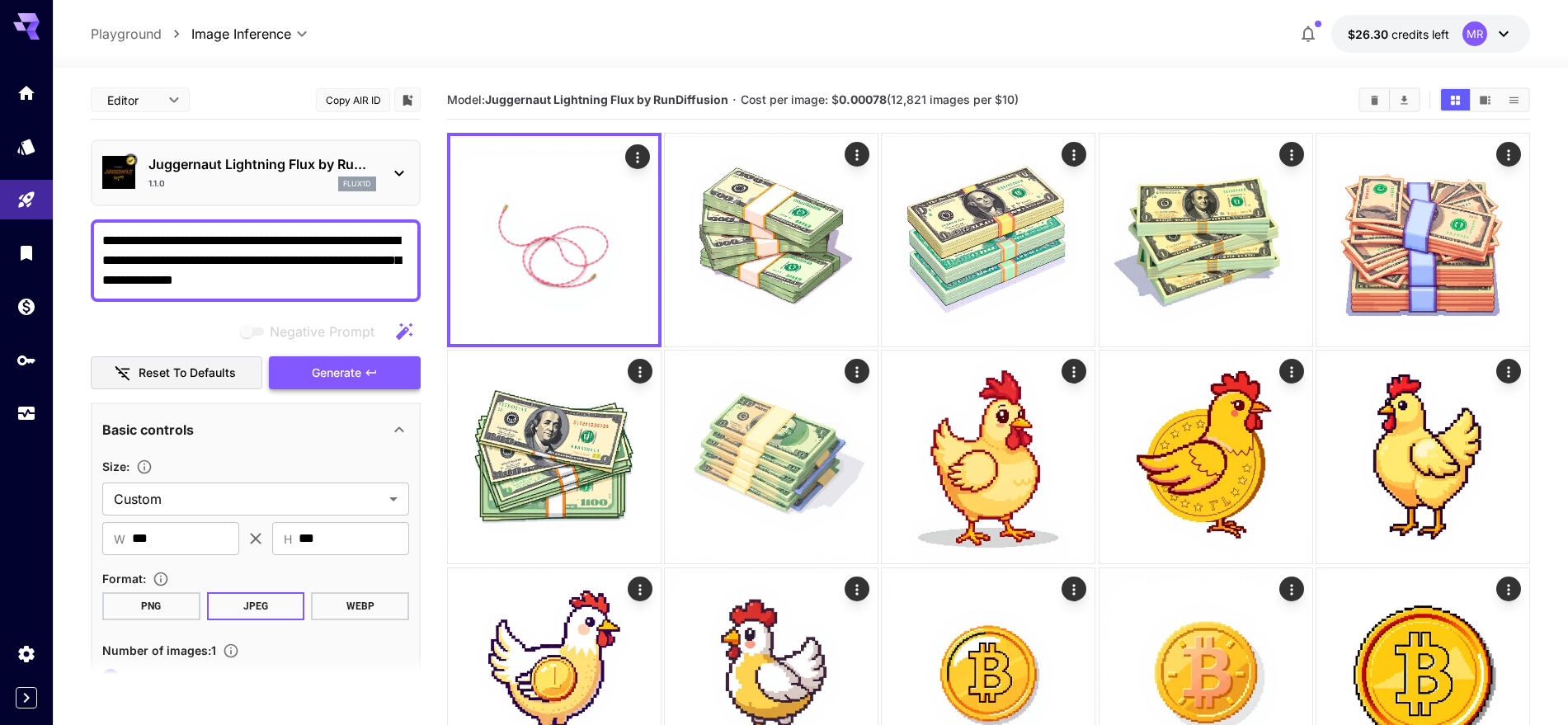 click on "Generate" at bounding box center [345, 373] 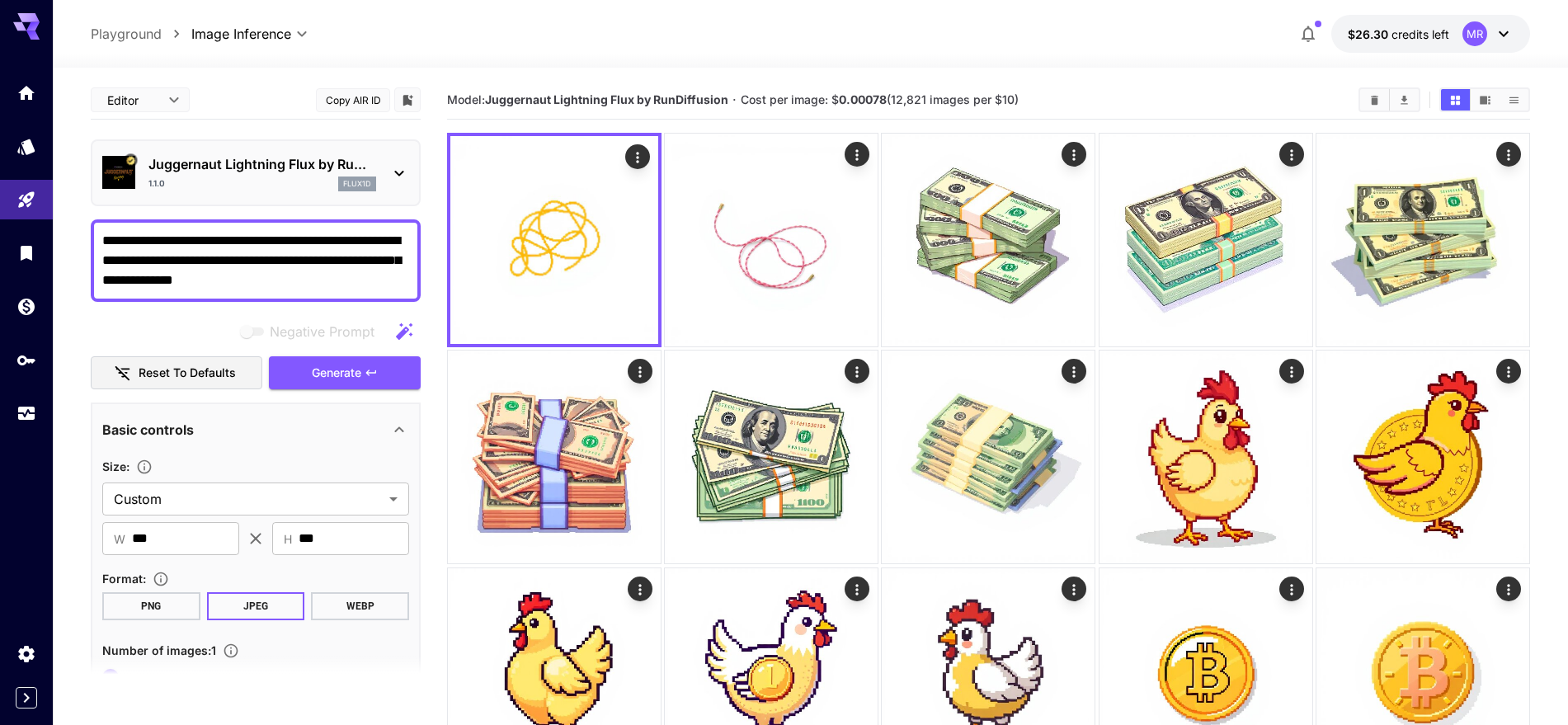 click on "**********" at bounding box center [256, 261] 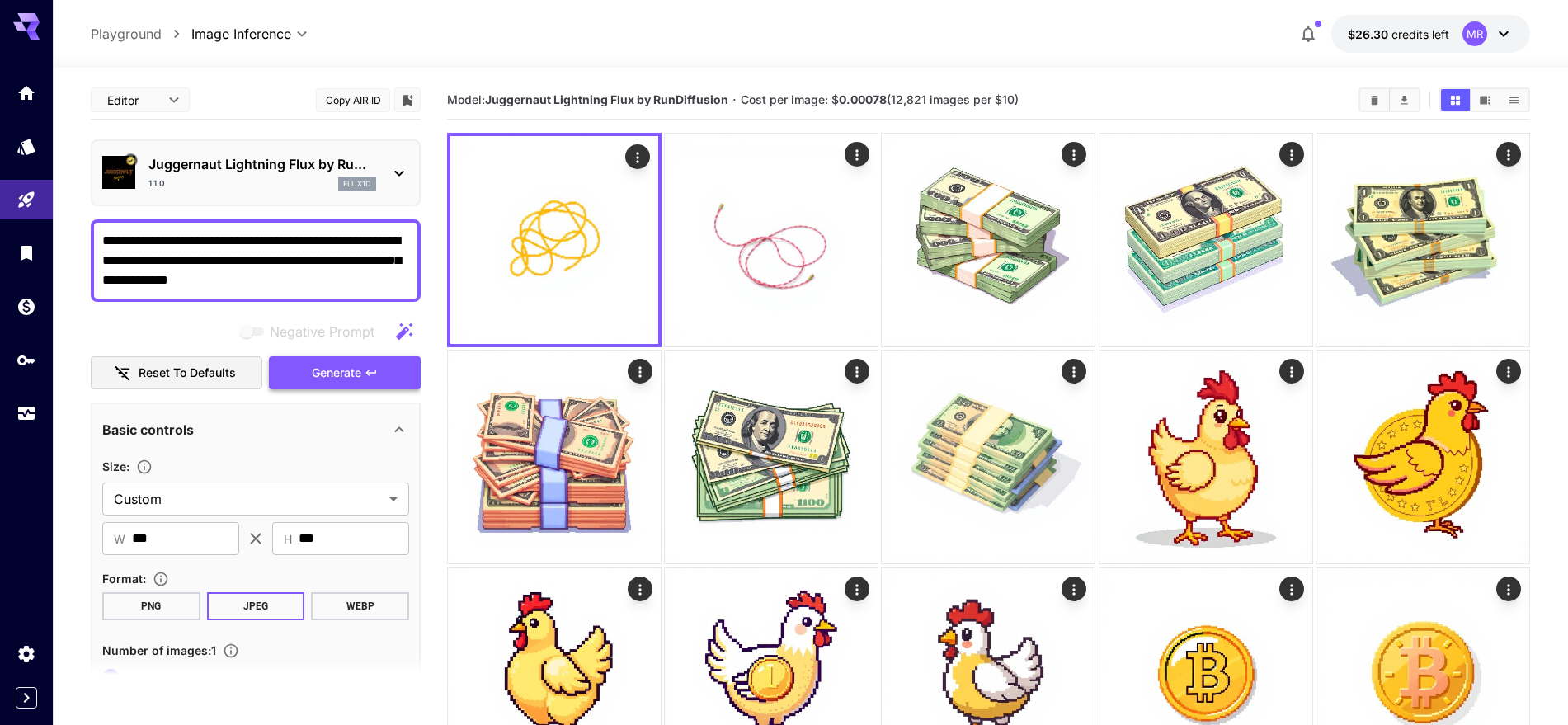 click on "Generate" at bounding box center [345, 373] 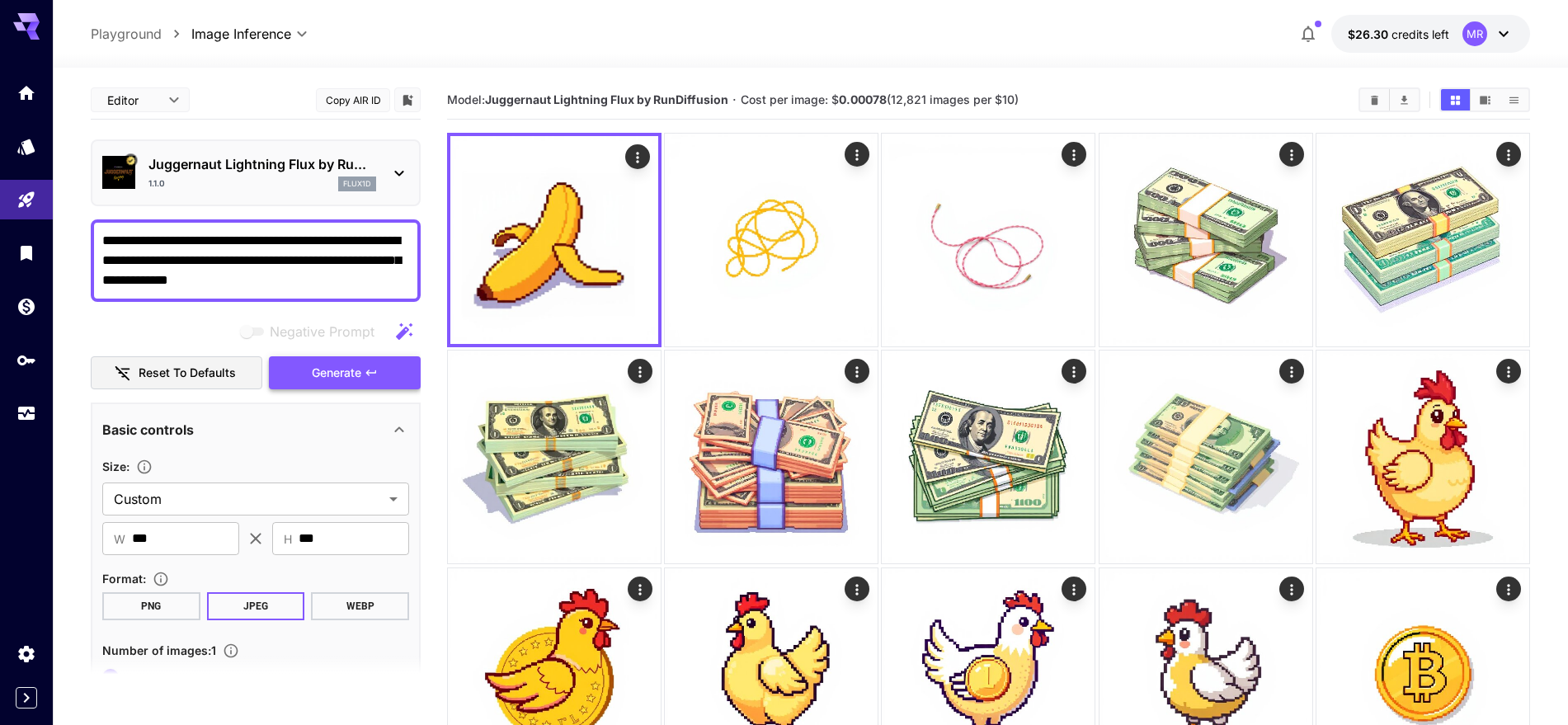click on "Generate" at bounding box center [337, 373] 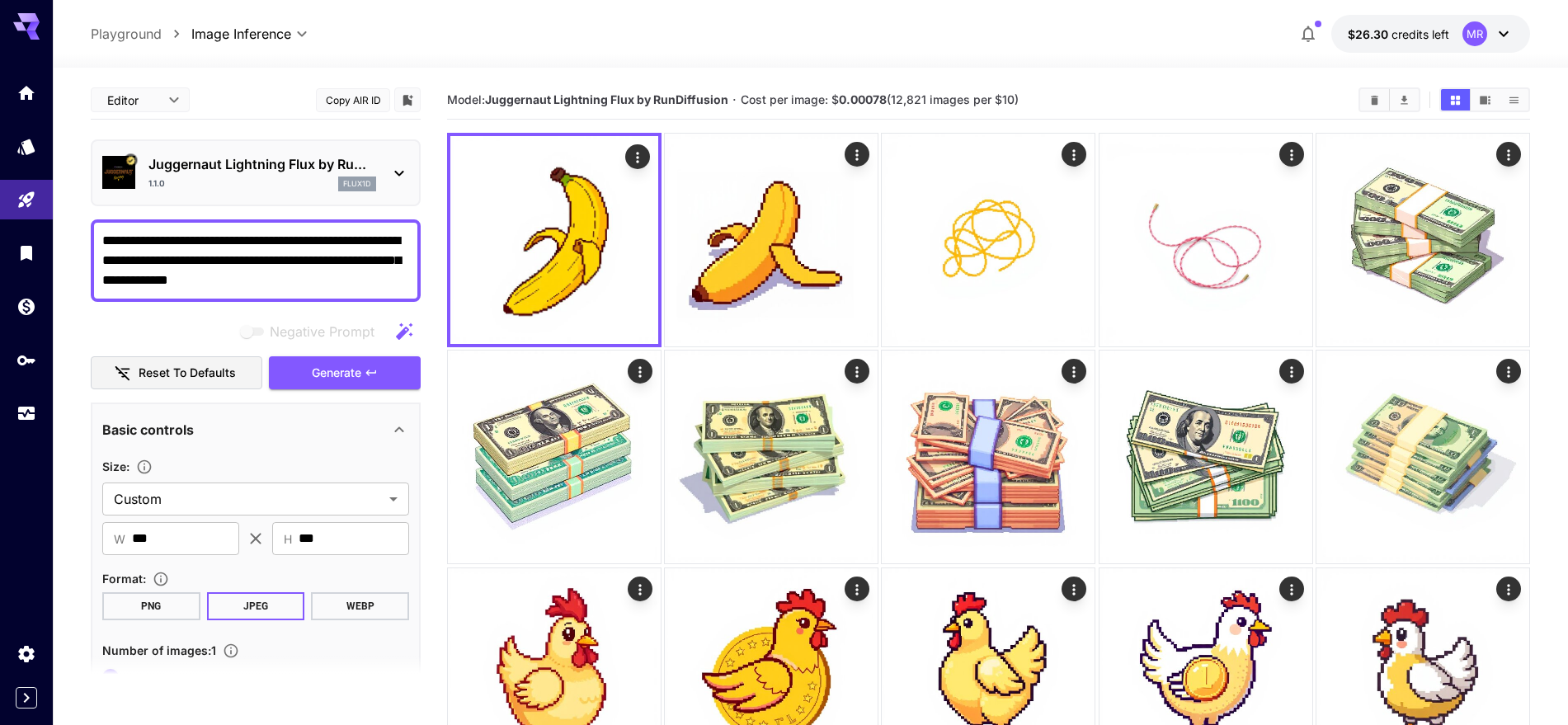 click on "**********" at bounding box center (256, 642) 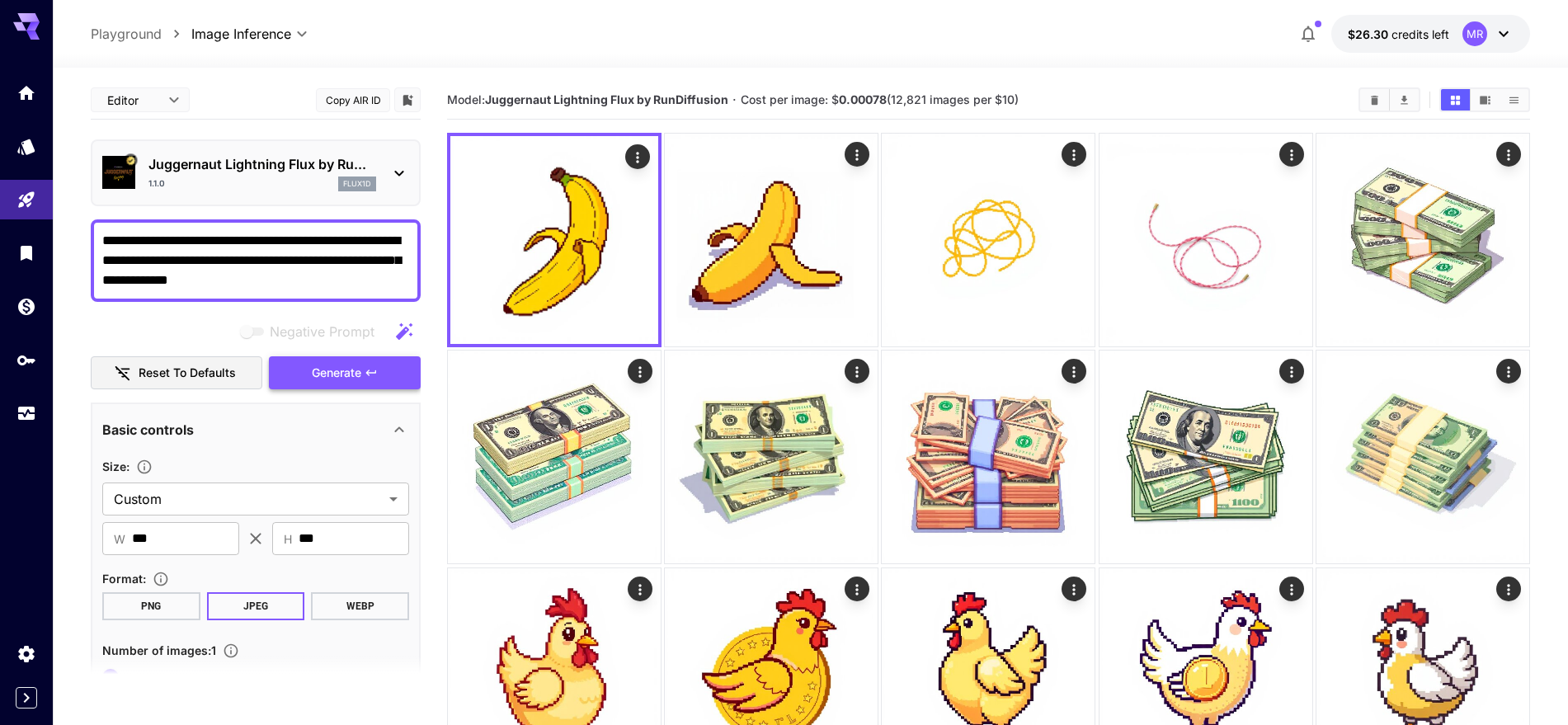 click on "Generate" at bounding box center (345, 373) 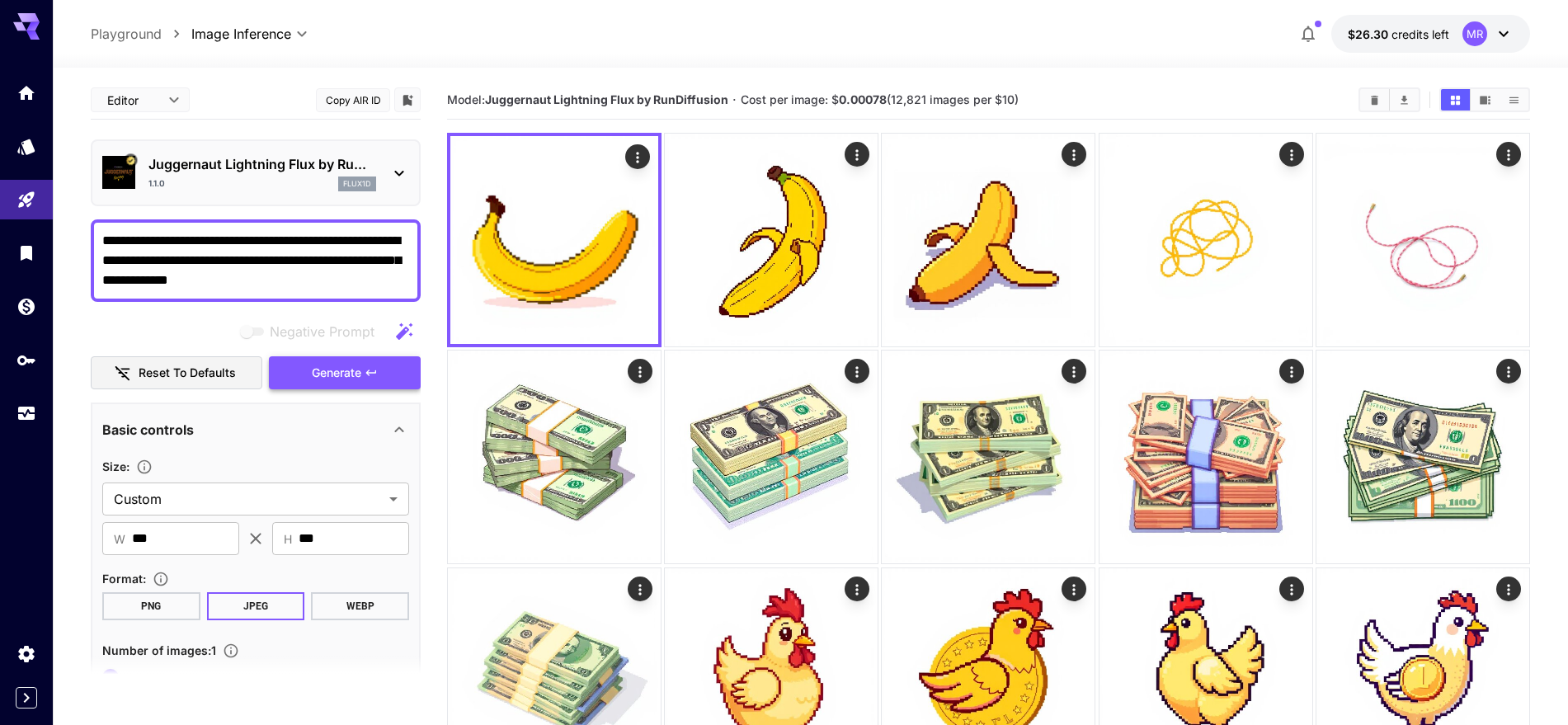 click on "Generate" at bounding box center (345, 373) 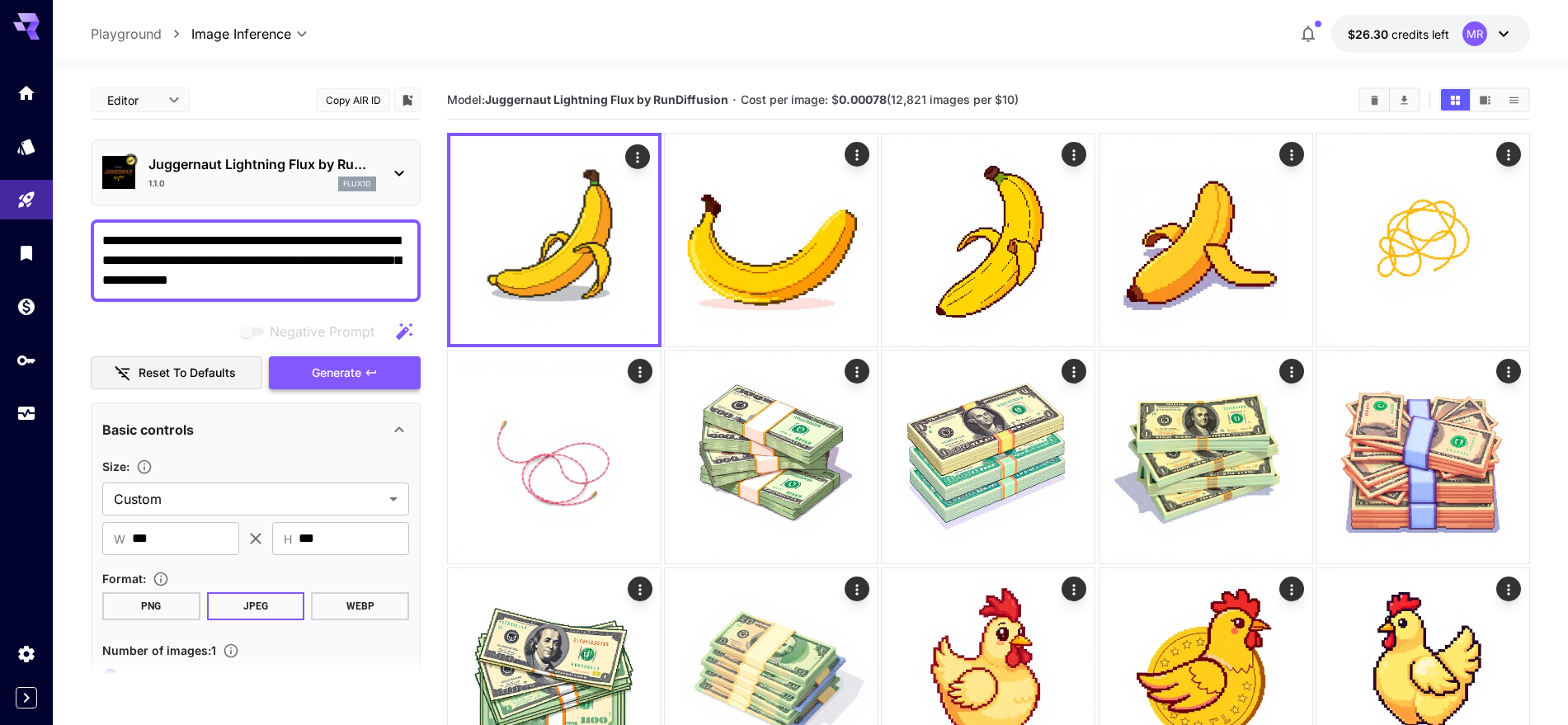 click on "Generate" at bounding box center [345, 373] 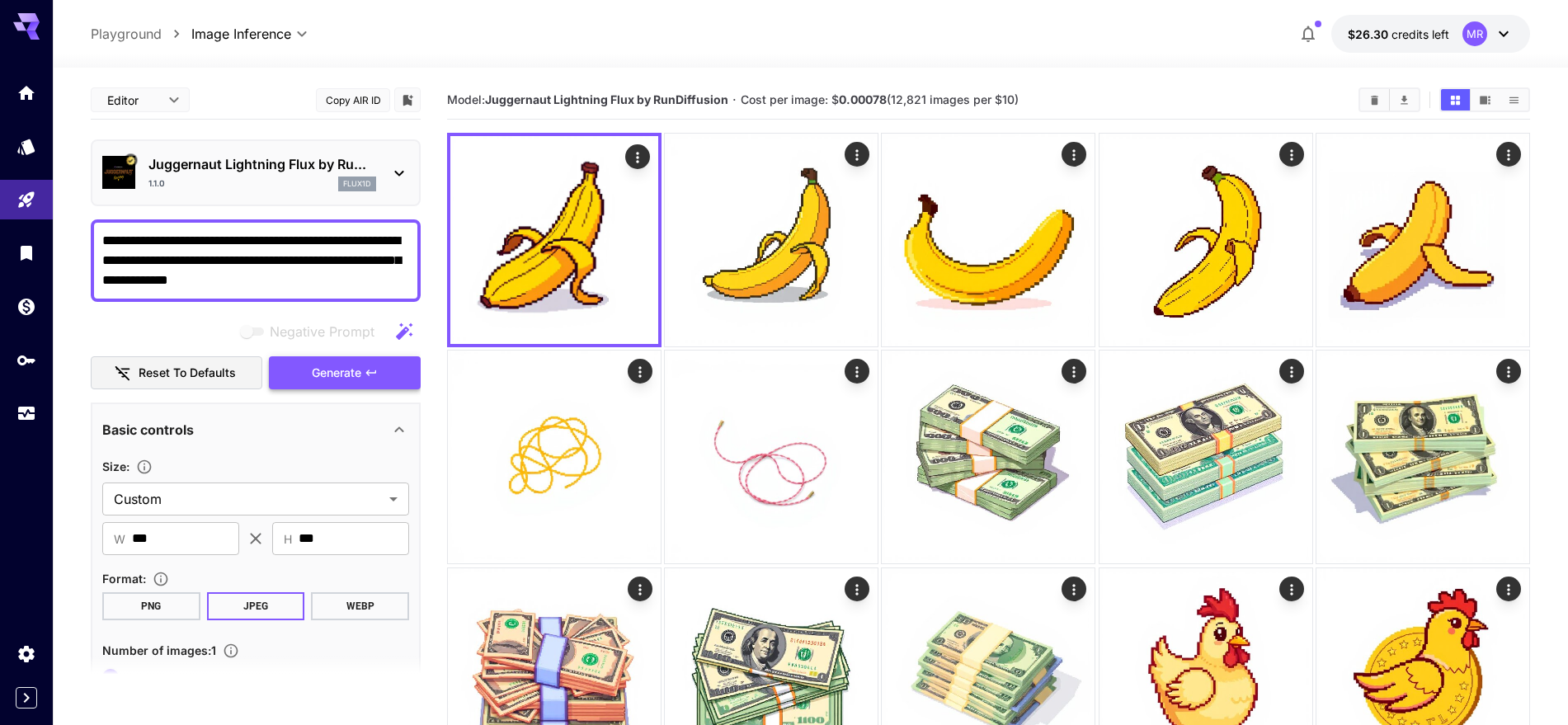 click on "Generate" at bounding box center [337, 373] 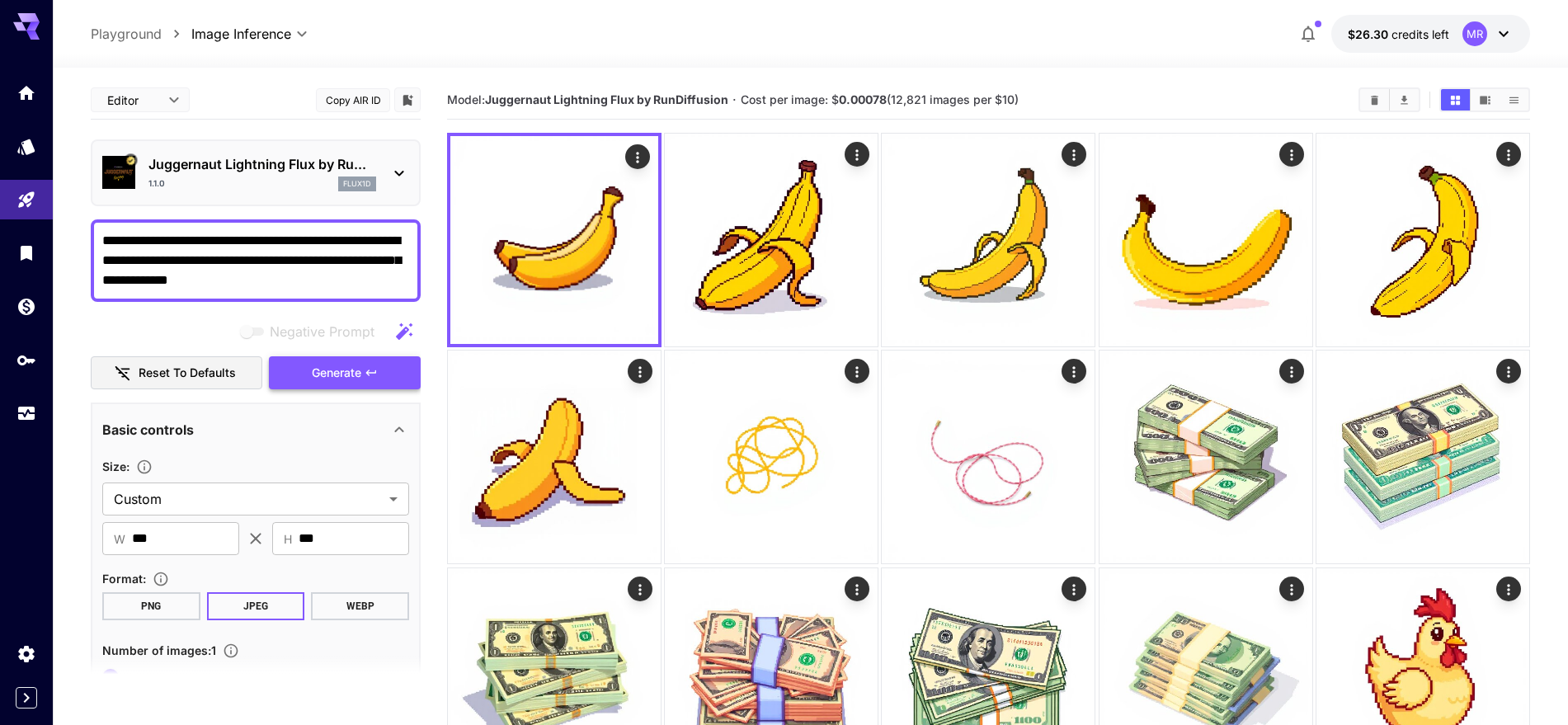 click on "Generate" at bounding box center [337, 373] 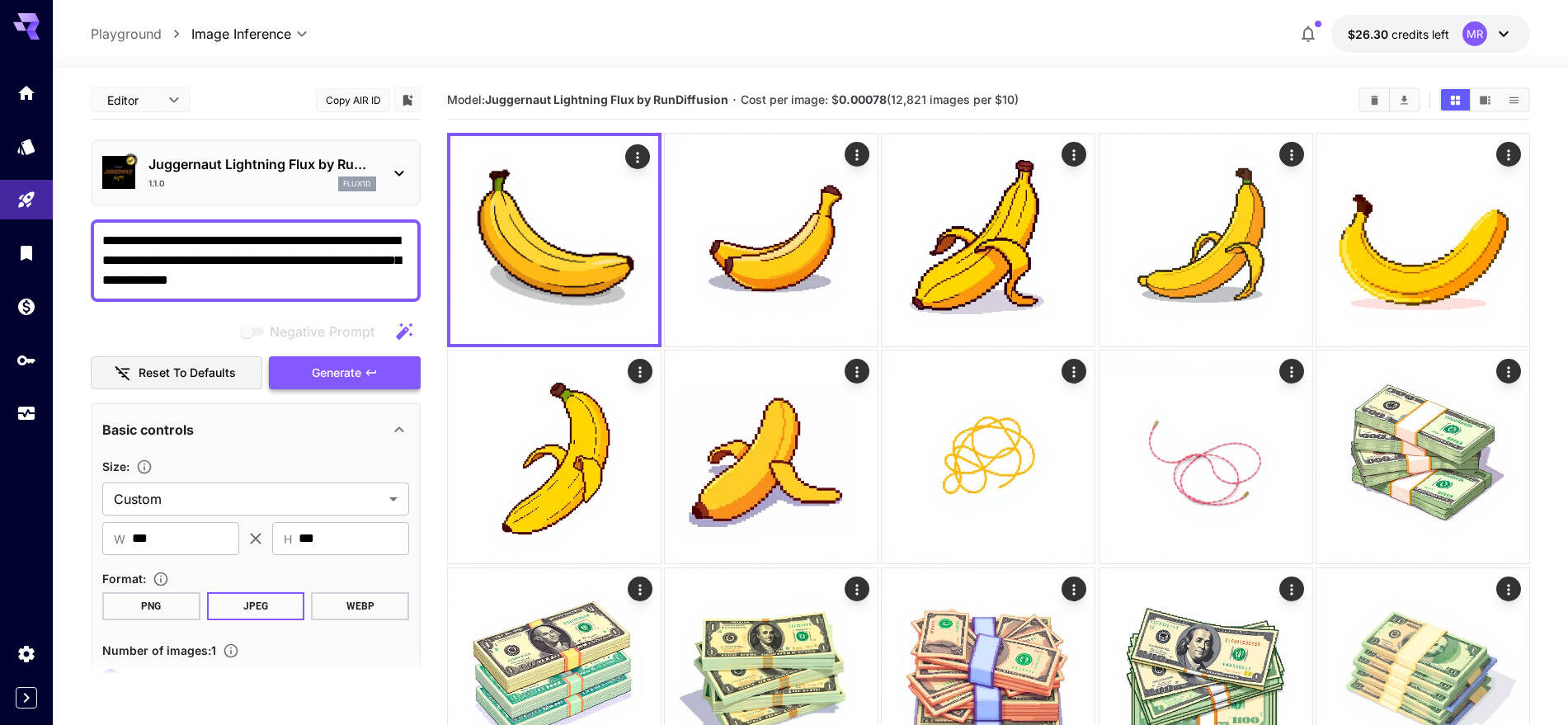 click on "Generate" at bounding box center (345, 373) 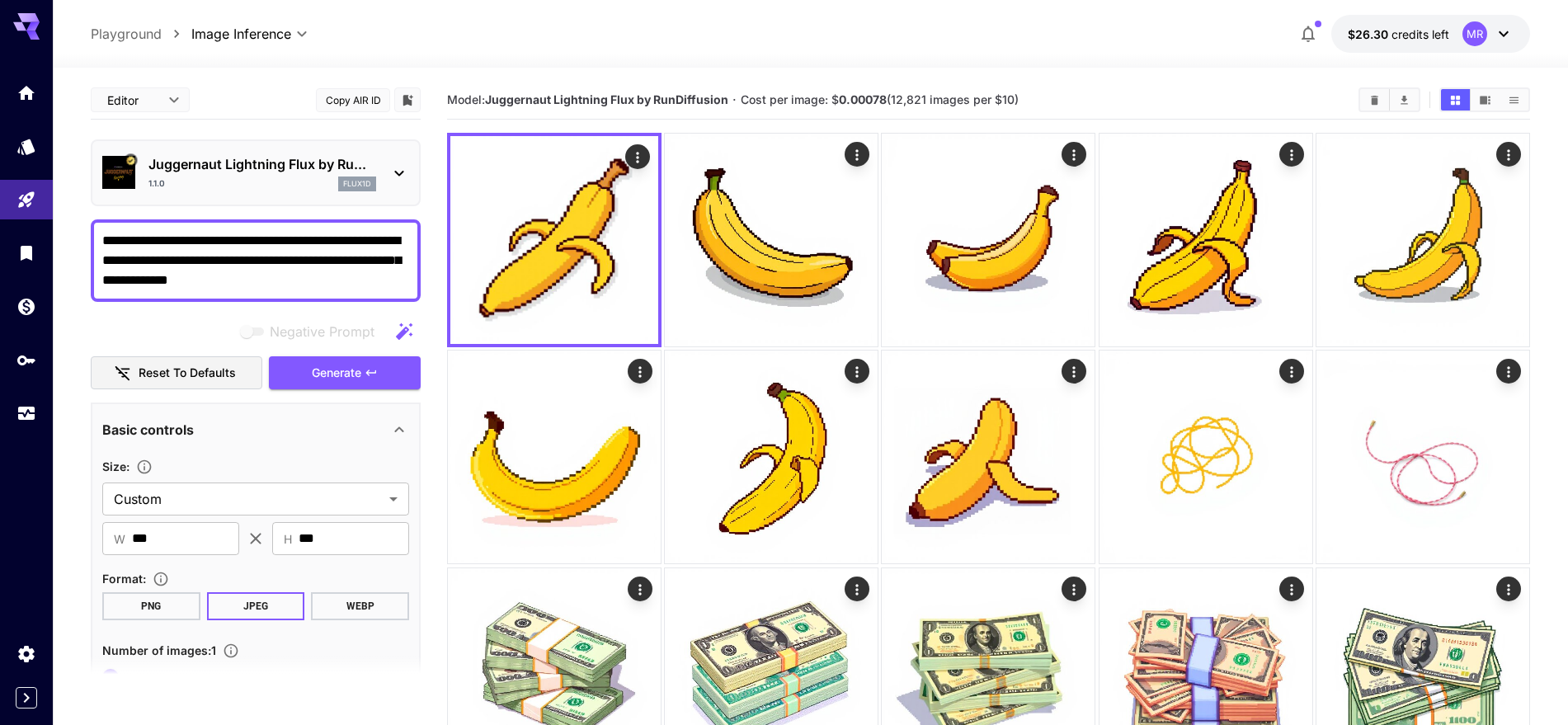 click on "**********" at bounding box center [810, 1523] 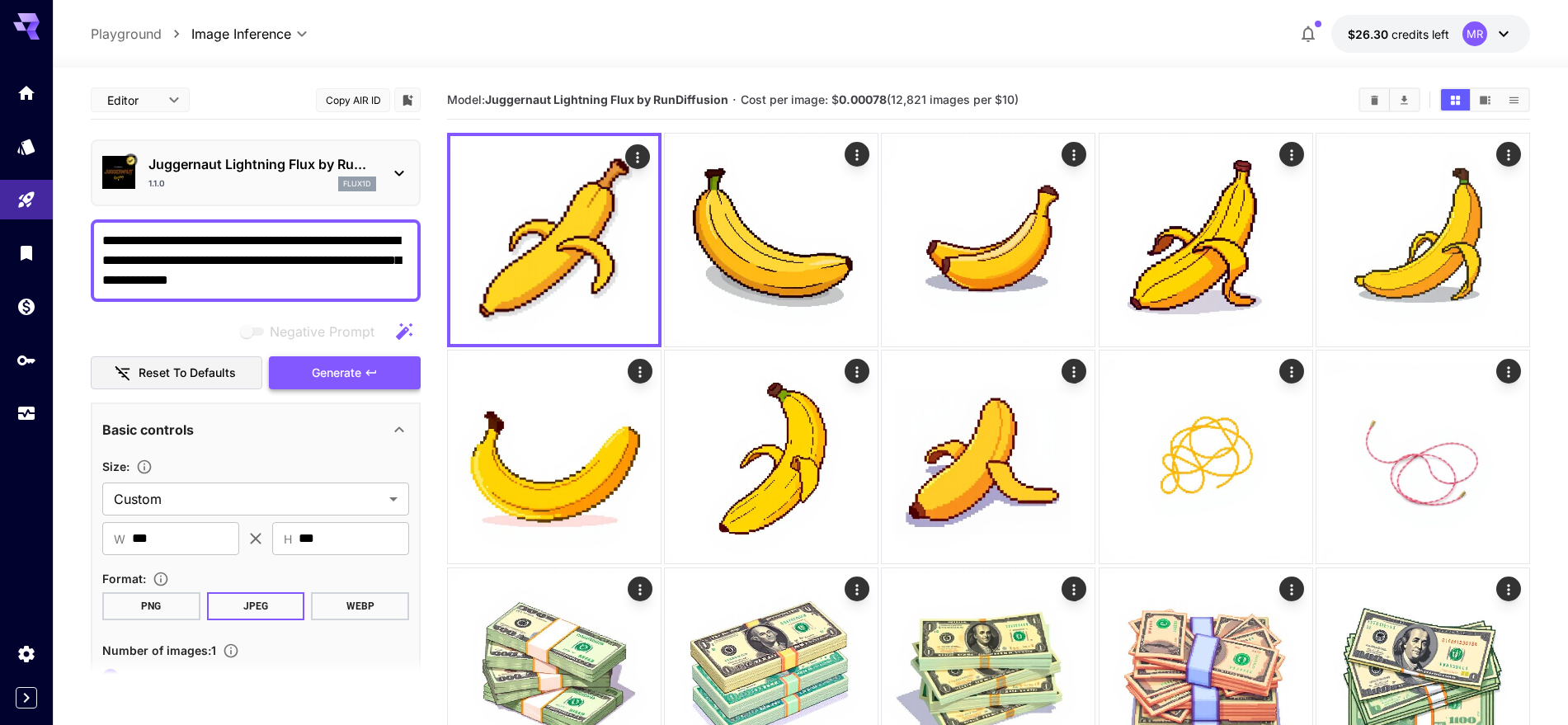 click on "Generate" at bounding box center [345, 373] 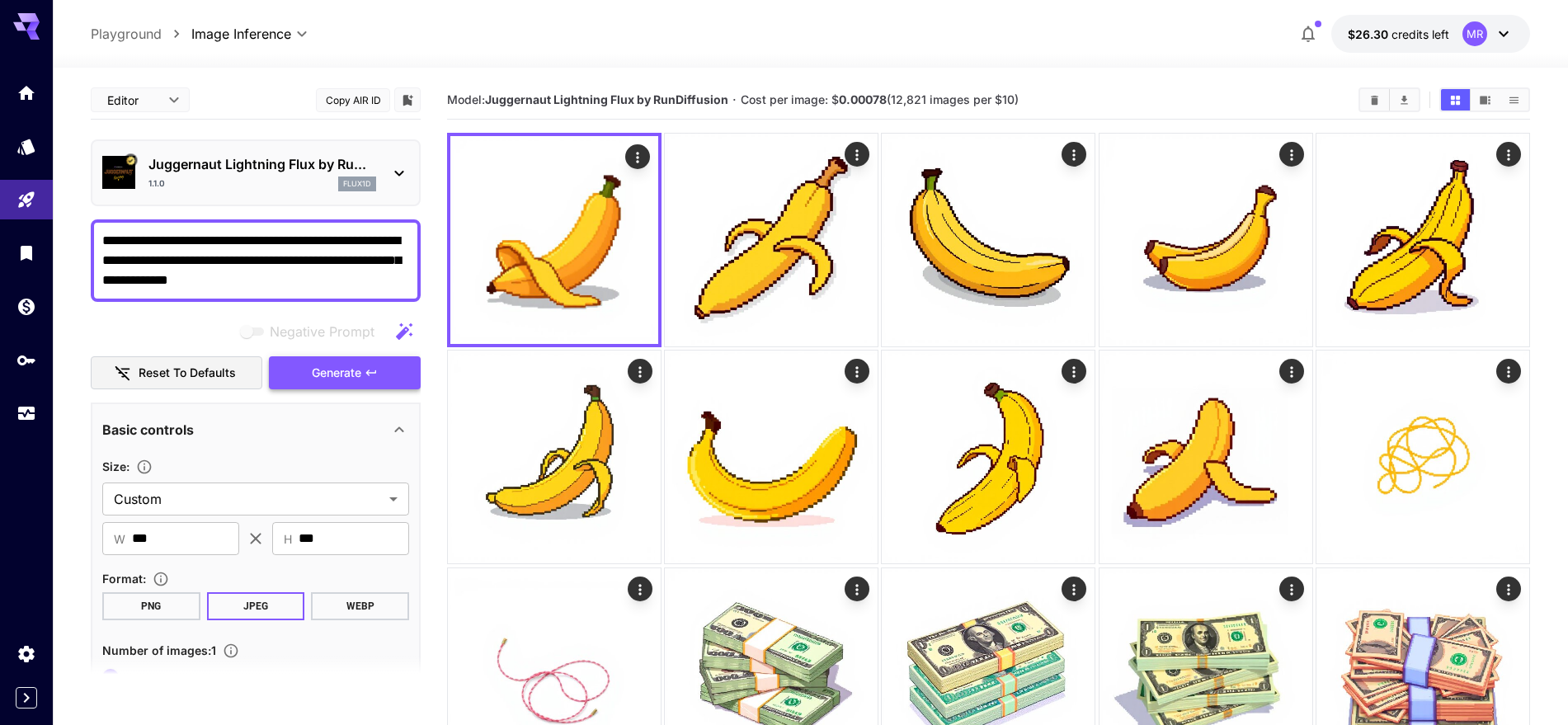 click on "Generate" at bounding box center (345, 373) 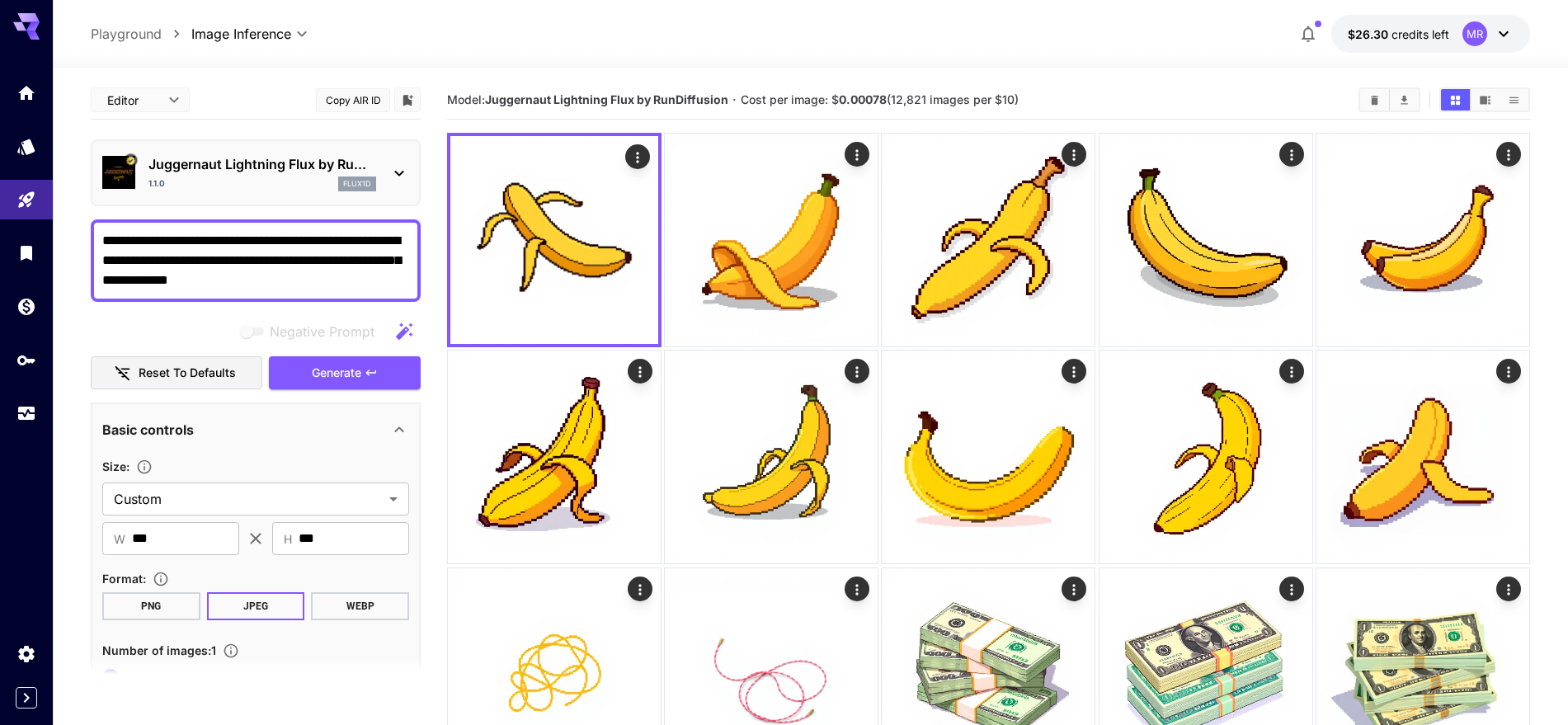 click on "**********" at bounding box center (256, 261) 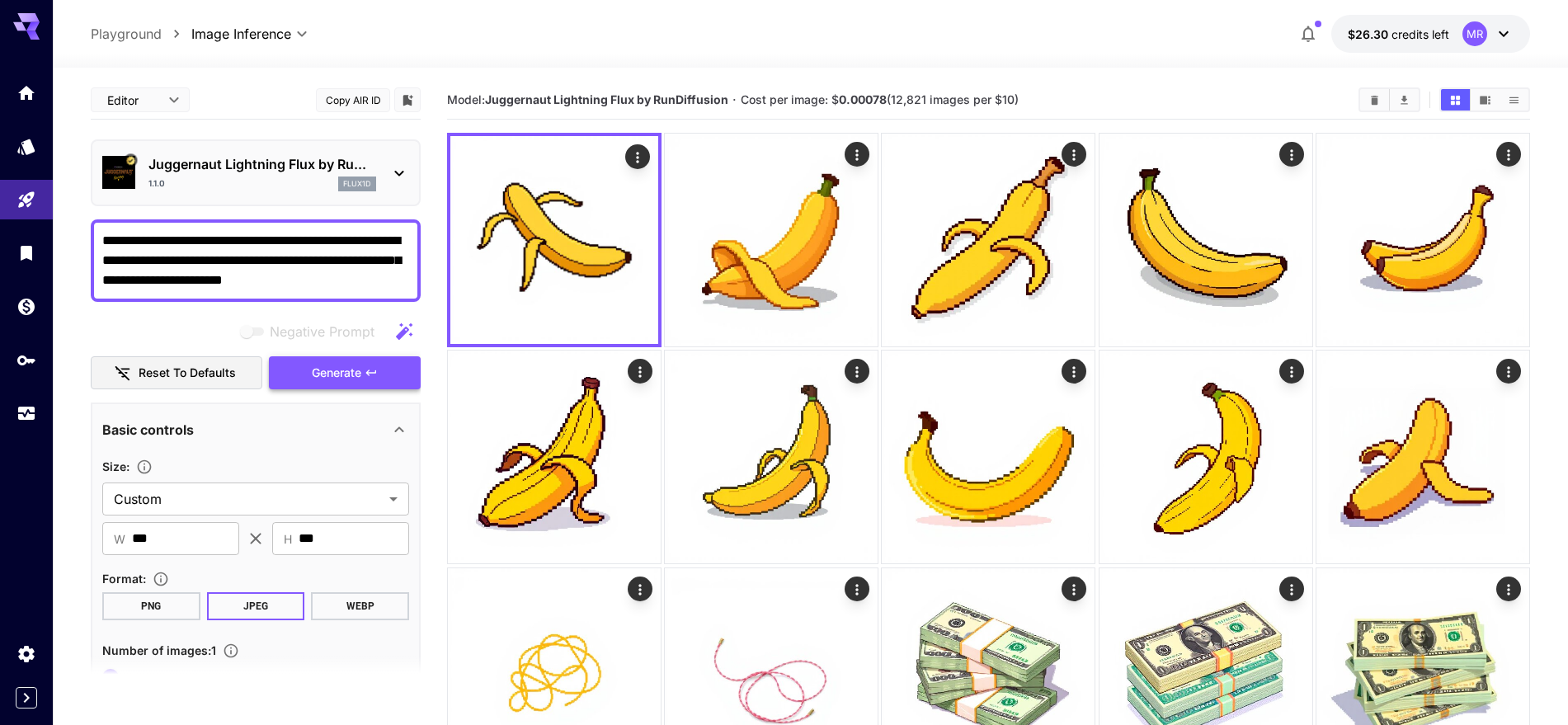 click on "Generate" at bounding box center (345, 373) 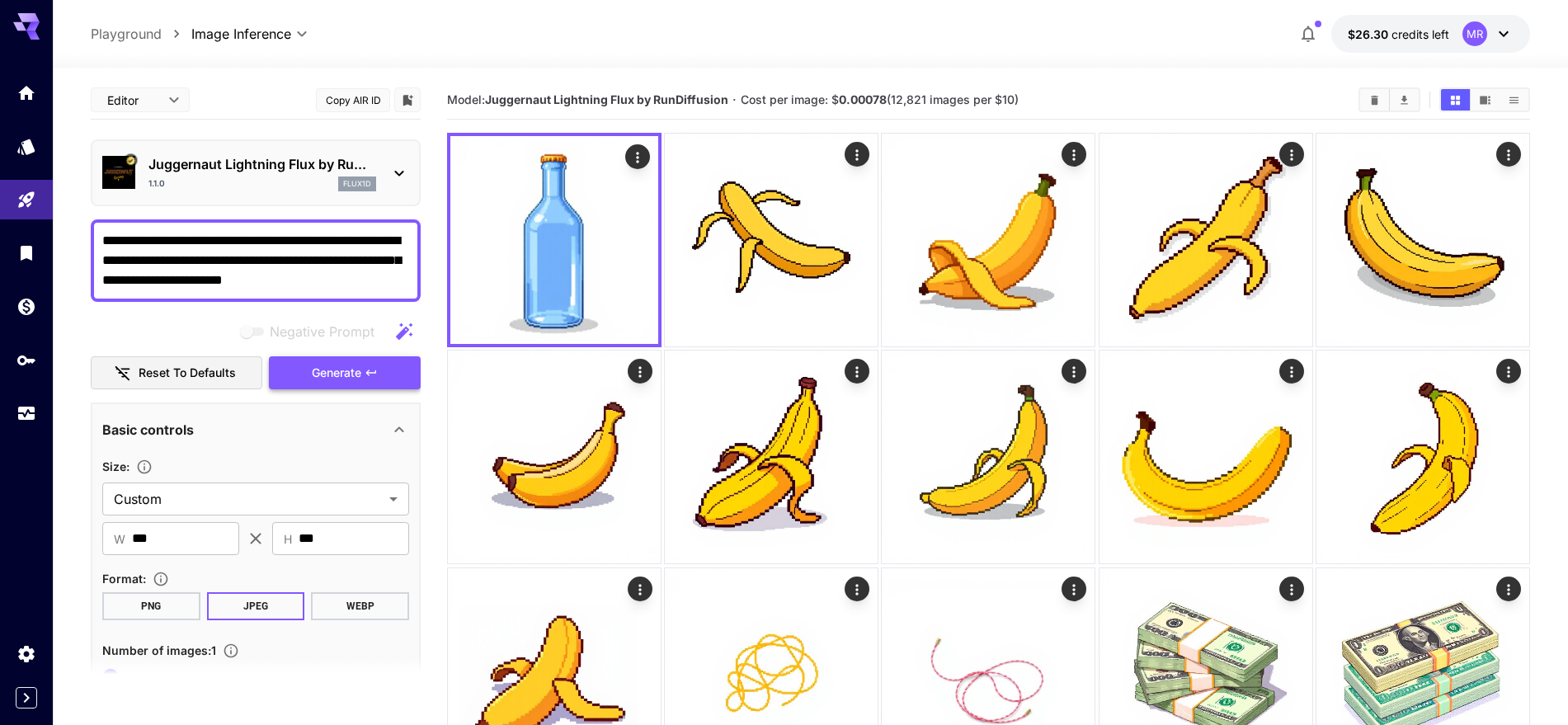 click on "Generate" at bounding box center (345, 373) 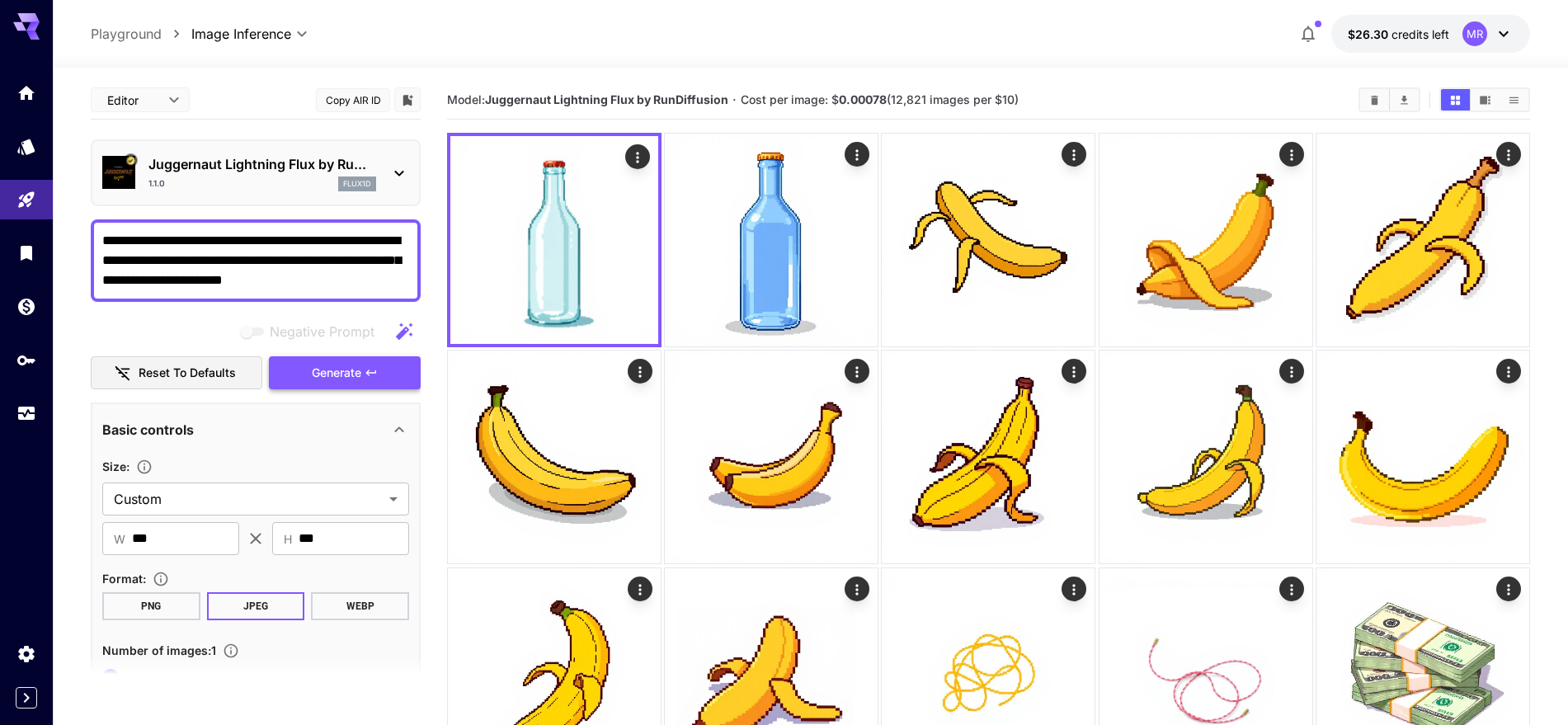 click on "Generate" at bounding box center (345, 373) 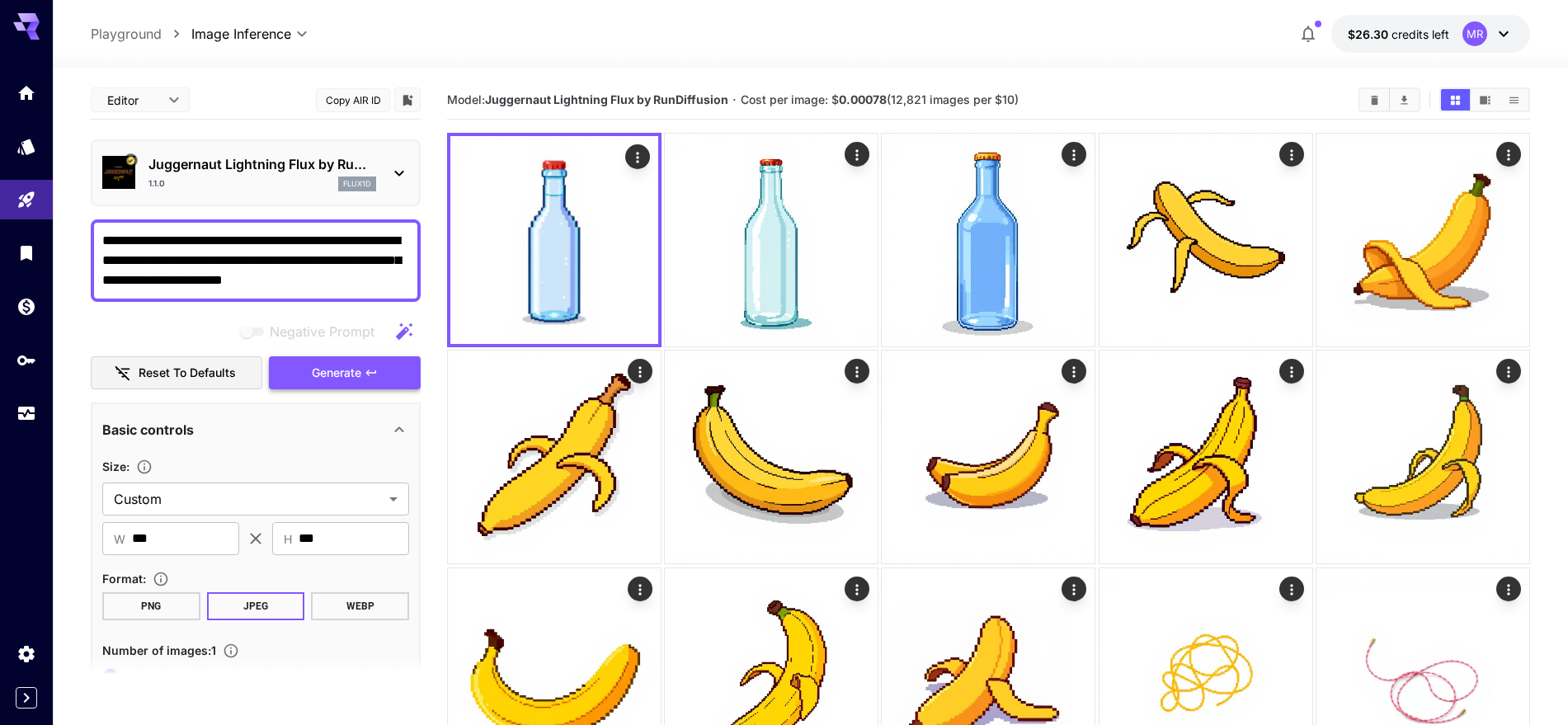 click on "Generate" at bounding box center (345, 373) 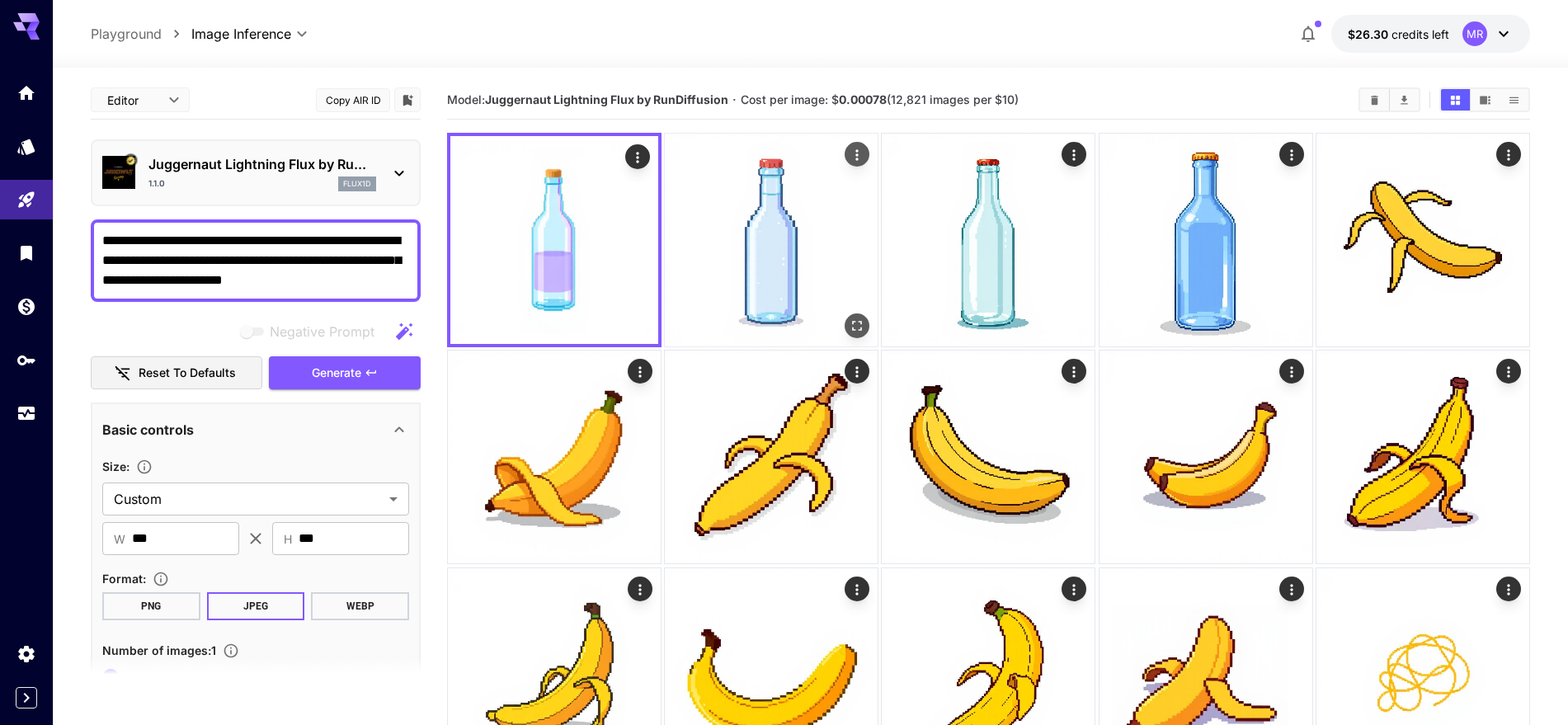 click at bounding box center [771, 240] 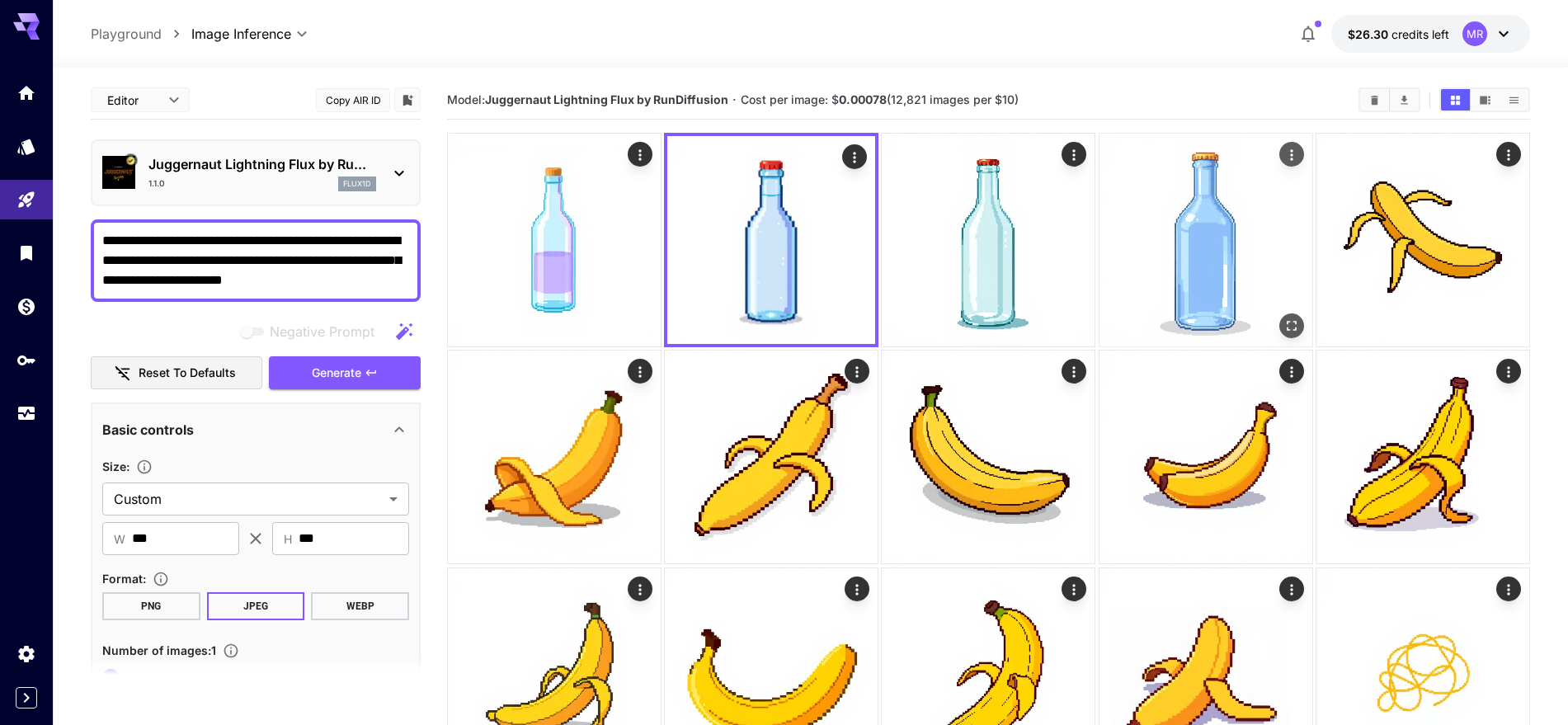 click at bounding box center (1206, 240) 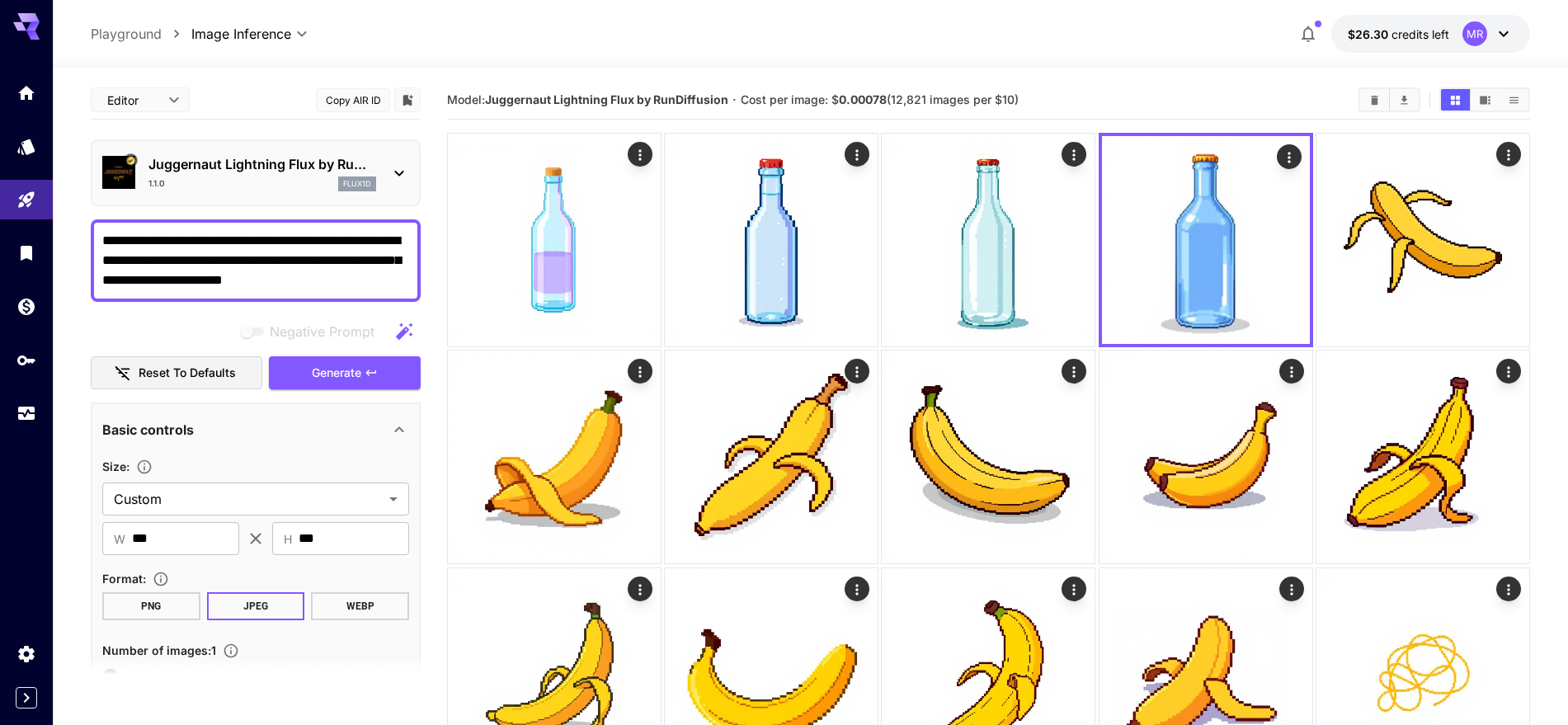 click on "**********" at bounding box center [256, 261] 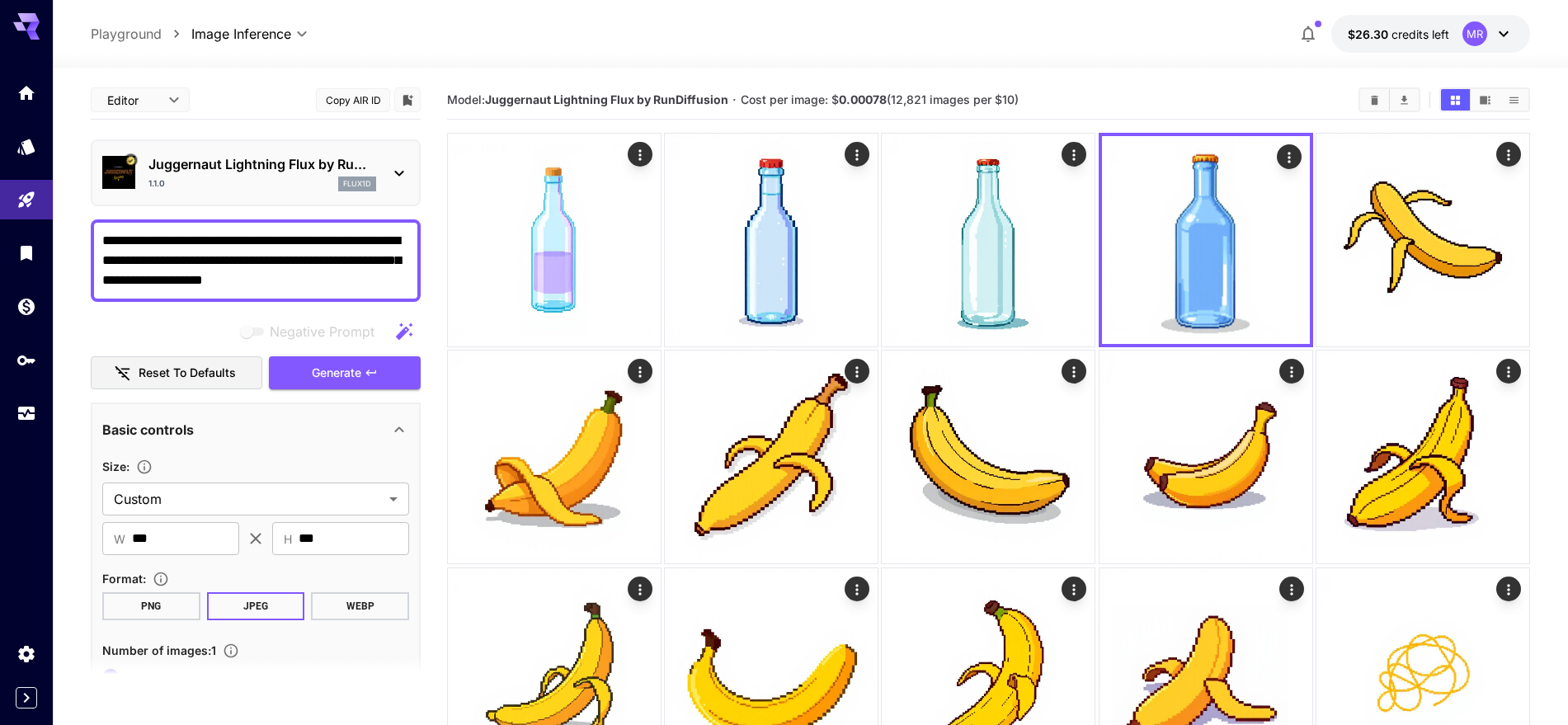 click on "Generate" at bounding box center (337, 373) 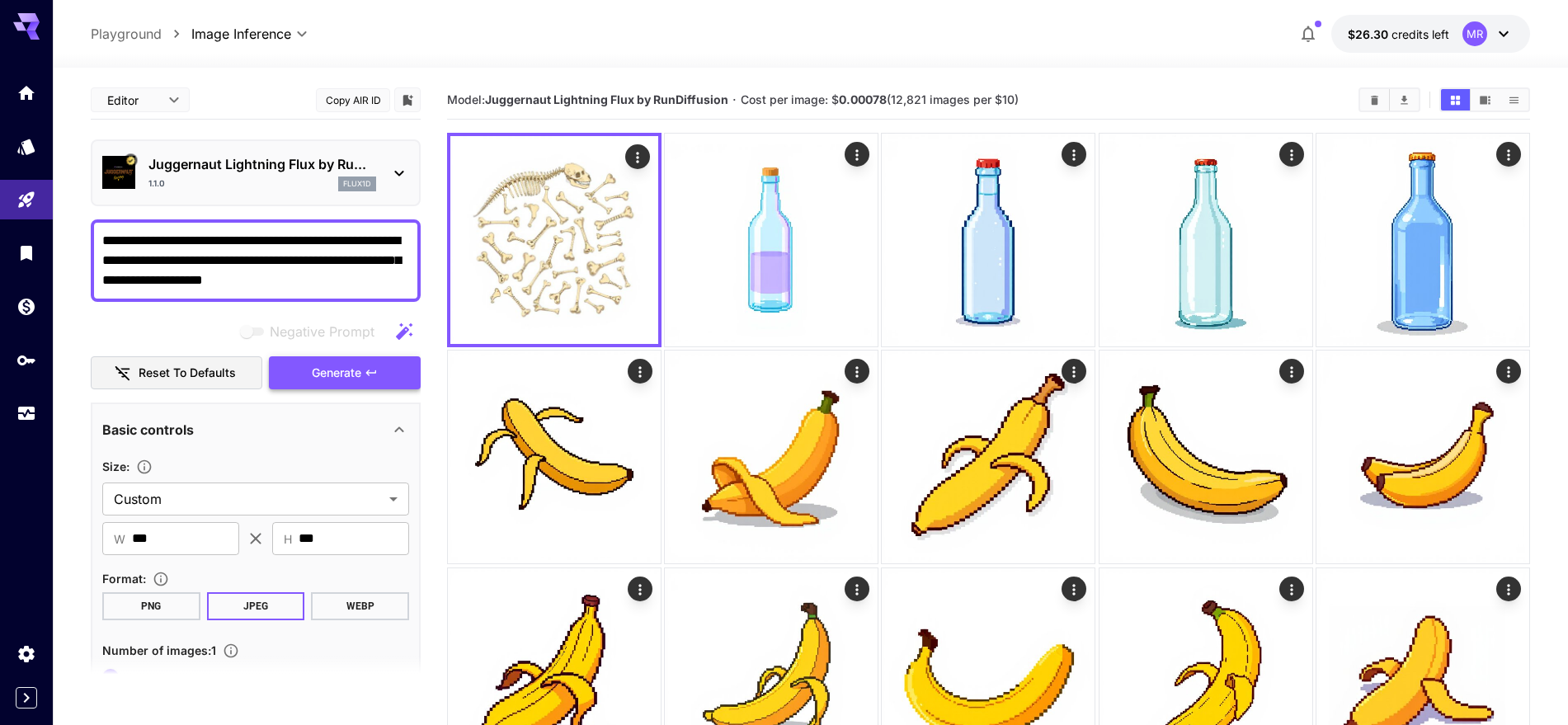 click on "Generate" at bounding box center [337, 373] 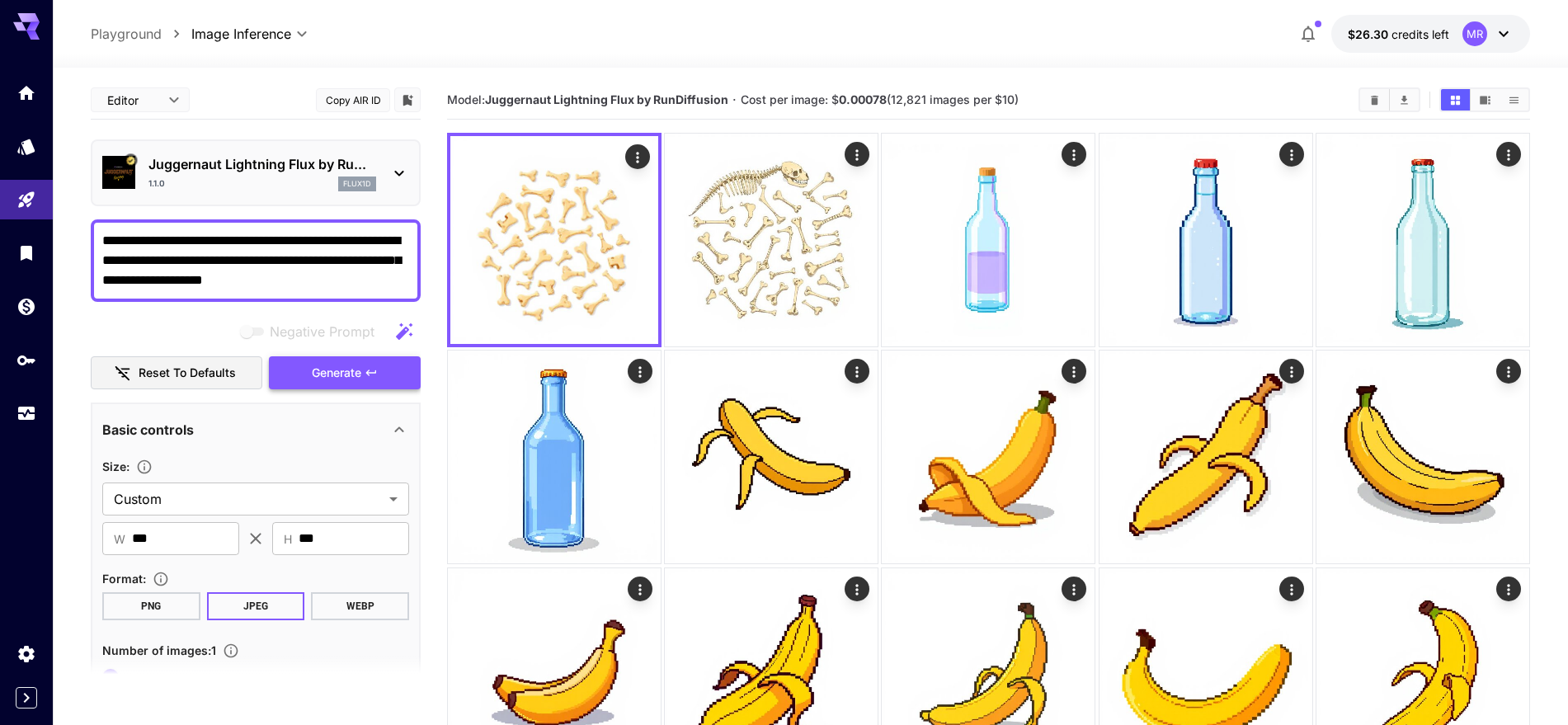 click on "Generate" at bounding box center [337, 373] 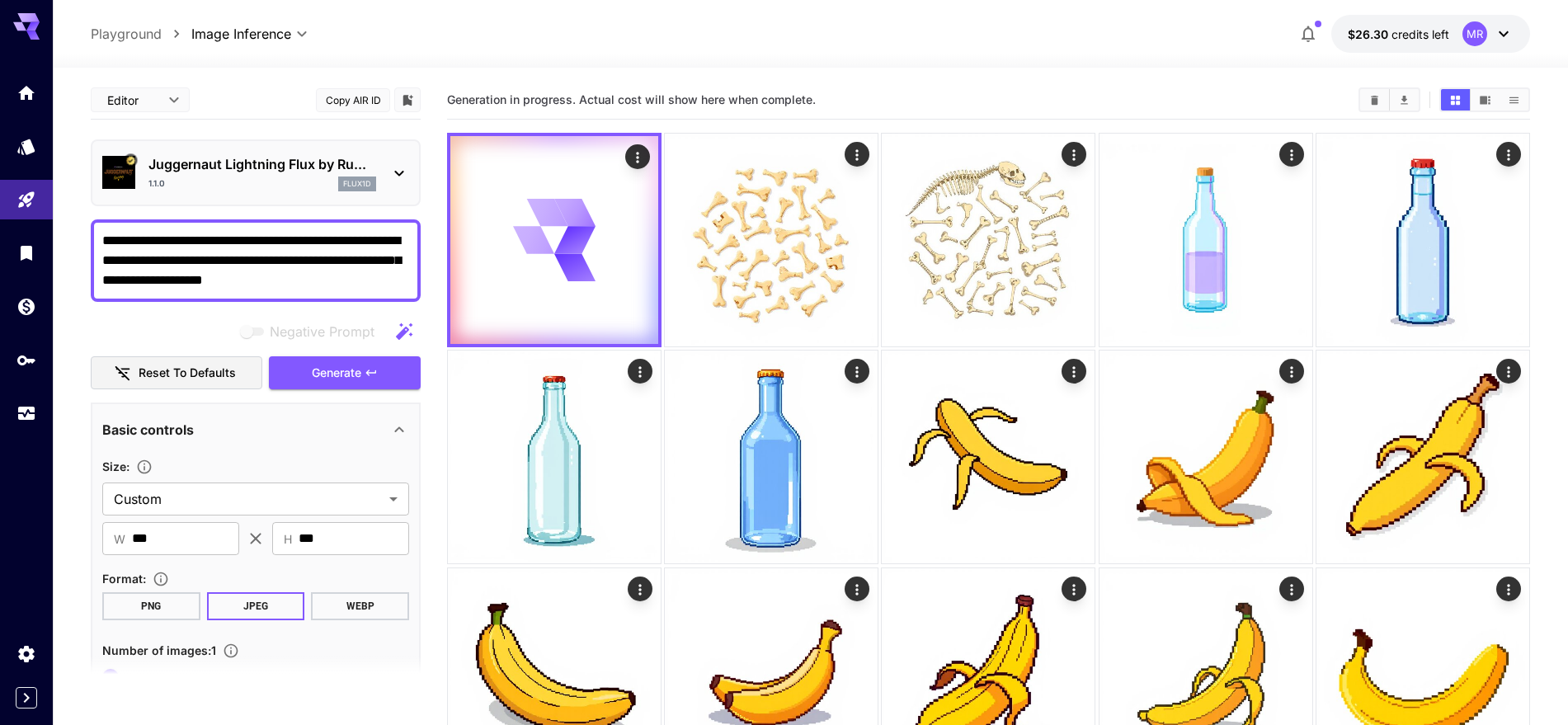 click on "**********" at bounding box center [256, 261] 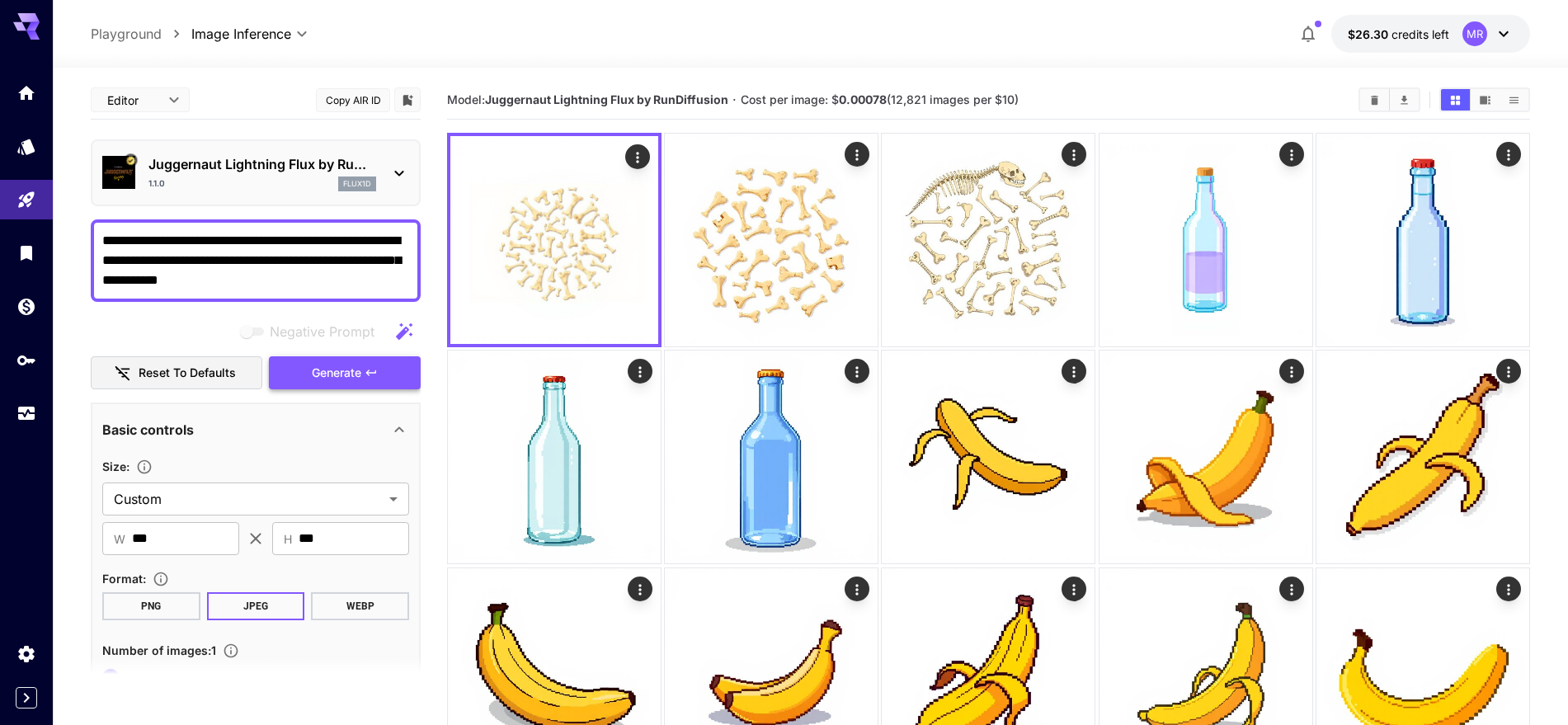 click on "Generate" at bounding box center [337, 373] 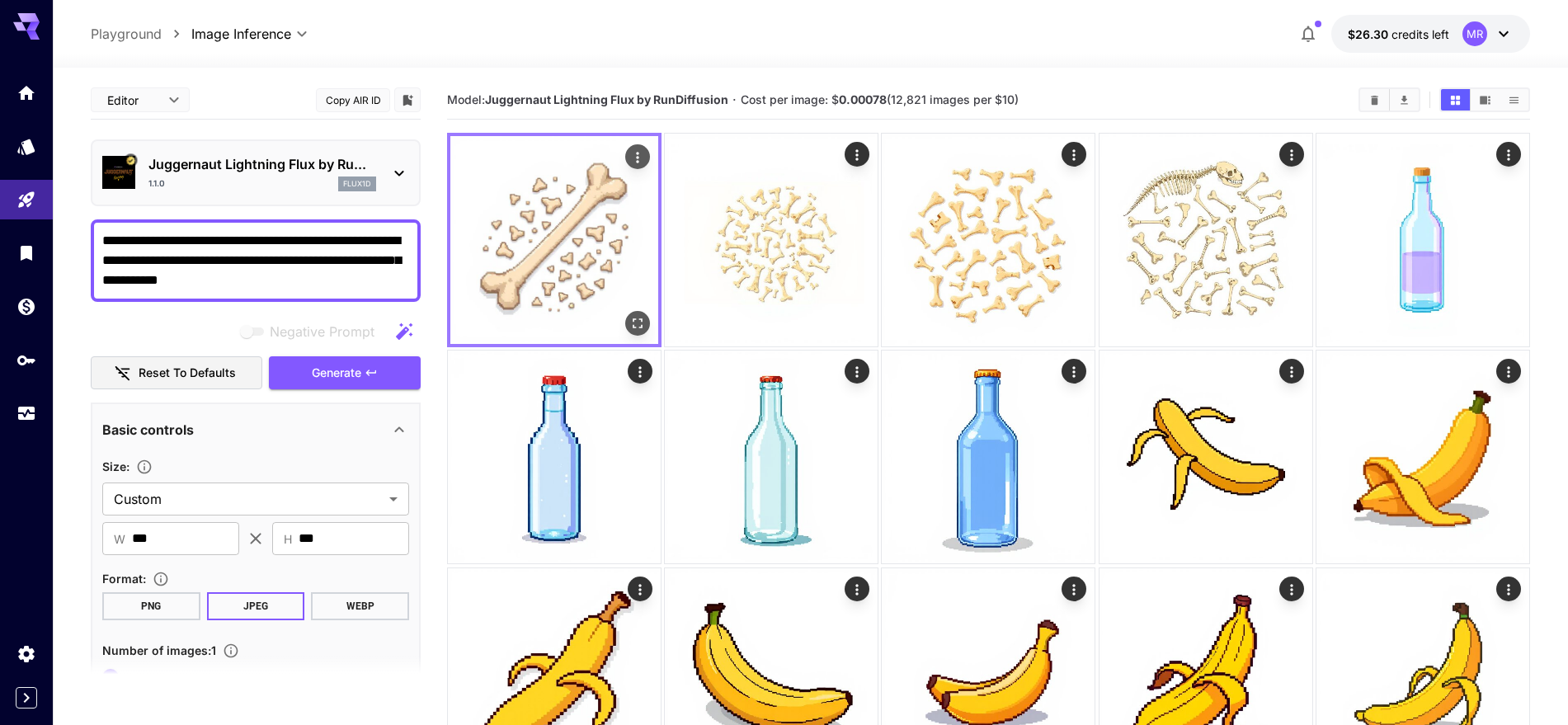 drag, startPoint x: 533, startPoint y: 237, endPoint x: 412, endPoint y: 367, distance: 177.59786 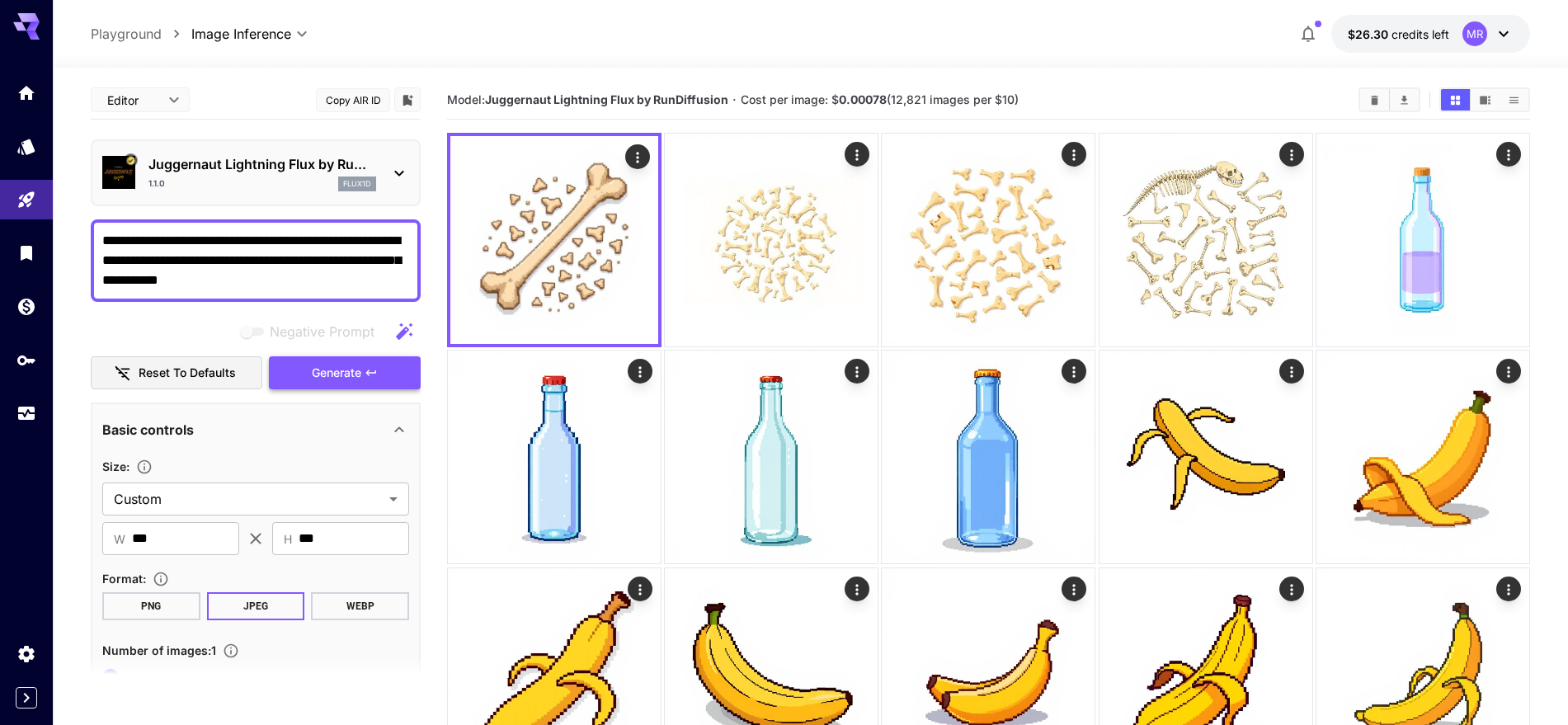 click on "Generate" at bounding box center (345, 373) 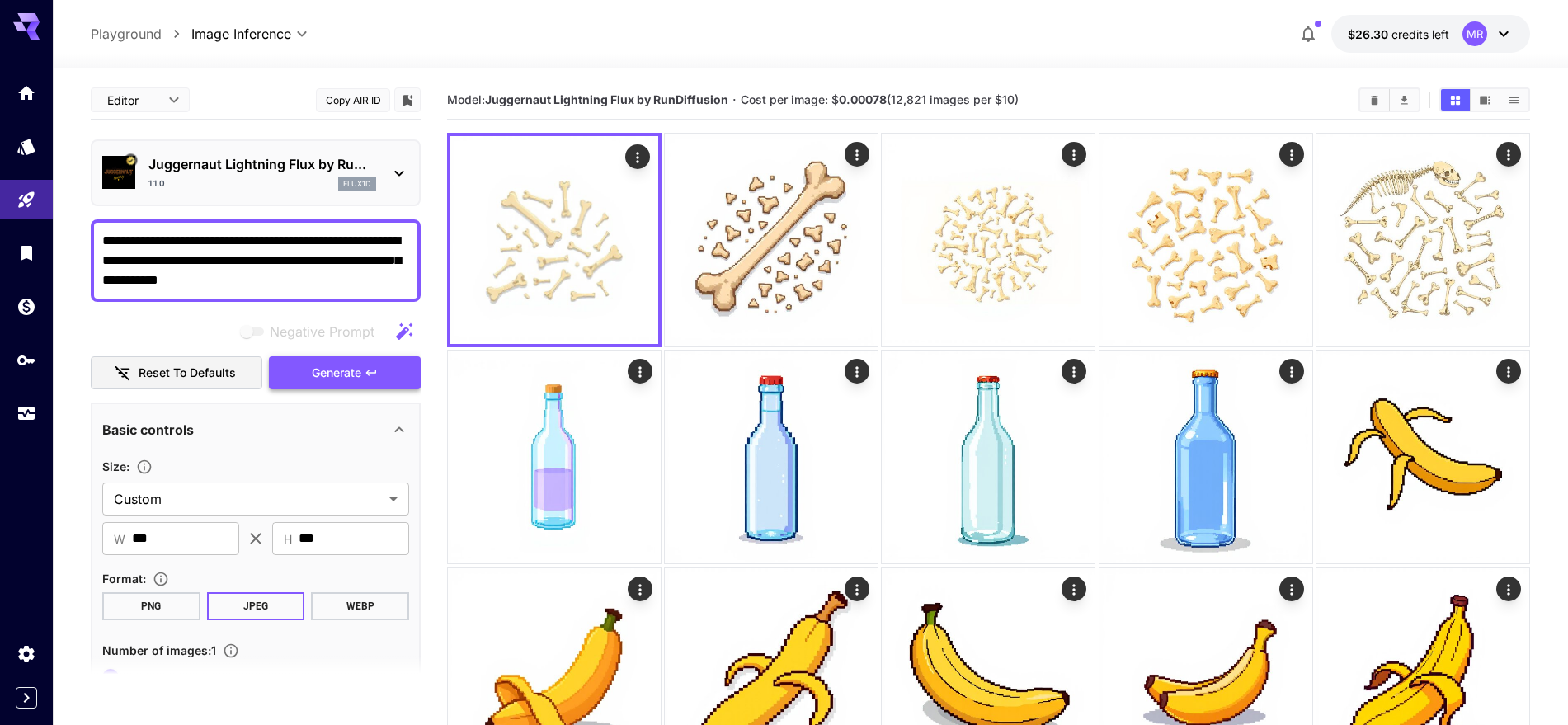 click on "Generate" at bounding box center [345, 373] 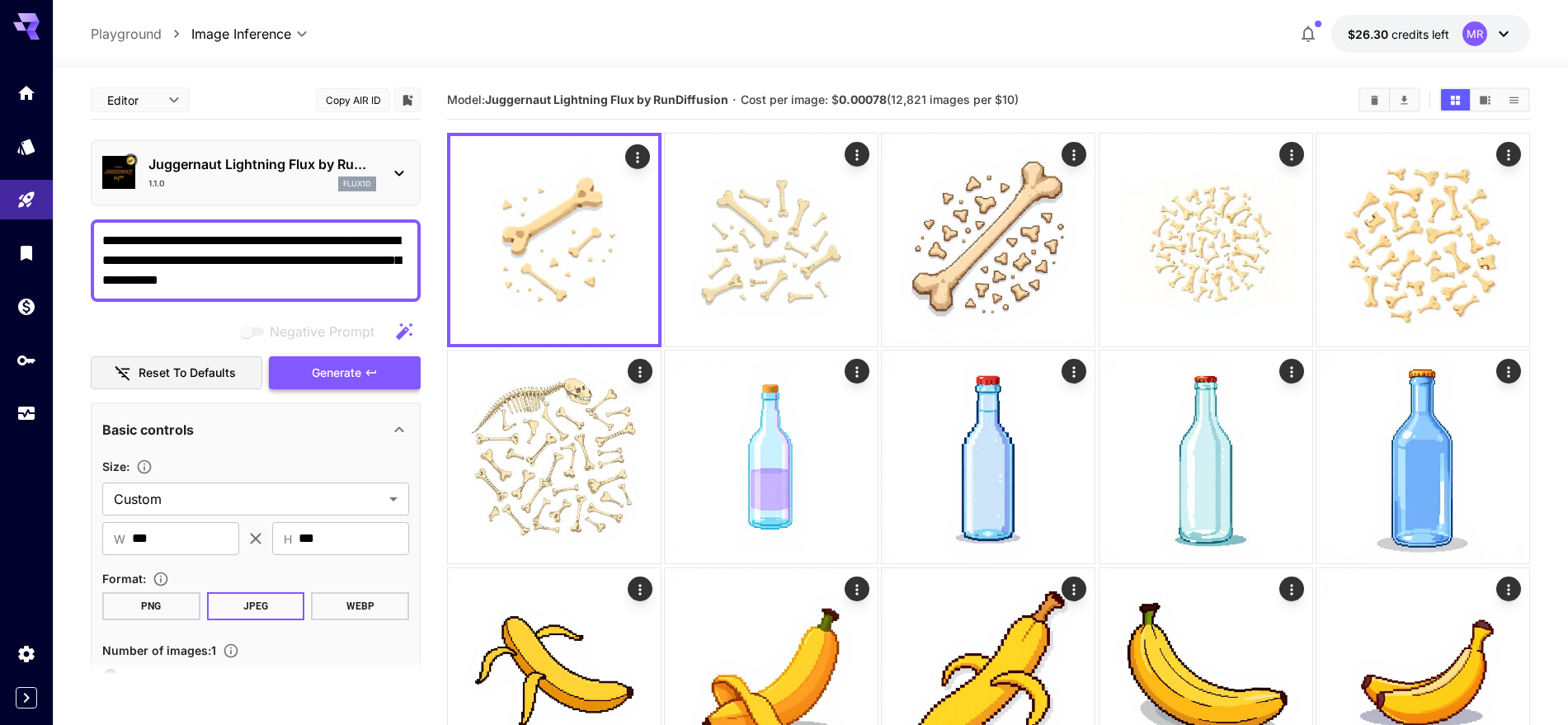click on "Generate" at bounding box center [345, 373] 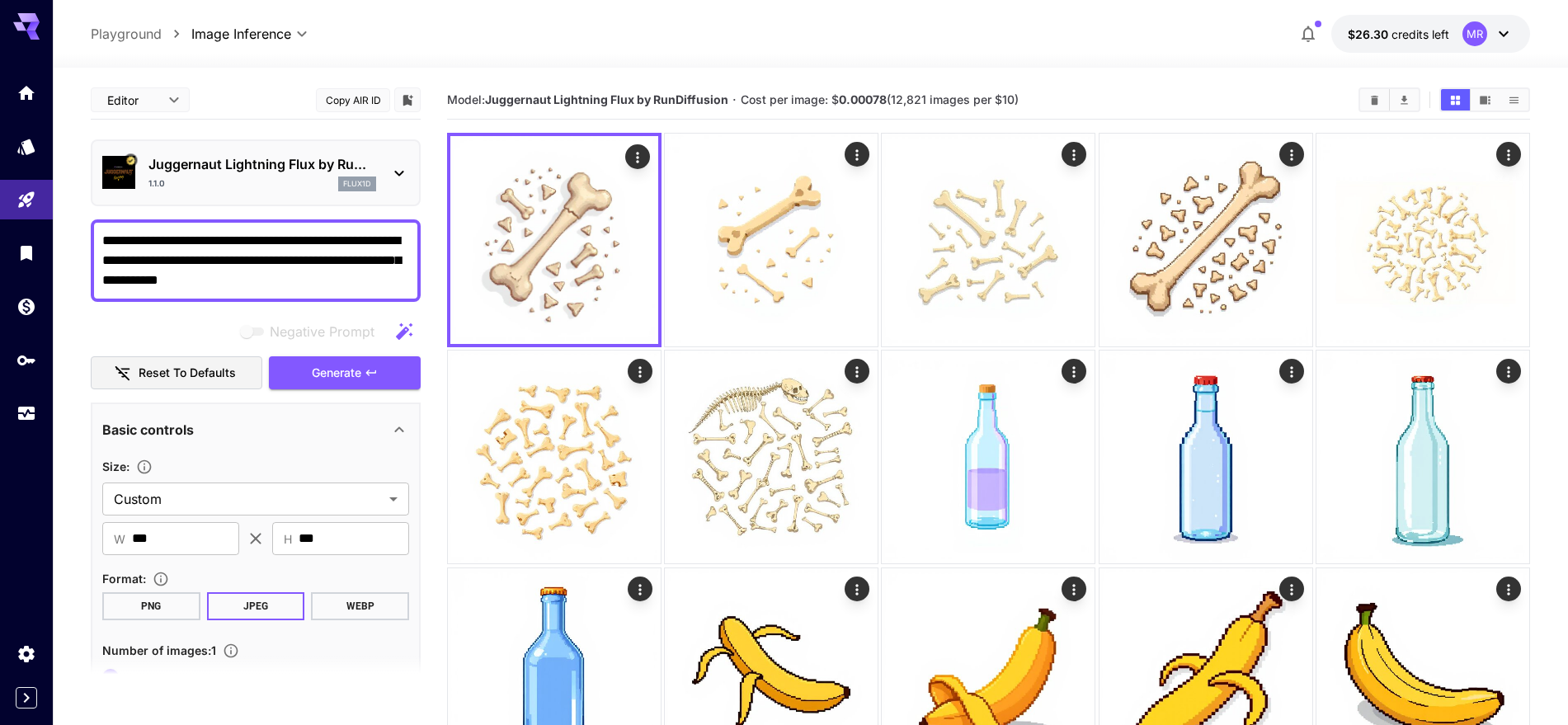 click on "**********" at bounding box center (256, 261) 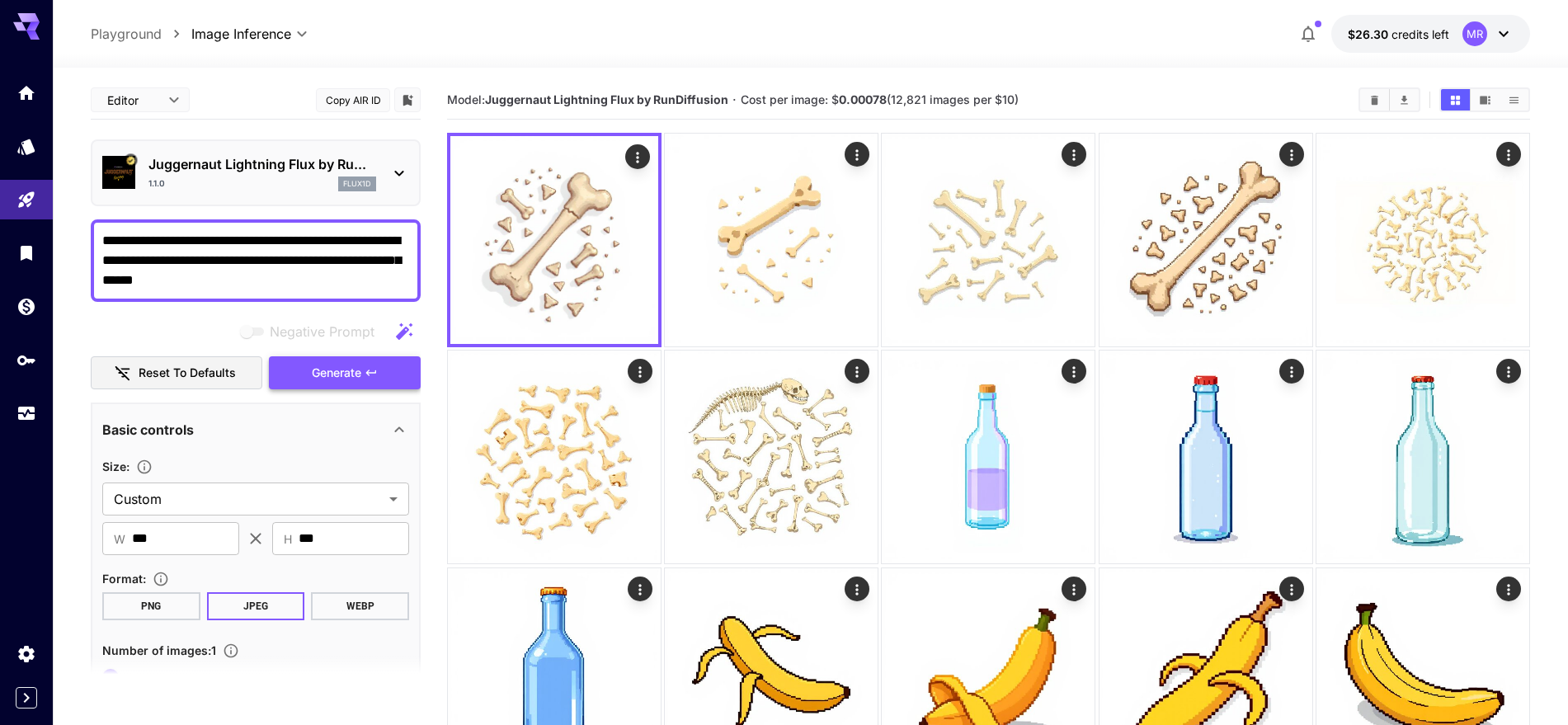 click on "Generate" at bounding box center [337, 373] 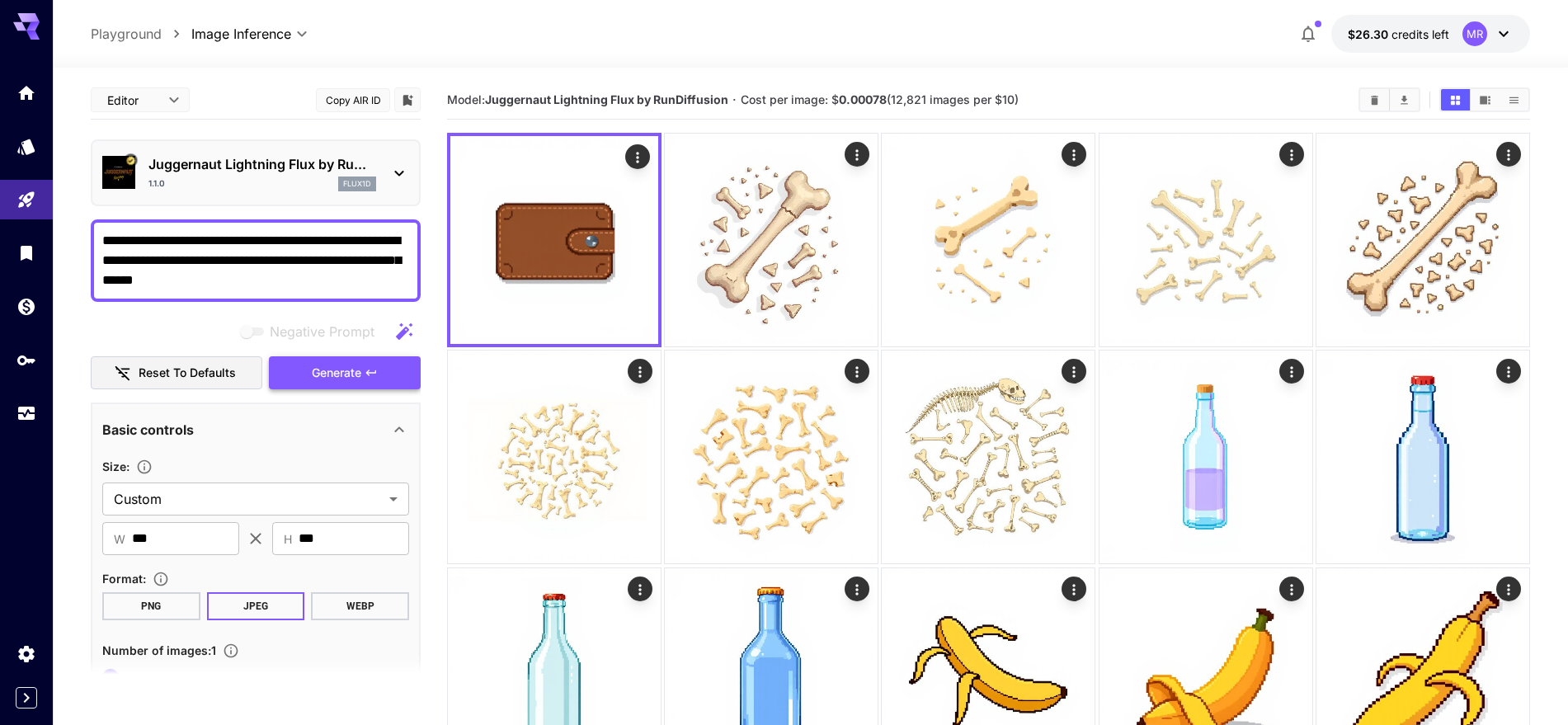 click on "Generate" at bounding box center [337, 373] 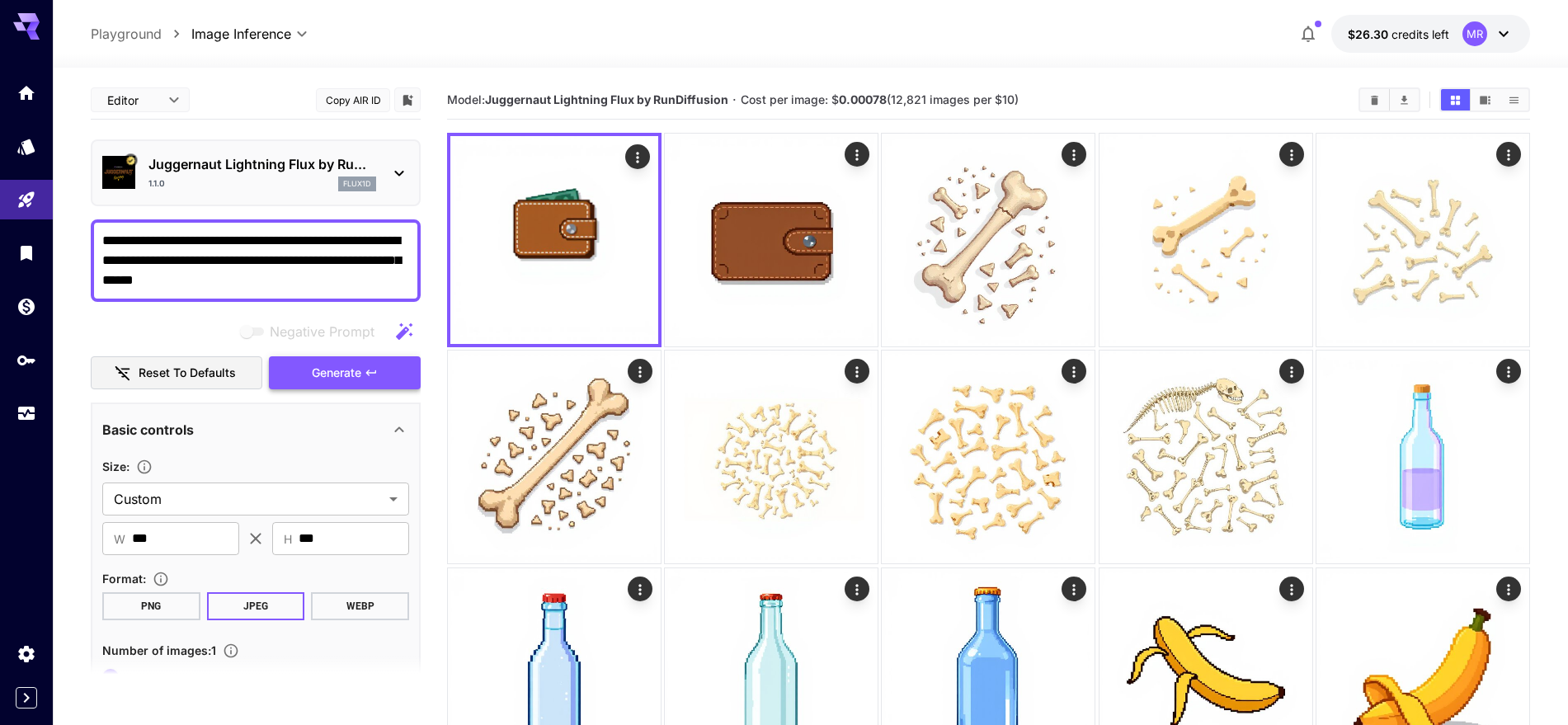 click on "Generate" at bounding box center [337, 373] 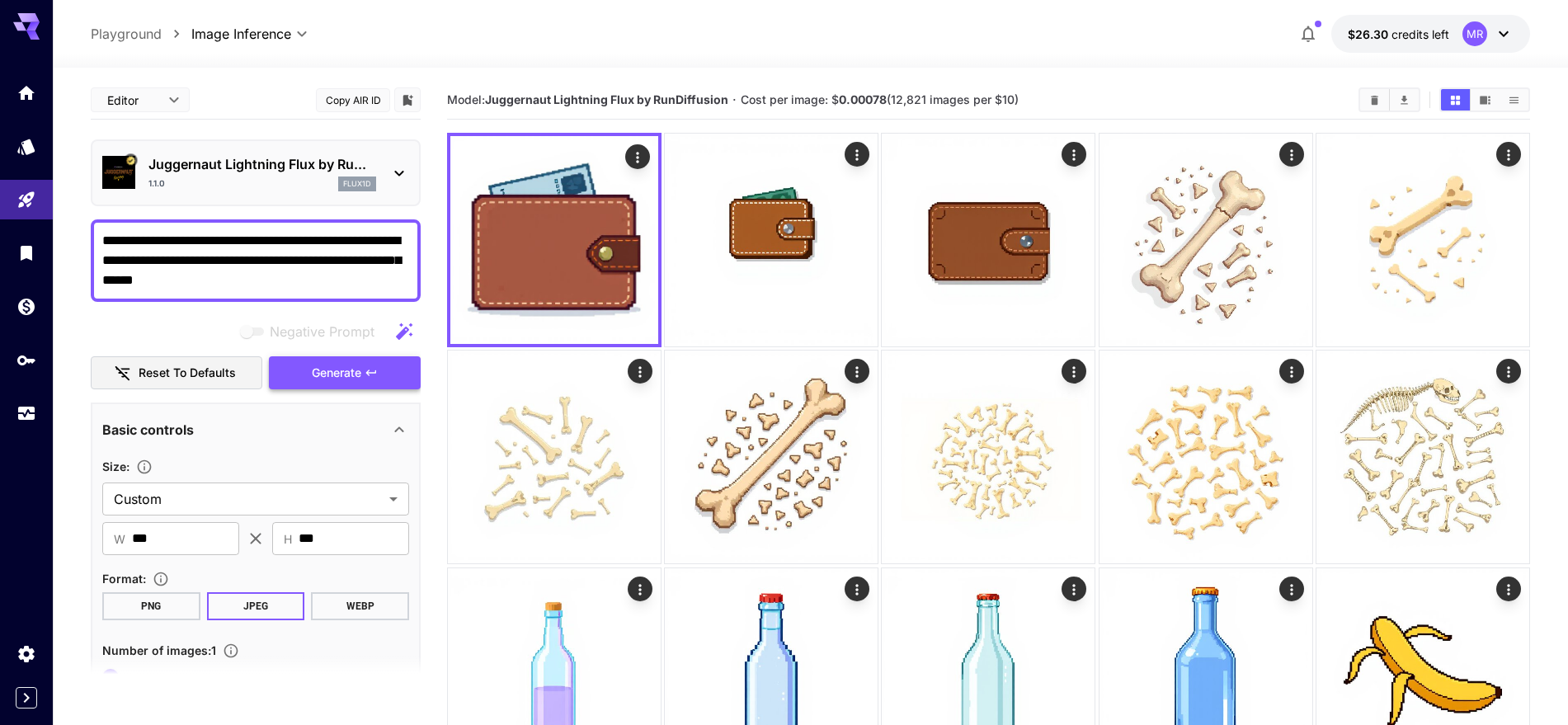 click on "Generate" at bounding box center [337, 373] 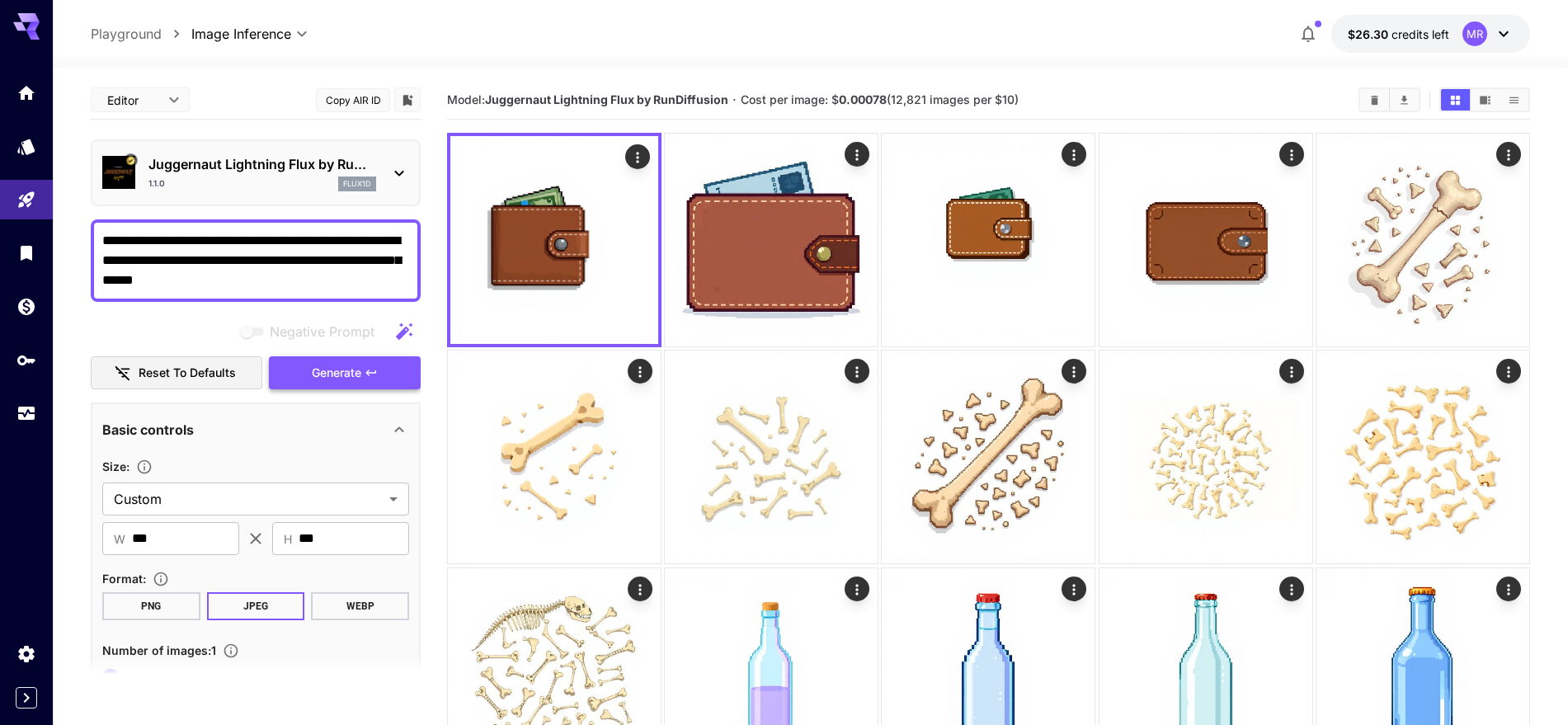 click on "Generate" at bounding box center [337, 373] 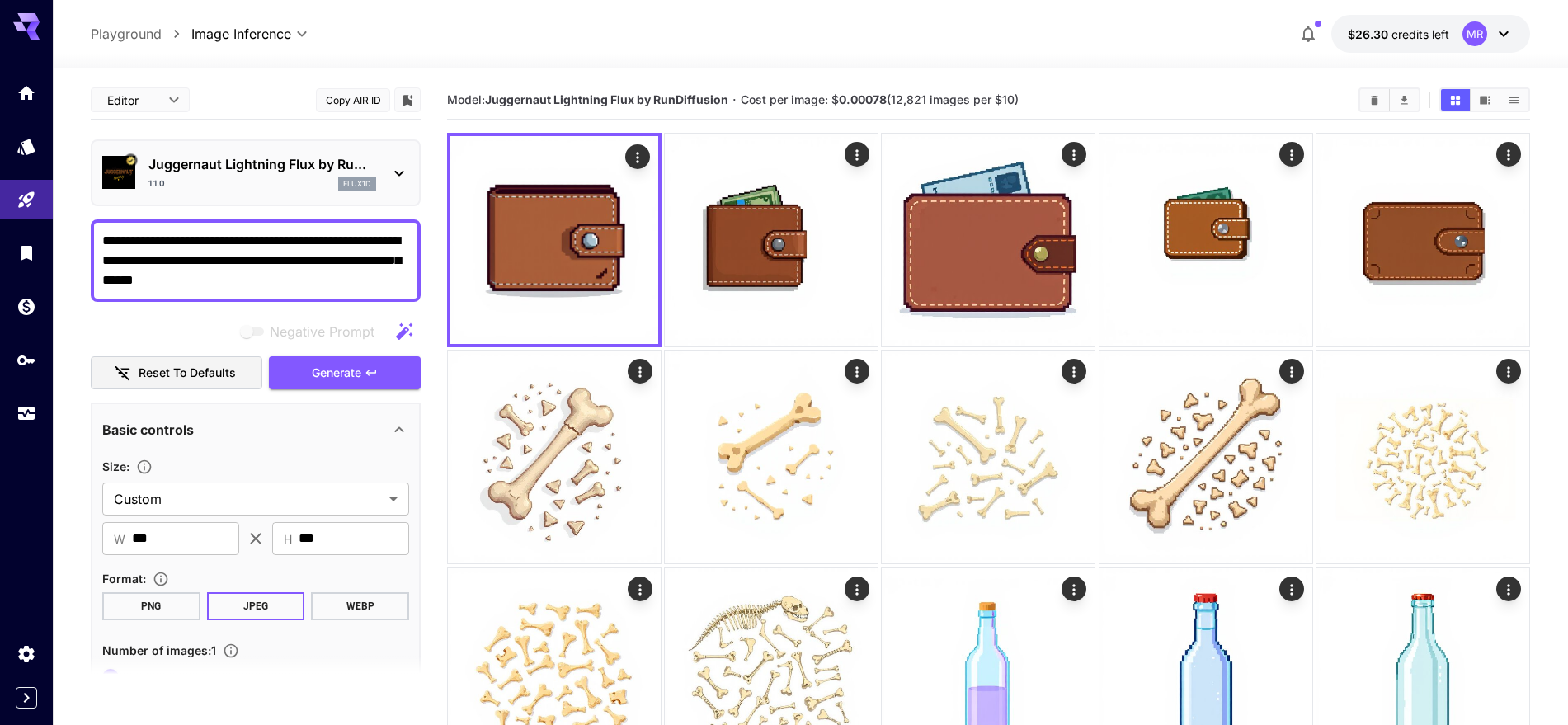 click on "**********" at bounding box center (256, 261) 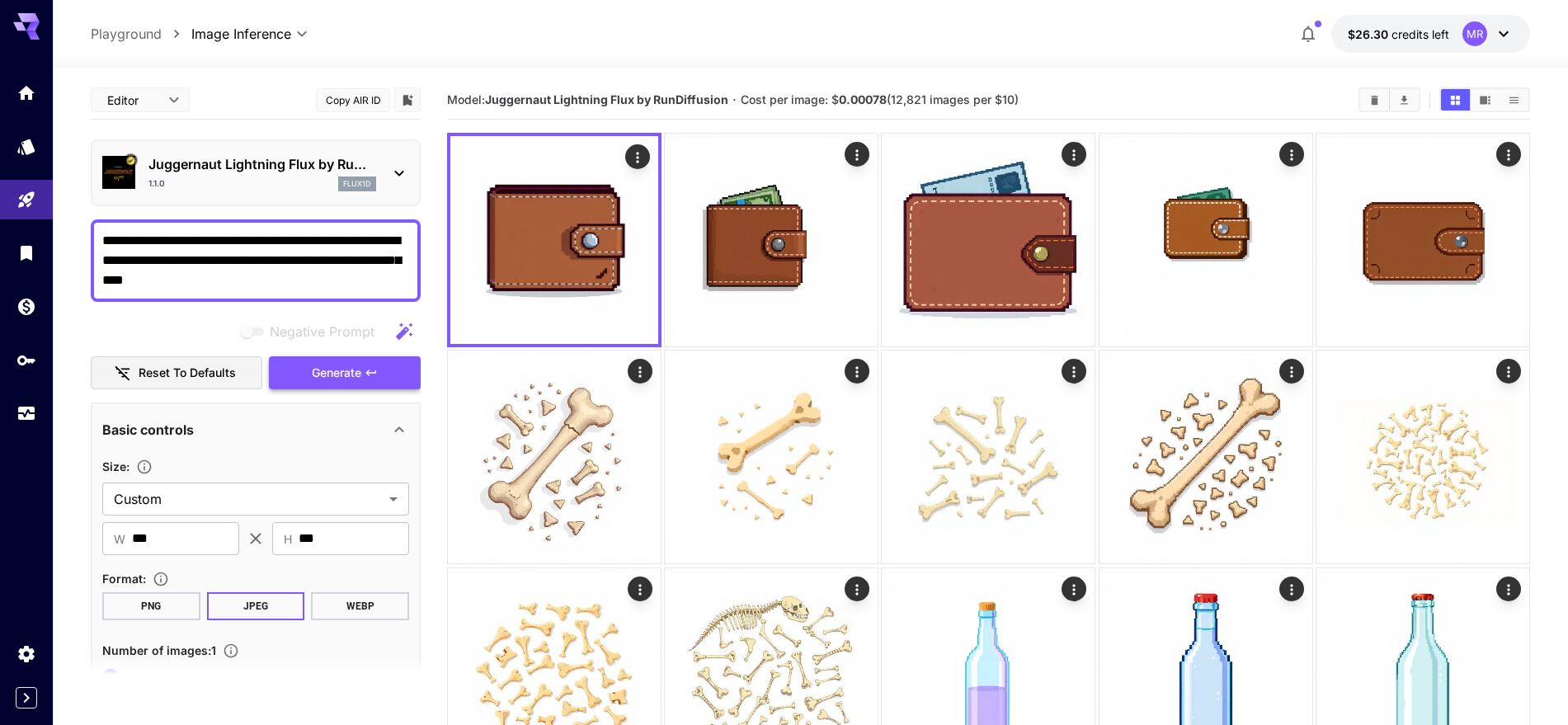 click on "Generate" at bounding box center (345, 373) 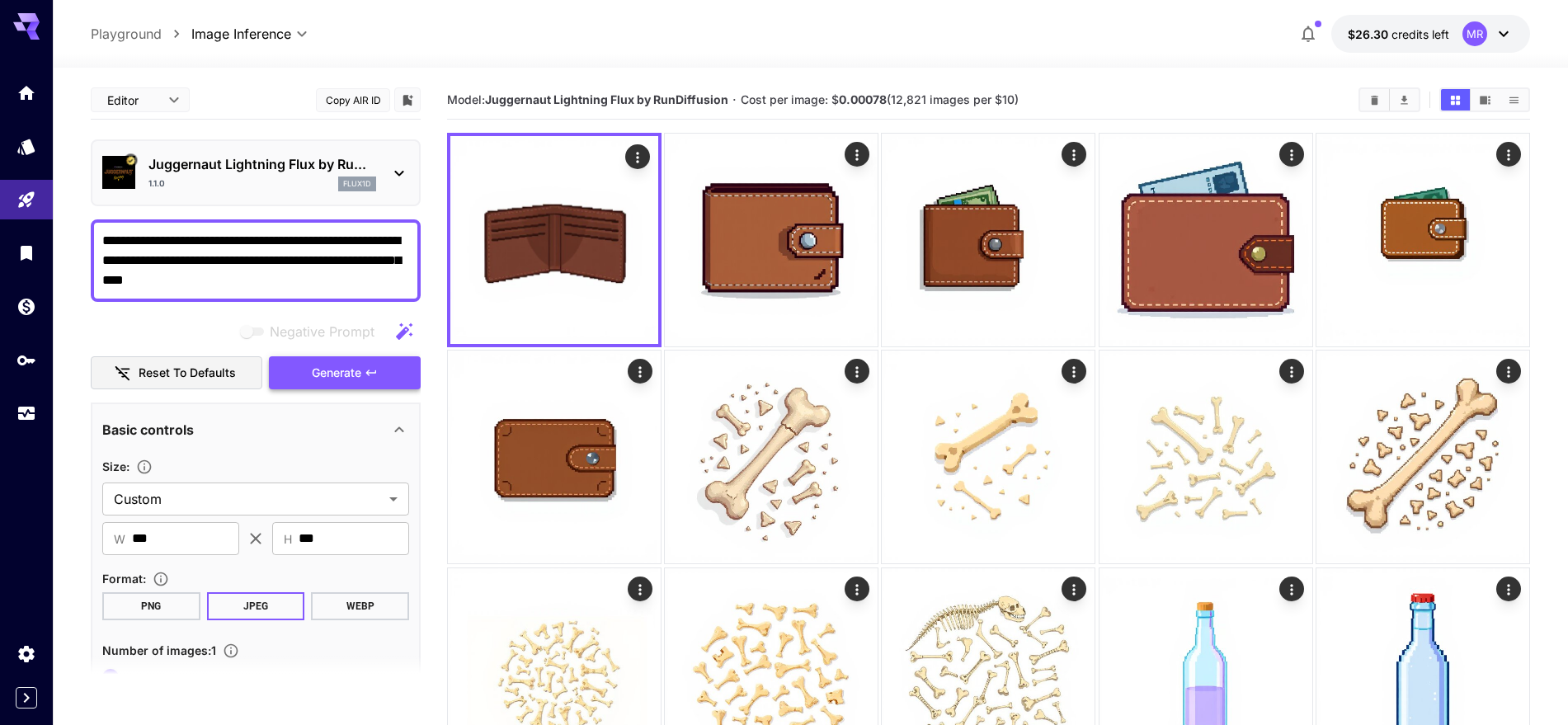 click on "Generate" at bounding box center [345, 373] 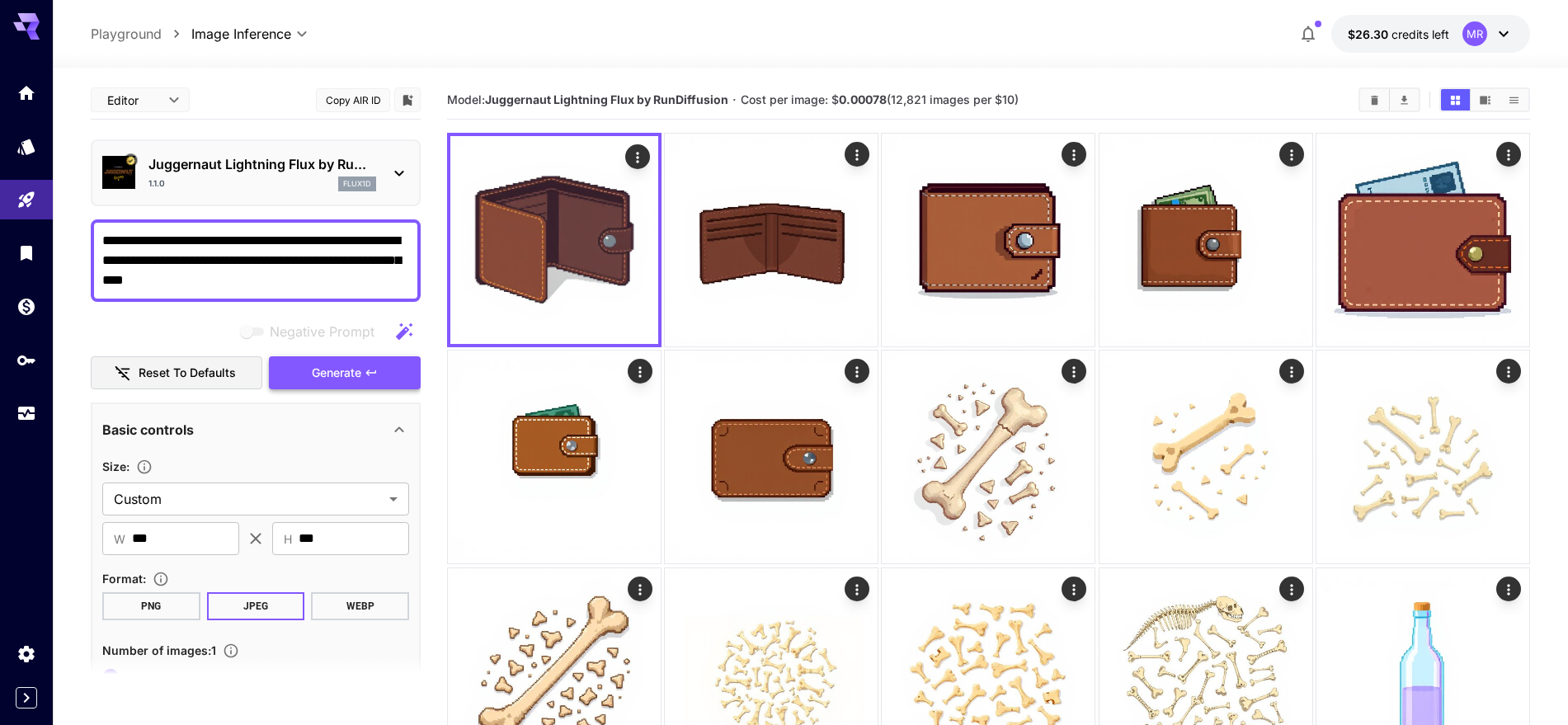 click on "Generate" at bounding box center [345, 373] 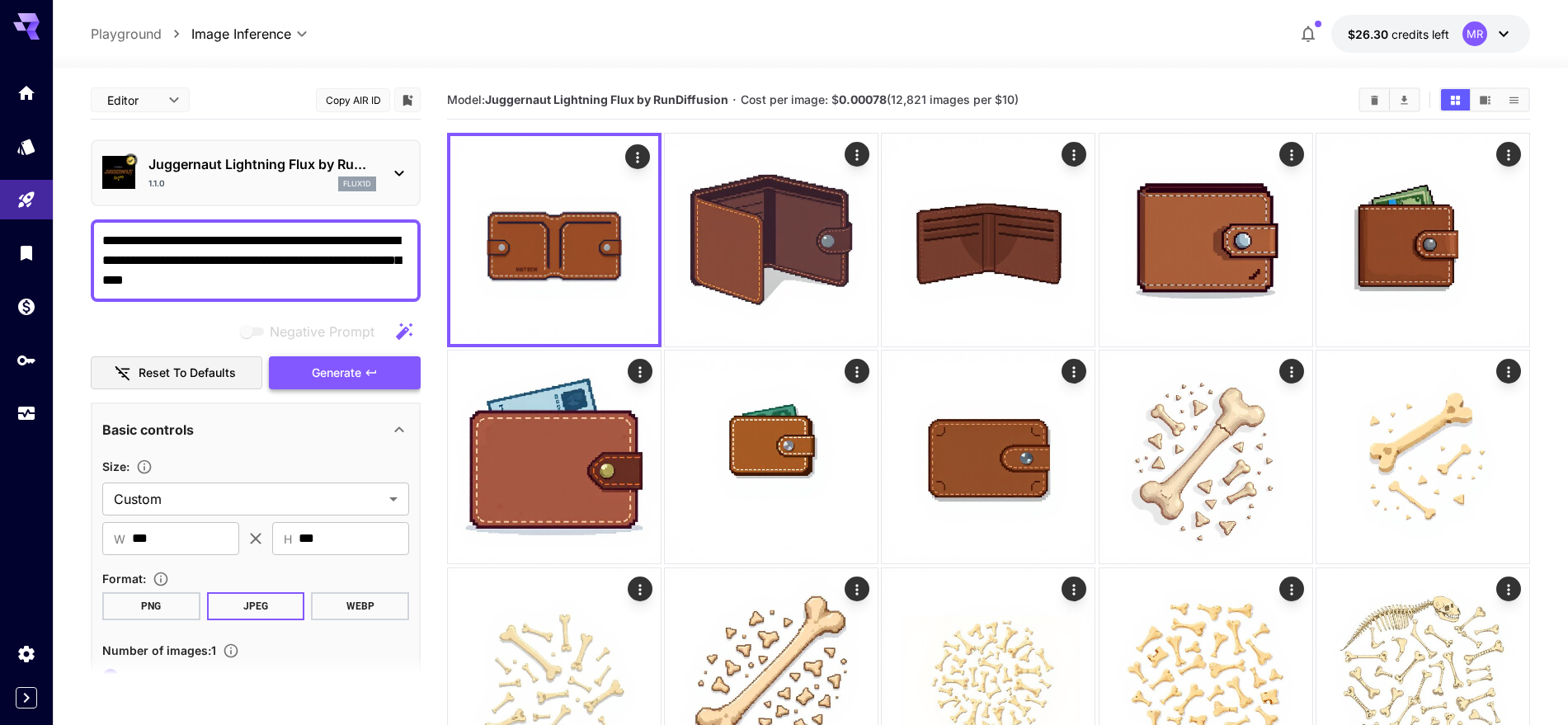 click on "Generate" at bounding box center [345, 373] 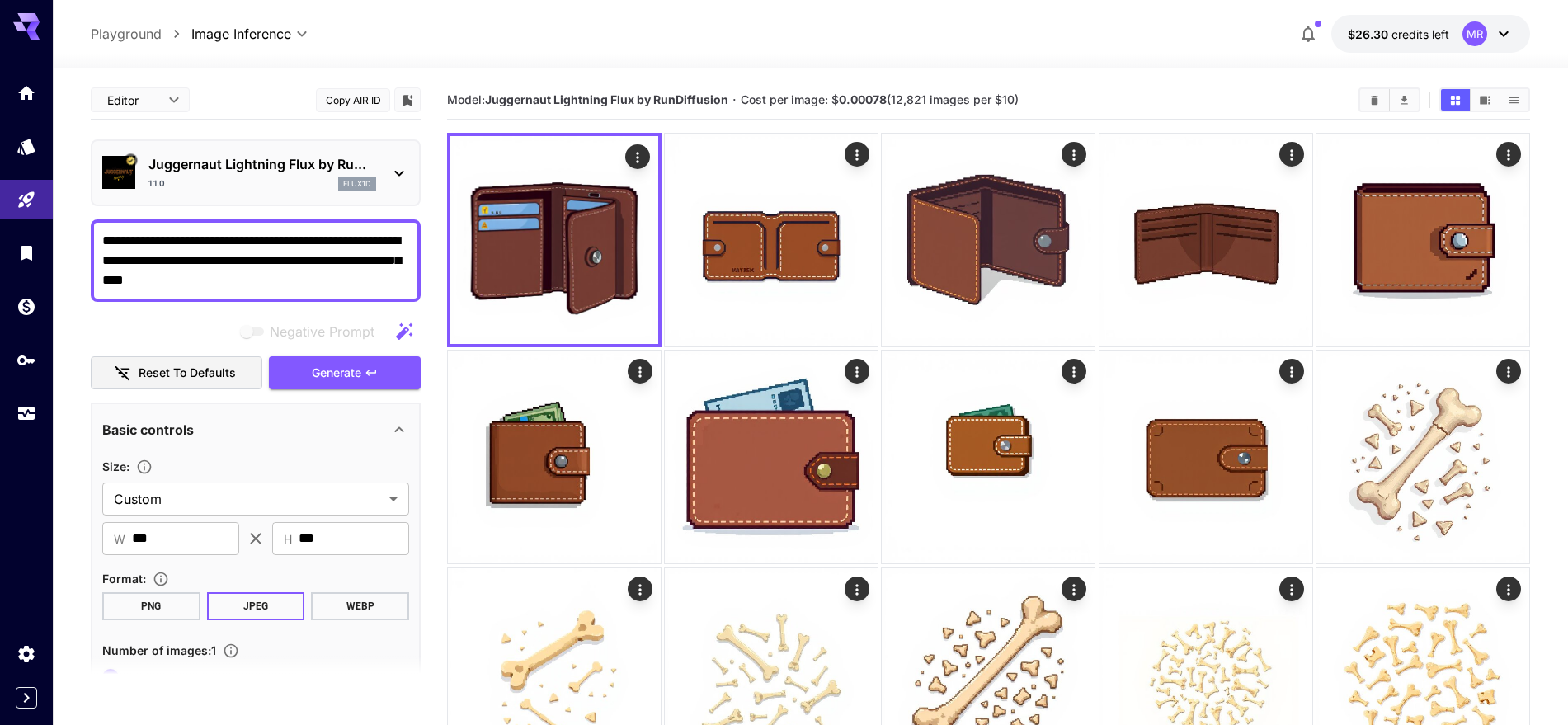 click on "**********" at bounding box center (256, 261) 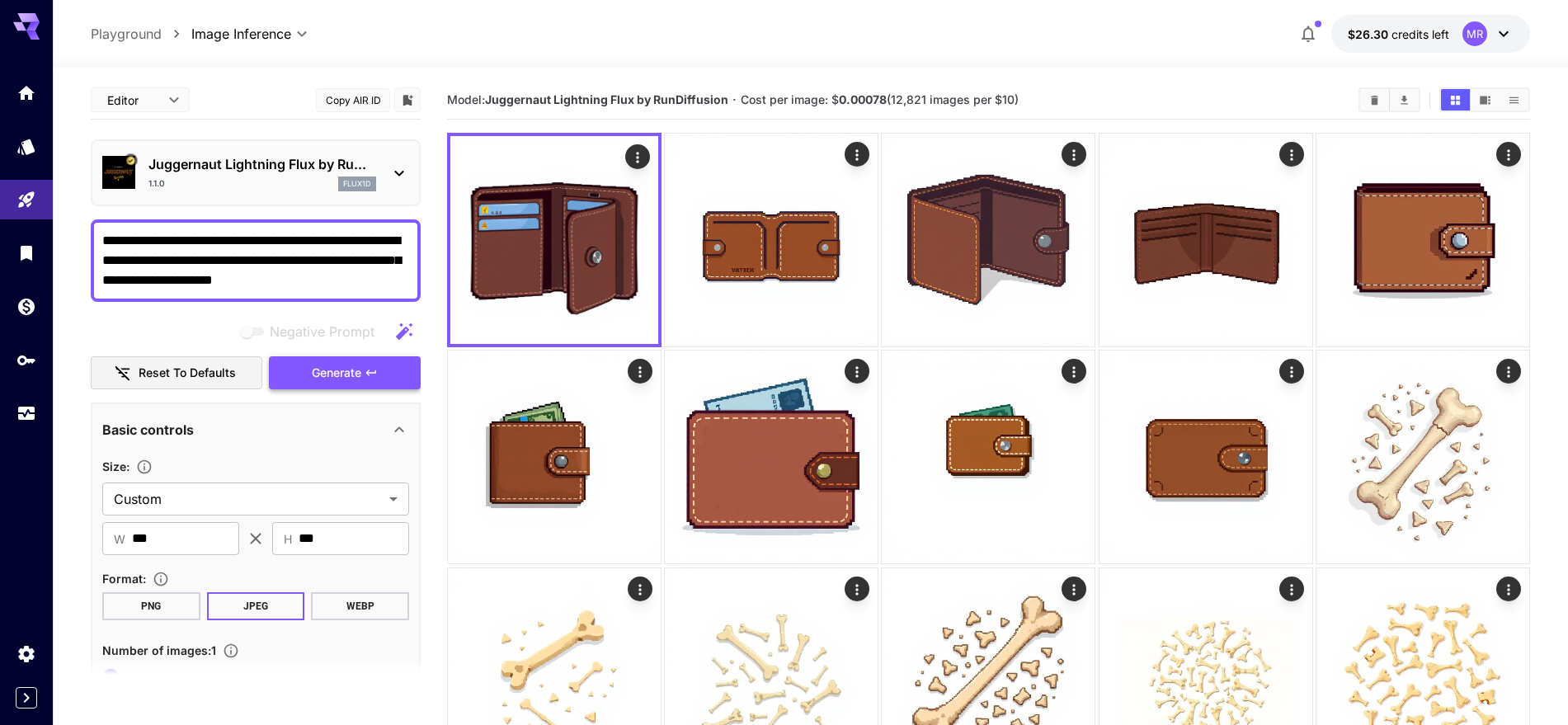 click on "Generate" at bounding box center (345, 373) 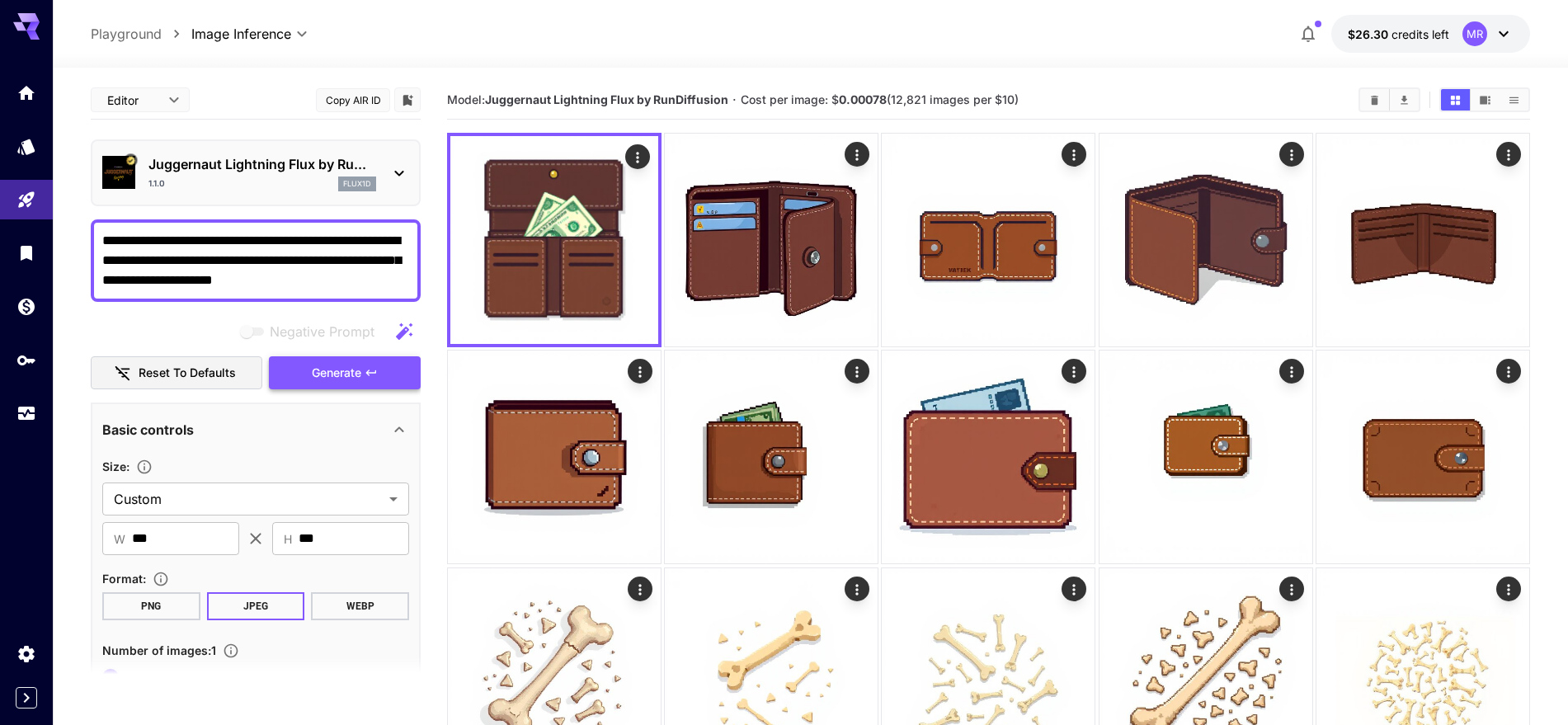 click on "Generate" at bounding box center (345, 373) 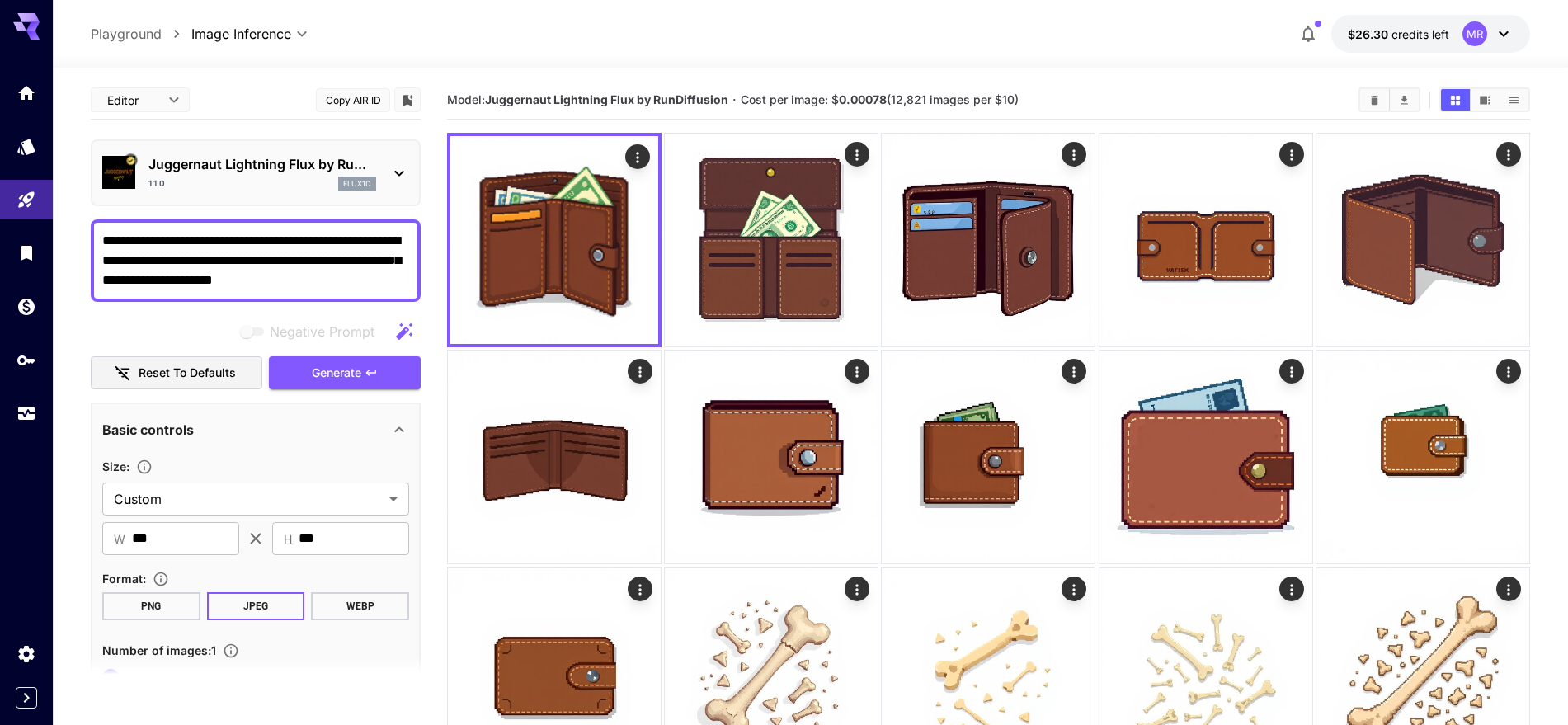 click on "**********" at bounding box center [810, 34] 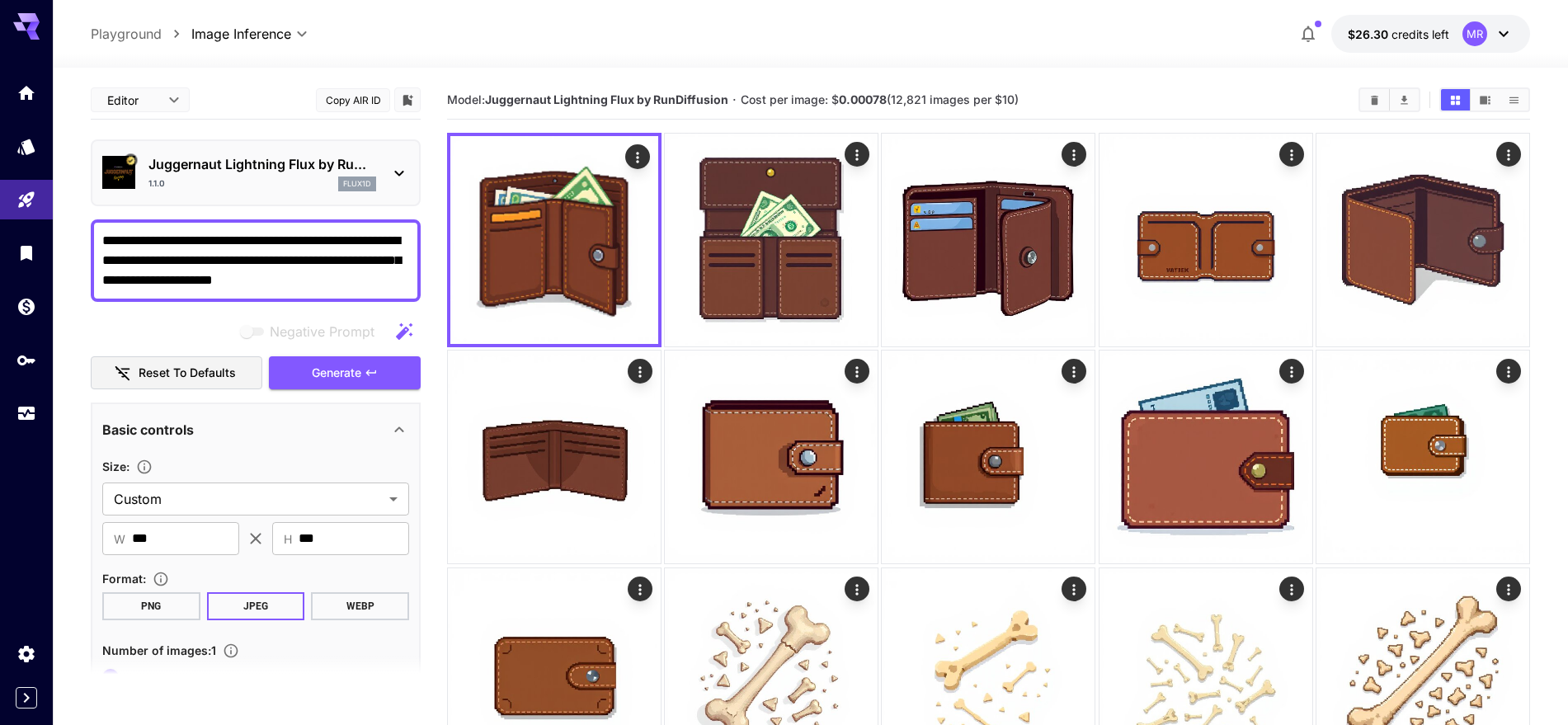 click on "**********" at bounding box center [256, 261] 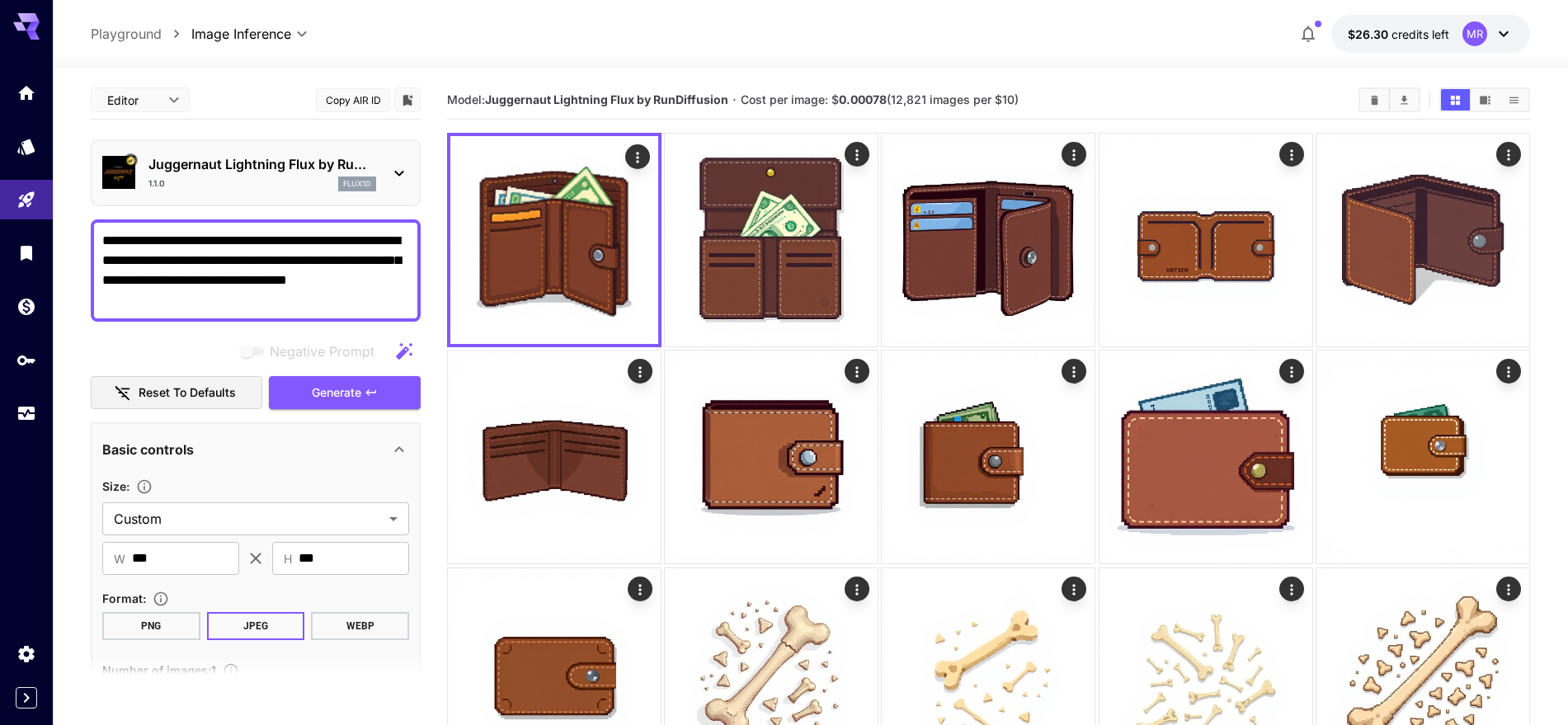 click on "Negative Prompt" at bounding box center [322, 351] 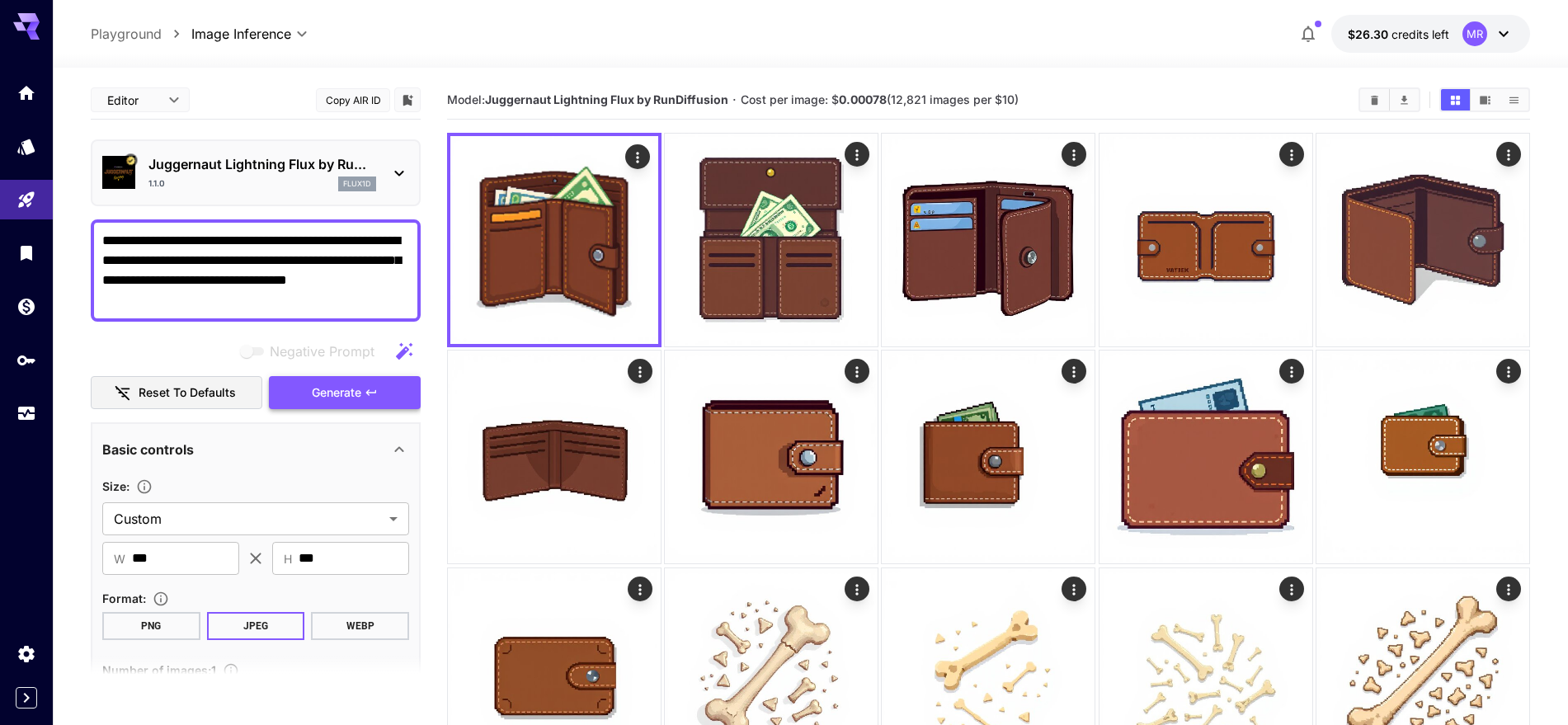 click on "Generate" at bounding box center (345, 393) 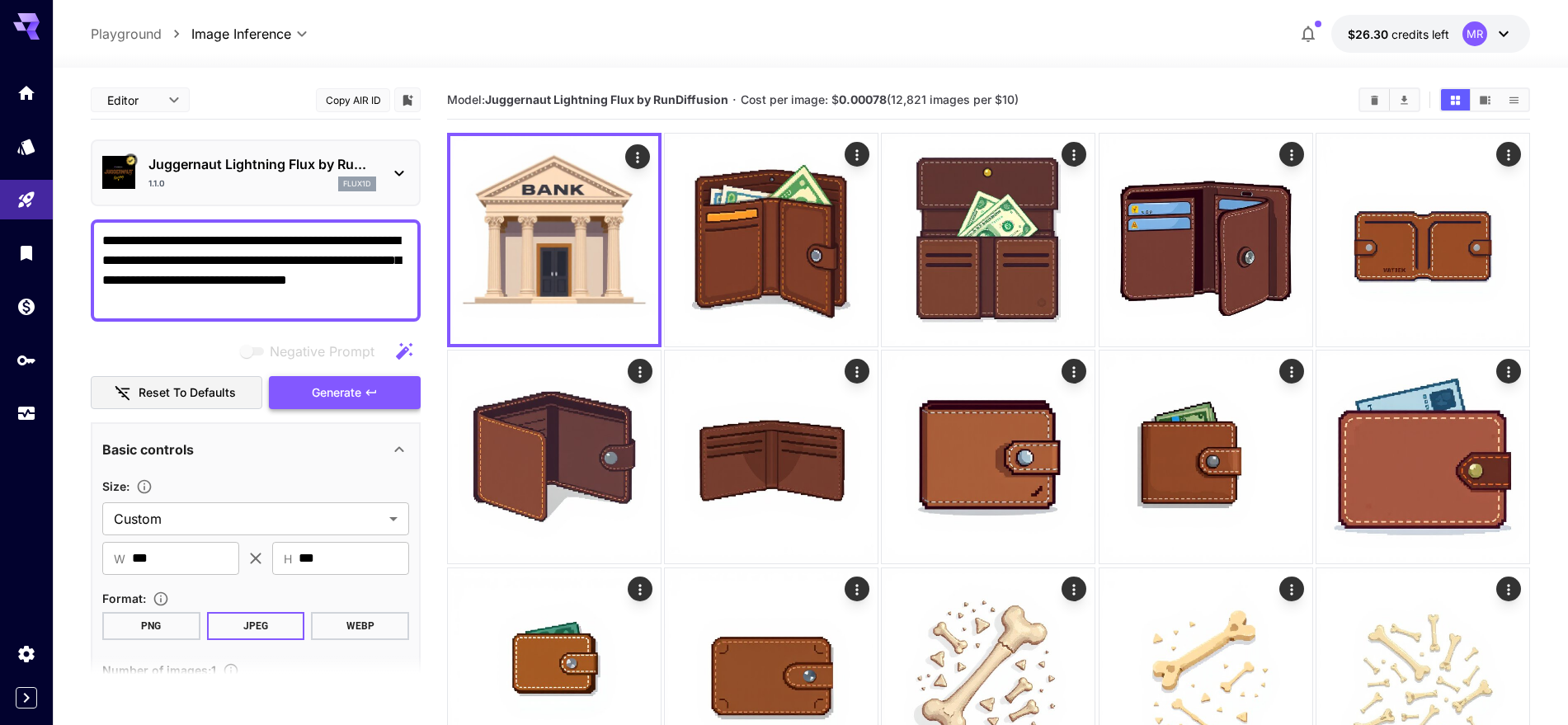 click on "Generate" at bounding box center (345, 393) 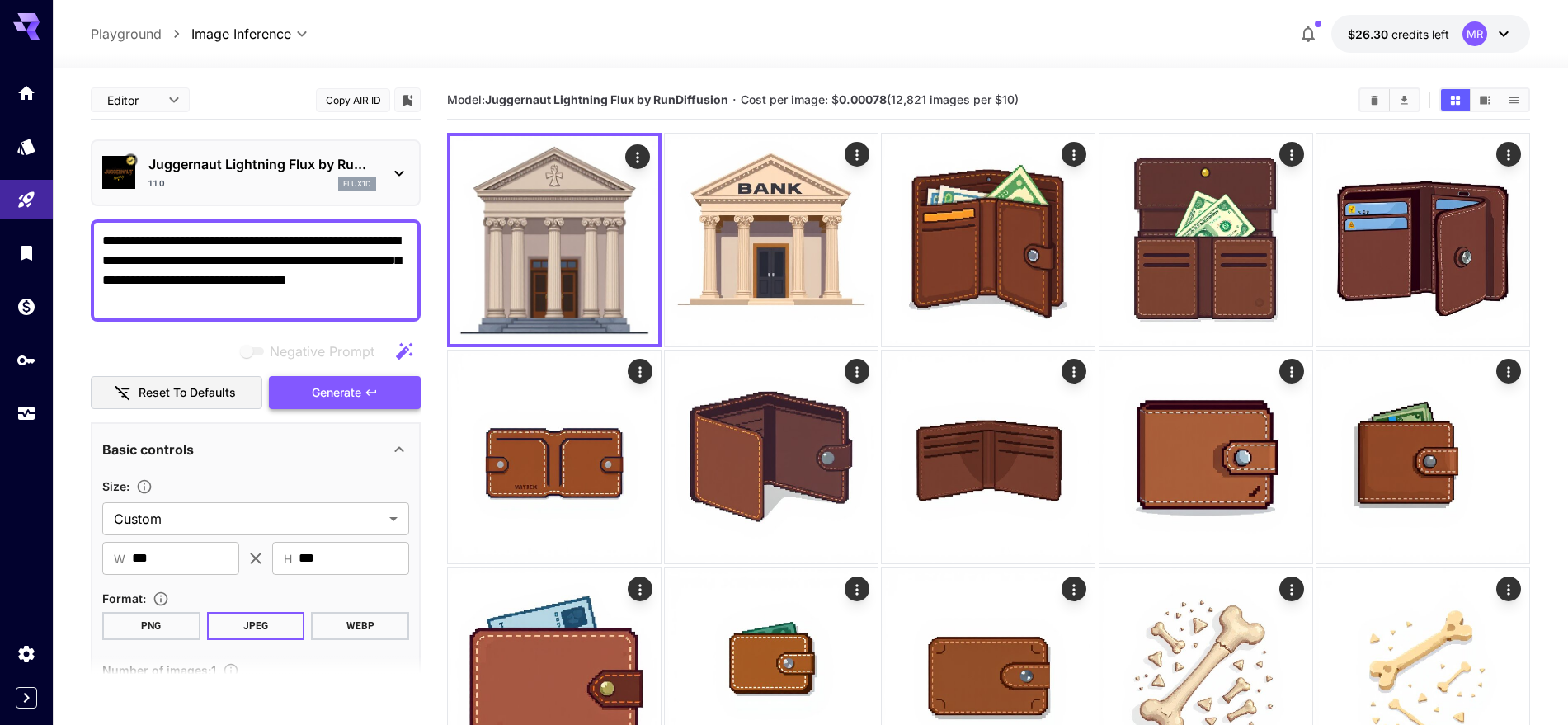 click on "Generate" at bounding box center [337, 393] 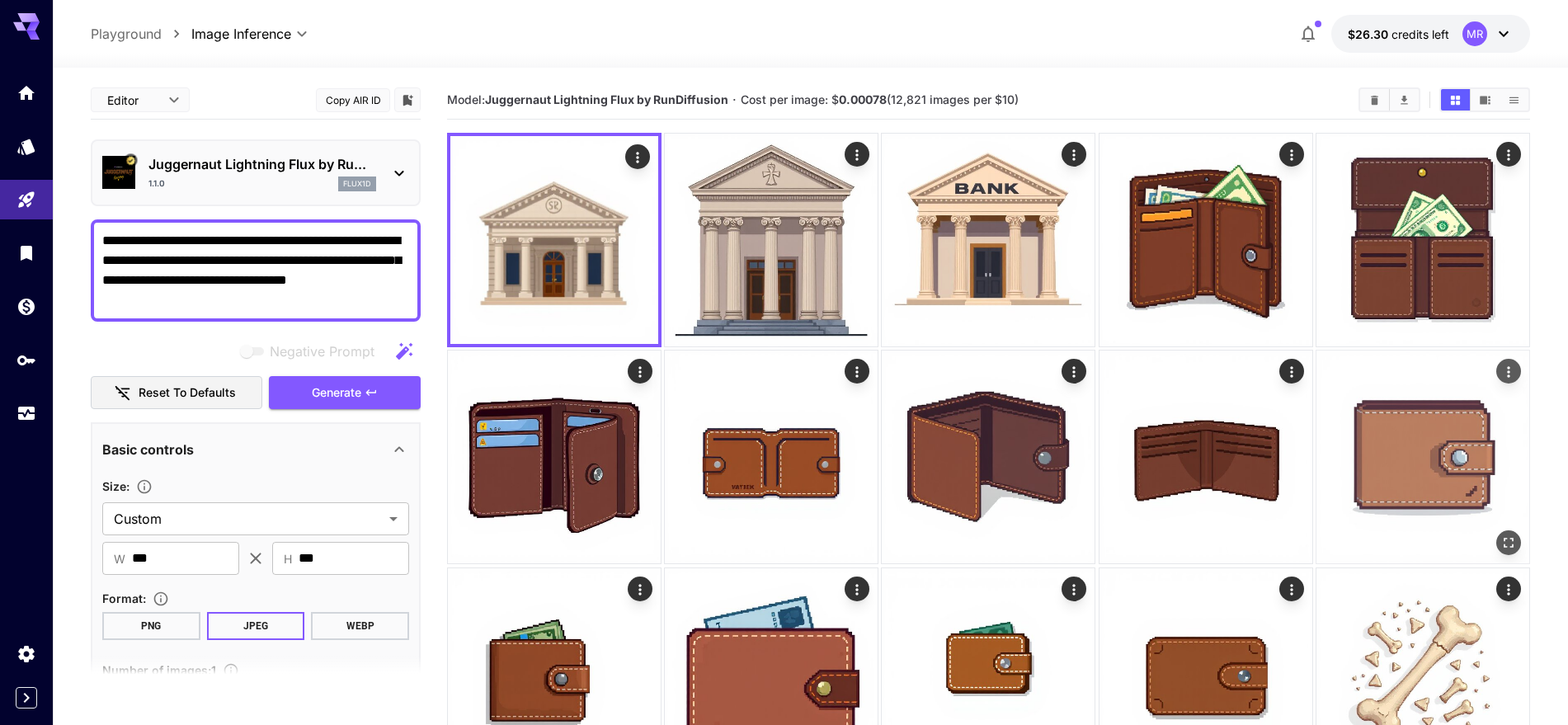 click on "Generate" at bounding box center (337, 393) 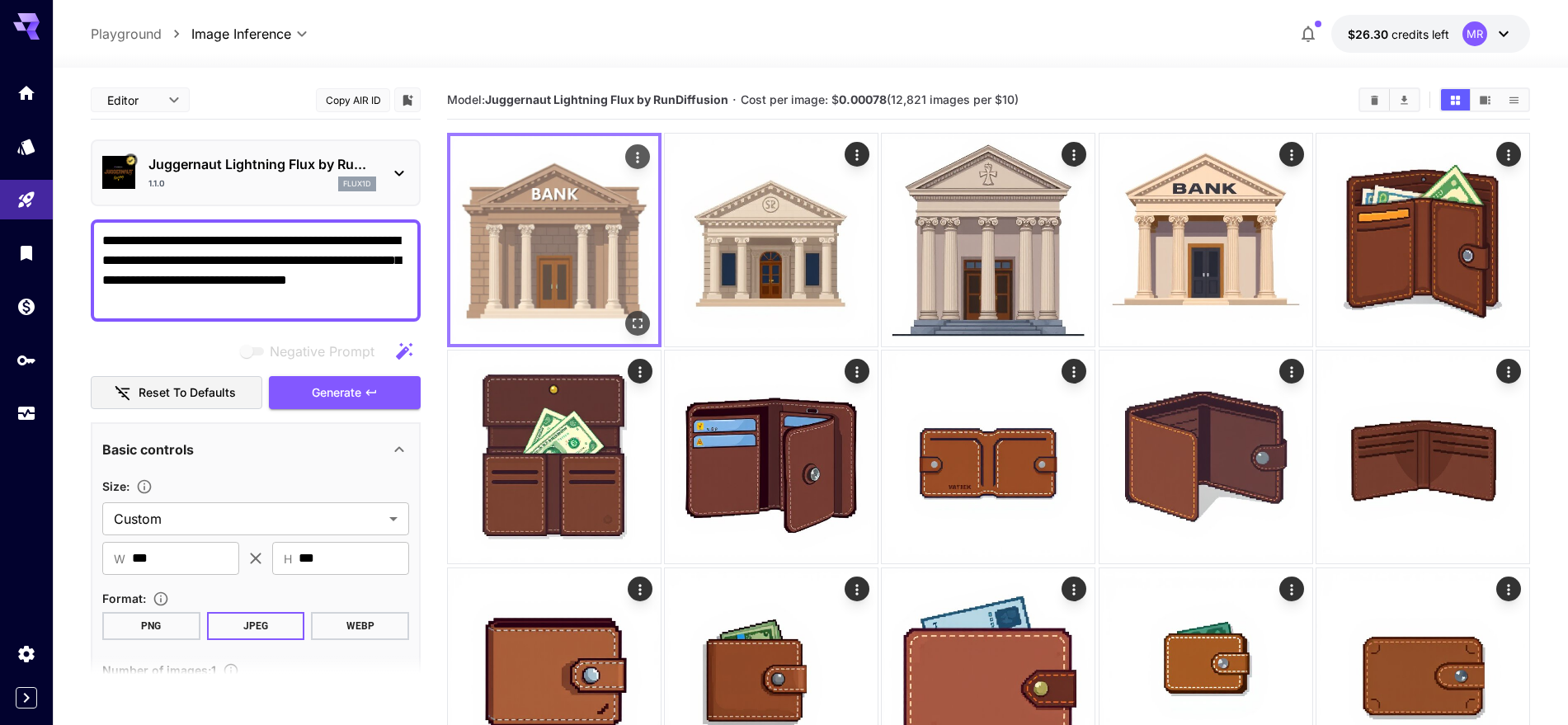 click at bounding box center [554, 240] 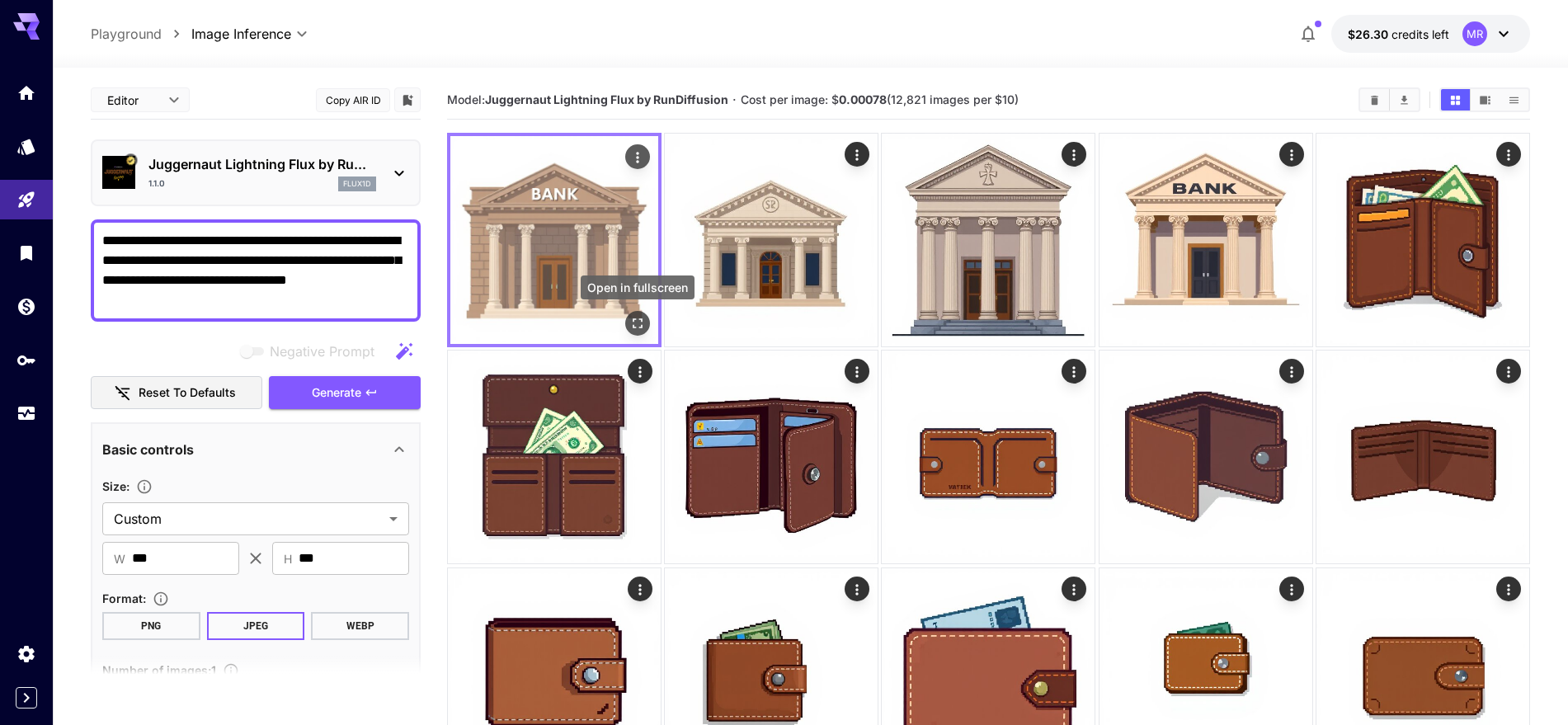click 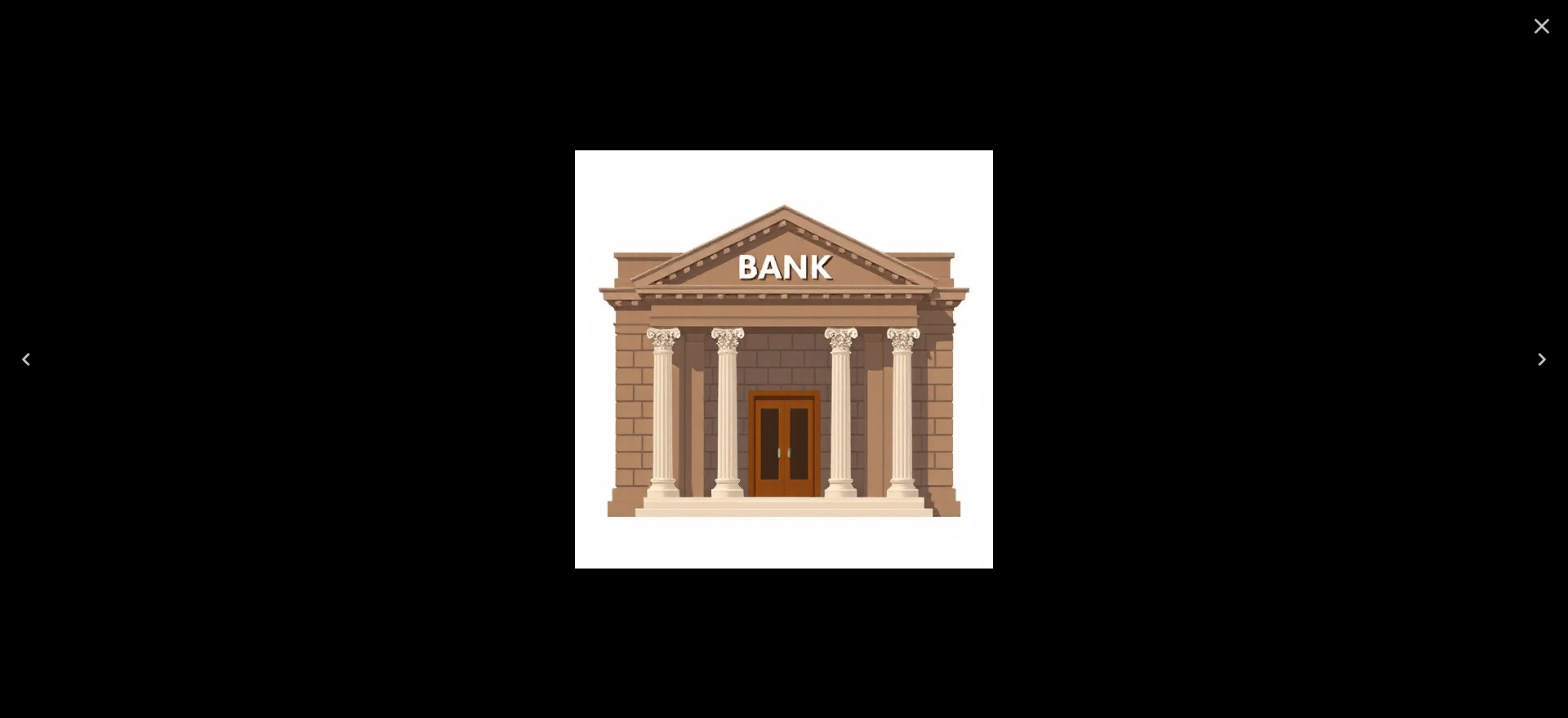 click 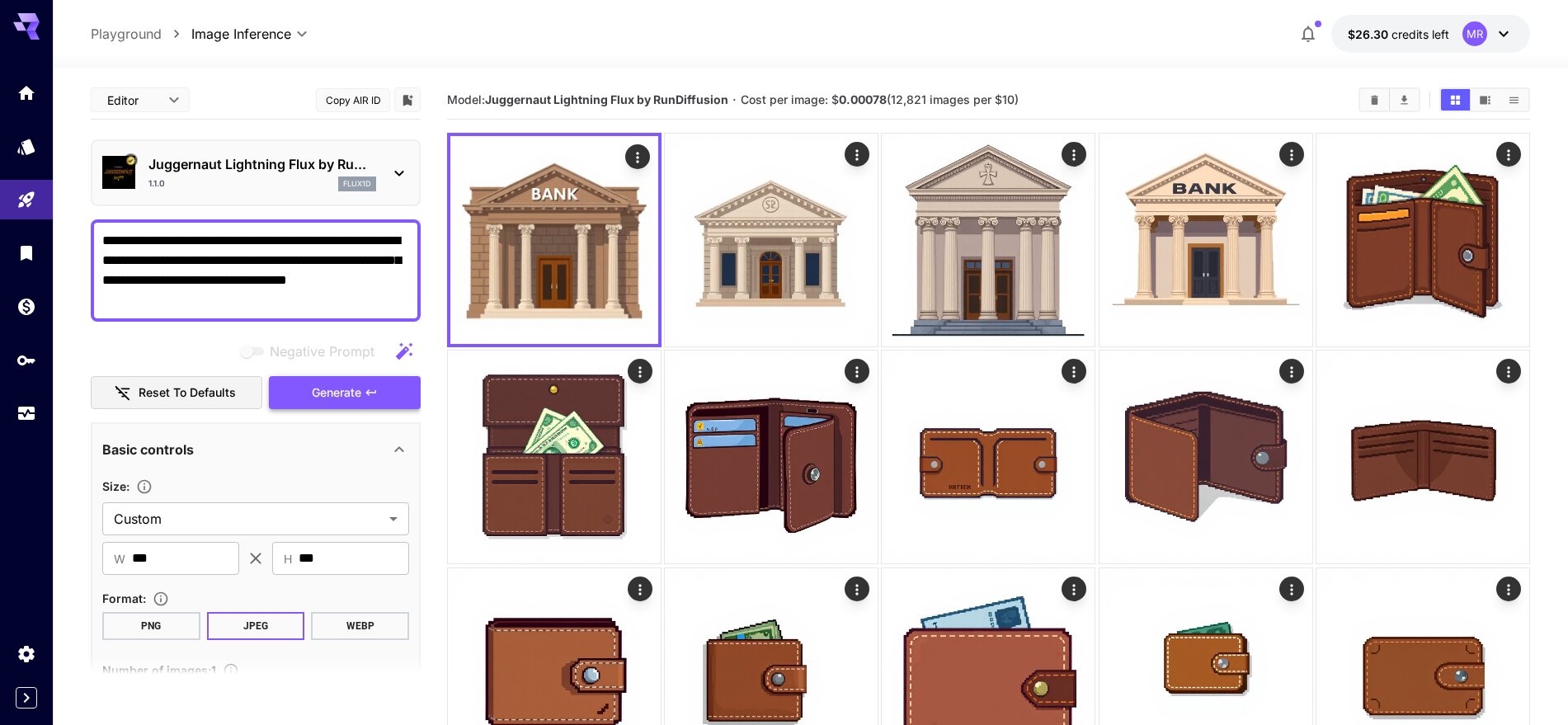 click on "Generate" at bounding box center [345, 393] 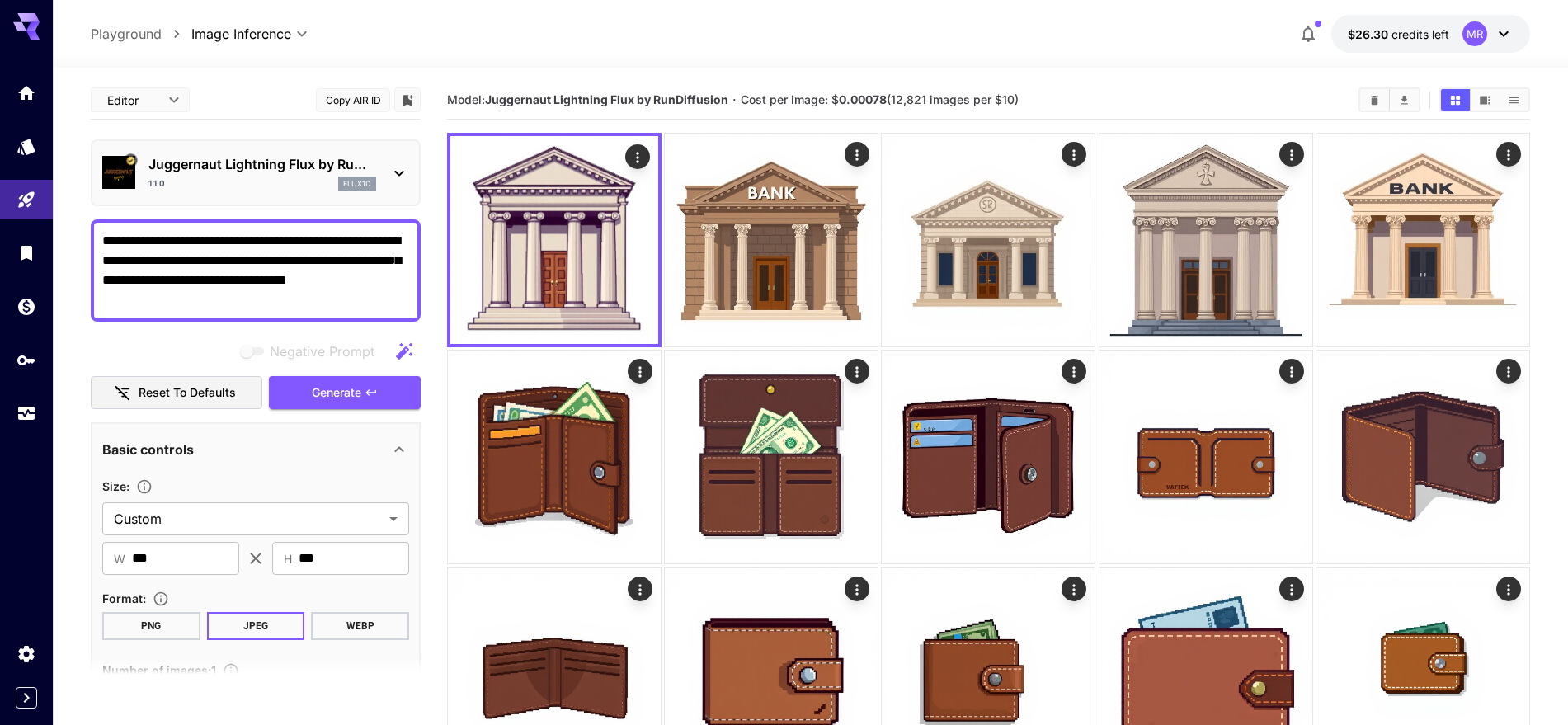 drag, startPoint x: 169, startPoint y: 280, endPoint x: 254, endPoint y: 285, distance: 85.146932 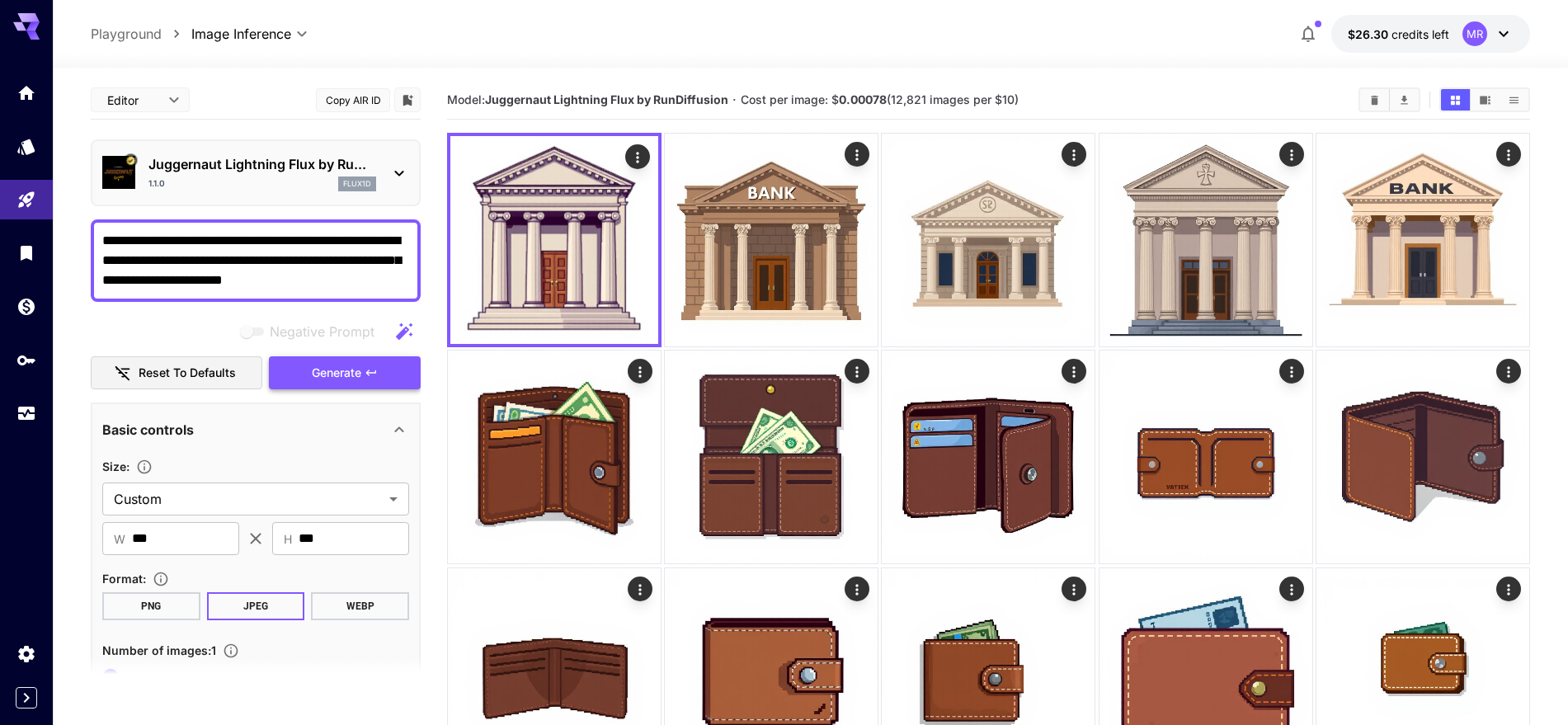 click on "Generate" at bounding box center (337, 373) 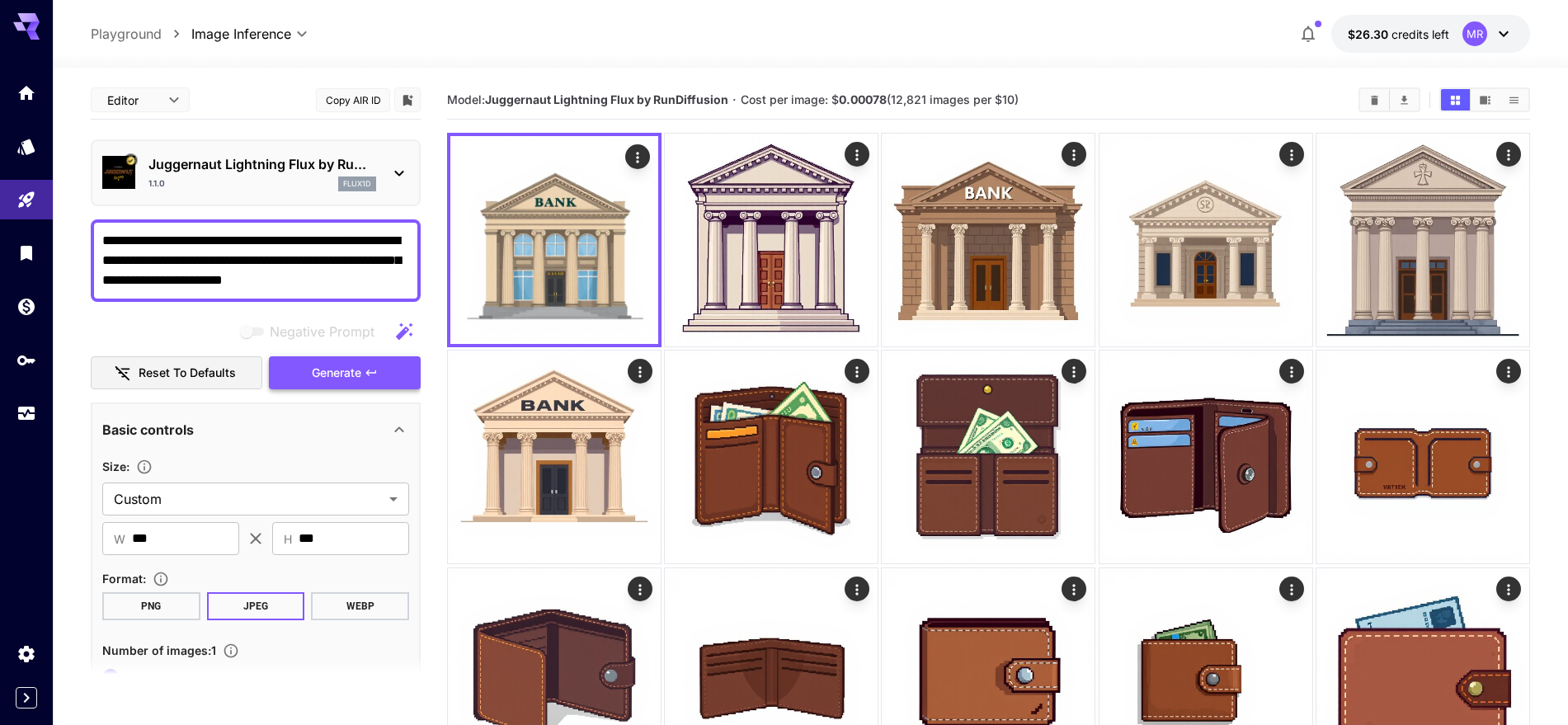 click on "Generate" at bounding box center [337, 373] 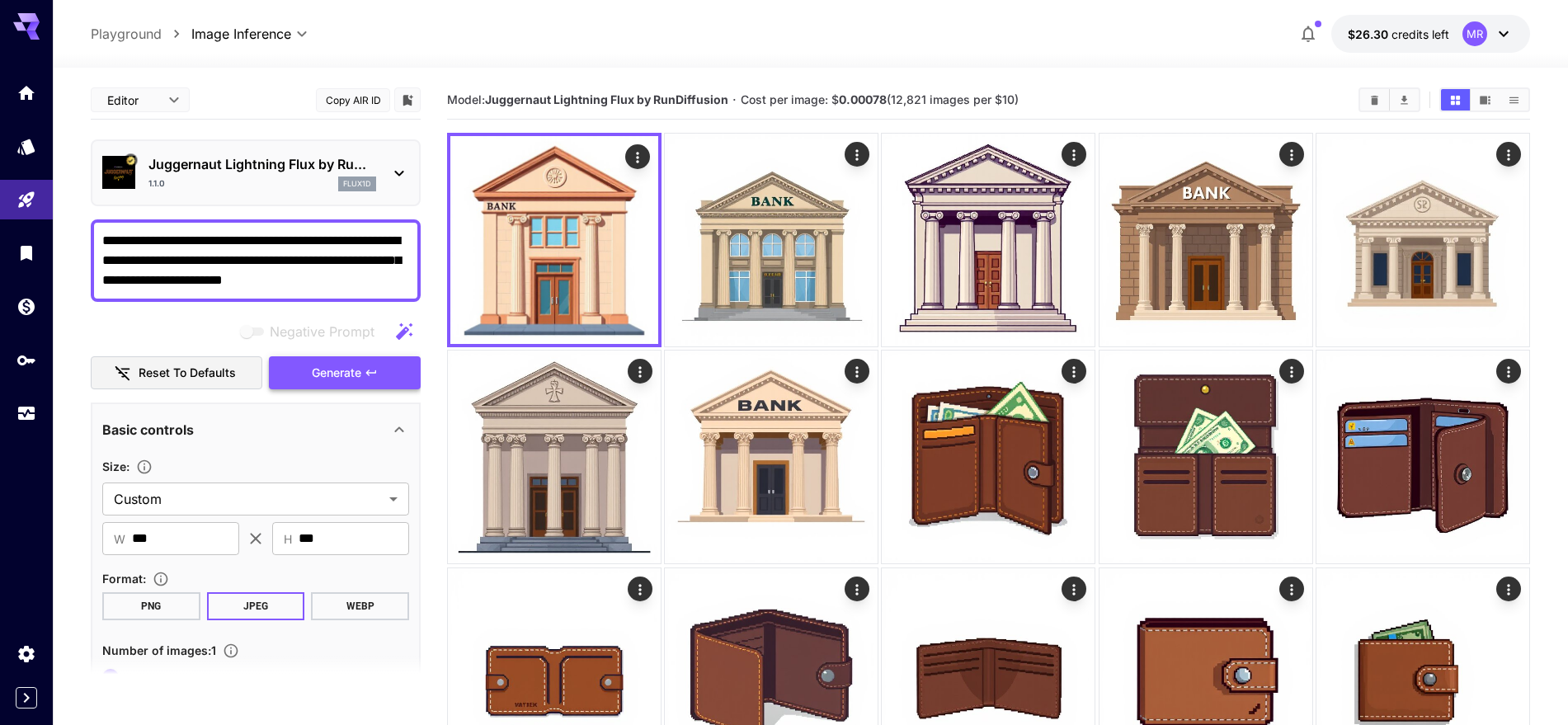 click on "Generate" at bounding box center [337, 373] 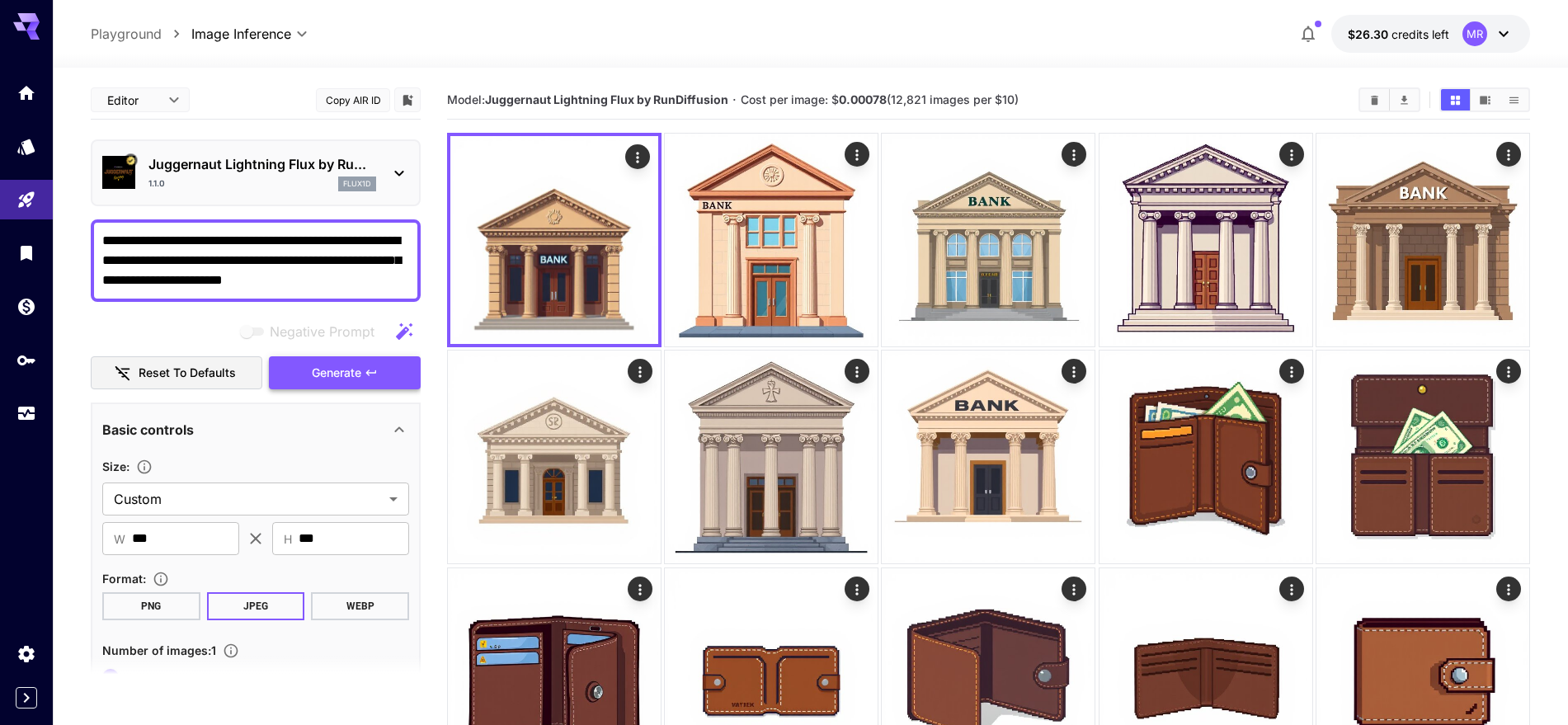 click on "Generate" at bounding box center [337, 373] 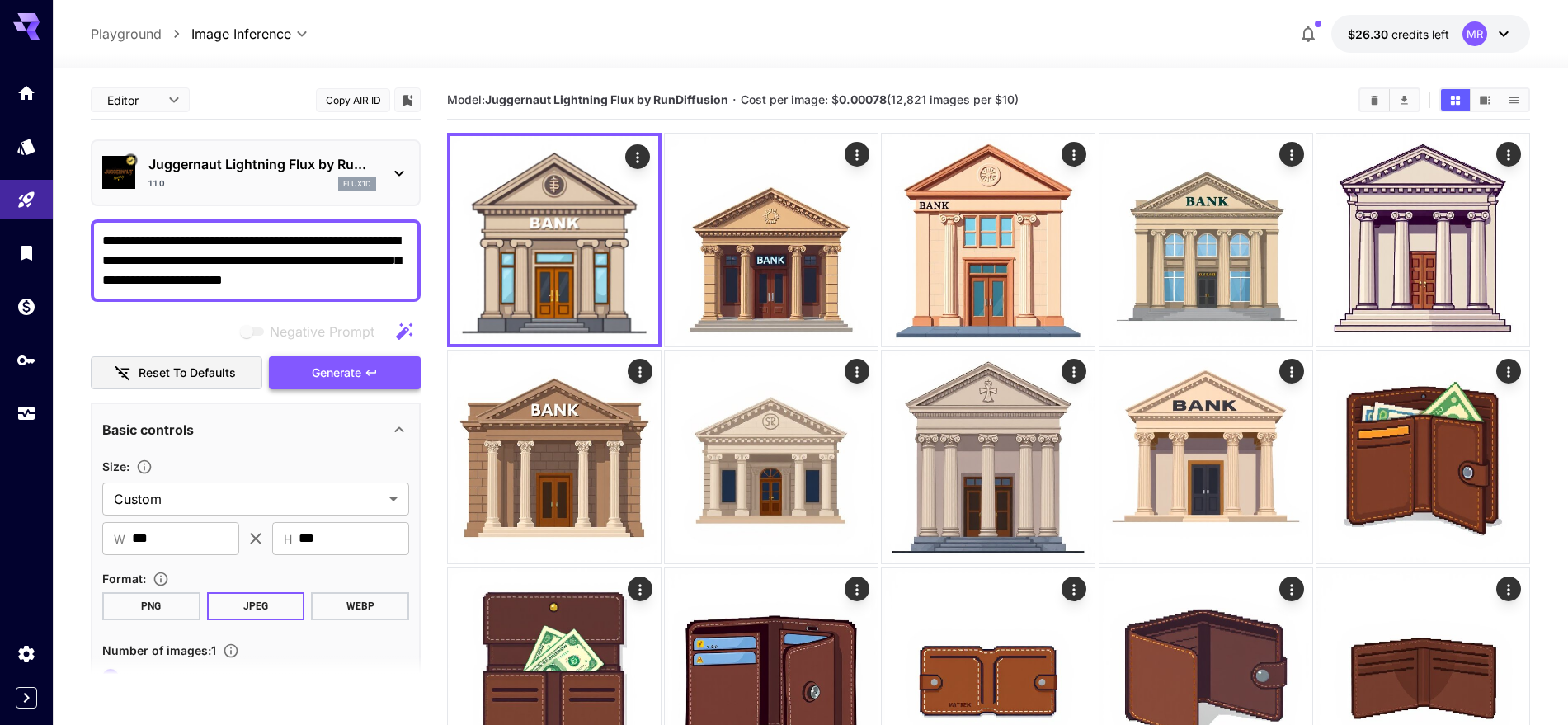 click on "Generate" at bounding box center (337, 373) 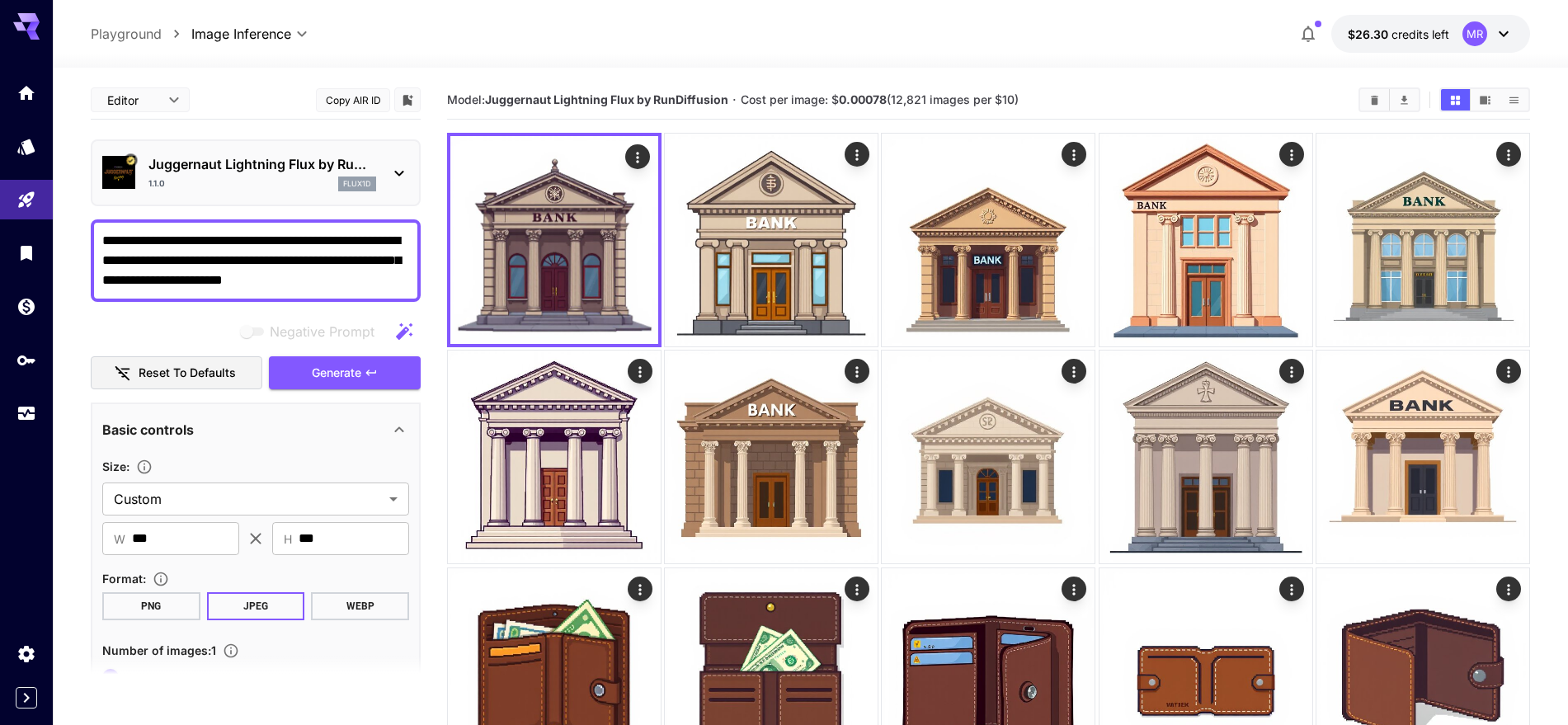 click on "**********" at bounding box center [256, 261] 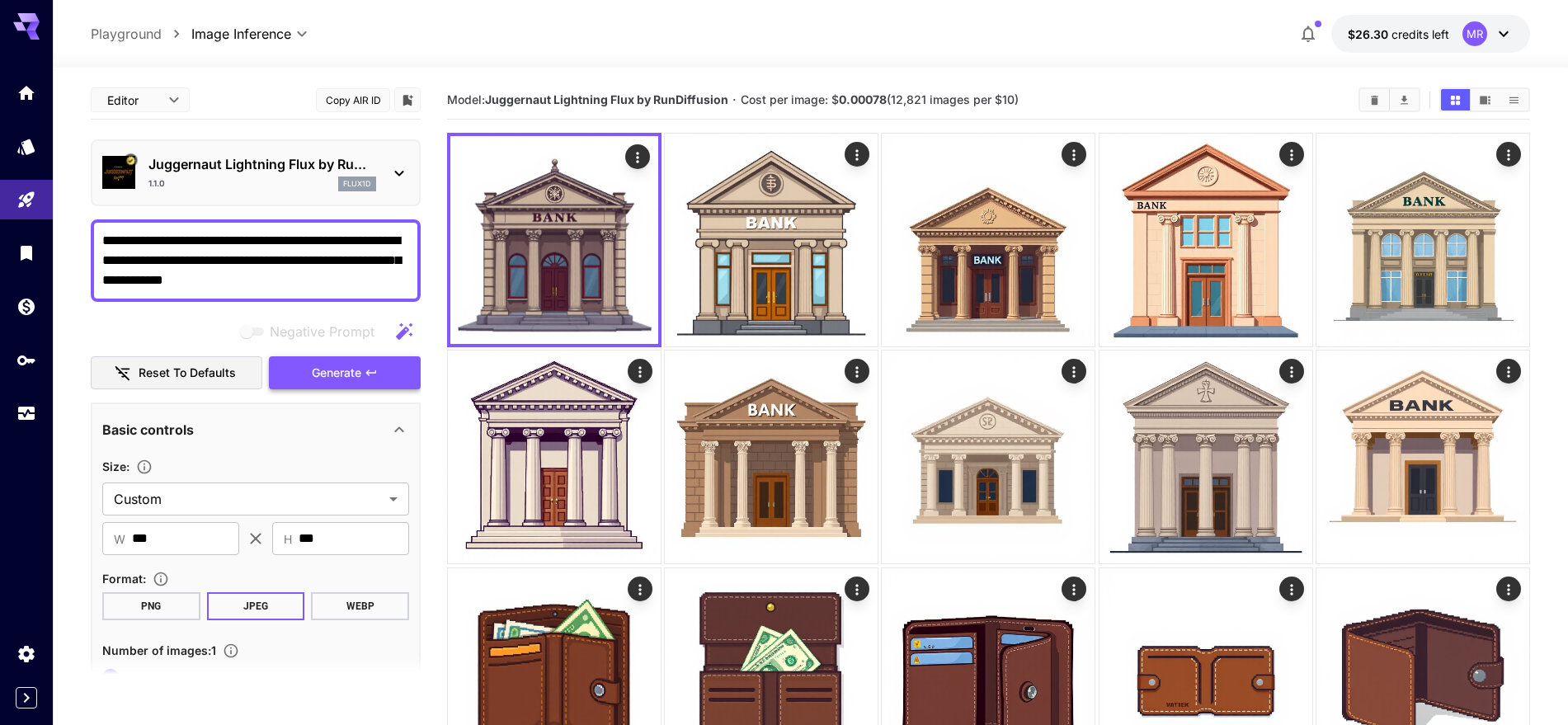click on "Generate" at bounding box center [337, 373] 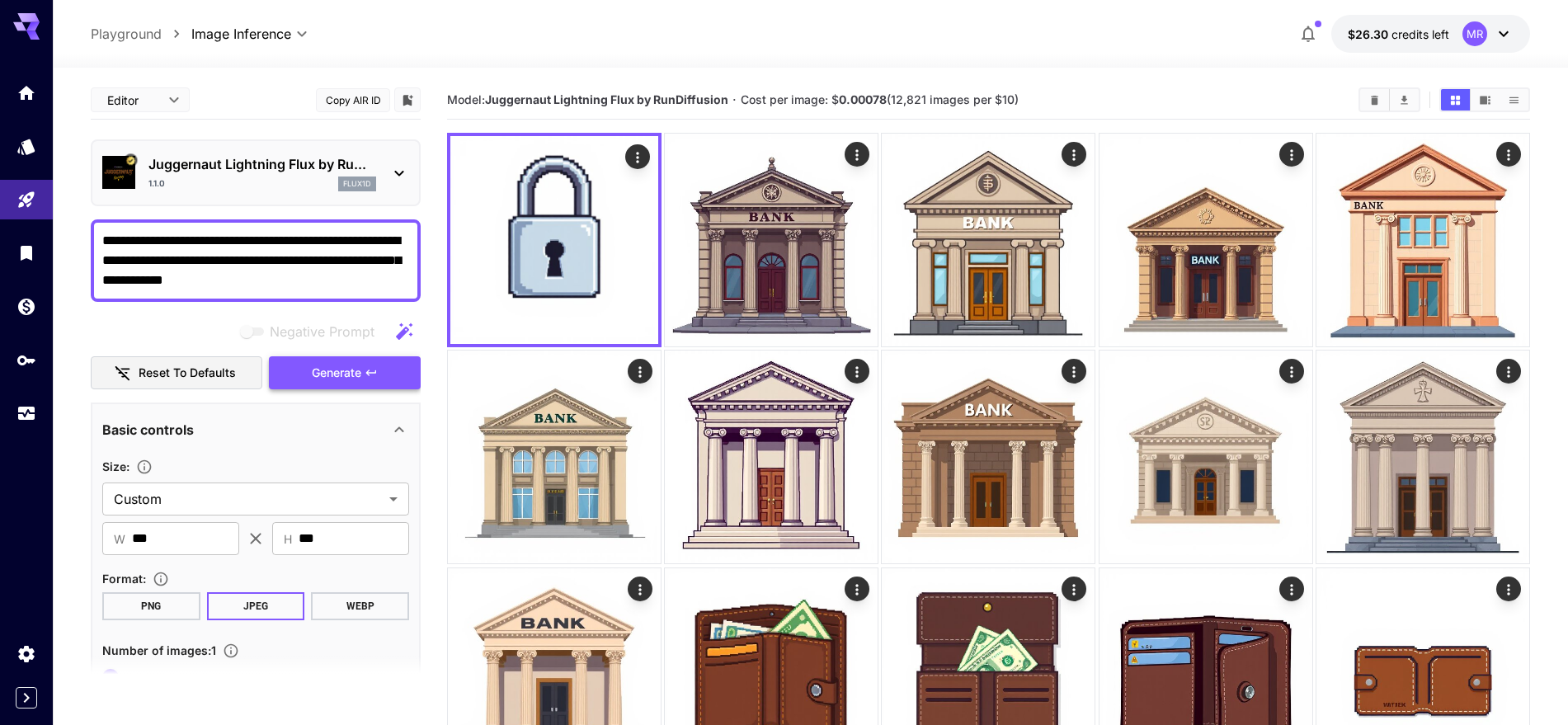 click on "Generate" at bounding box center (337, 373) 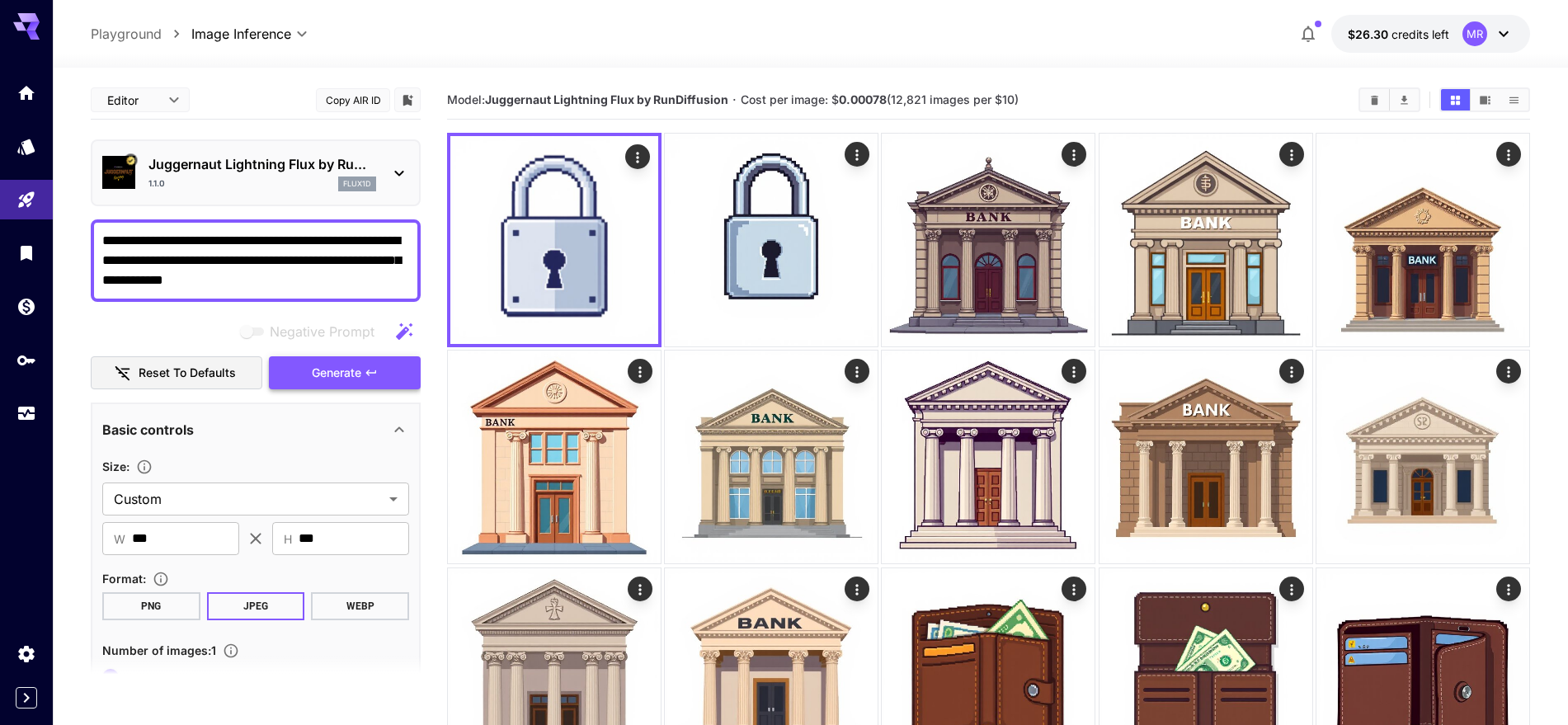 click on "Generate" at bounding box center [337, 373] 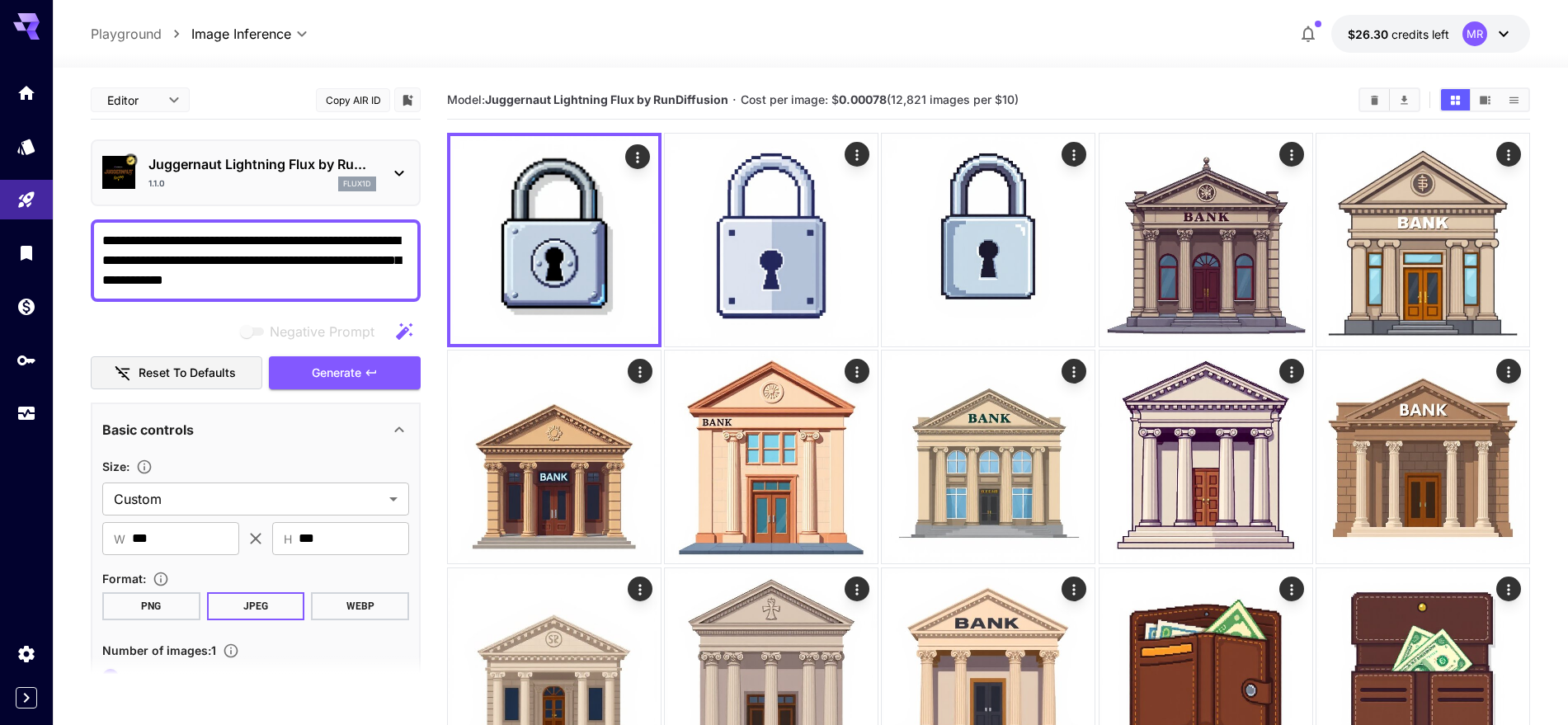 click on "**********" at bounding box center [256, 261] 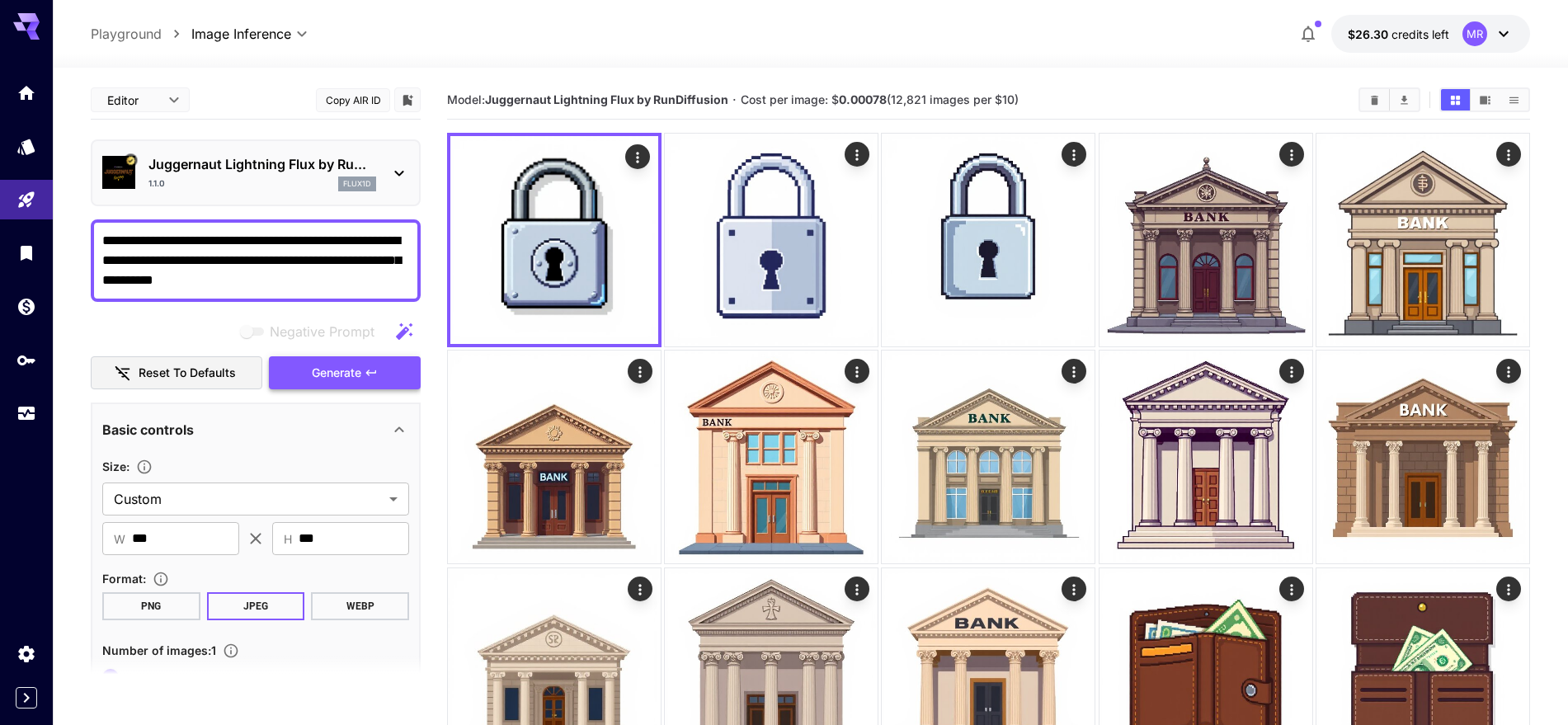 click on "Generate" at bounding box center (345, 373) 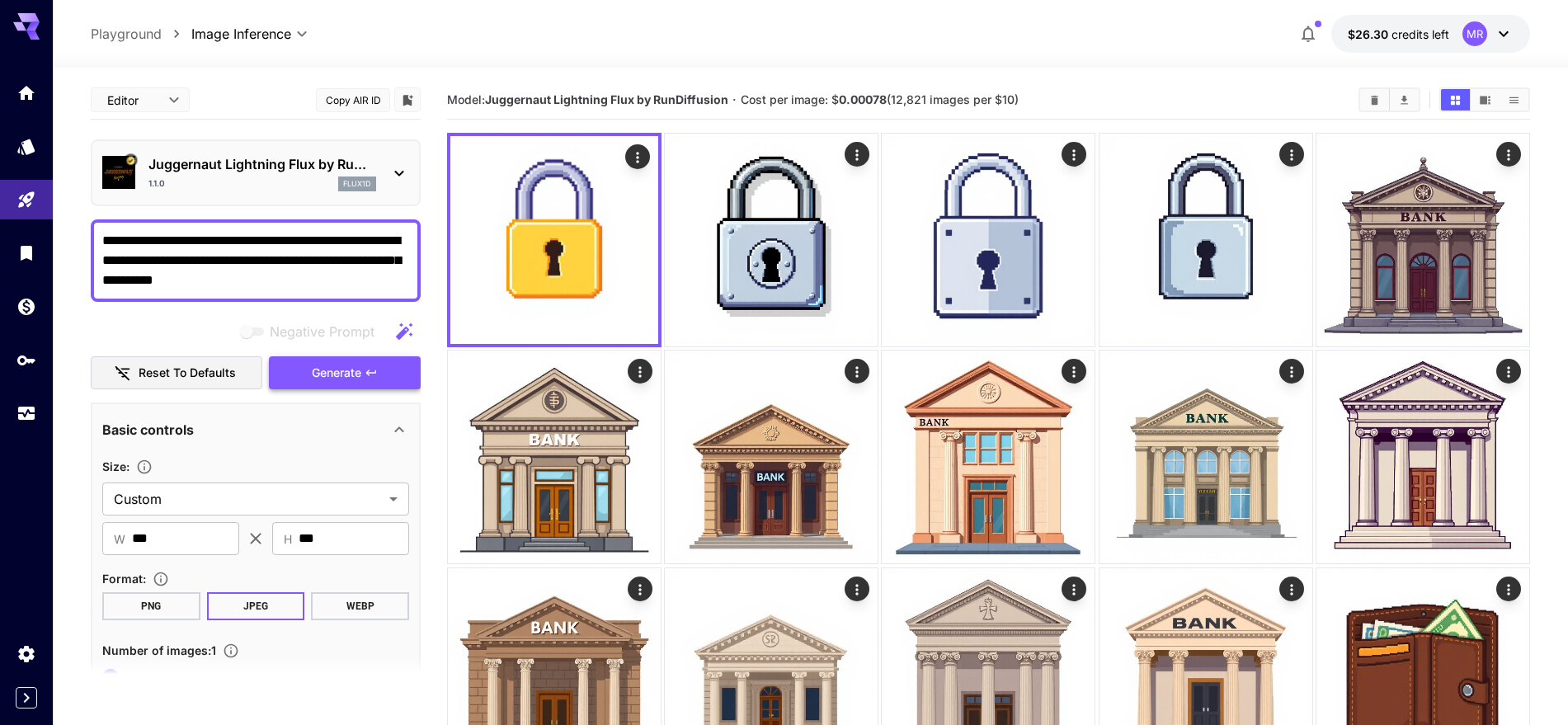 click on "Generate" at bounding box center [345, 373] 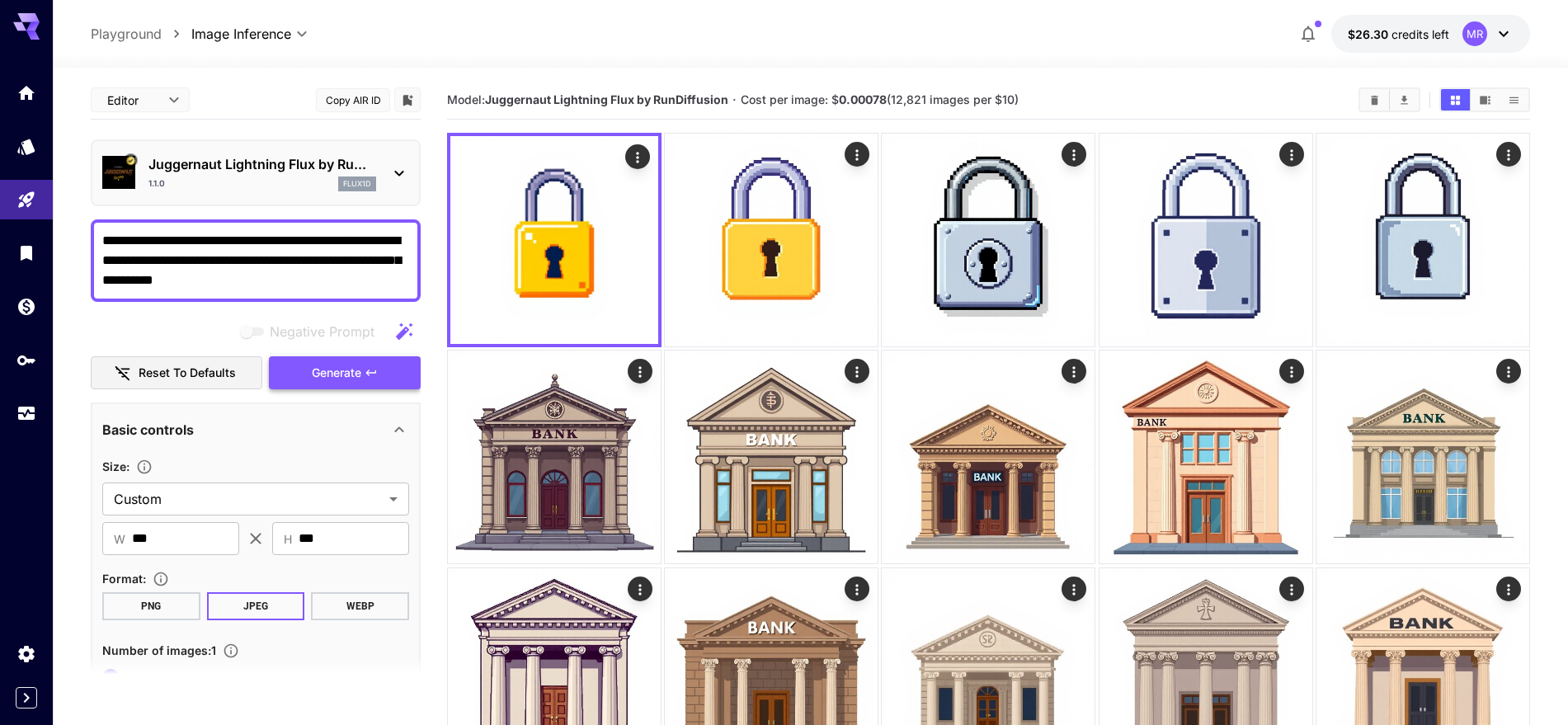 click on "Generate" at bounding box center [345, 373] 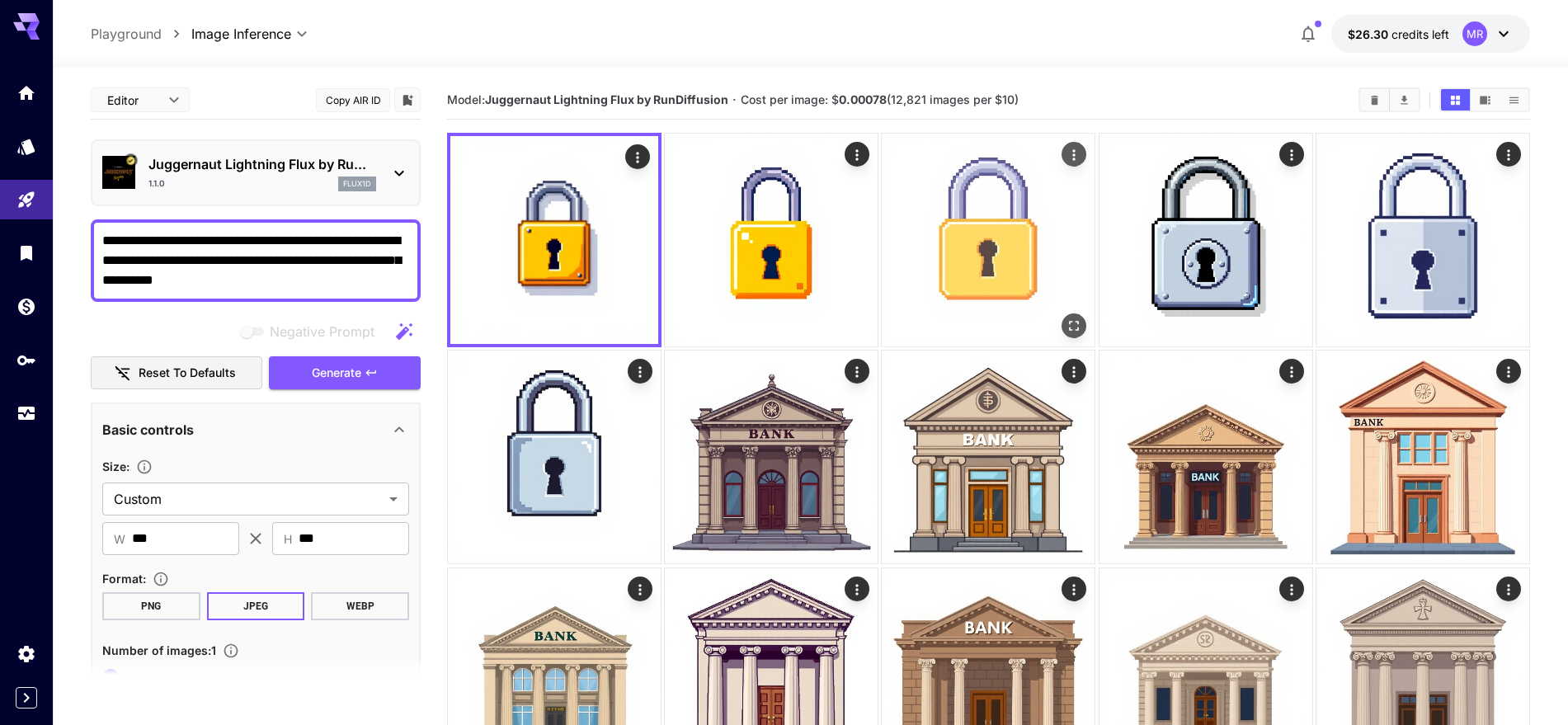 click at bounding box center (988, 240) 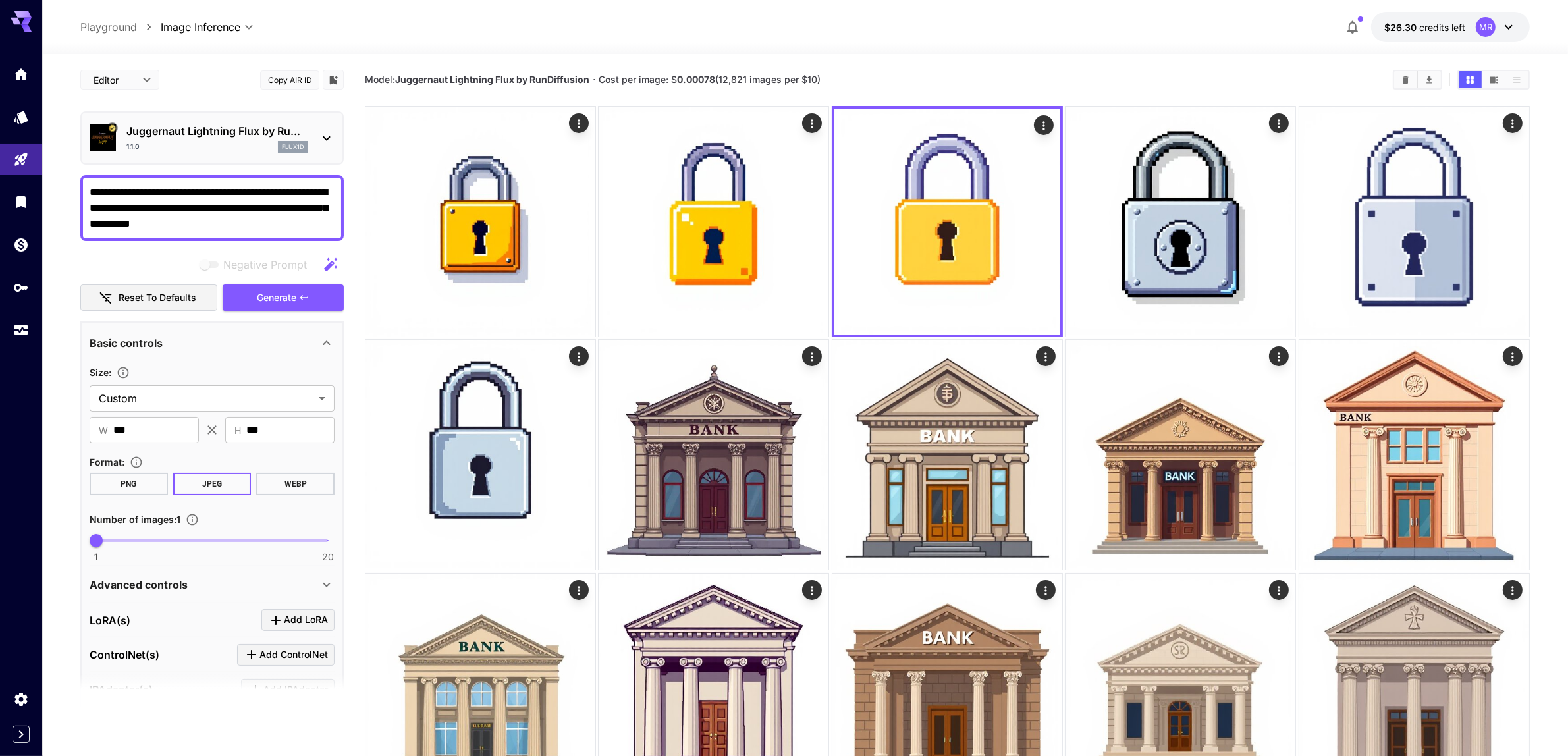 click on "**********" at bounding box center (212, 208) 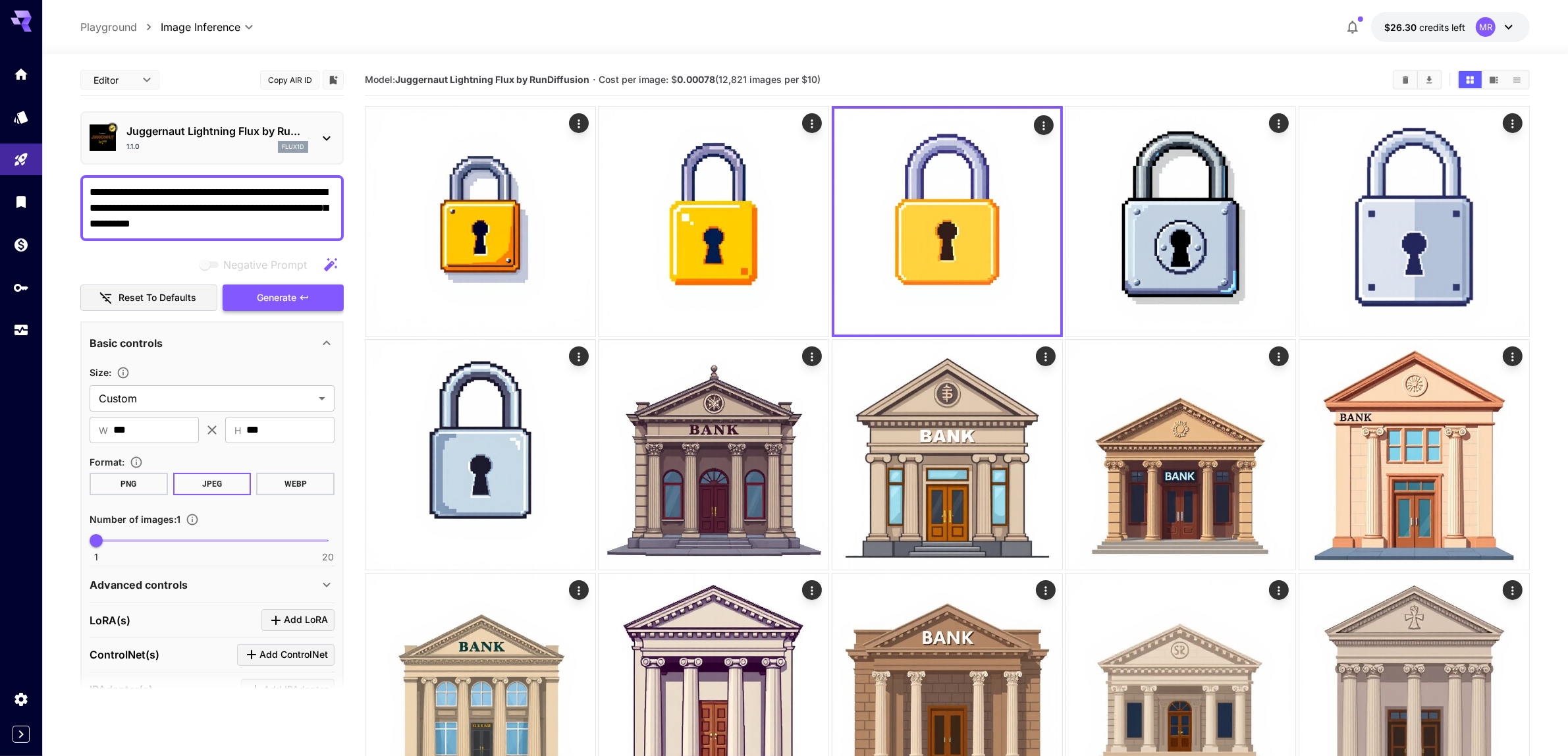 paste on "****" 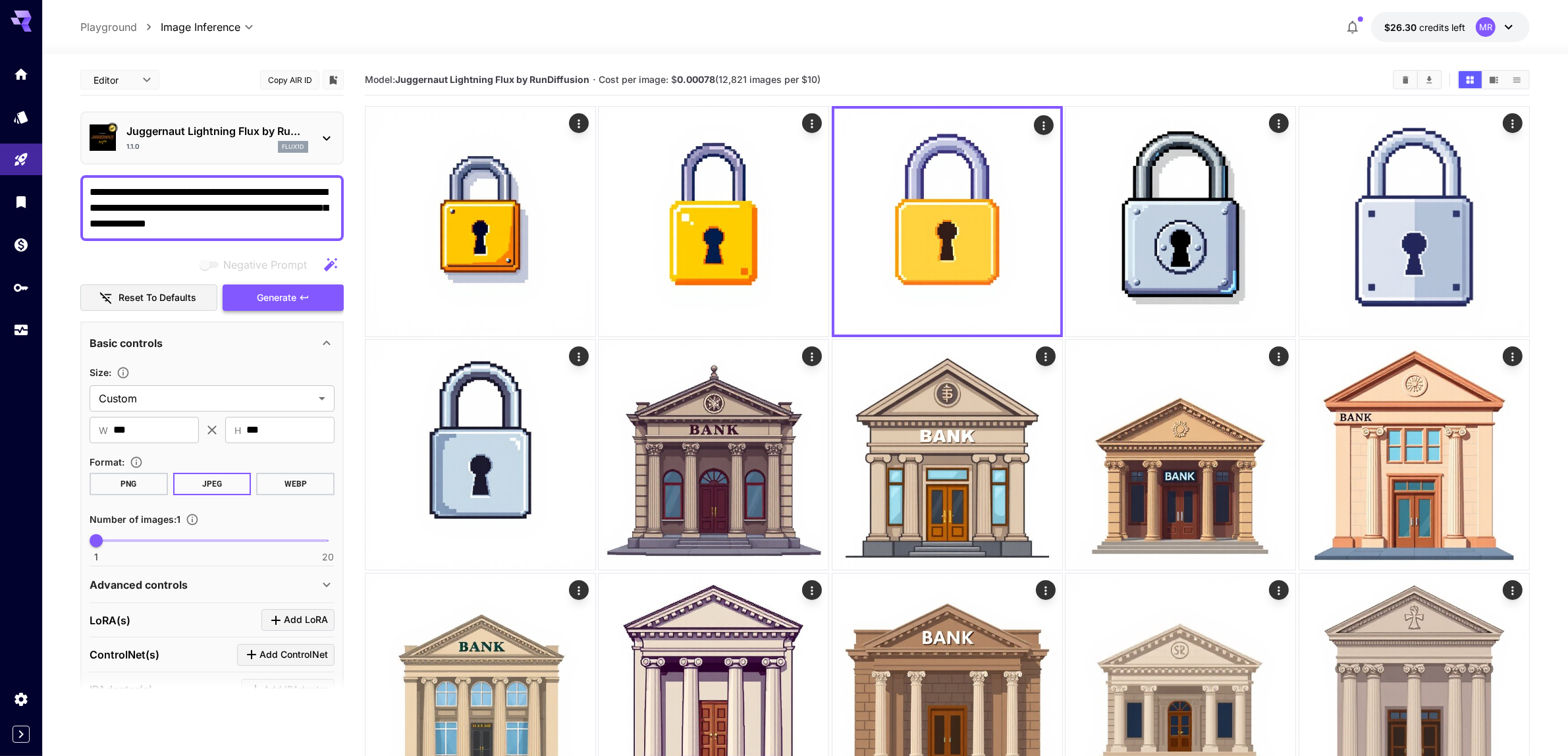 click on "Generate" at bounding box center [277, 298] 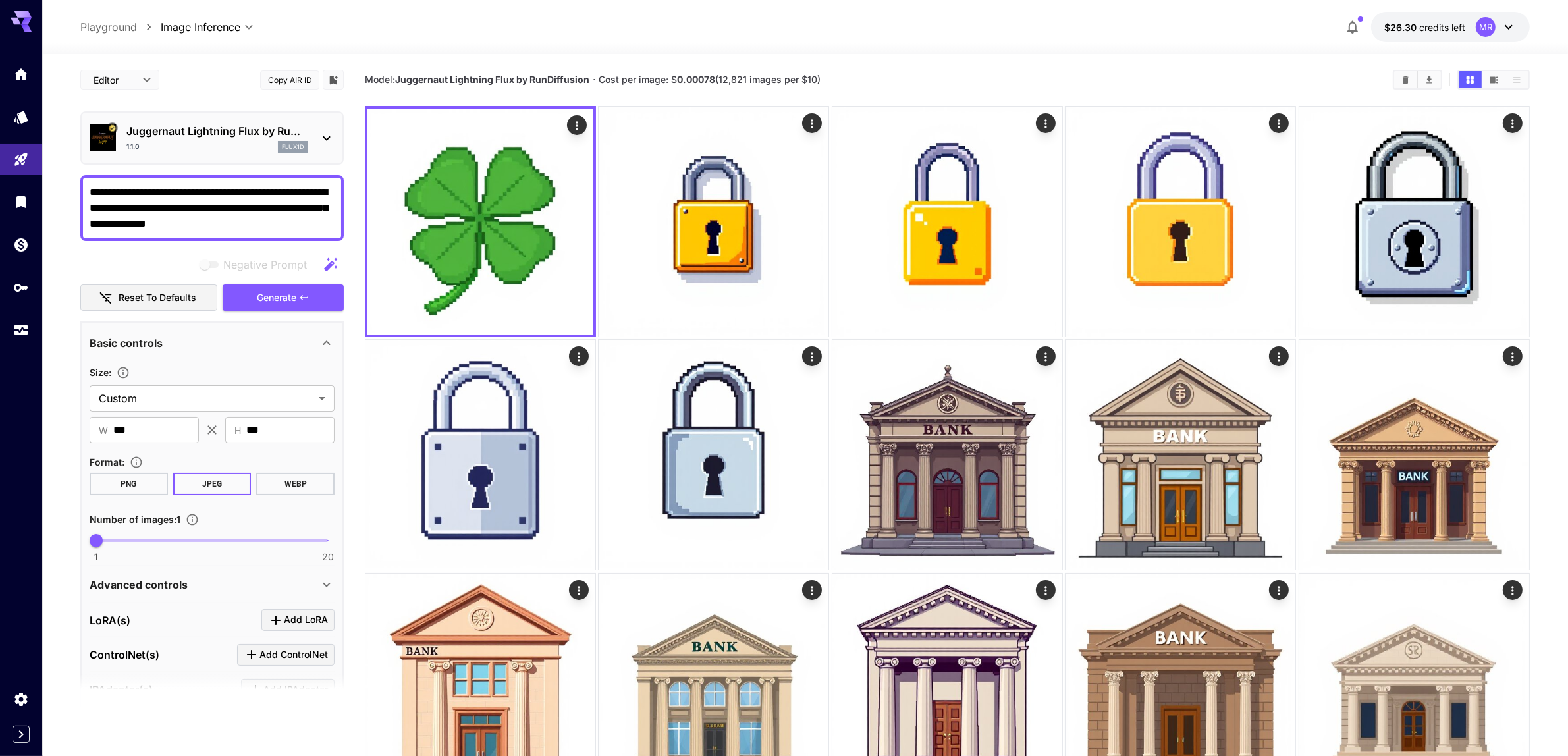 click on "**********" at bounding box center [212, 208] 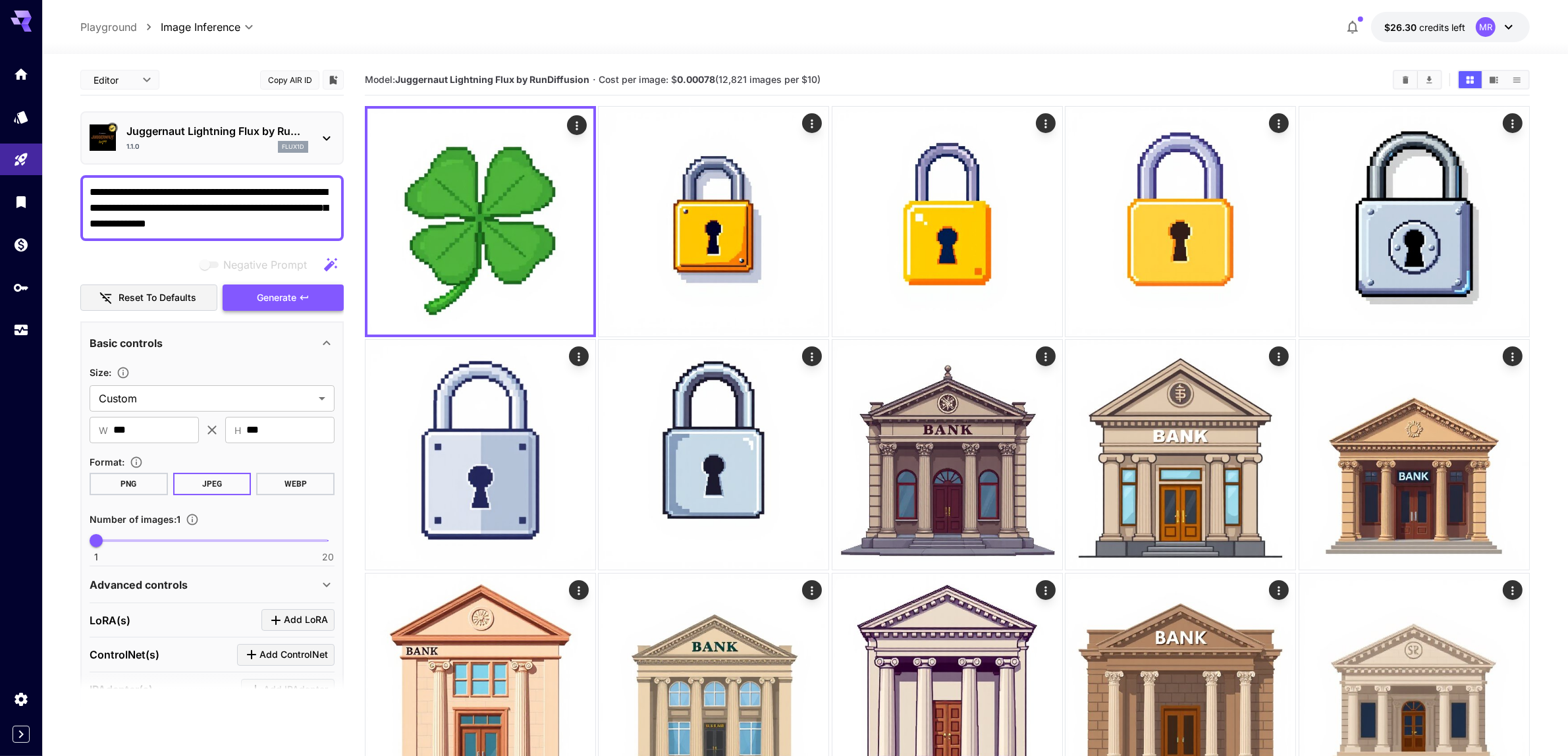 paste on "**********" 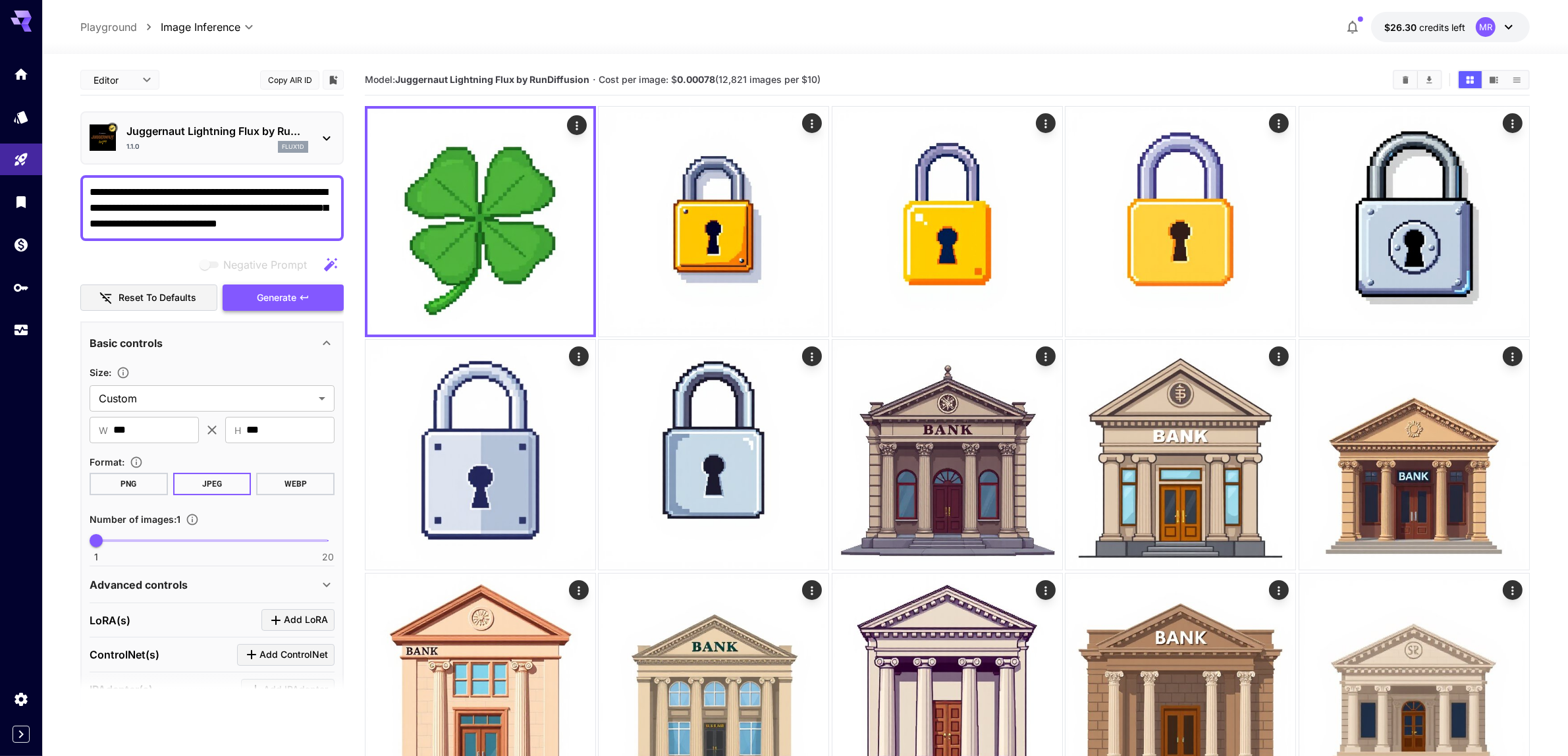 click on "Generate" at bounding box center [277, 298] 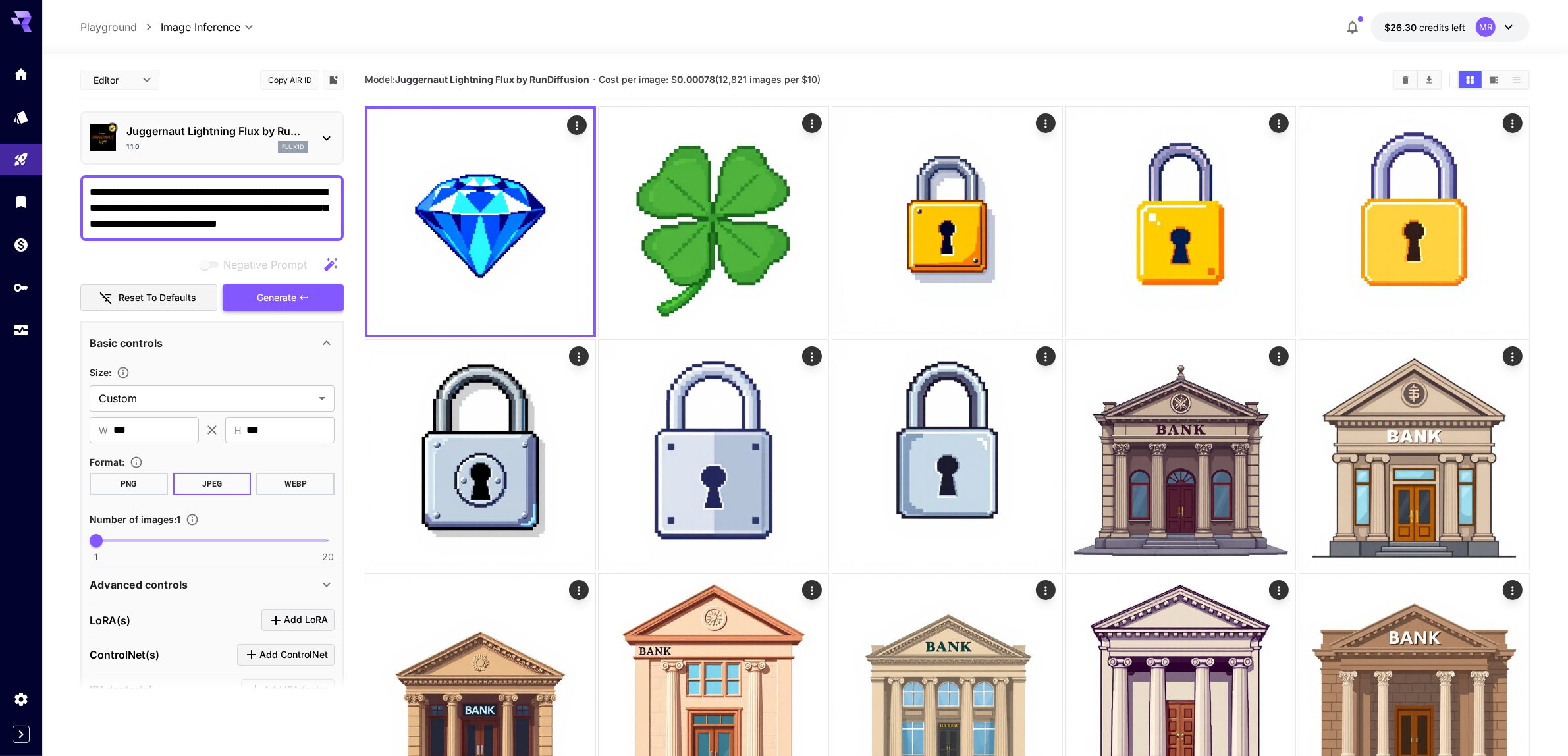 click on "Generate" at bounding box center [277, 298] 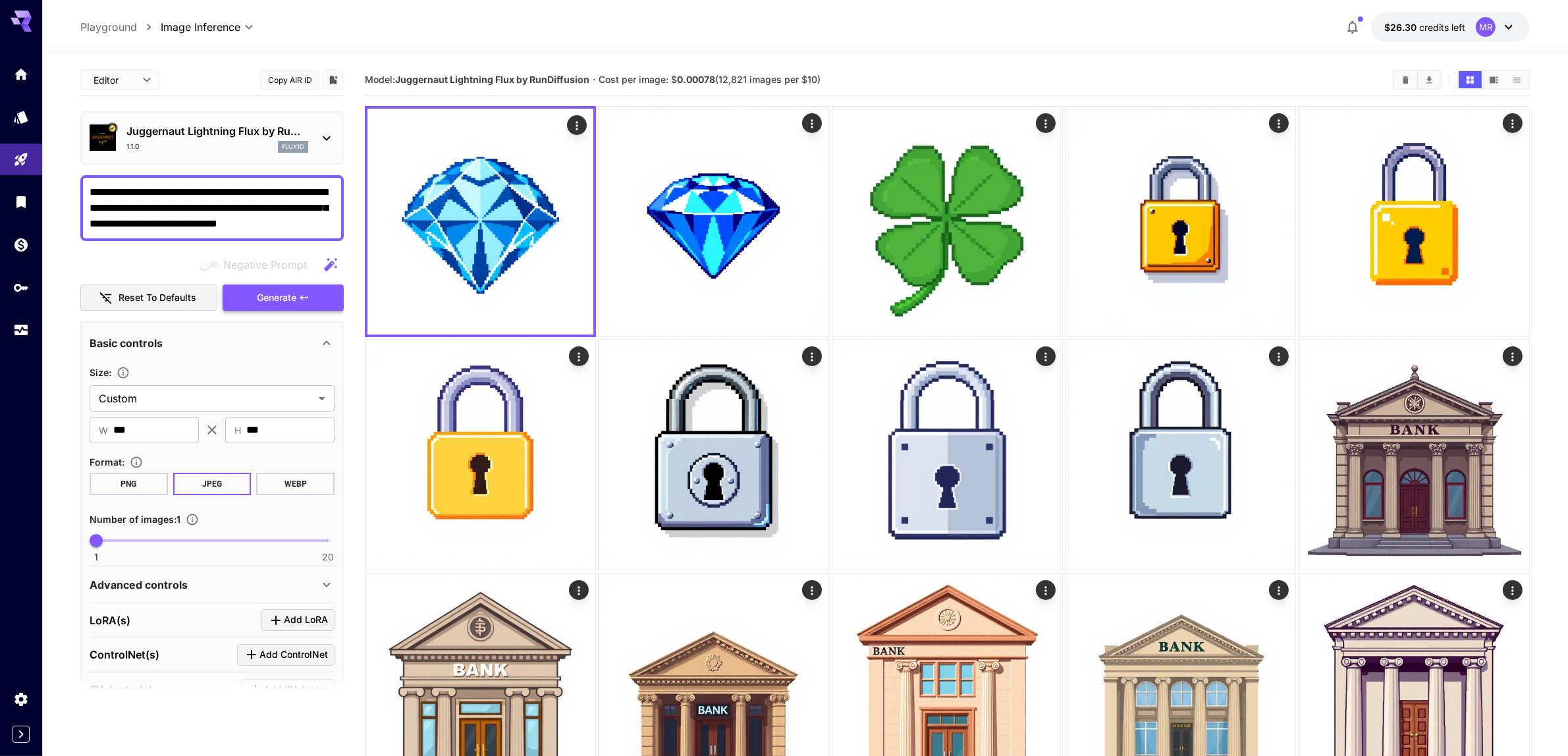 click on "Generate" at bounding box center (277, 298) 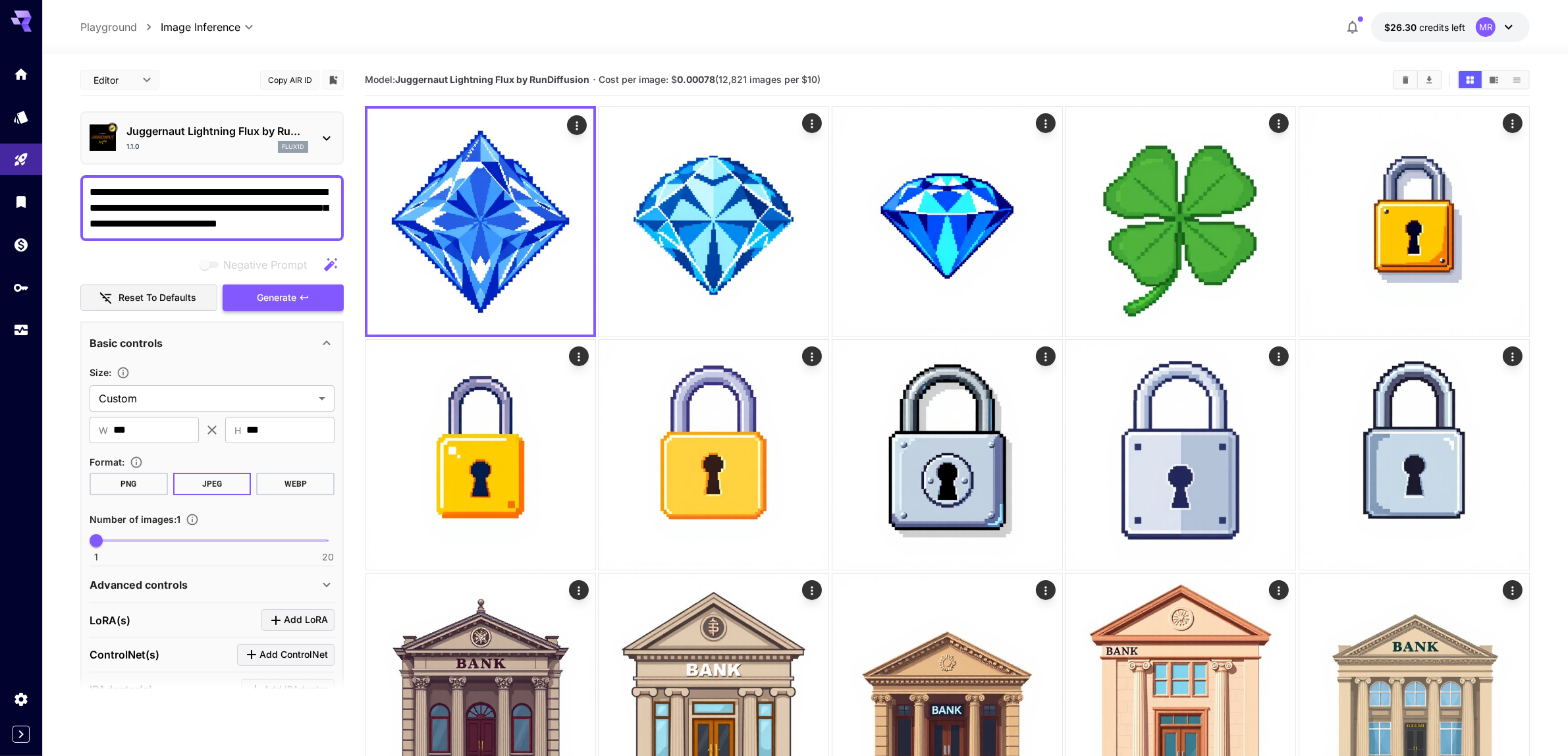 click on "Generate" at bounding box center [277, 298] 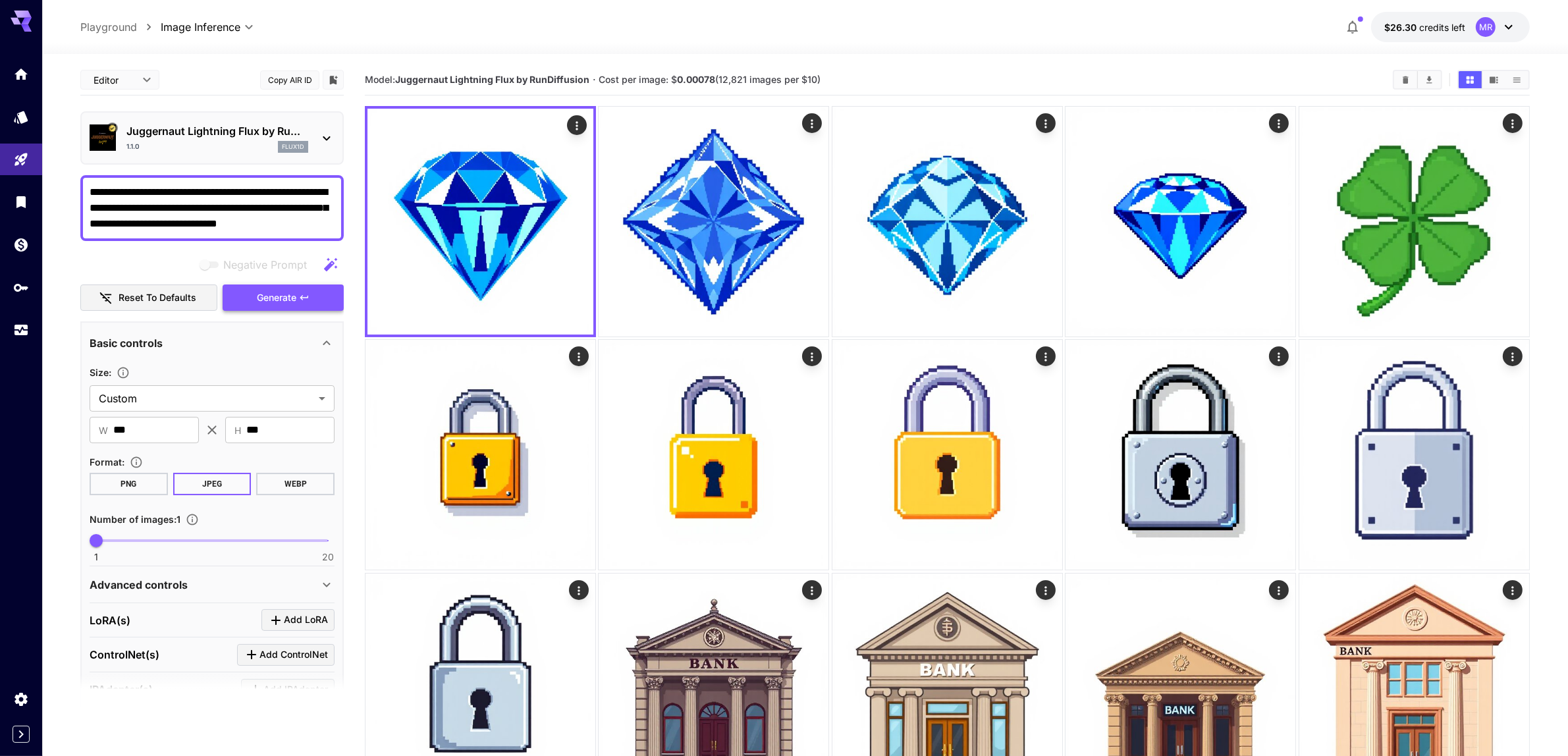 click on "Generate" at bounding box center [277, 298] 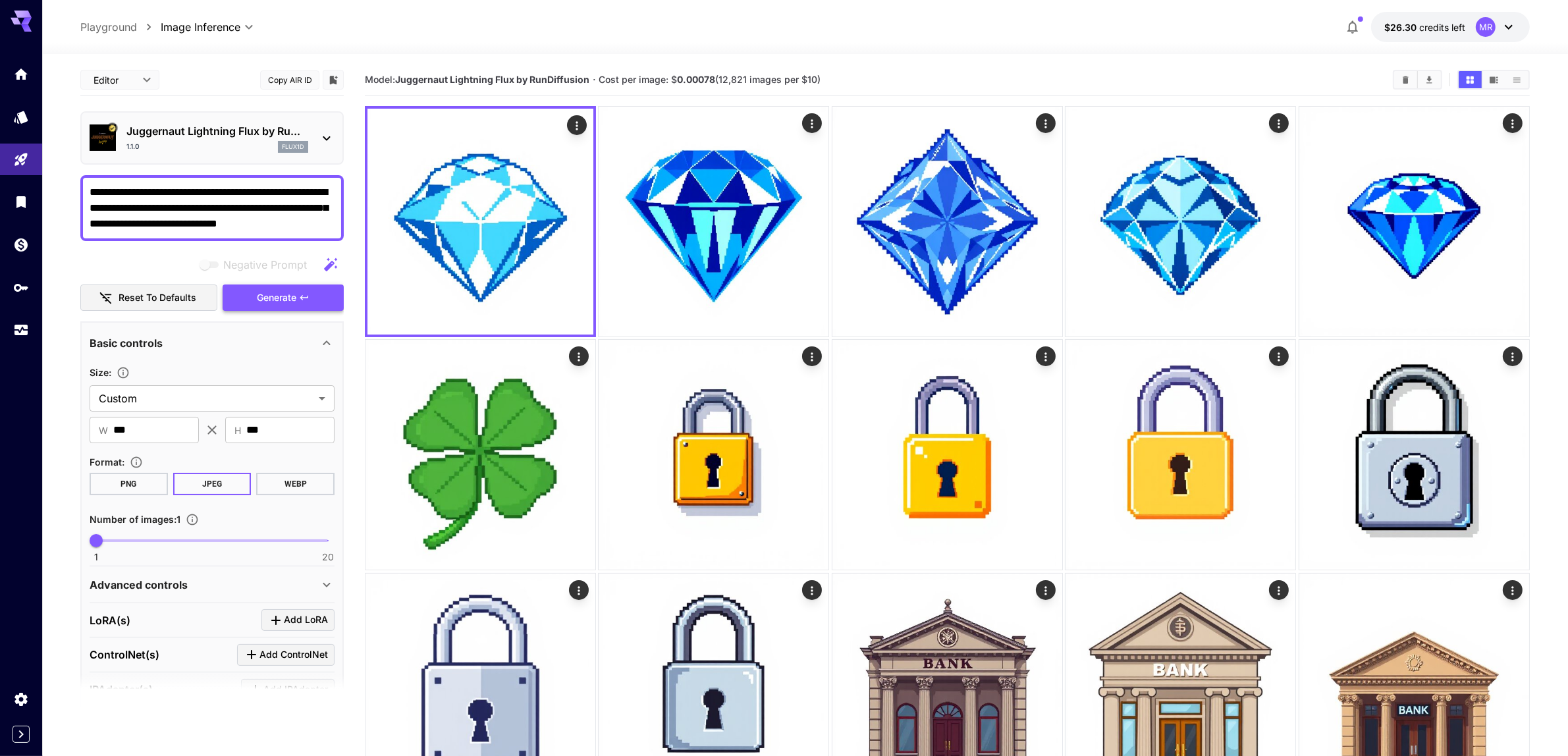 click on "Generate" at bounding box center [277, 298] 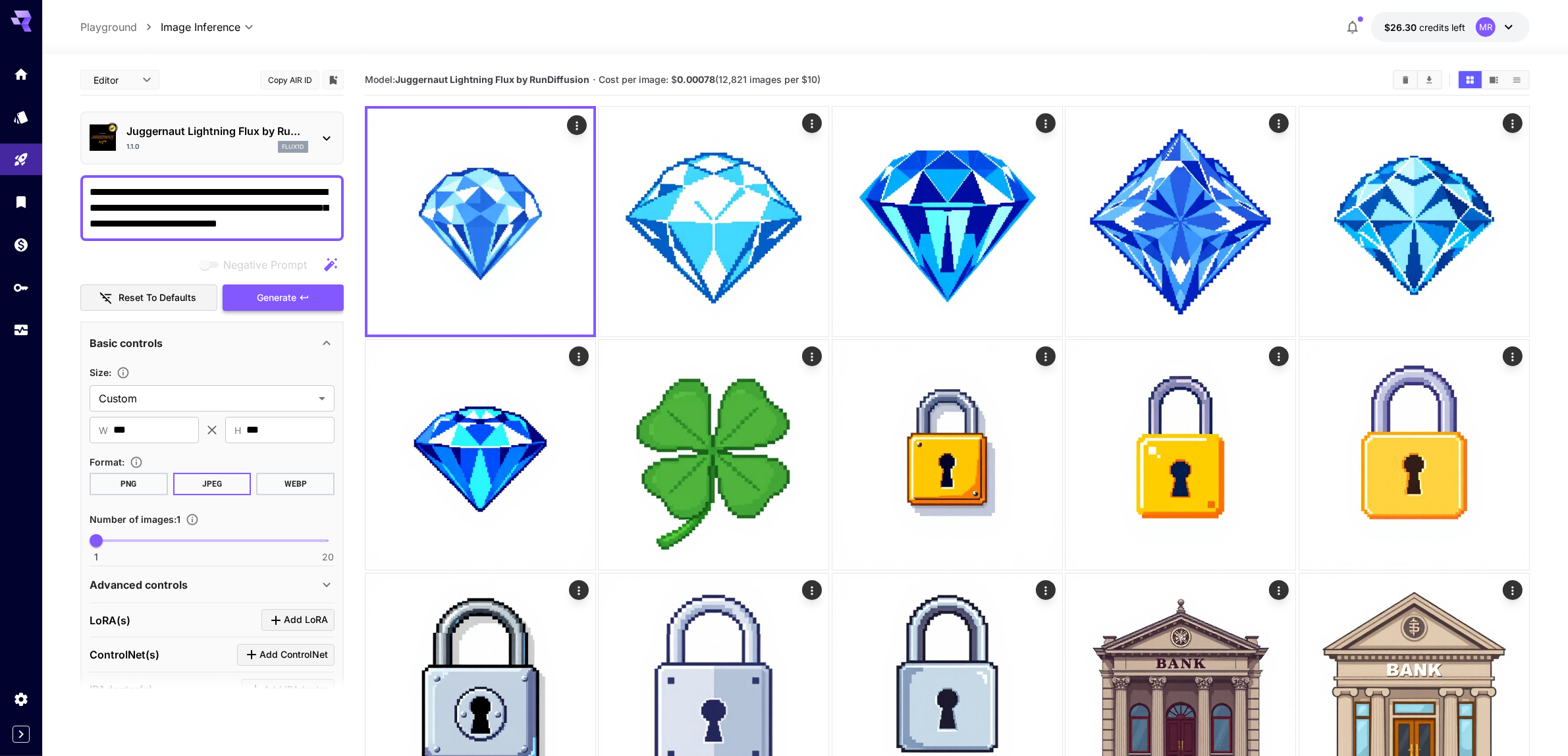click on "Generate" at bounding box center (283, 298) 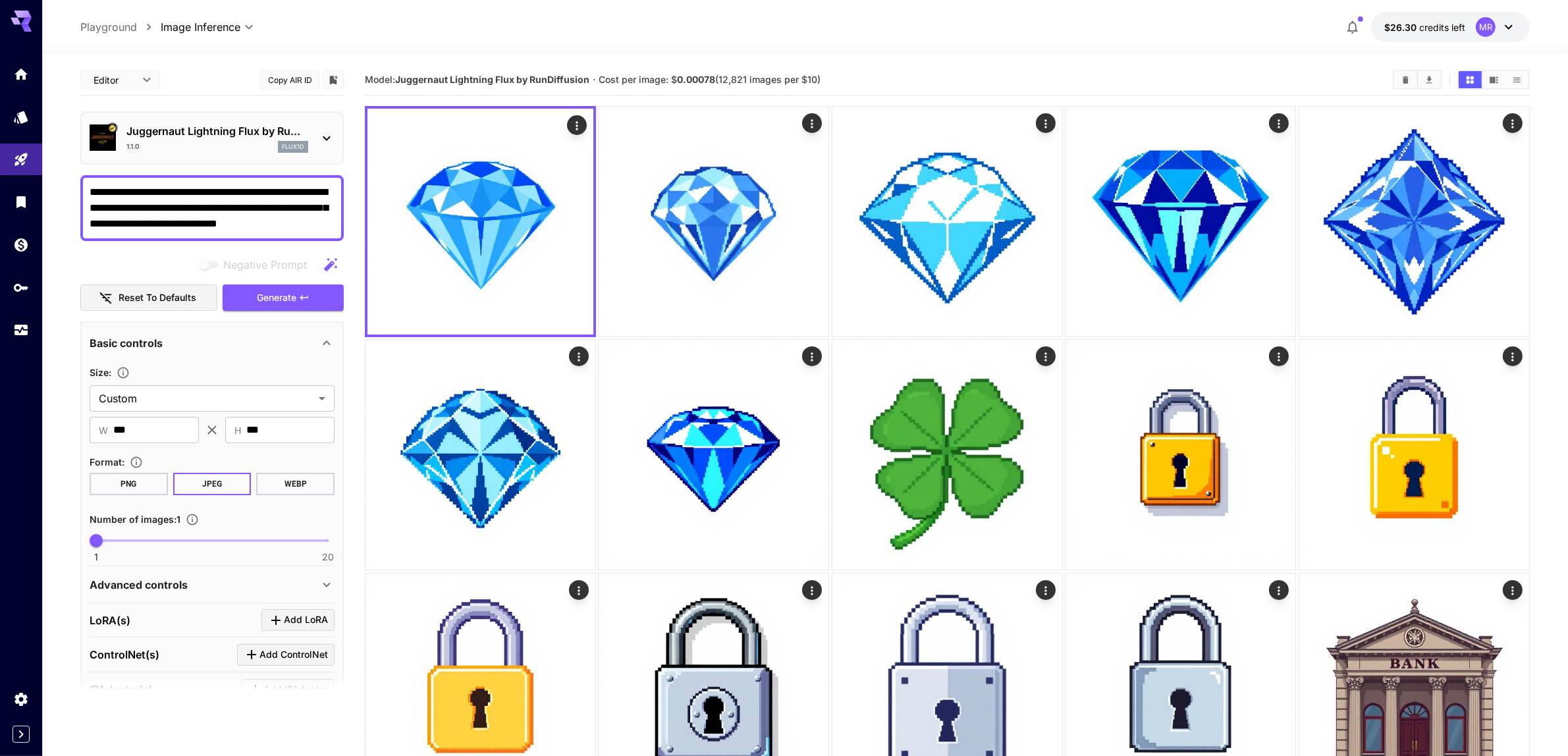 click on "**********" at bounding box center (212, 208) 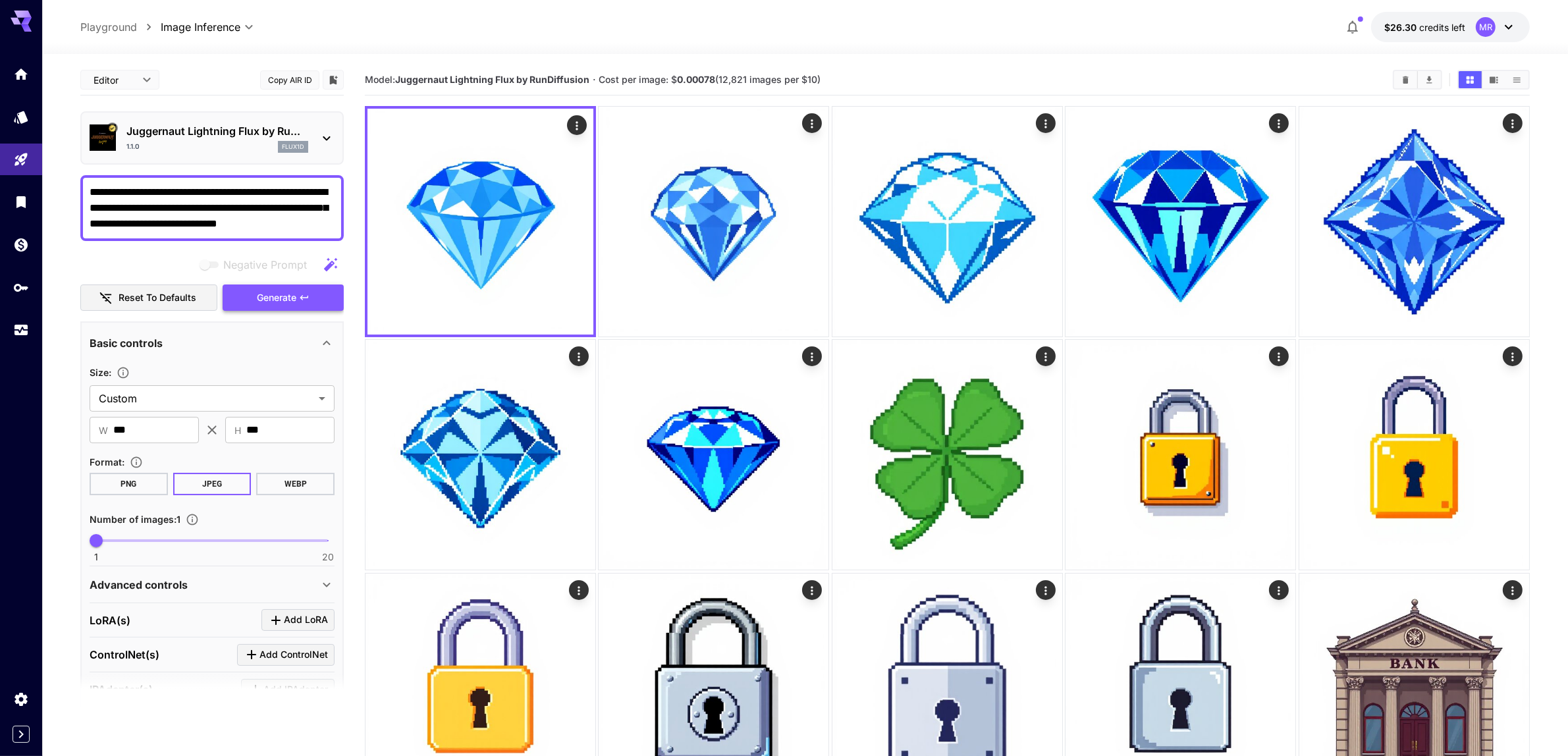paste 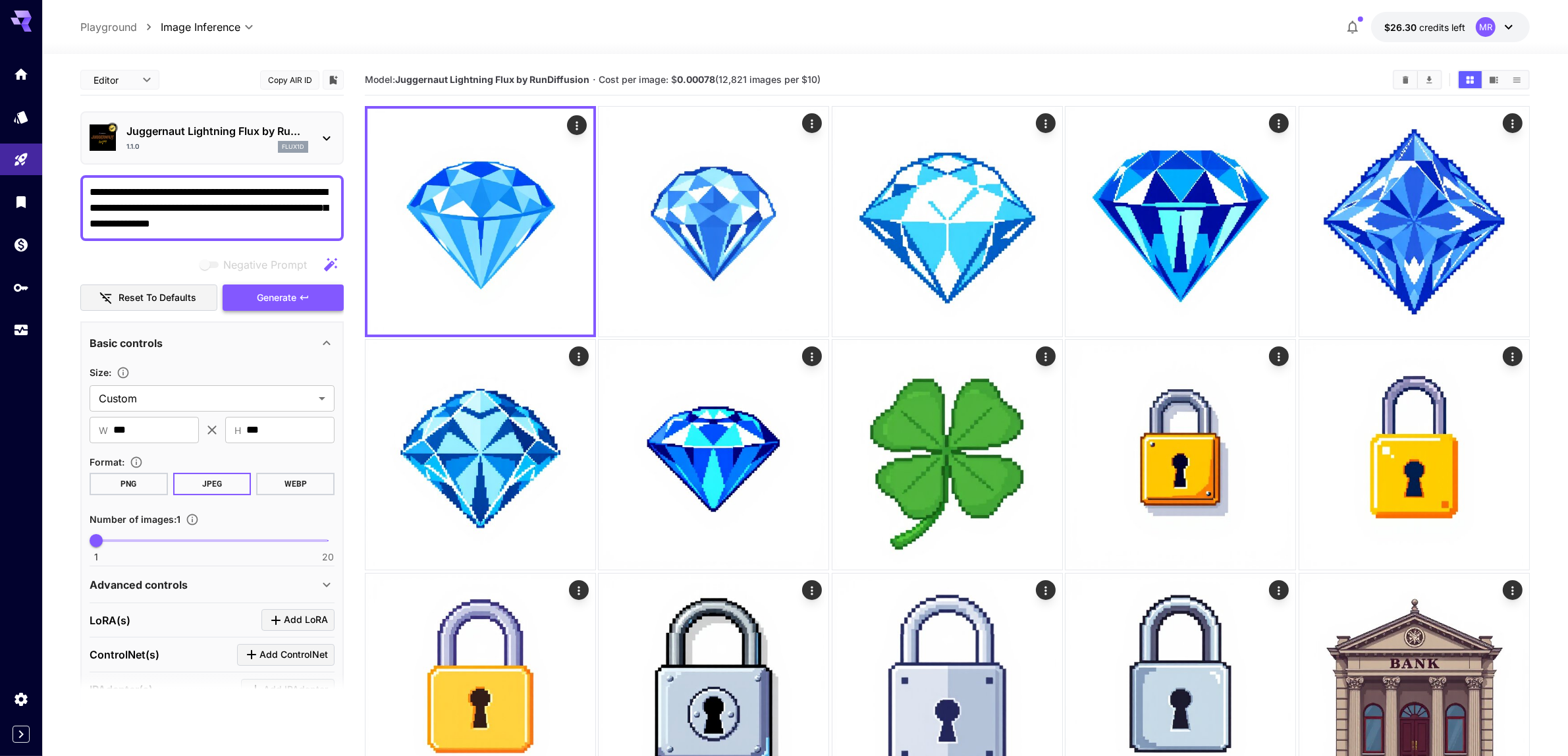 click on "Generate" at bounding box center (277, 298) 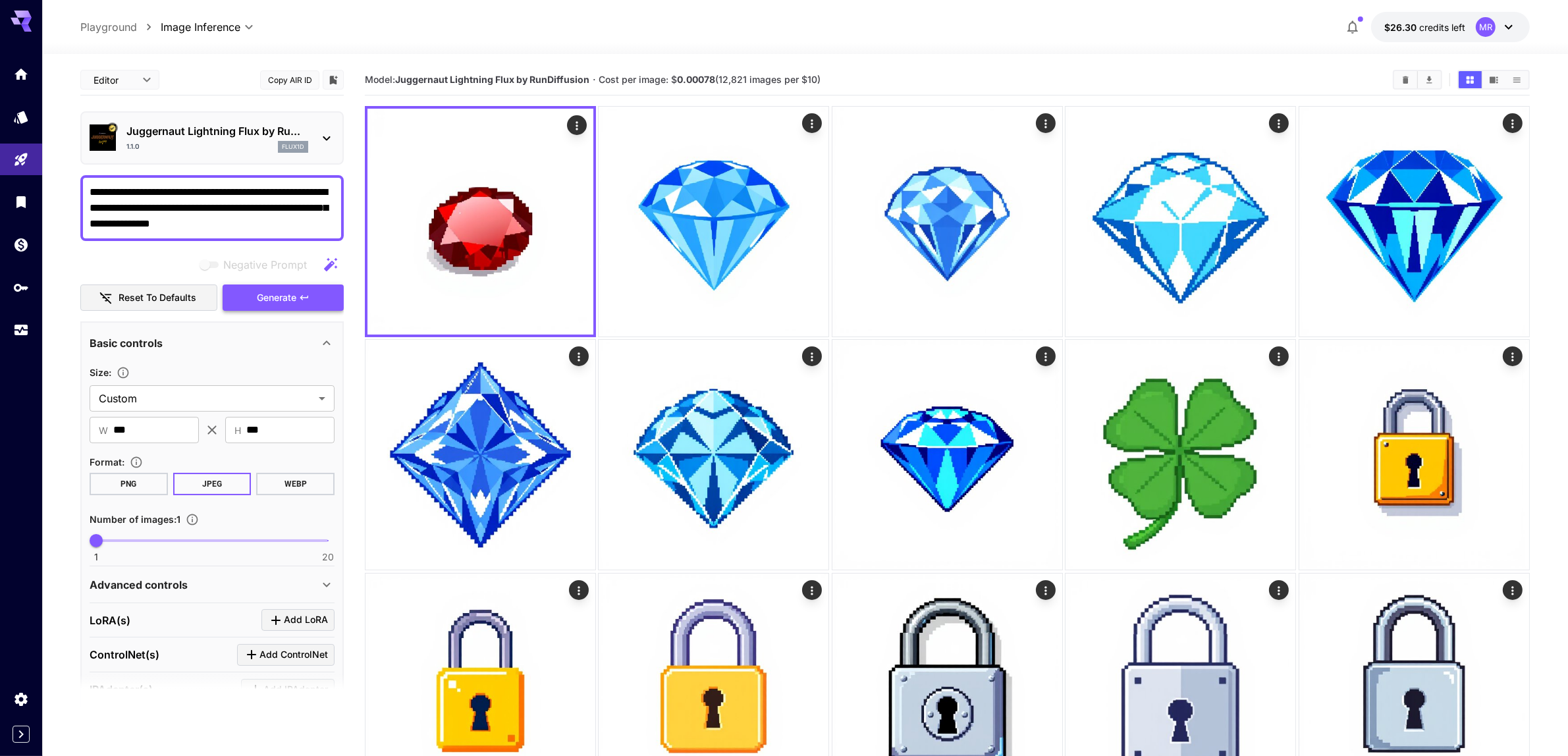 click on "Generate" at bounding box center [283, 298] 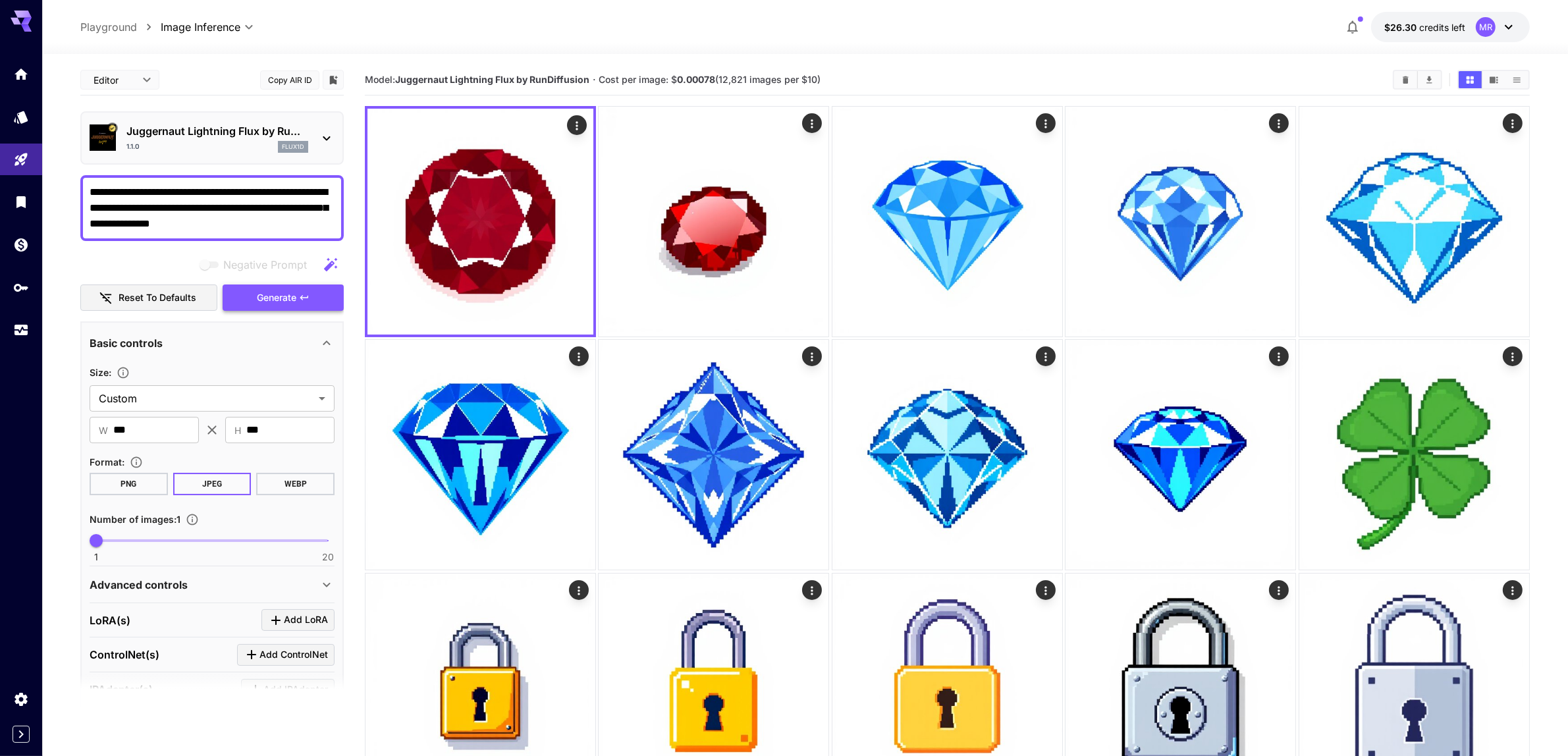 click on "Generate" at bounding box center (283, 298) 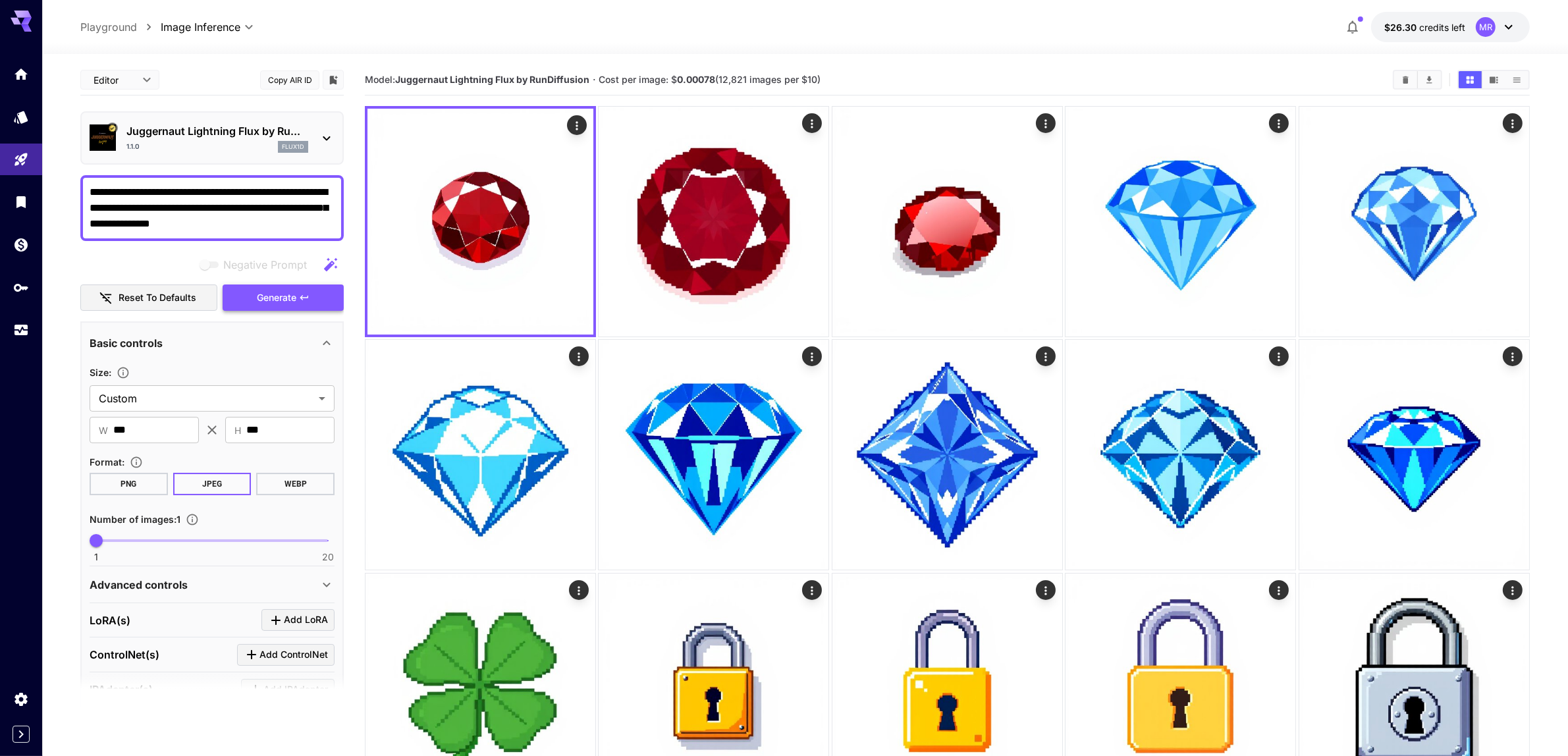click on "Generate" at bounding box center [283, 298] 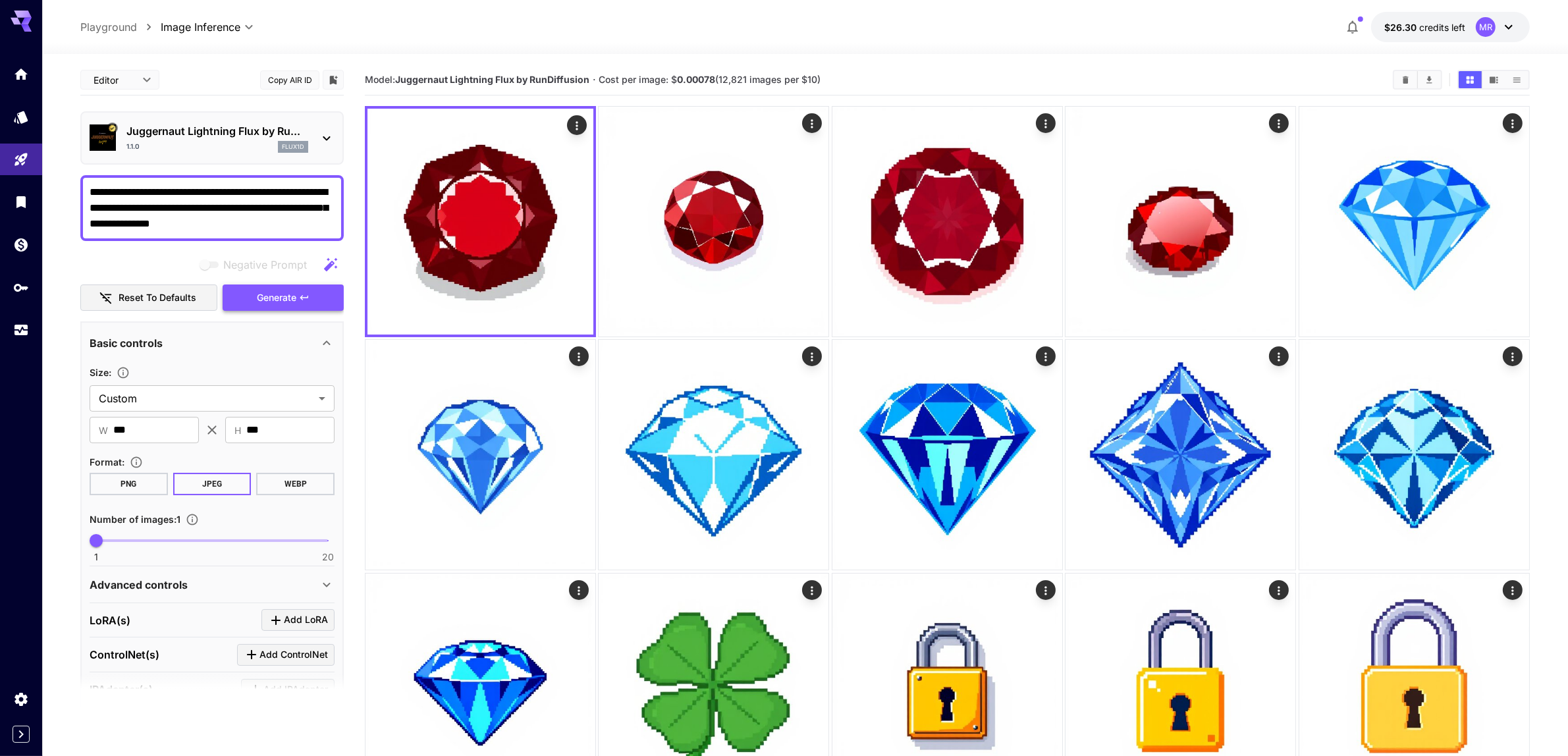 click on "Generate" at bounding box center (277, 298) 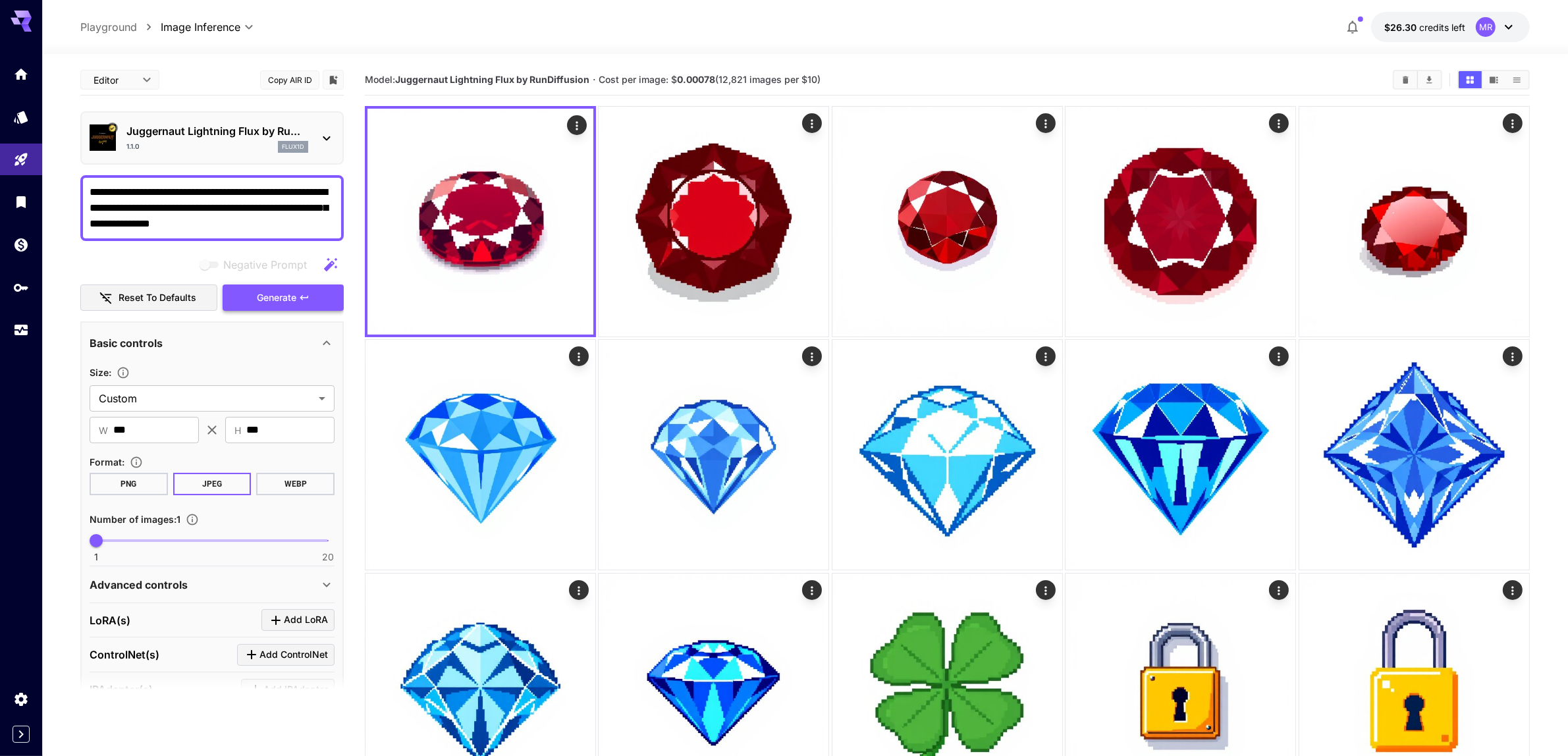 click on "Generate" at bounding box center [277, 298] 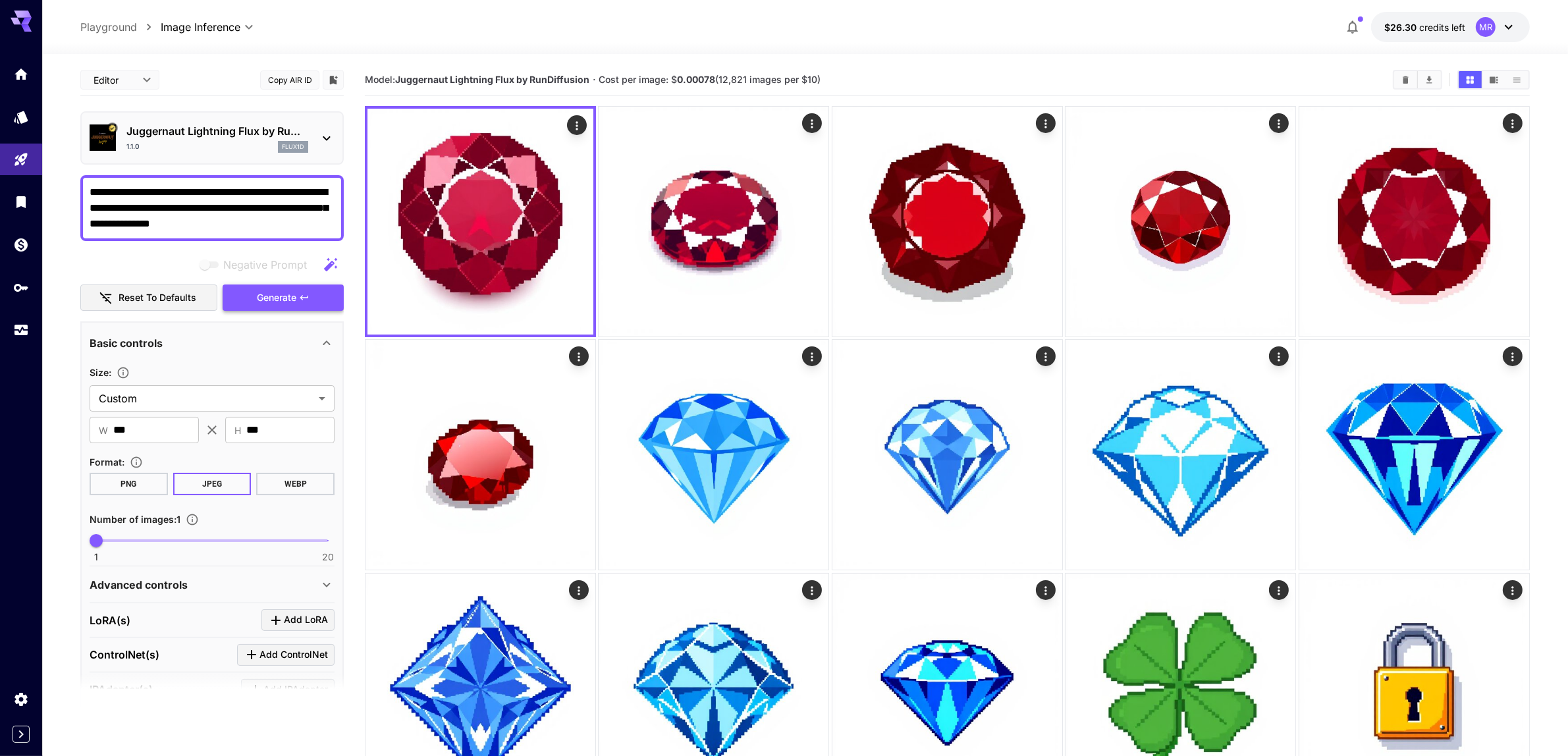 click on "Generate" at bounding box center [277, 298] 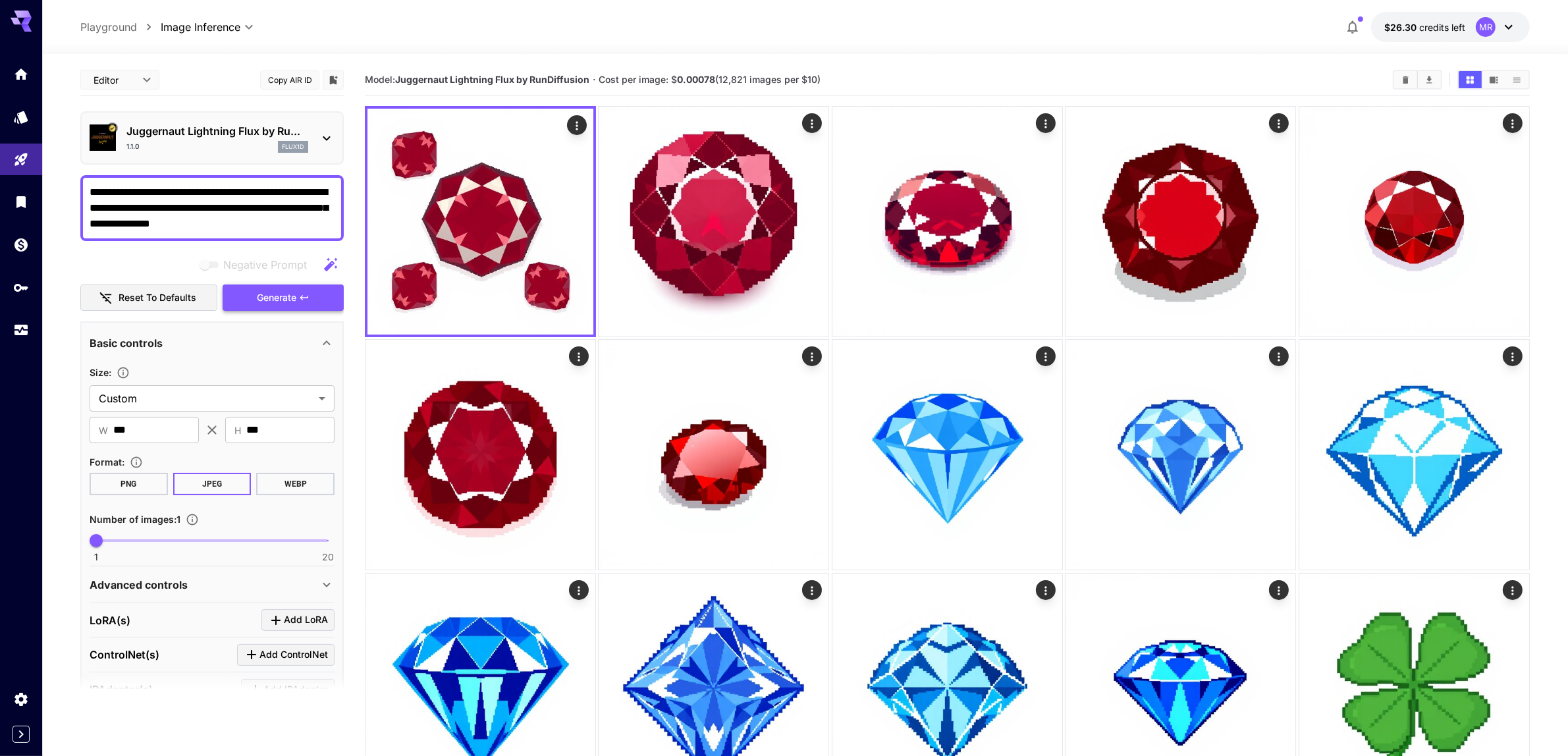 click on "Generate" at bounding box center (277, 298) 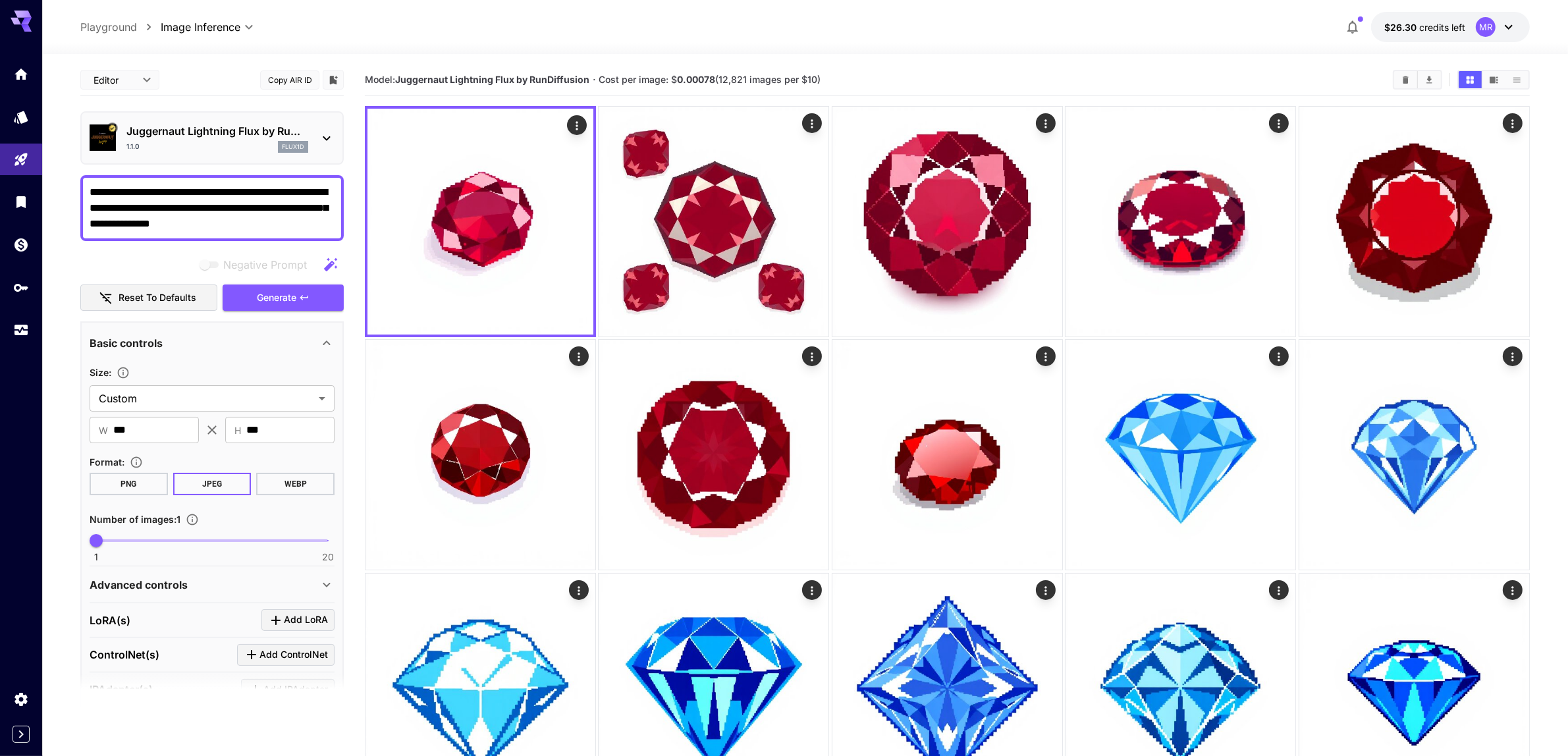 click on "**********" at bounding box center [212, 208] 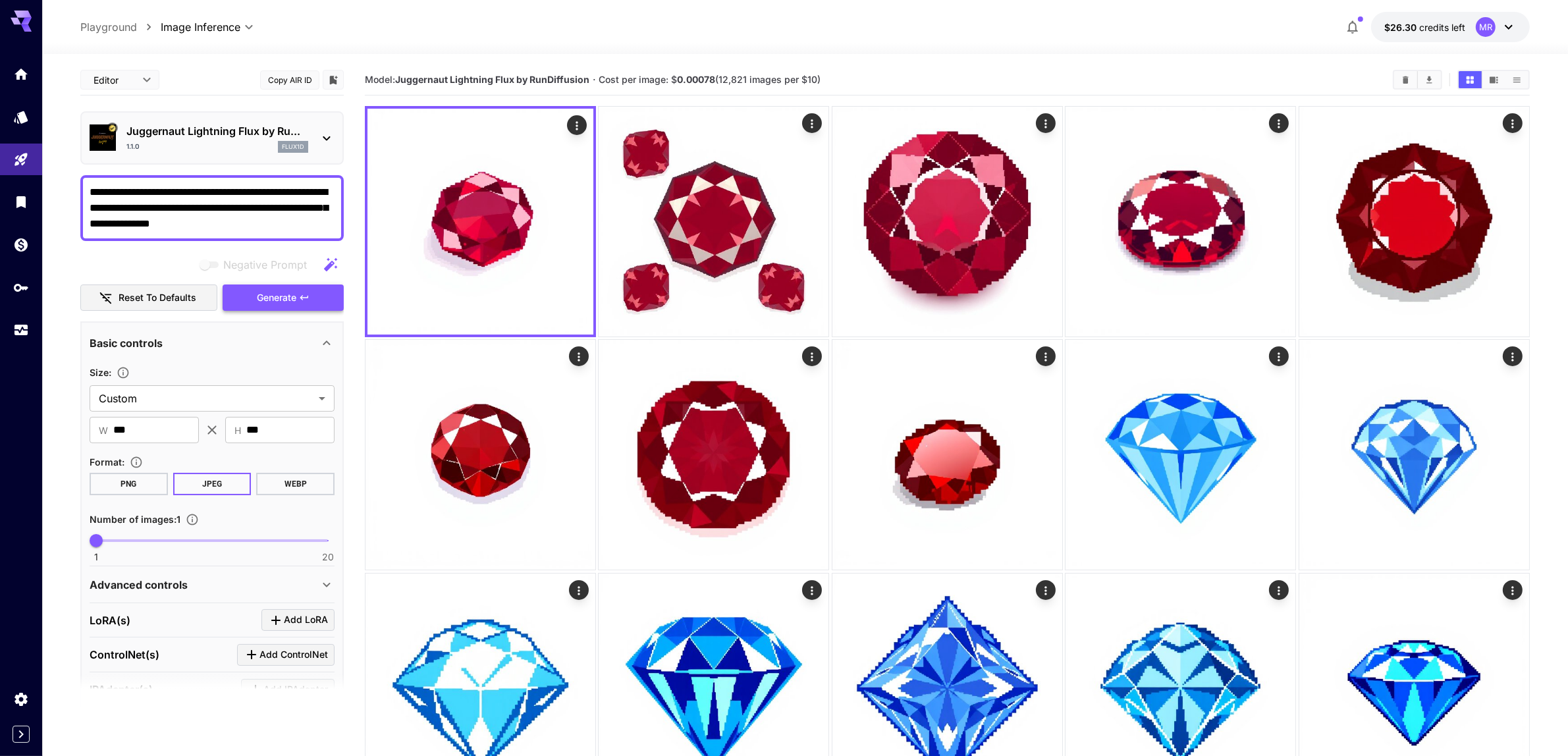 paste 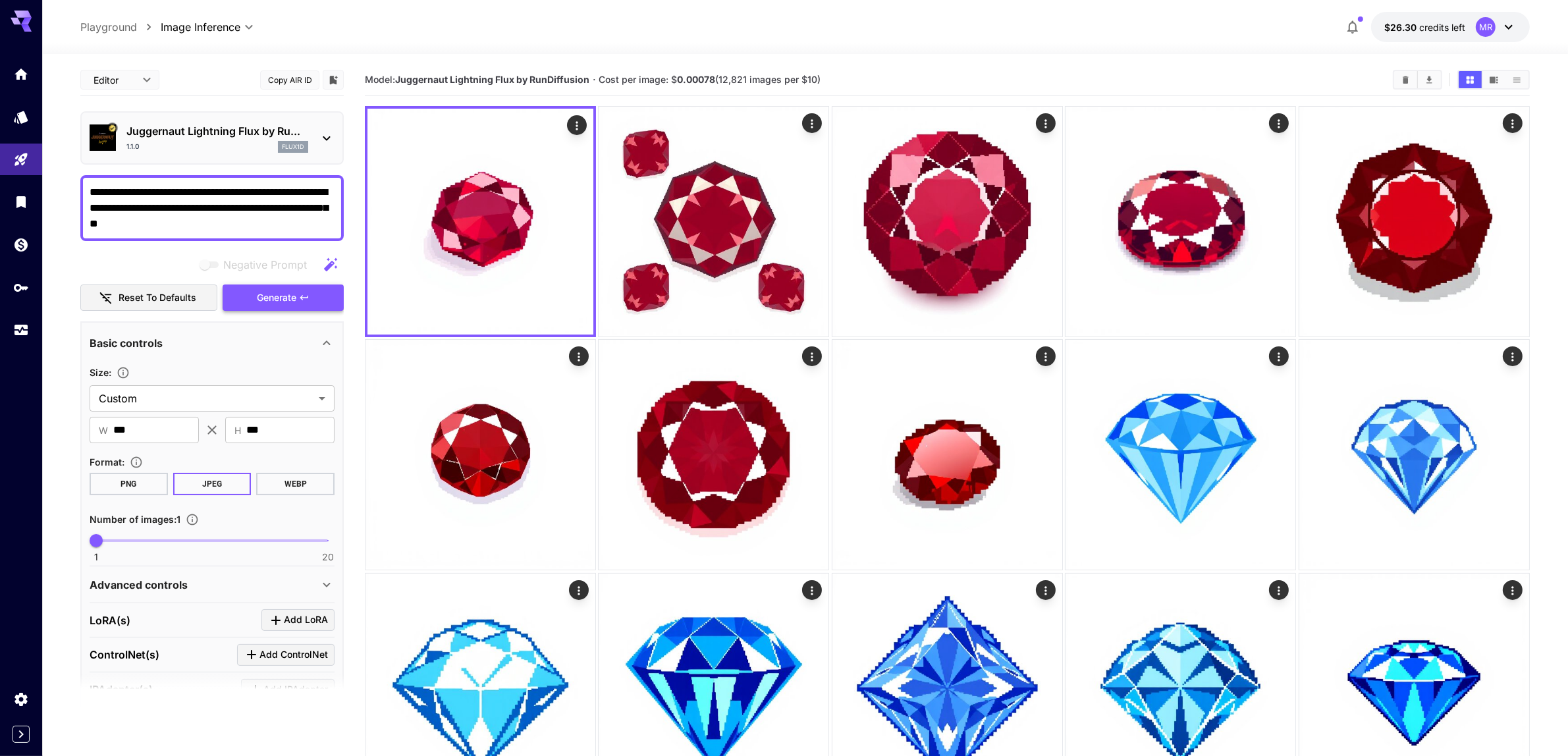 click on "Generate" at bounding box center (277, 298) 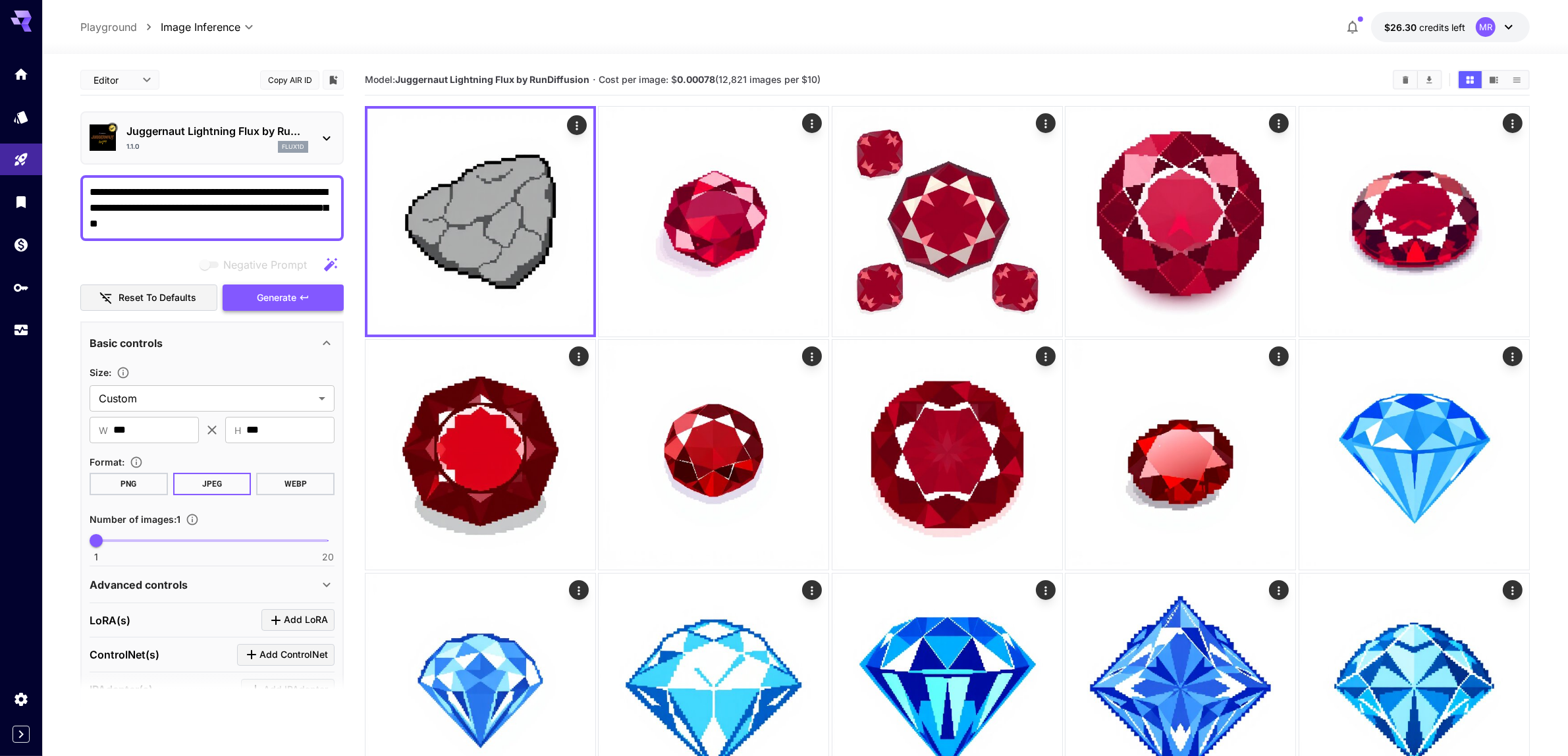 click 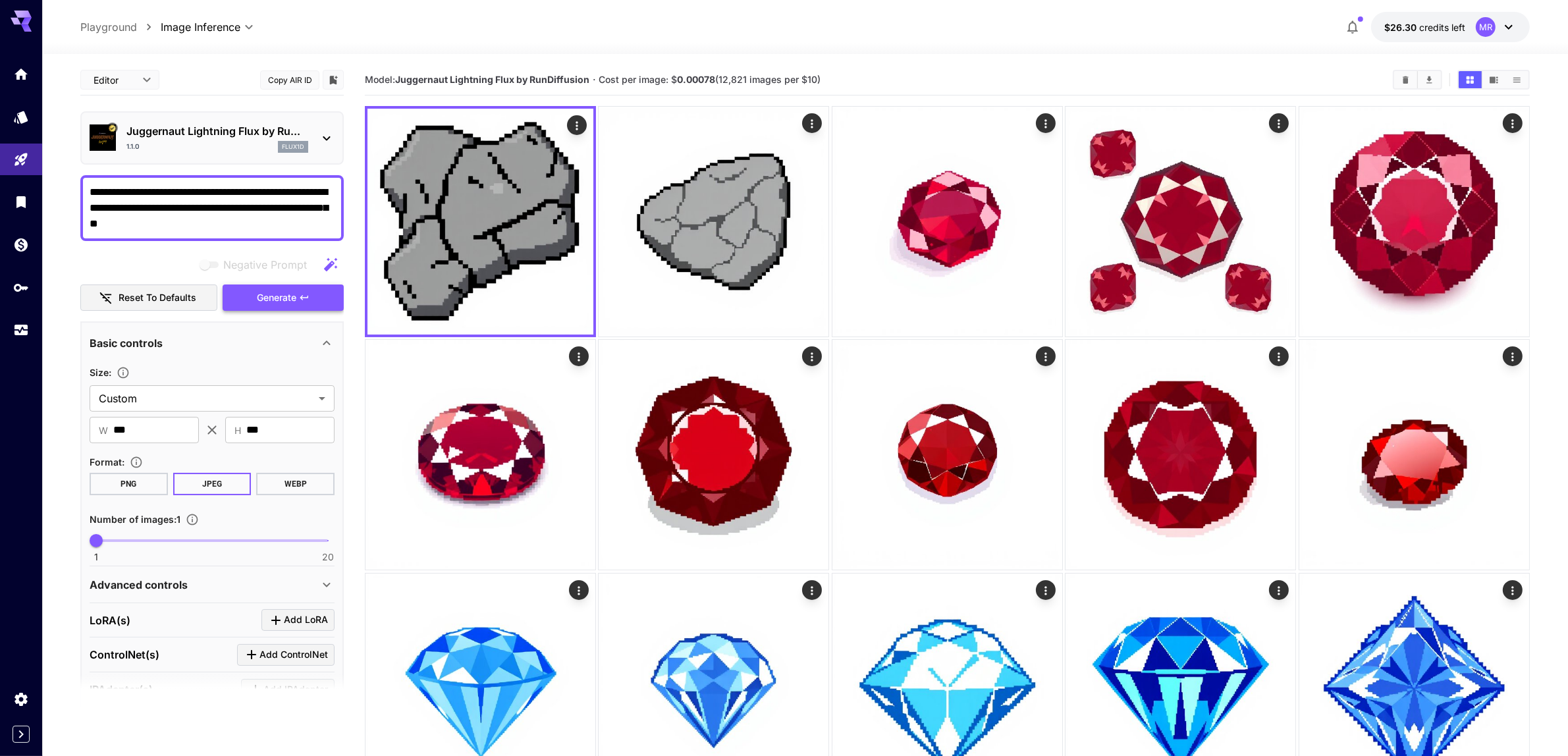 click 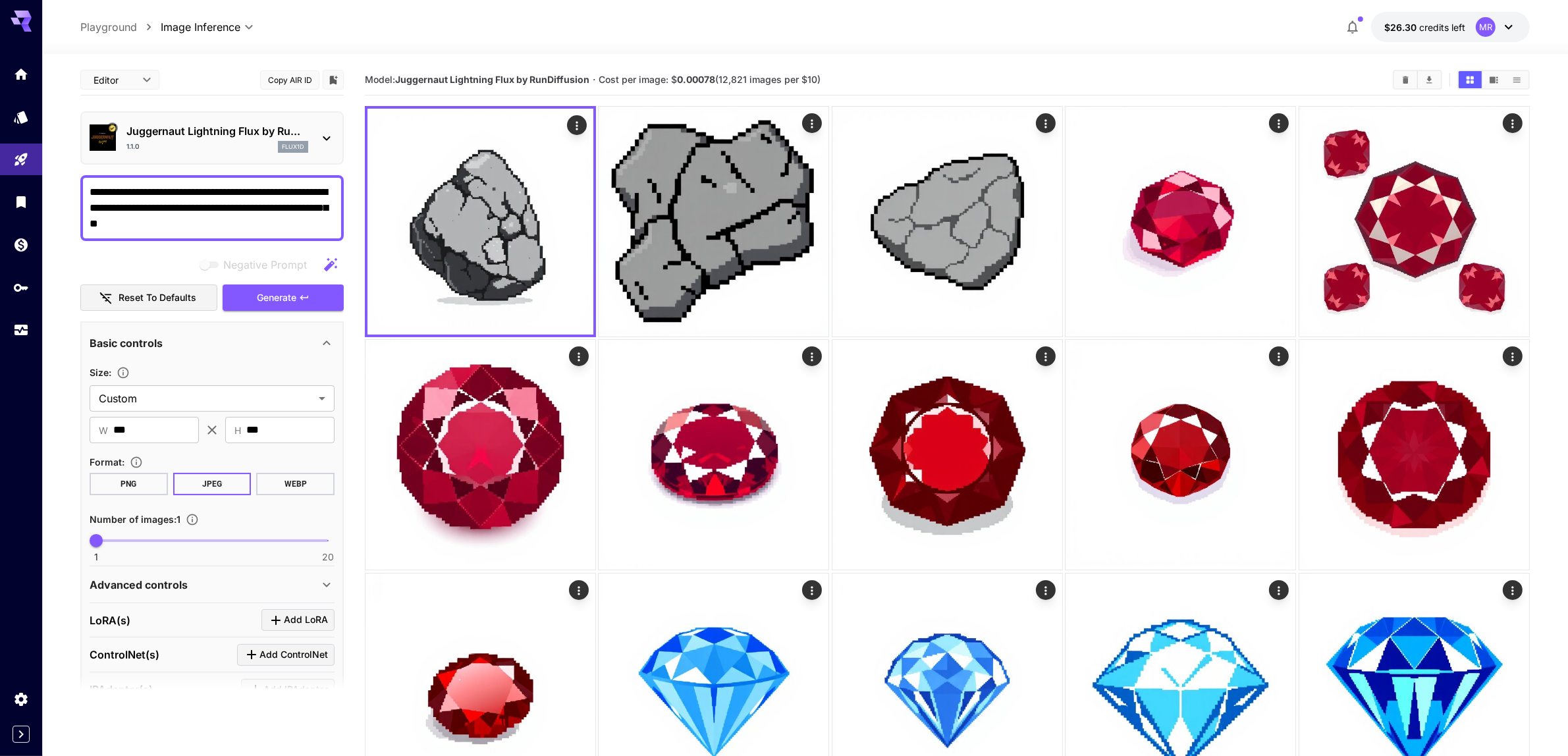 click on "**********" at bounding box center (212, 208) 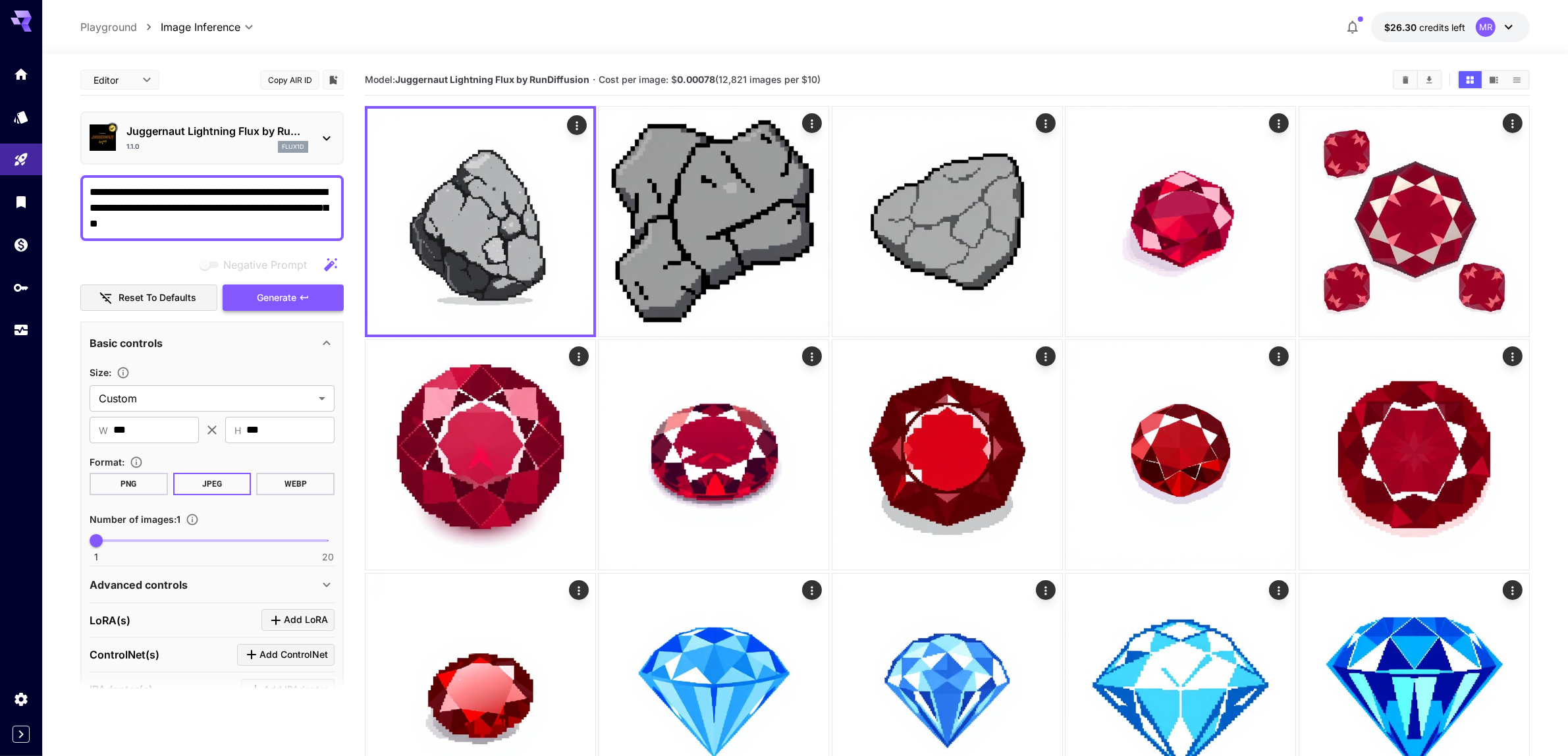 paste on "**********" 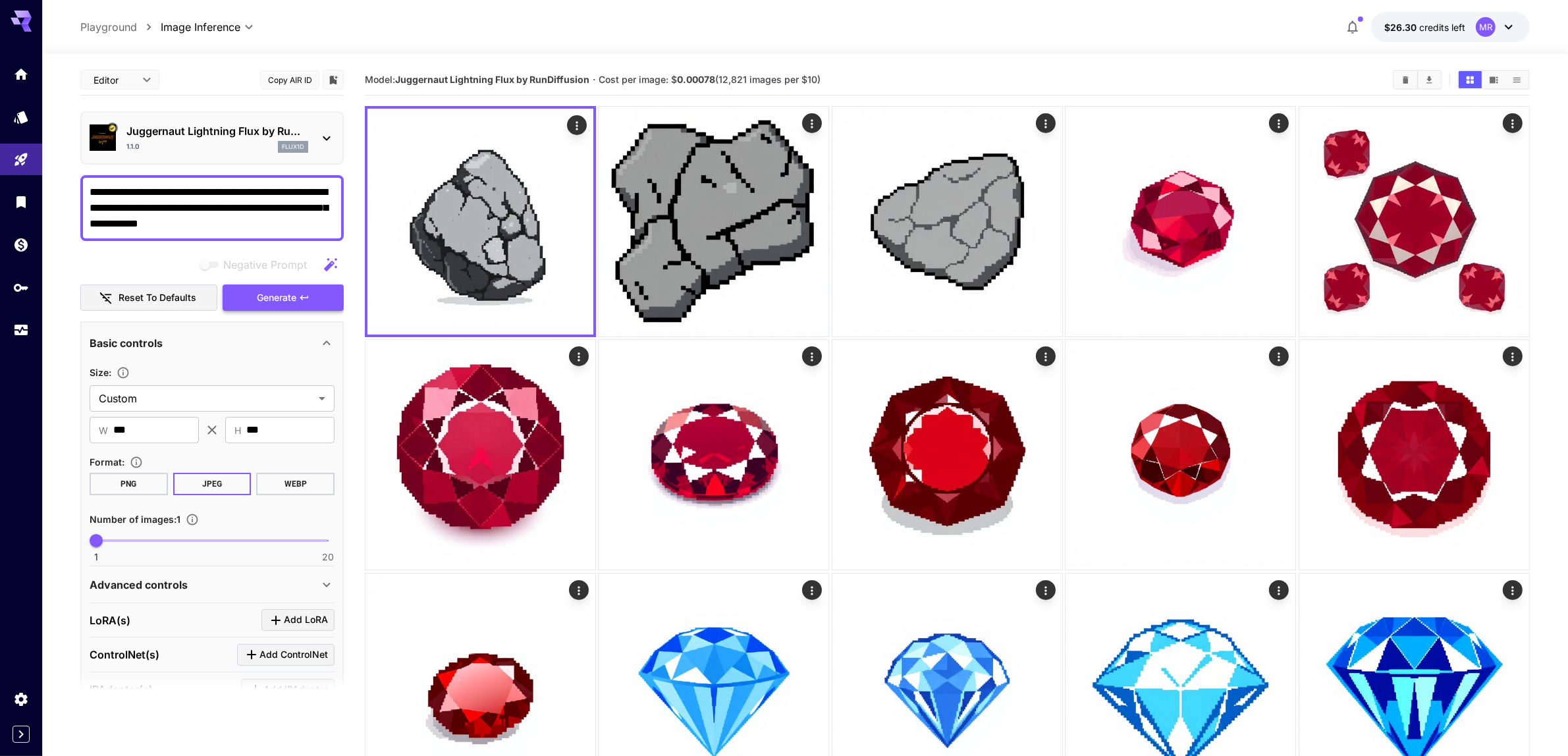 type on "**********" 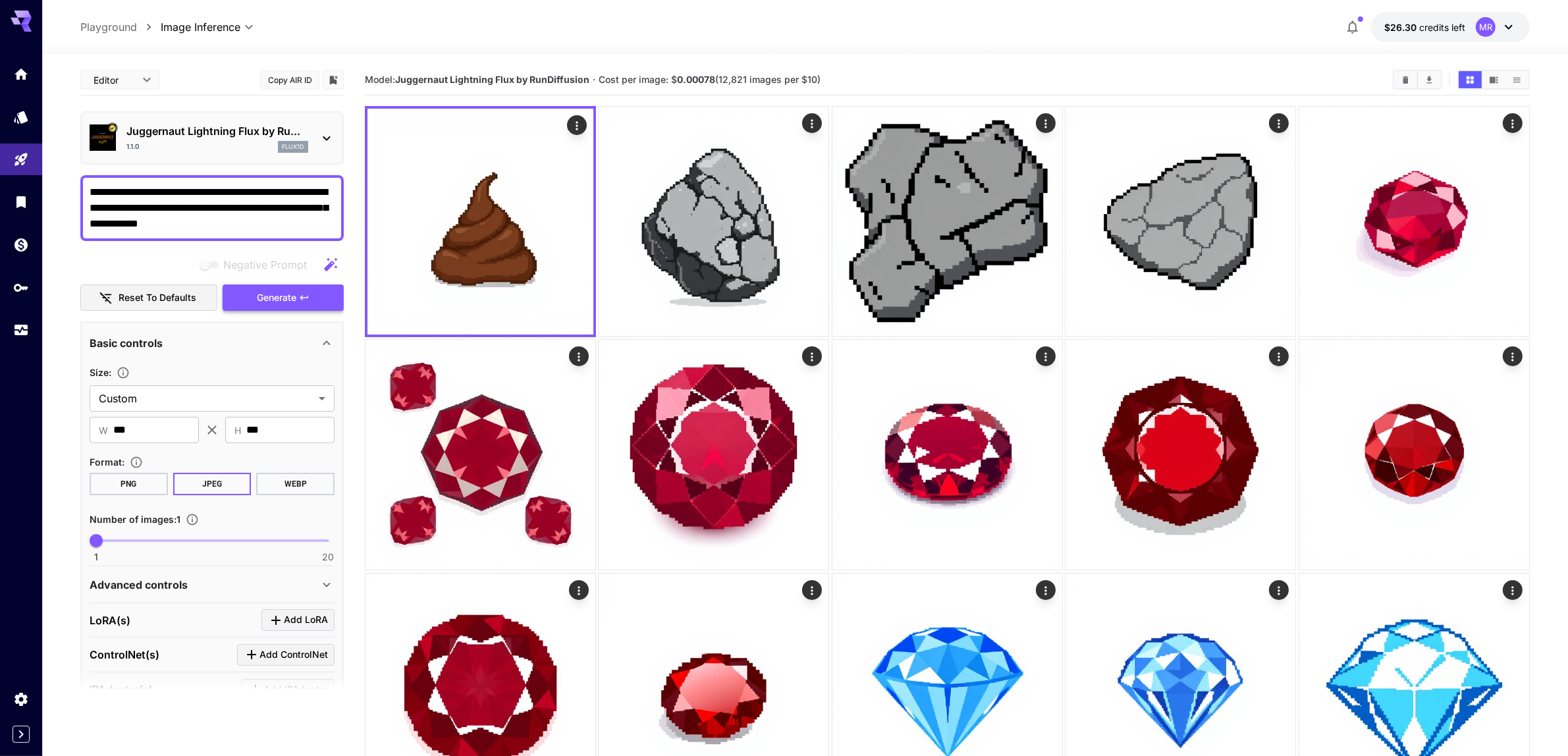 click on "Generate" at bounding box center [277, 298] 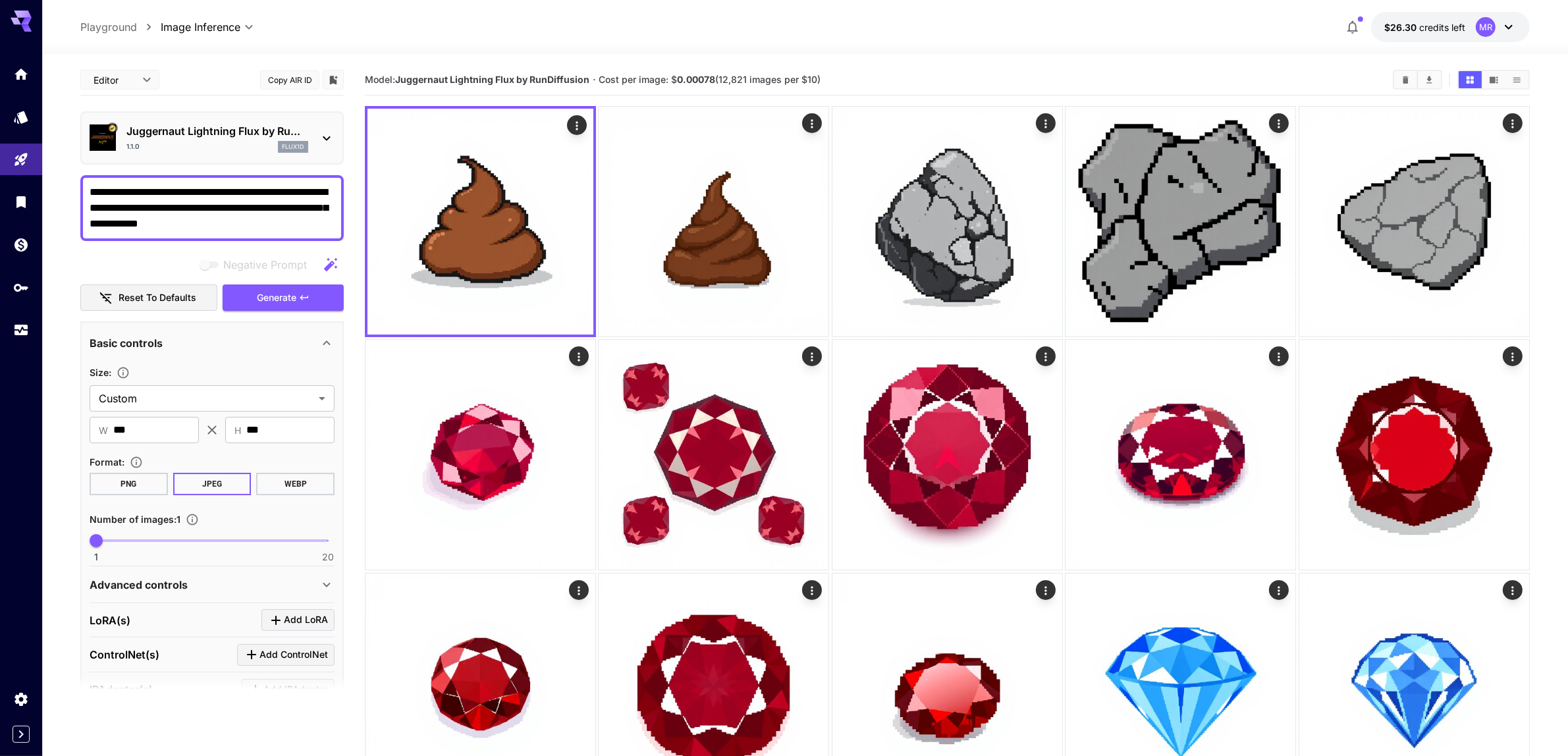click 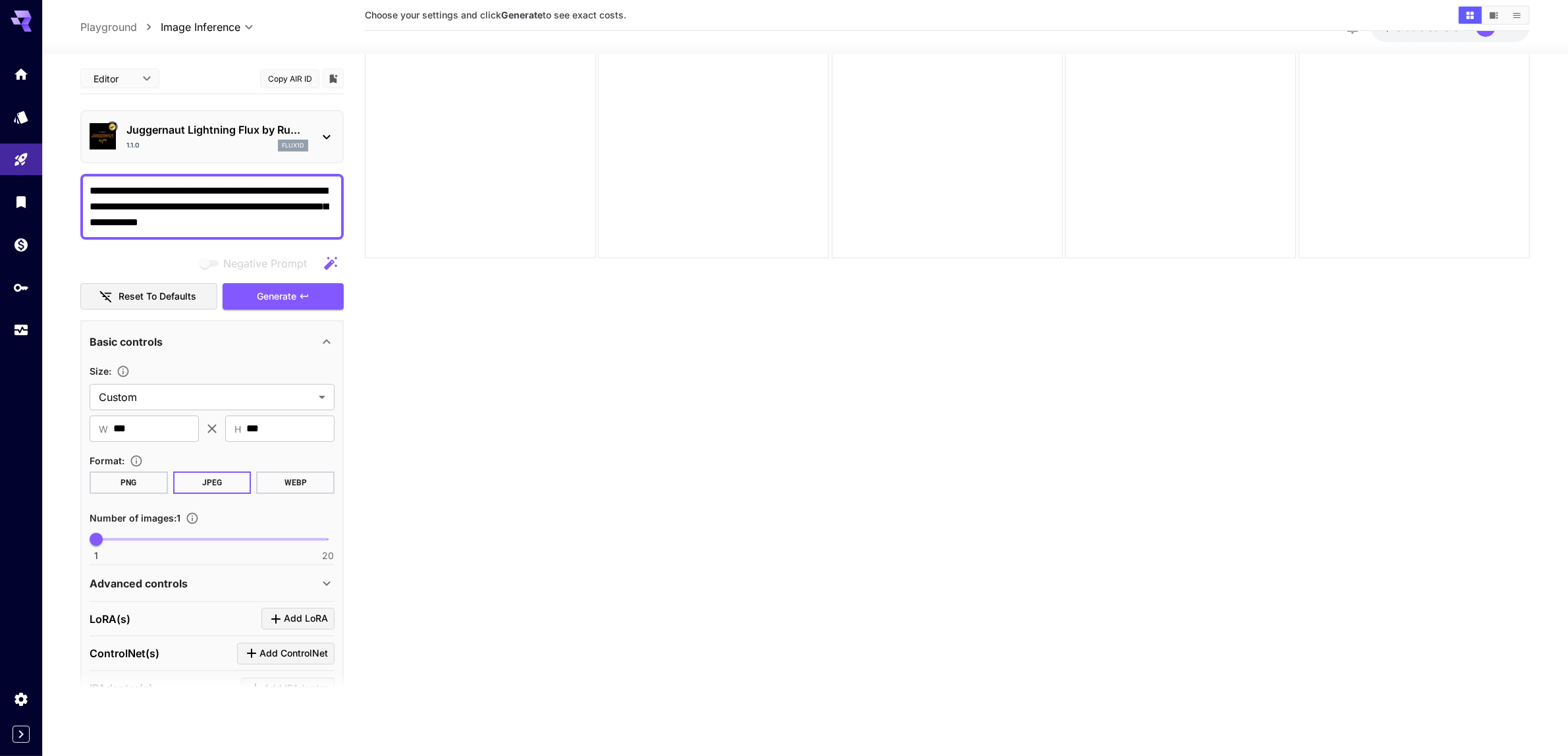 scroll, scrollTop: 0, scrollLeft: 0, axis: both 